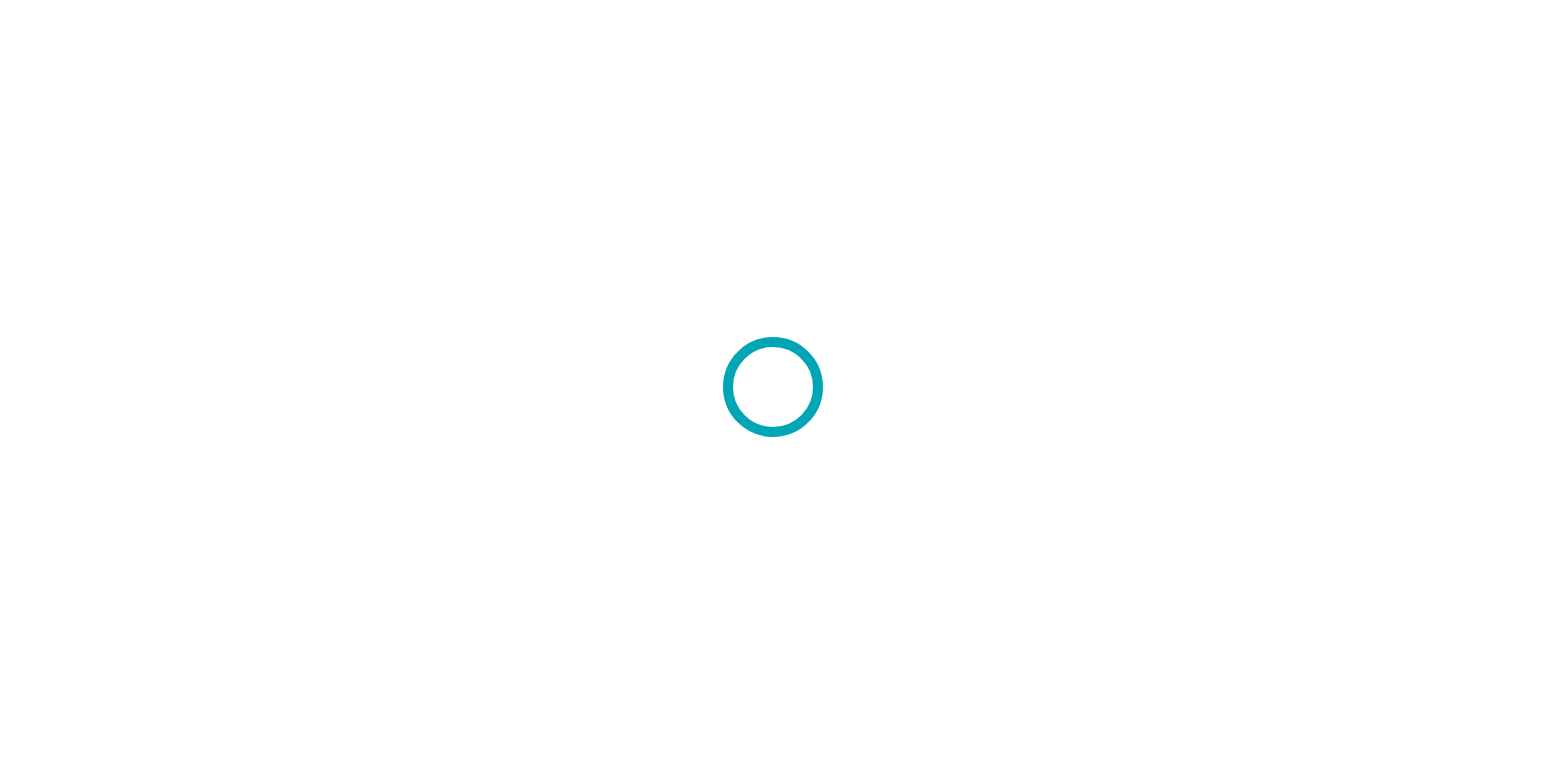 scroll, scrollTop: 0, scrollLeft: 0, axis: both 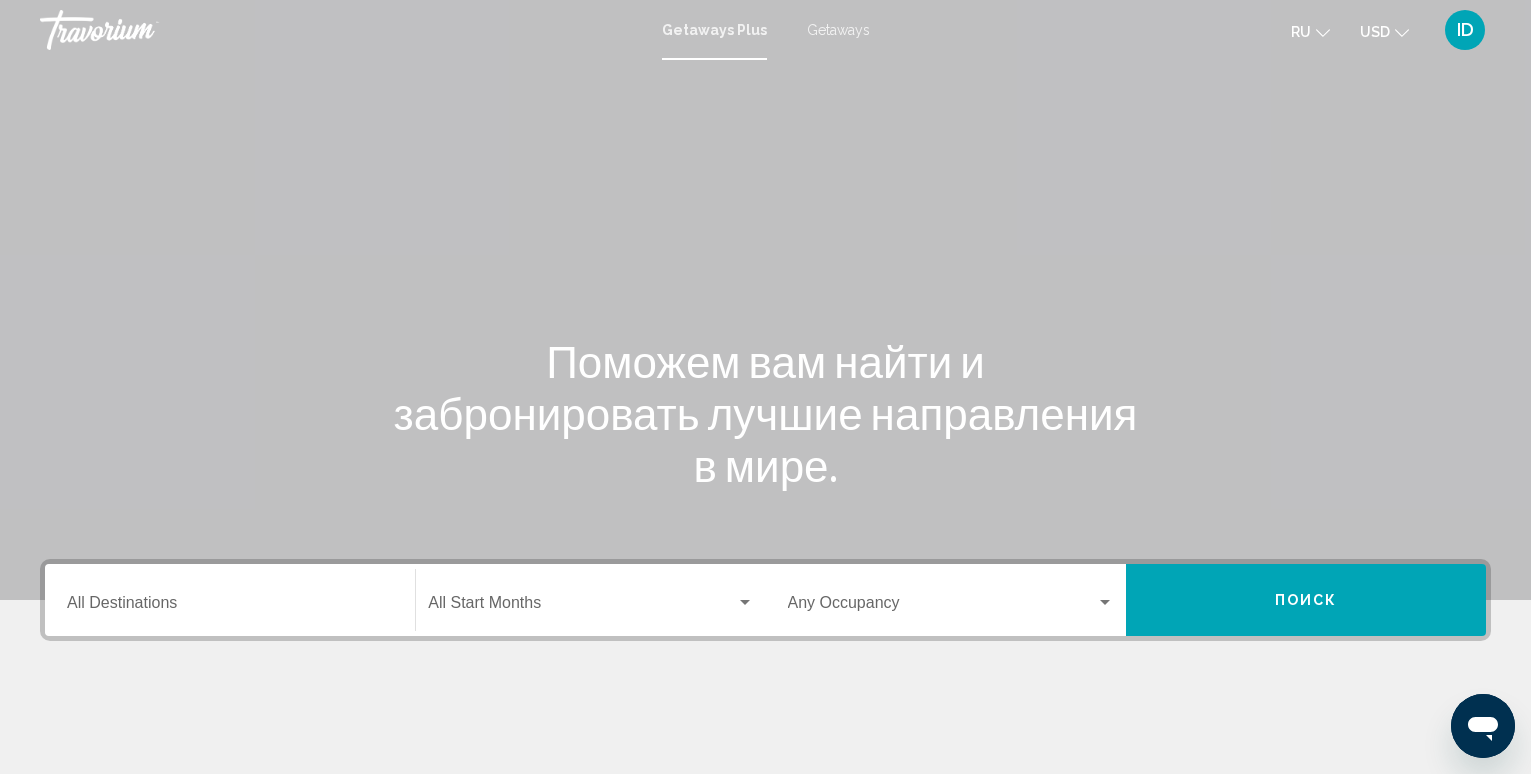 click on "Destination All Destinations" at bounding box center (230, 600) 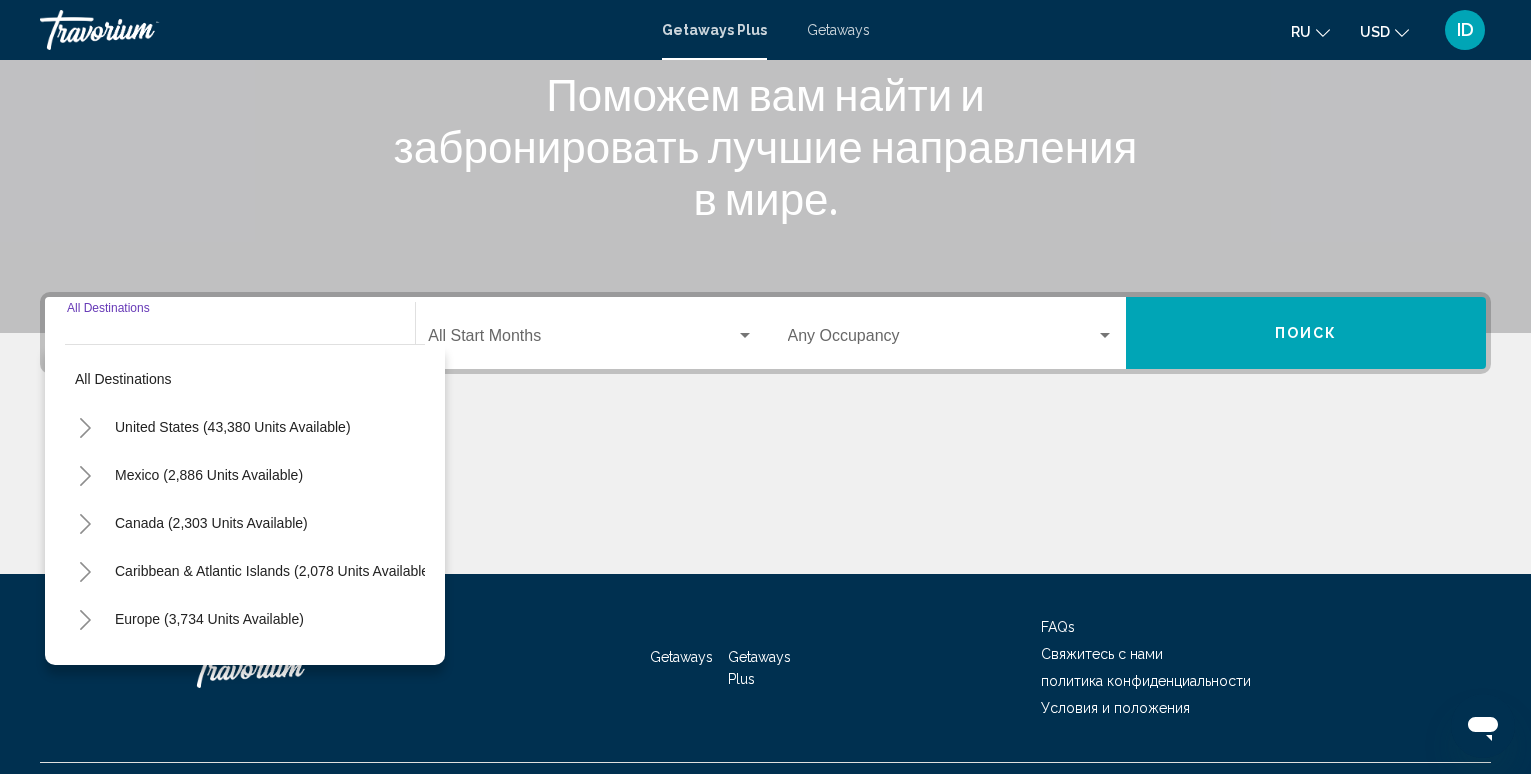 scroll, scrollTop: 312, scrollLeft: 0, axis: vertical 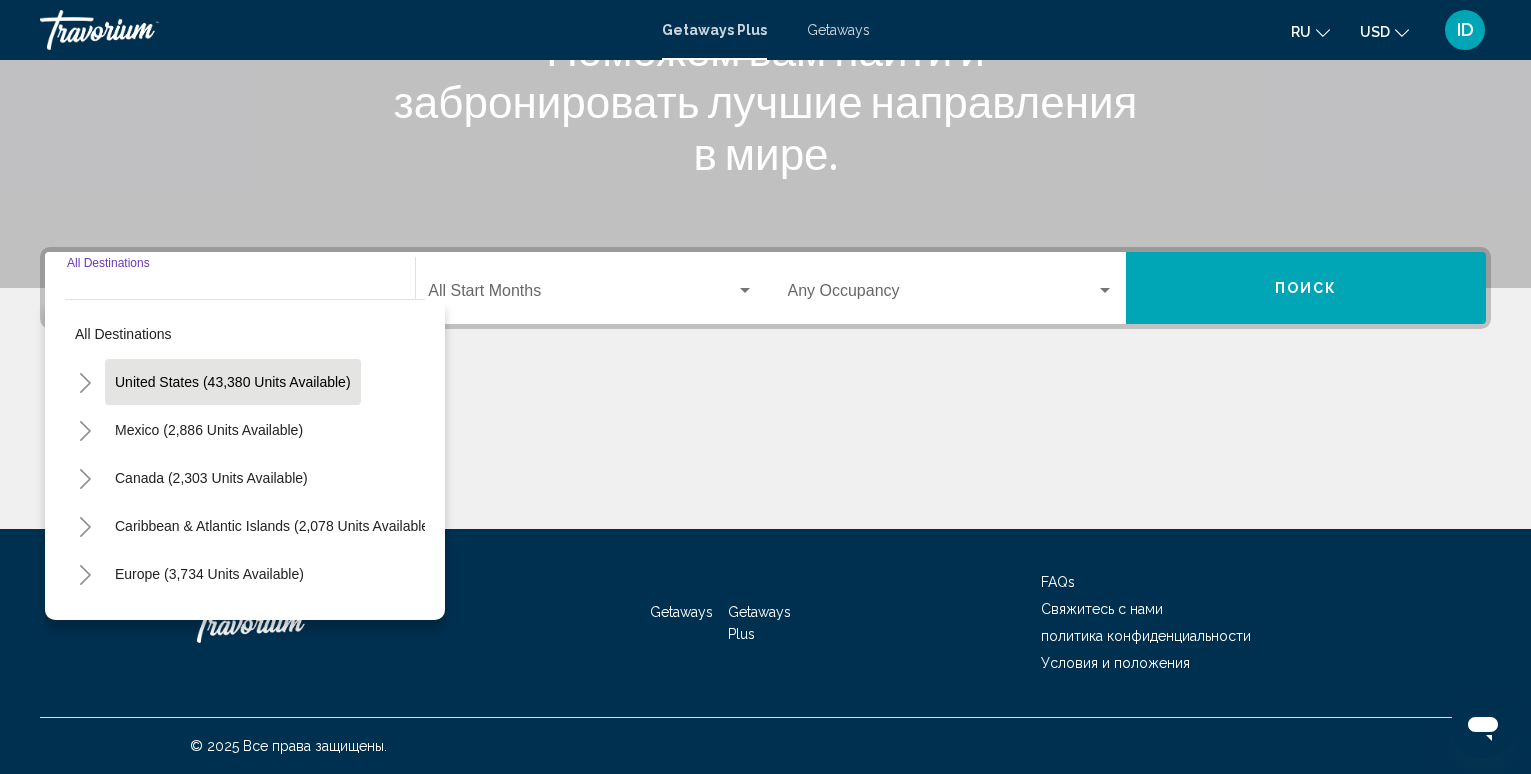 click on "United States (43,380 units available)" at bounding box center [209, 430] 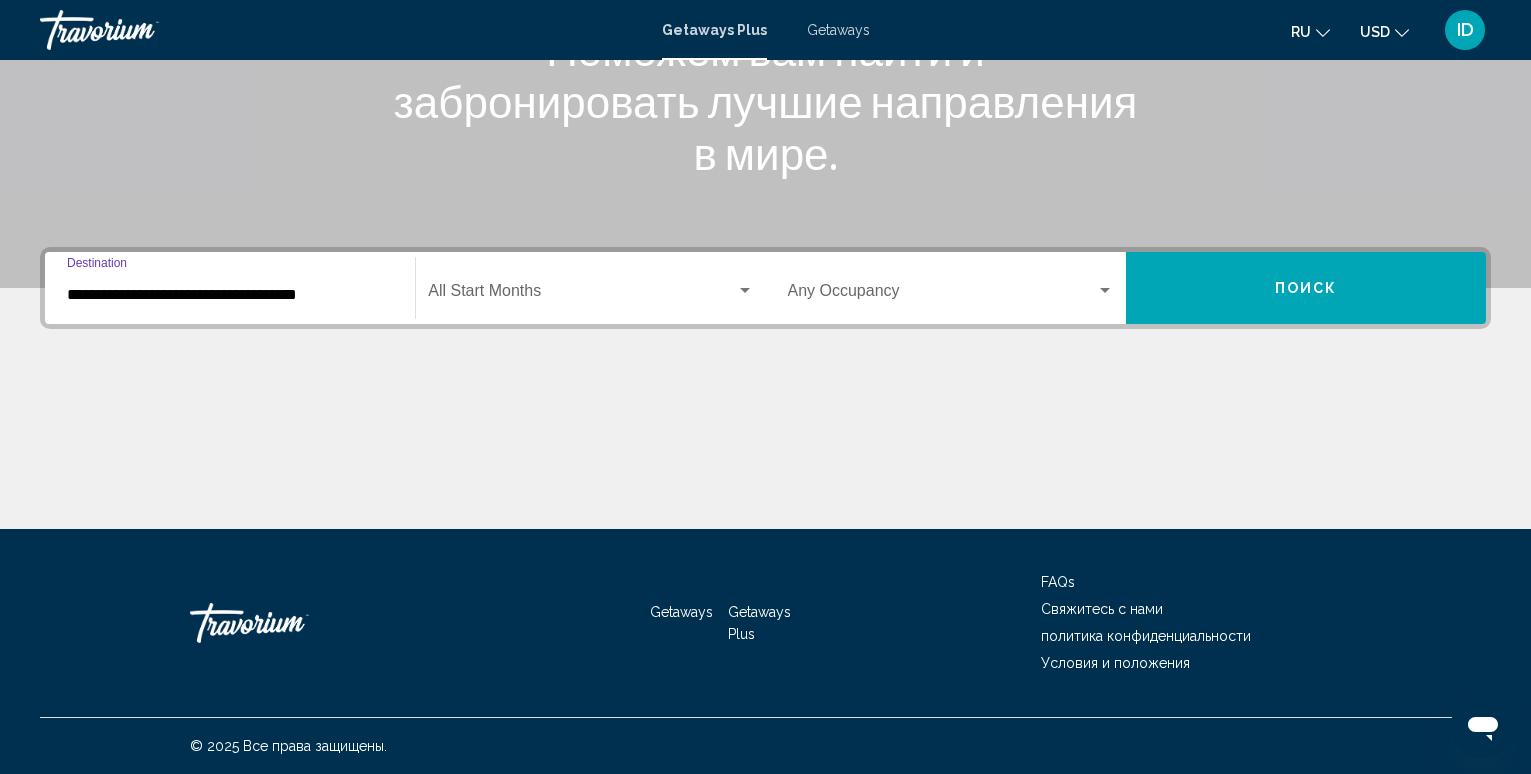 click on "**********" at bounding box center [230, 295] 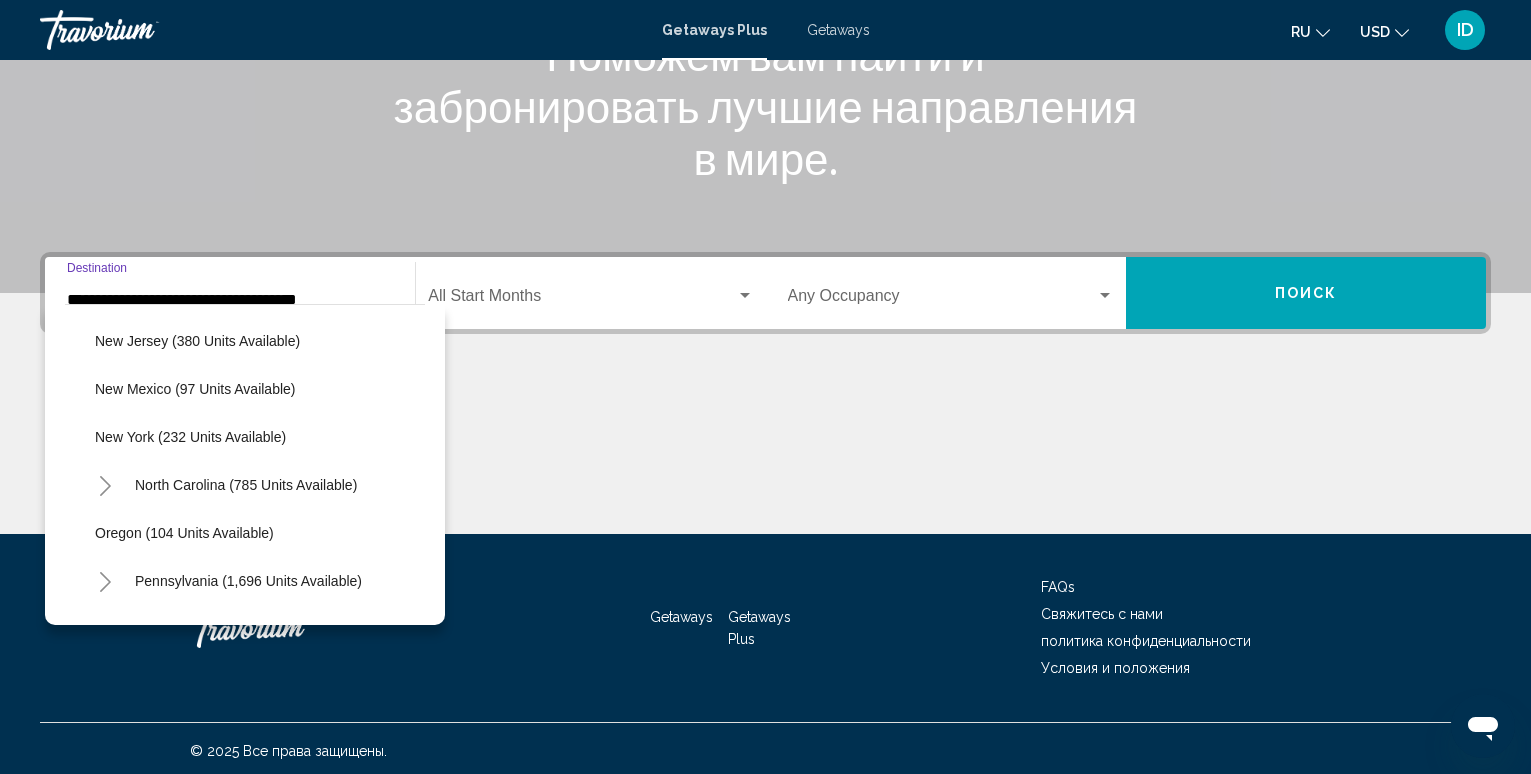 scroll, scrollTop: 1200, scrollLeft: 0, axis: vertical 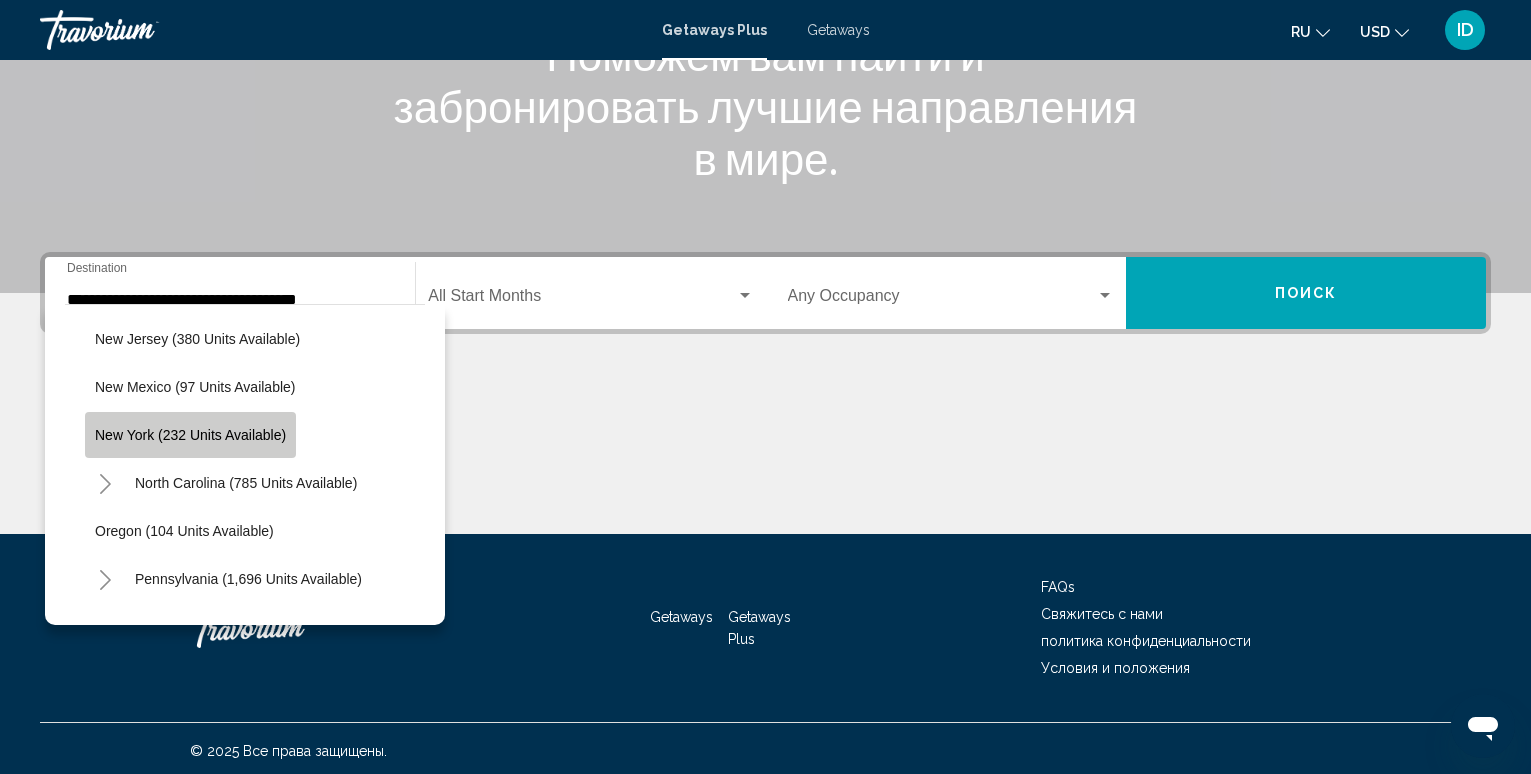 click on "New York (232 units available)" 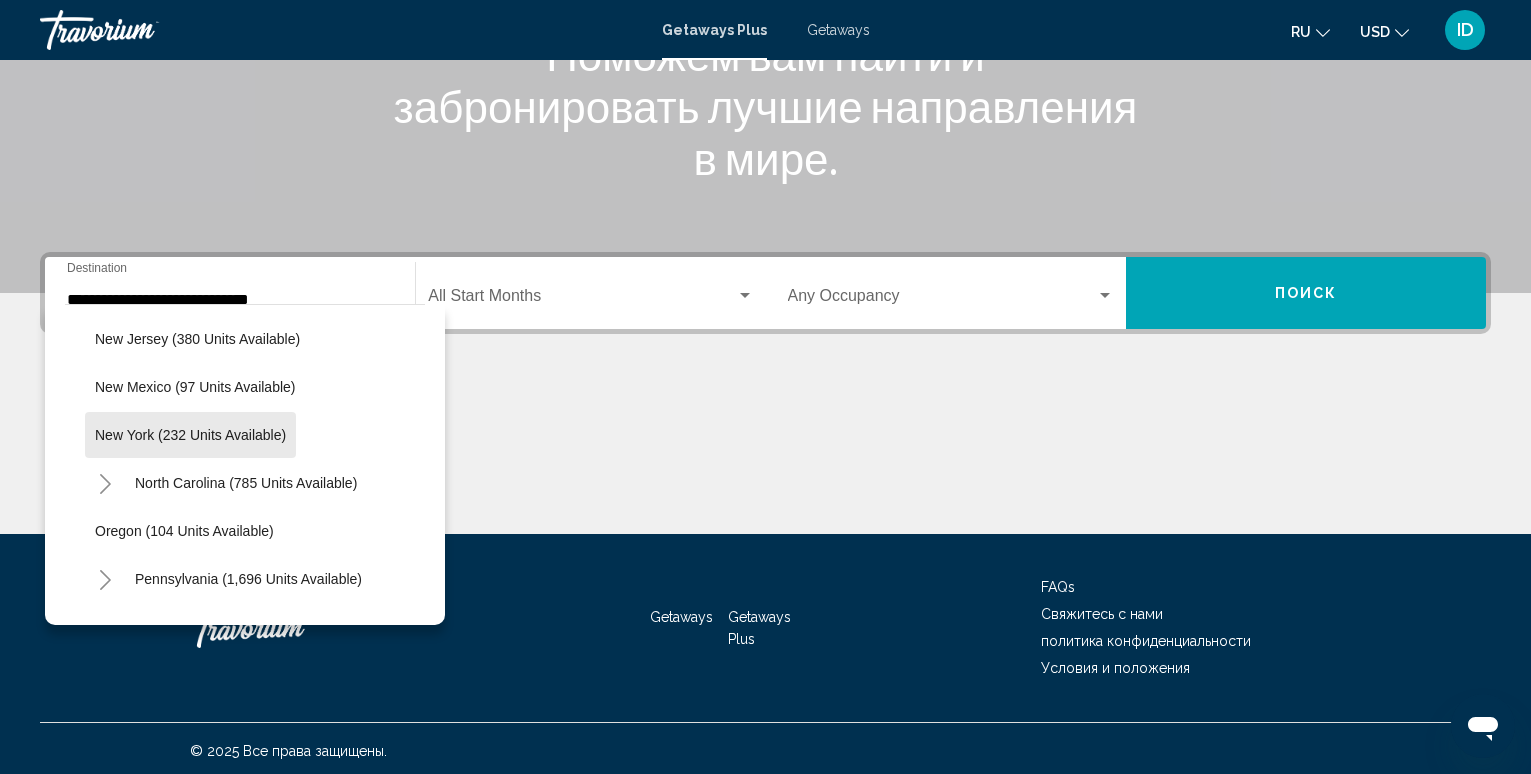 scroll, scrollTop: 312, scrollLeft: 0, axis: vertical 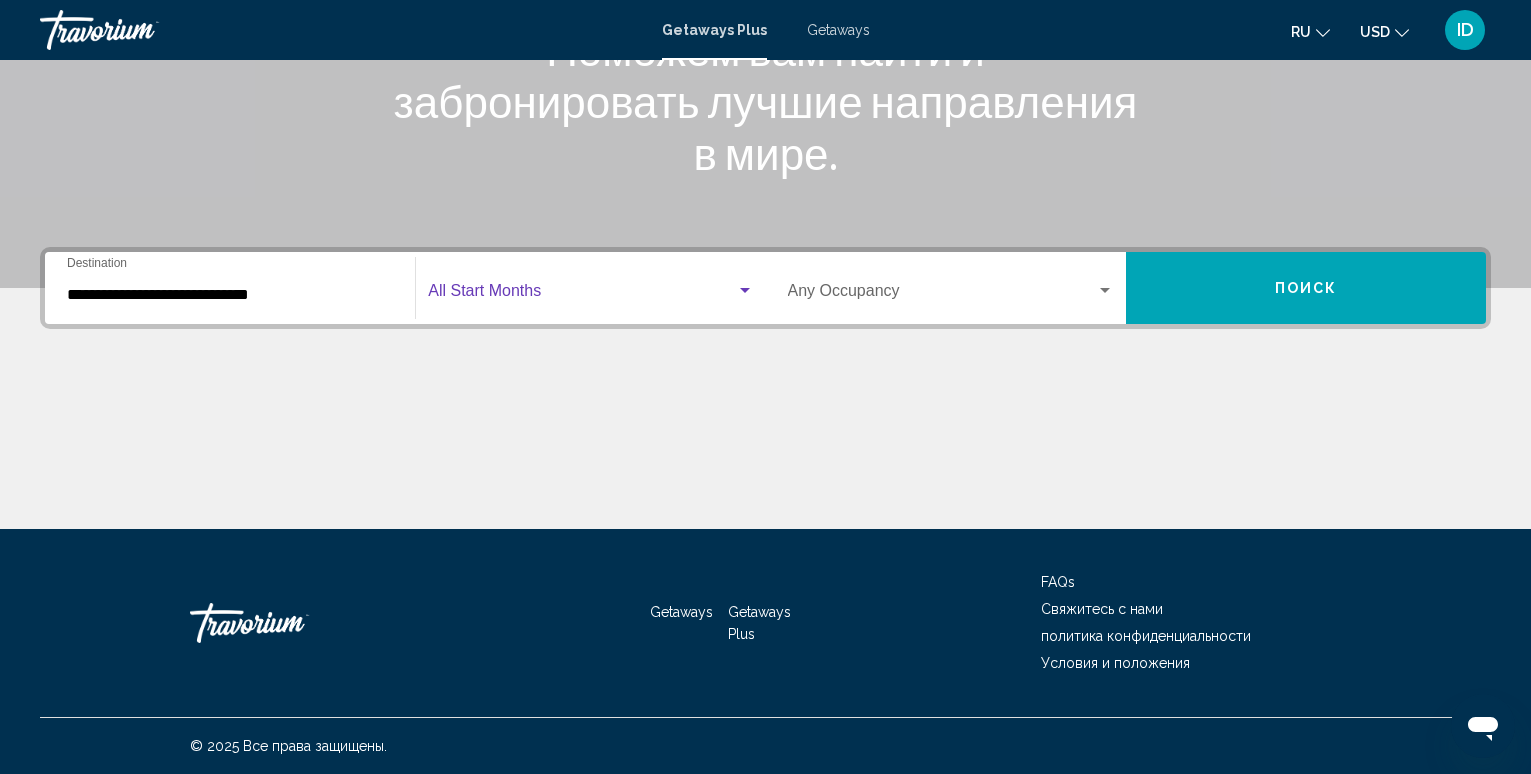 click at bounding box center (581, 295) 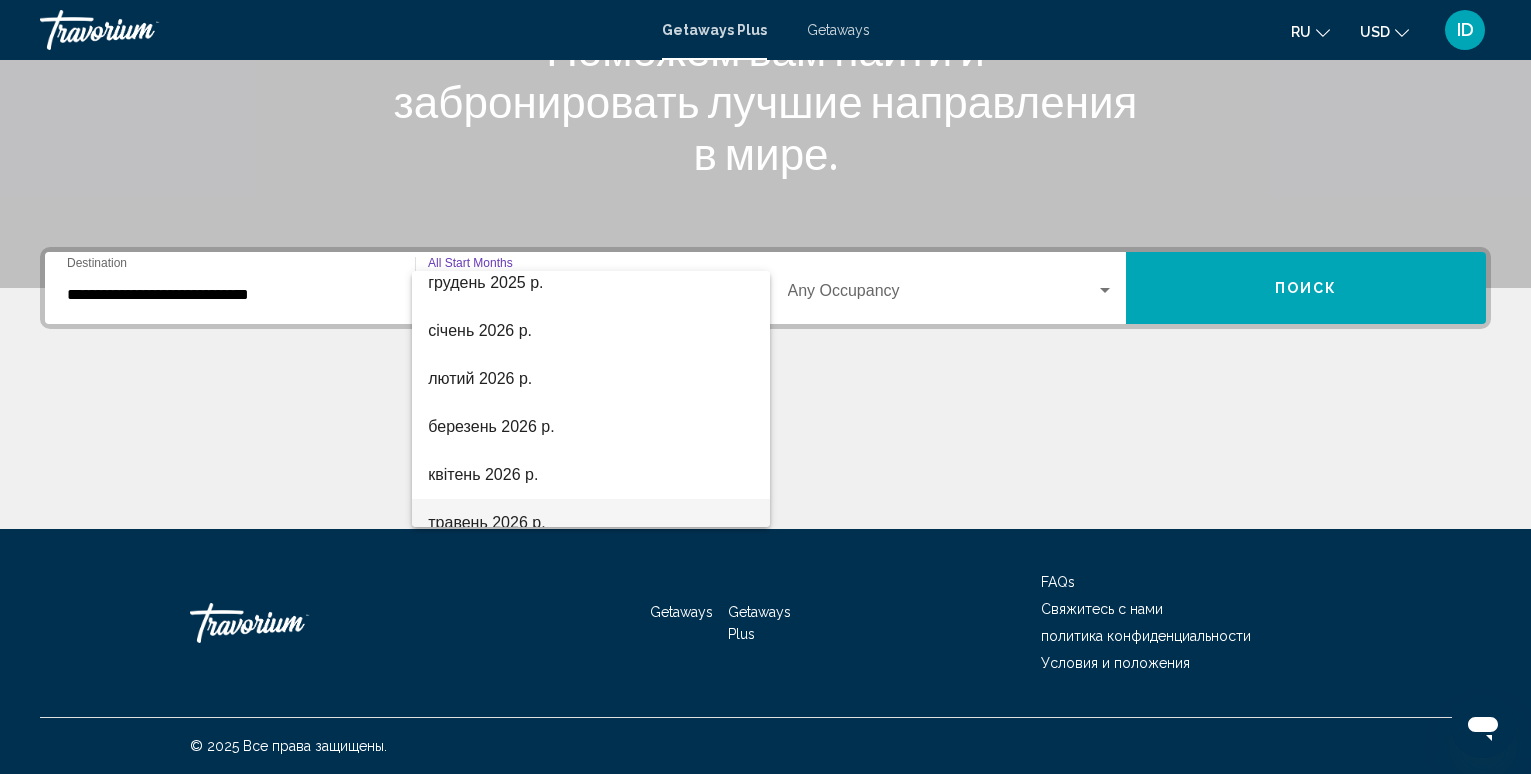 scroll, scrollTop: 200, scrollLeft: 0, axis: vertical 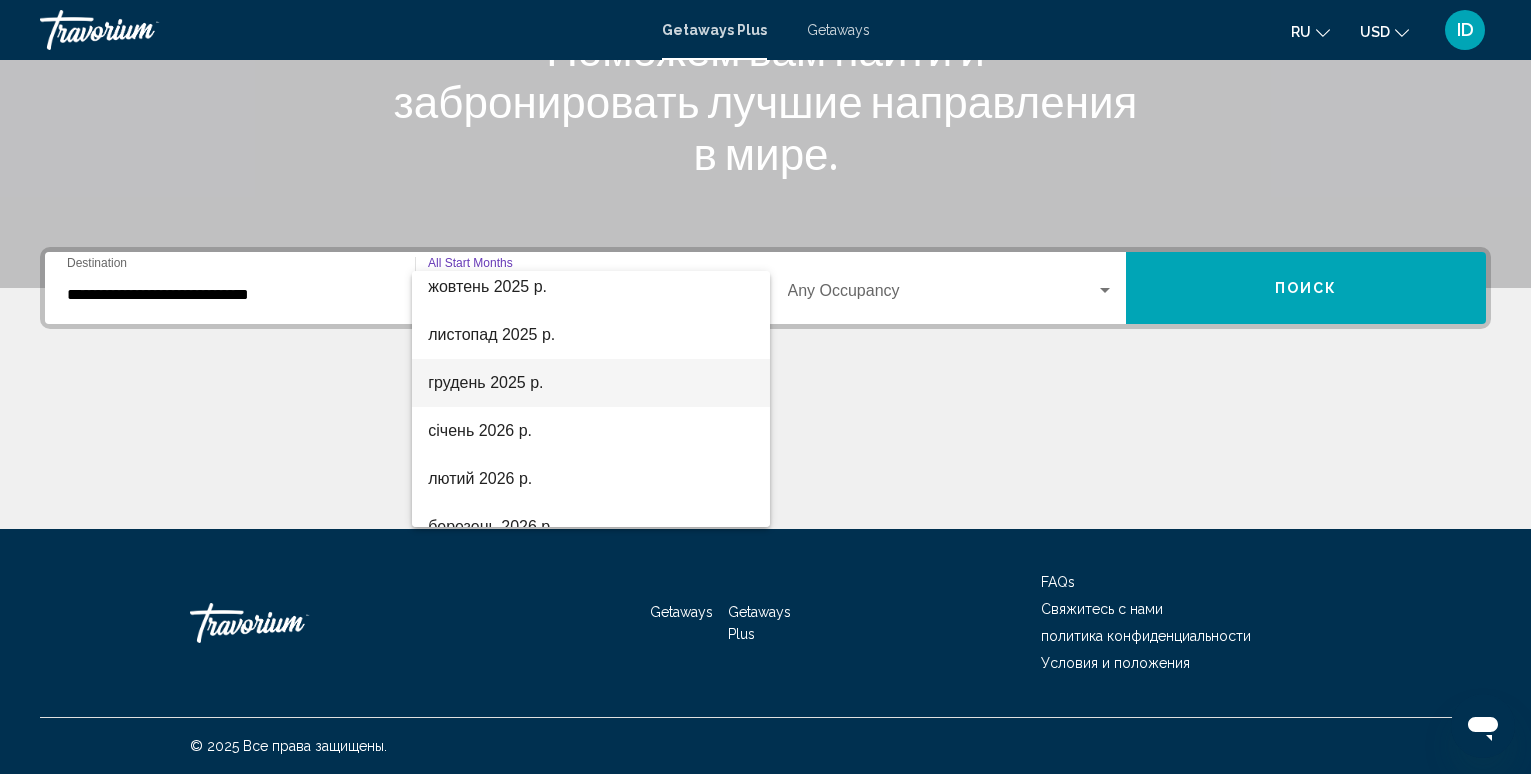 click on "грудень 2025 р." at bounding box center [590, 383] 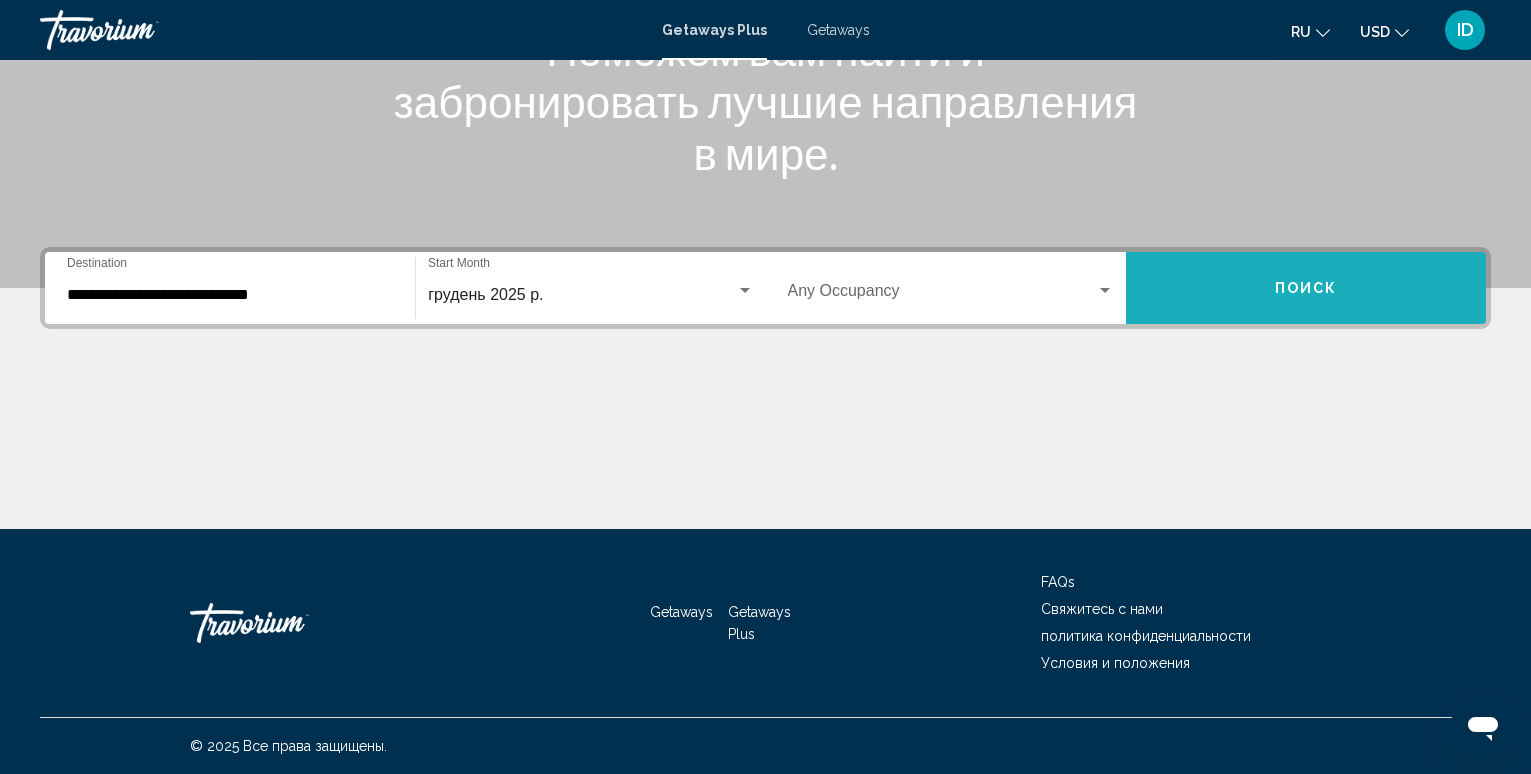 click on "Поиск" at bounding box center (1306, 288) 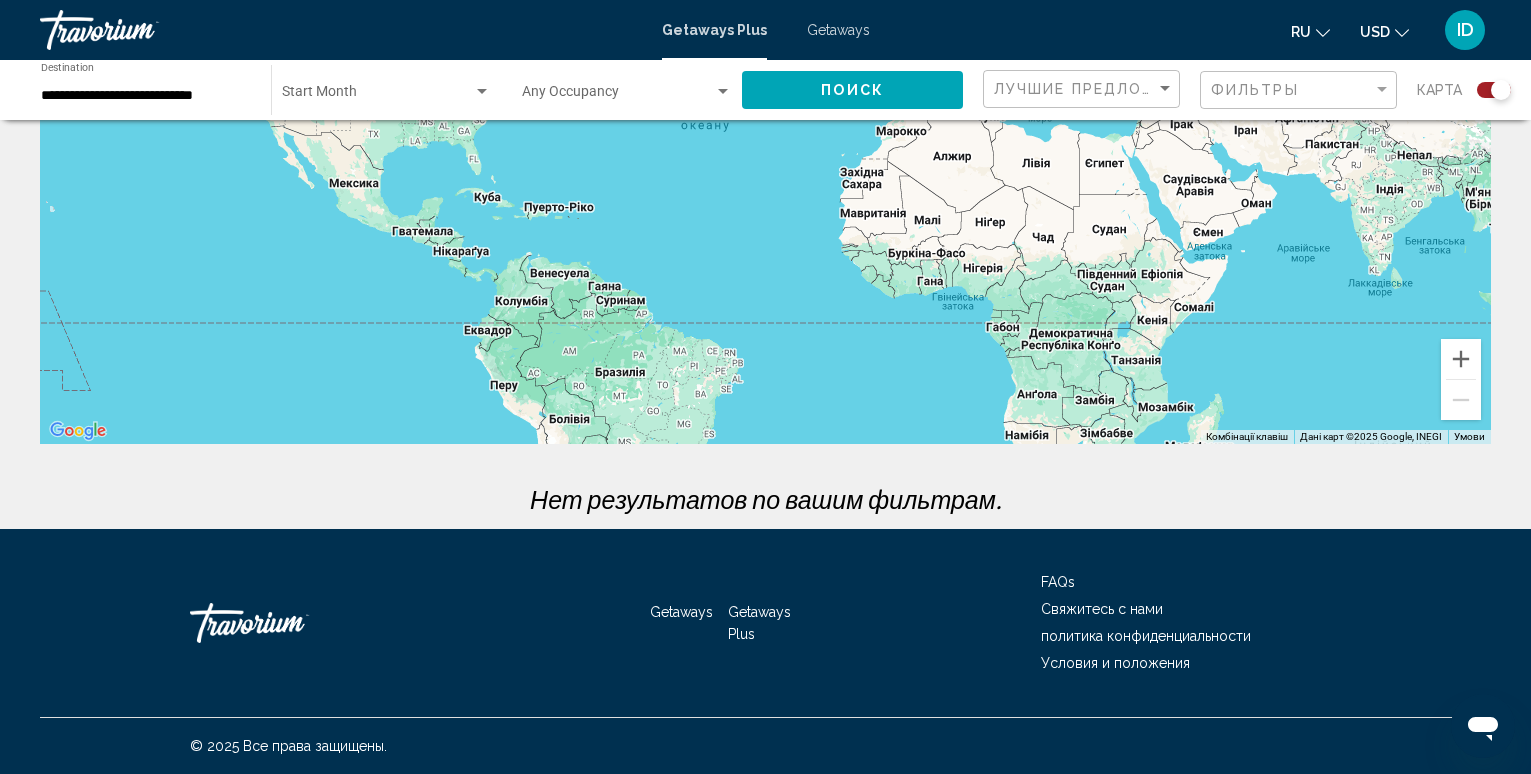scroll, scrollTop: 0, scrollLeft: 0, axis: both 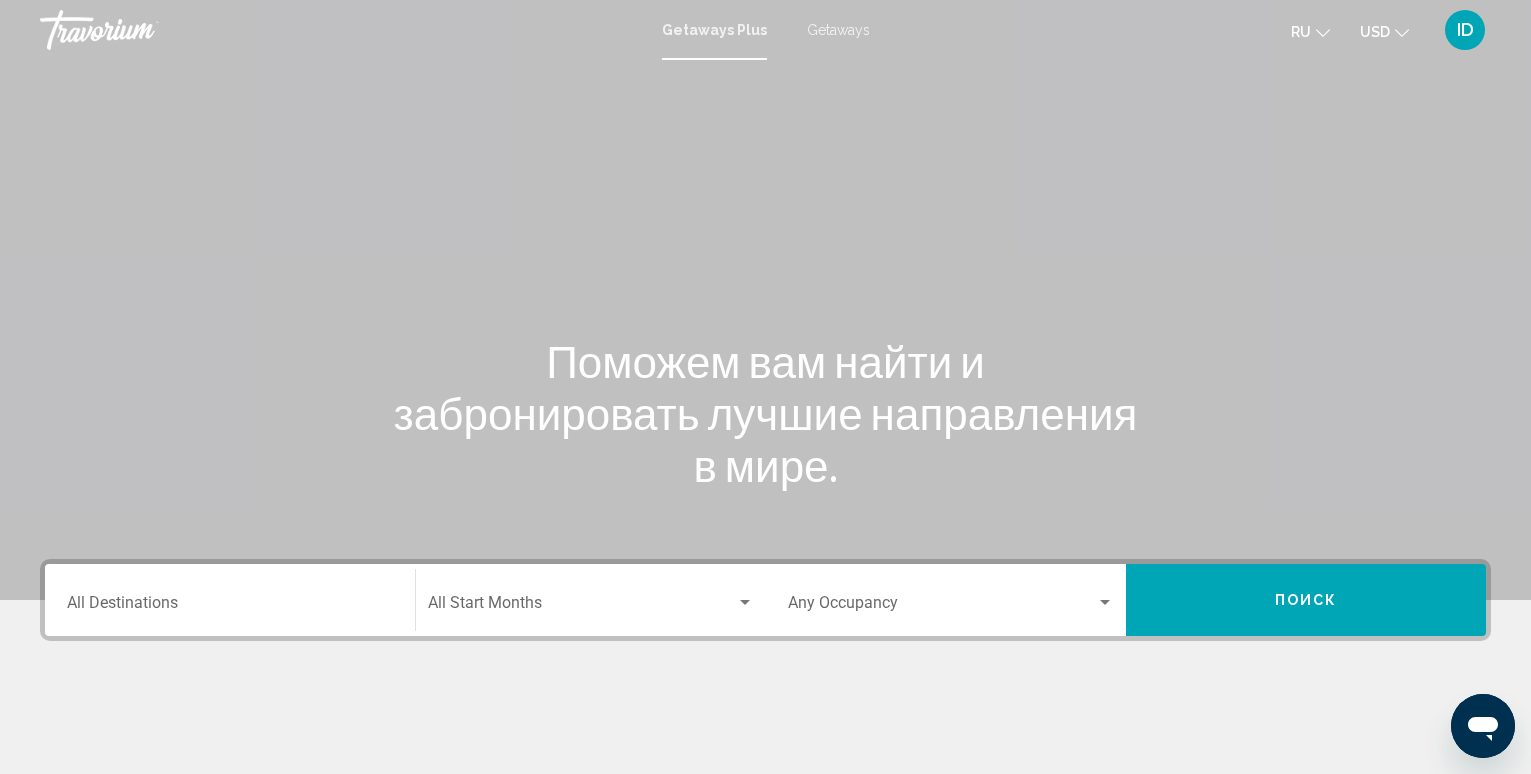 click on "Destination All Destinations" at bounding box center [230, 600] 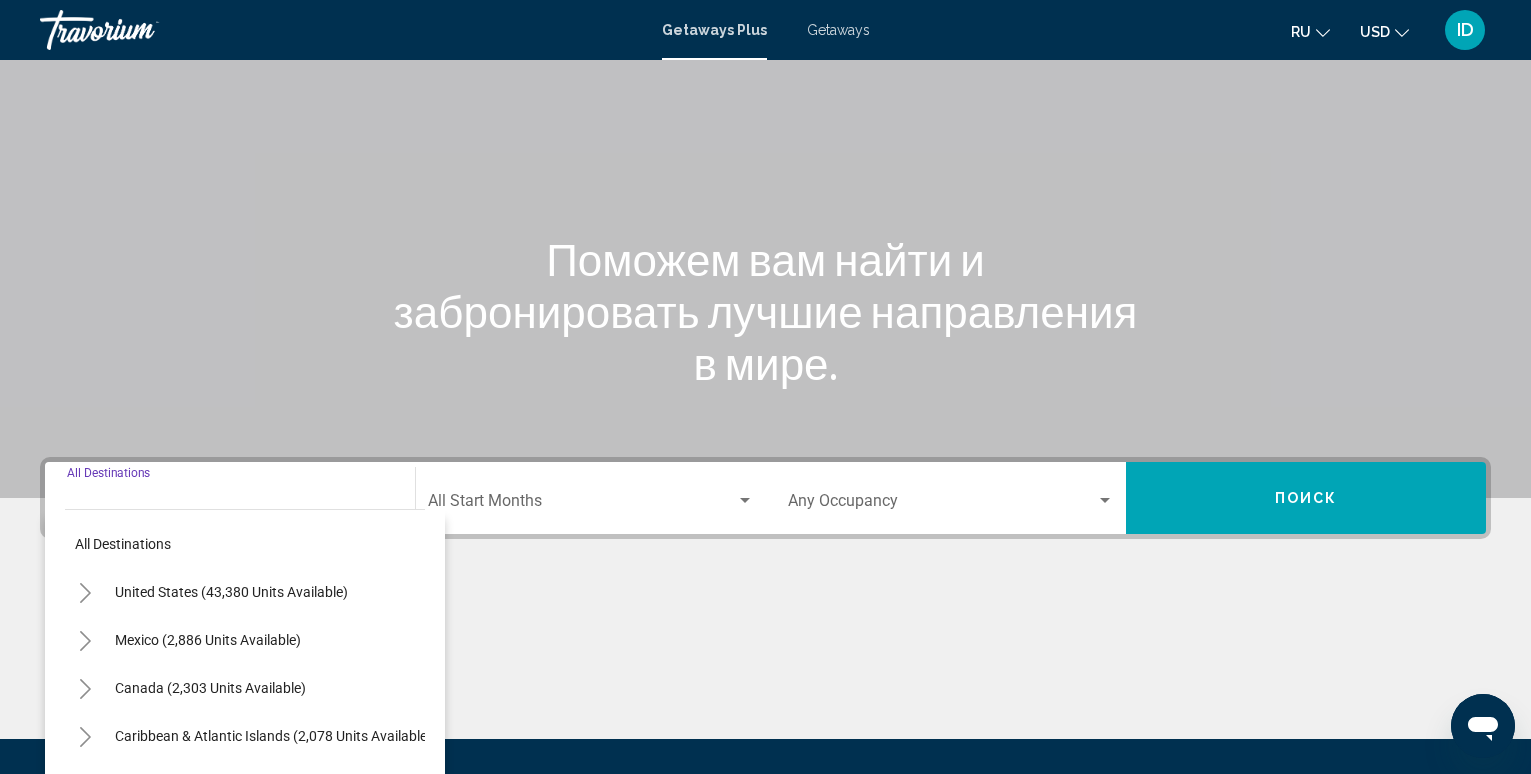 scroll, scrollTop: 312, scrollLeft: 0, axis: vertical 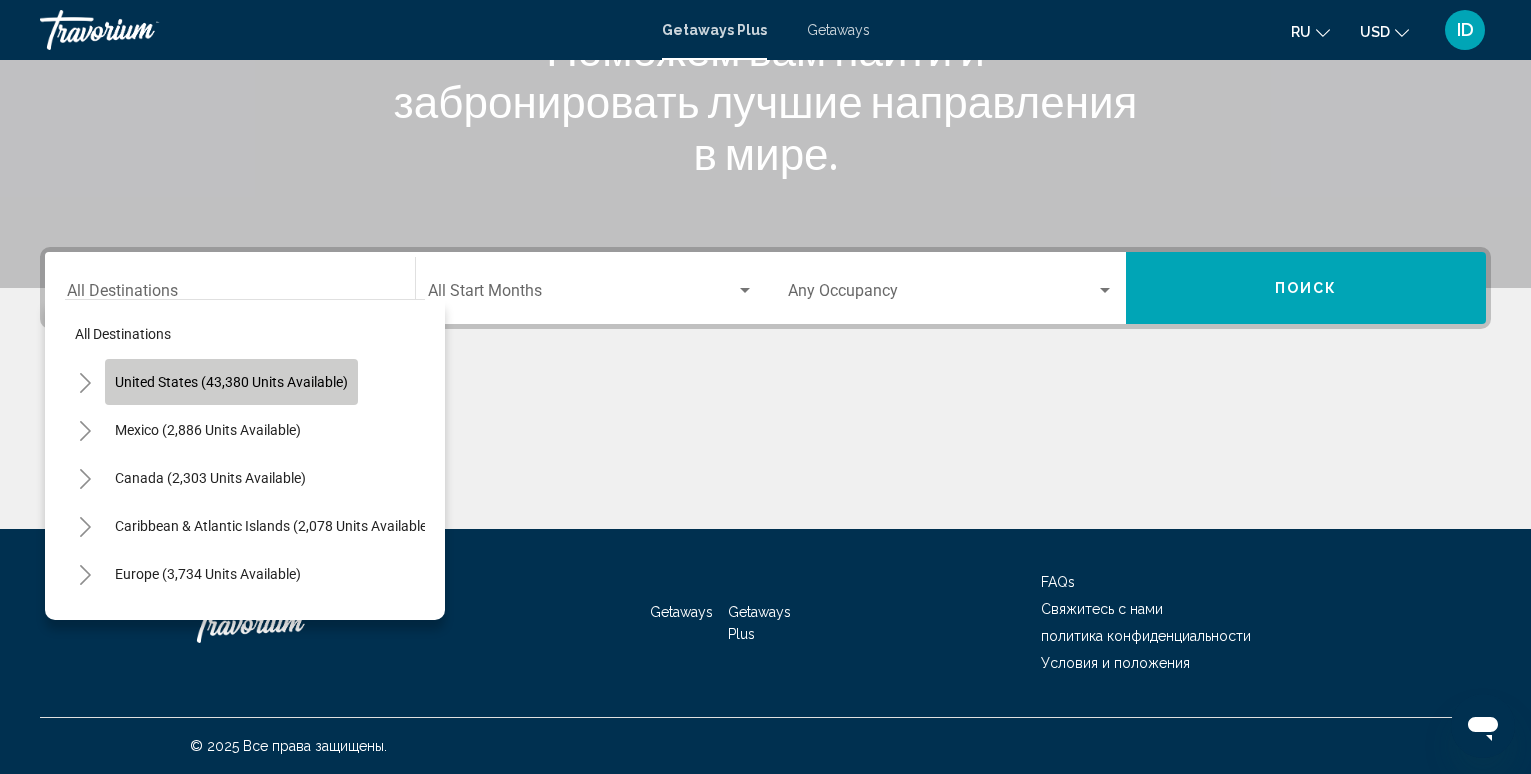 click on "United States (43,380 units available)" 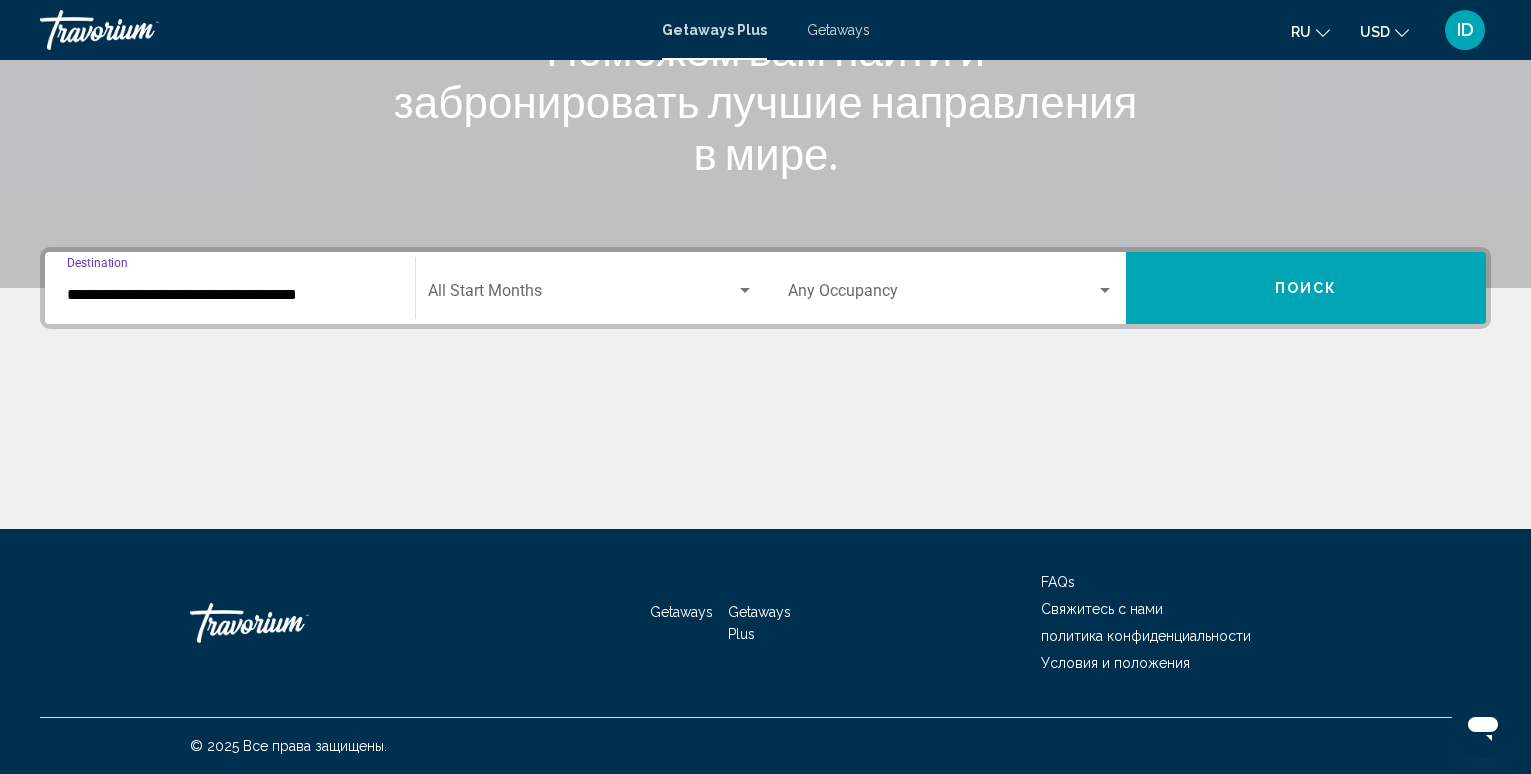 click on "Getaways" at bounding box center [838, 30] 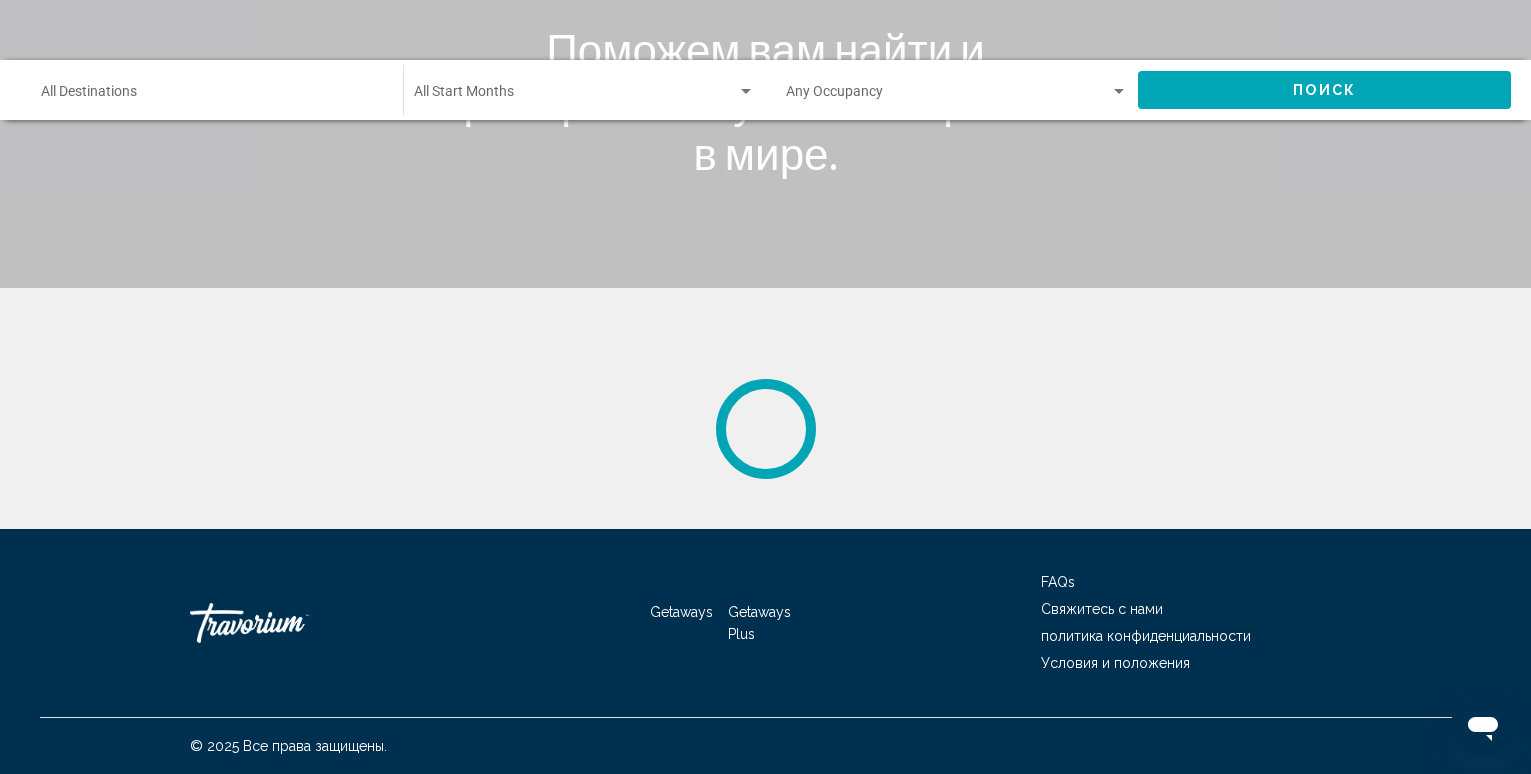 scroll, scrollTop: 0, scrollLeft: 0, axis: both 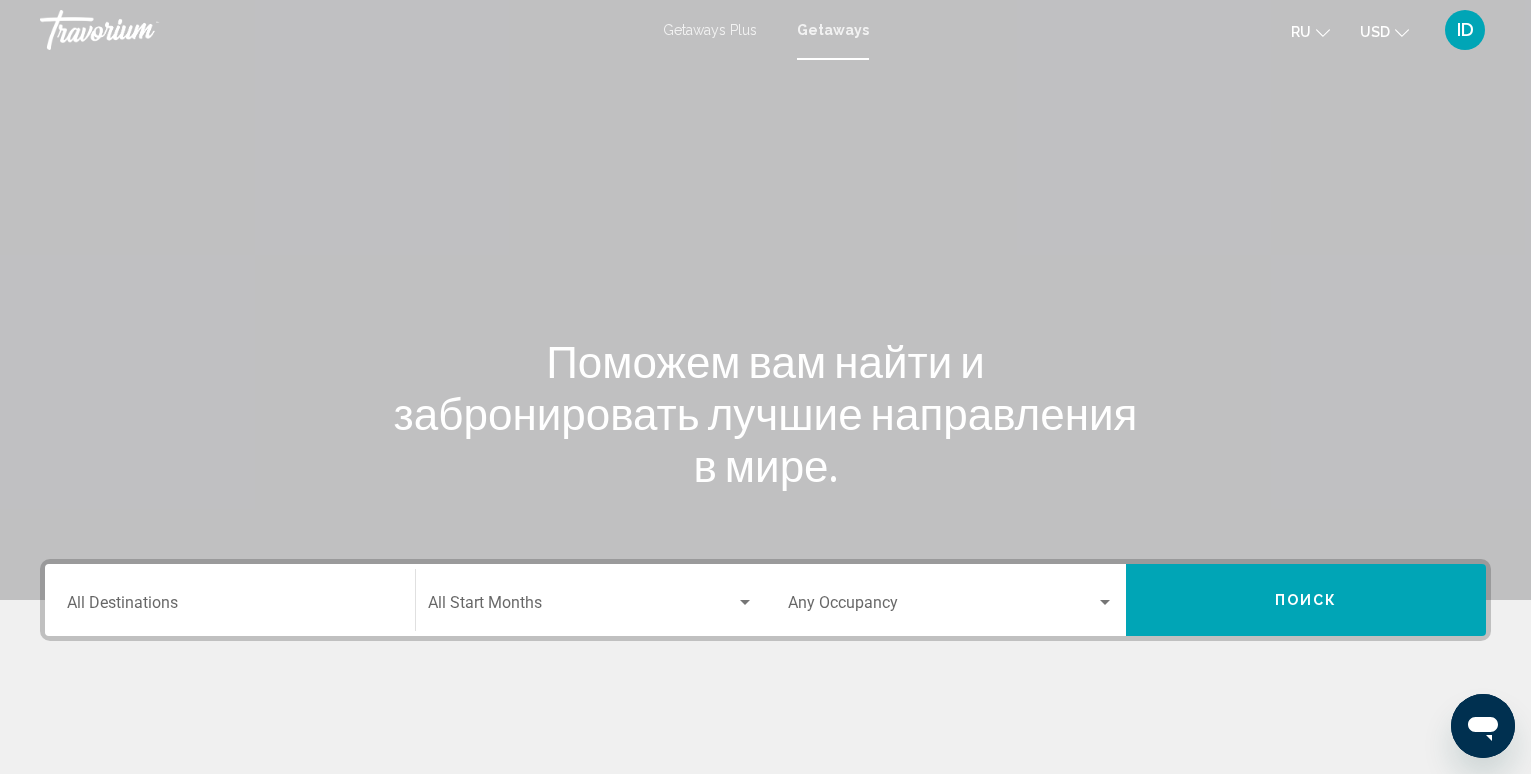 click on "Destination All Destinations" at bounding box center (230, 607) 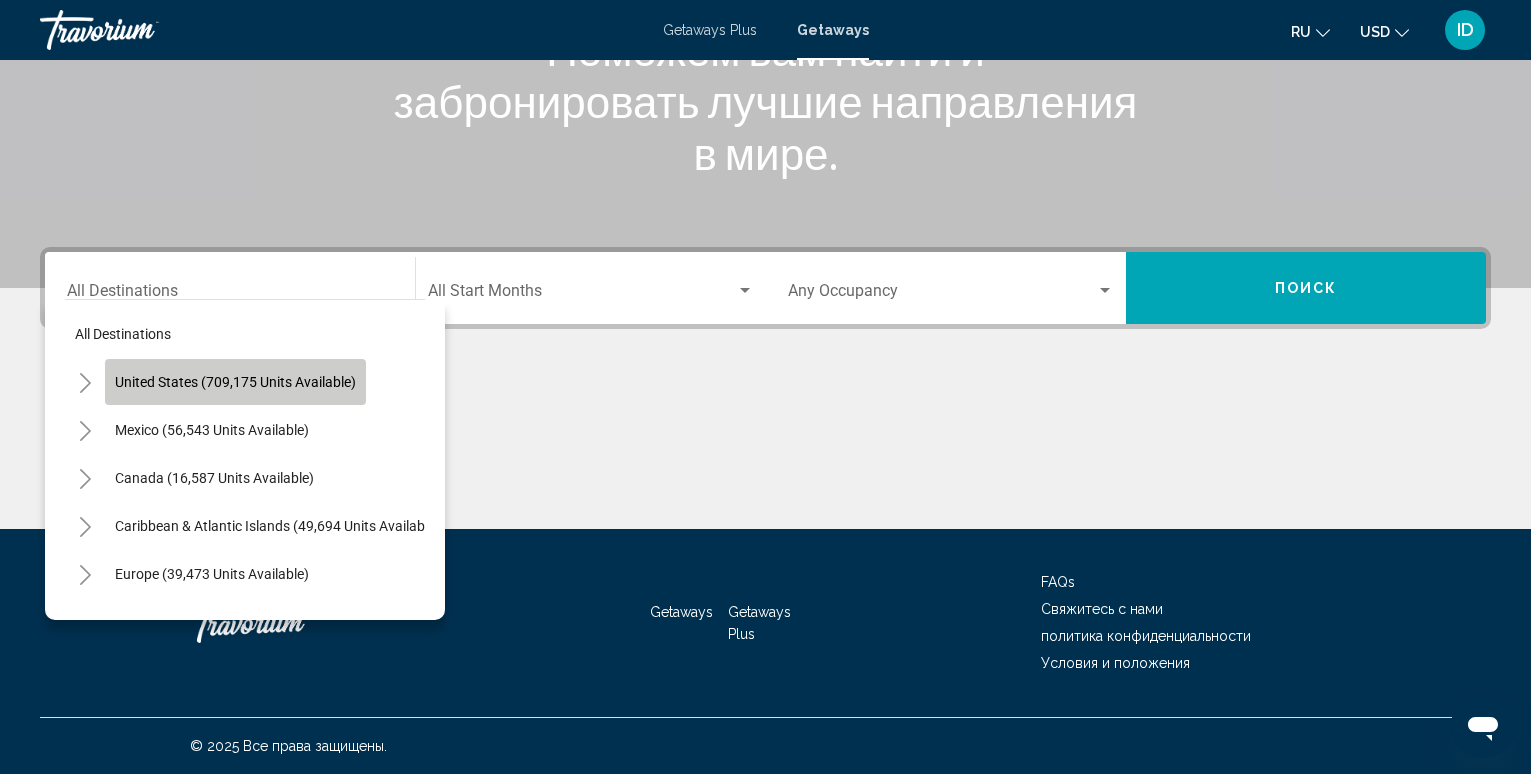 click on "United States (709,175 units available)" 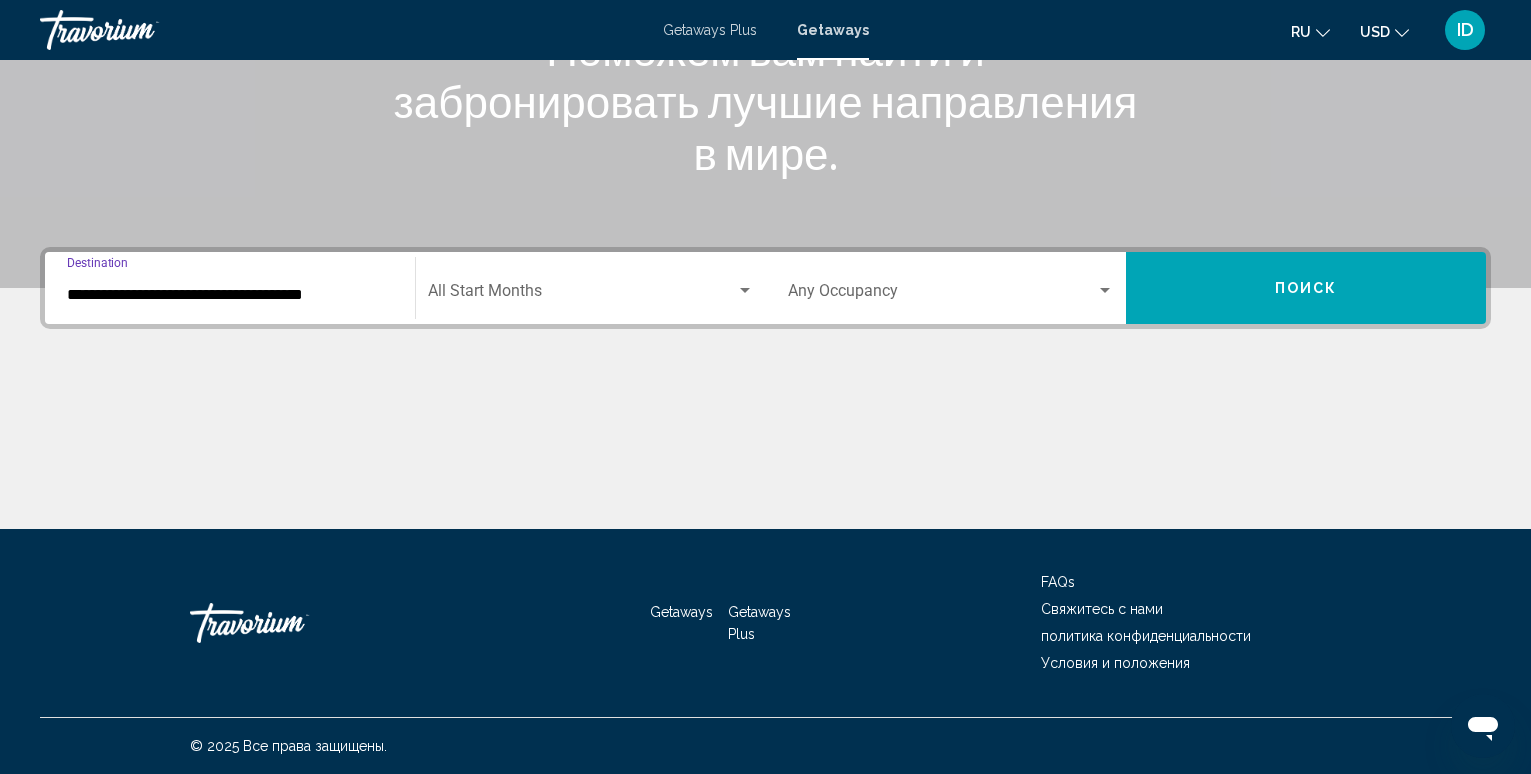 click on "**********" at bounding box center (230, 295) 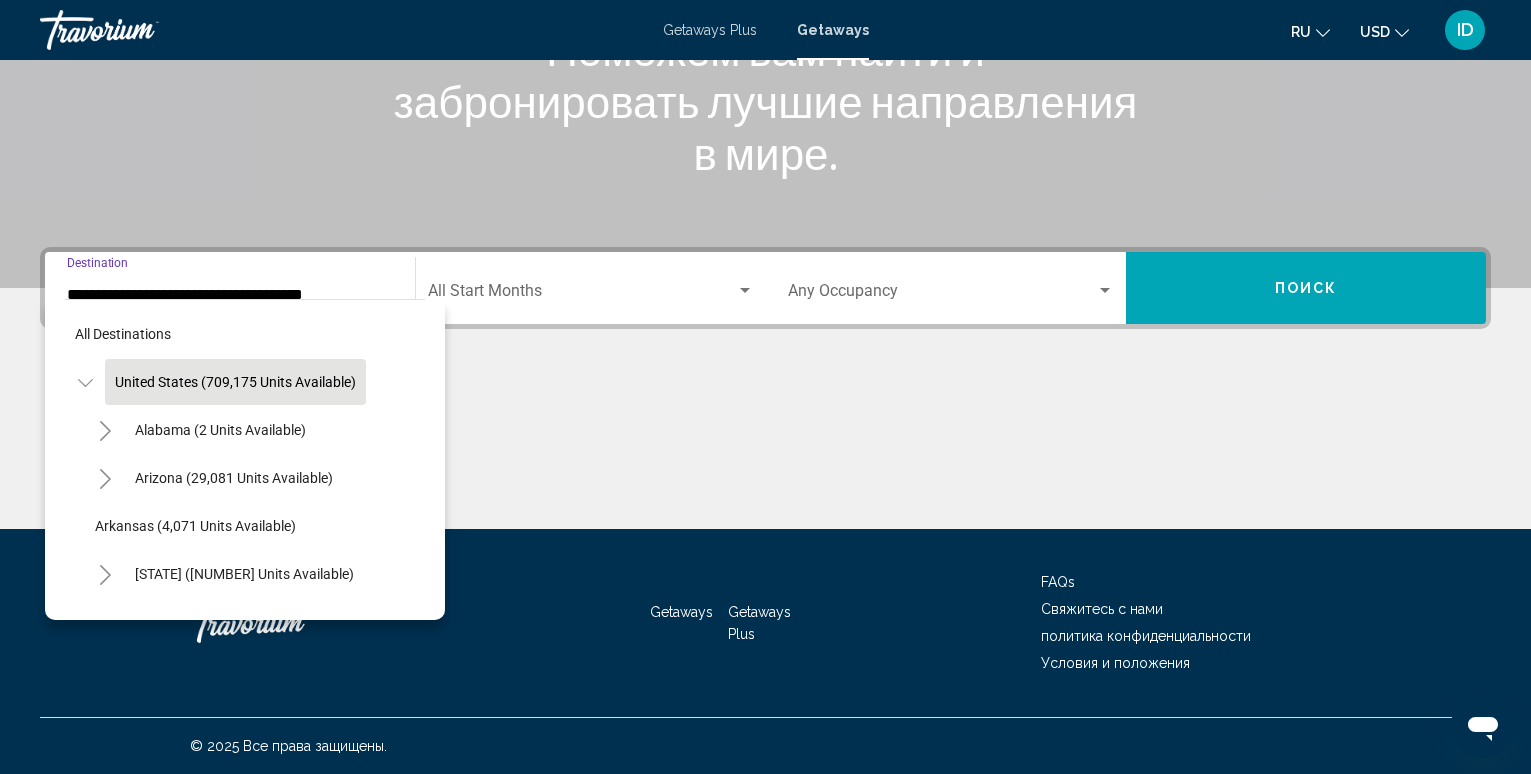 scroll, scrollTop: 307, scrollLeft: 0, axis: vertical 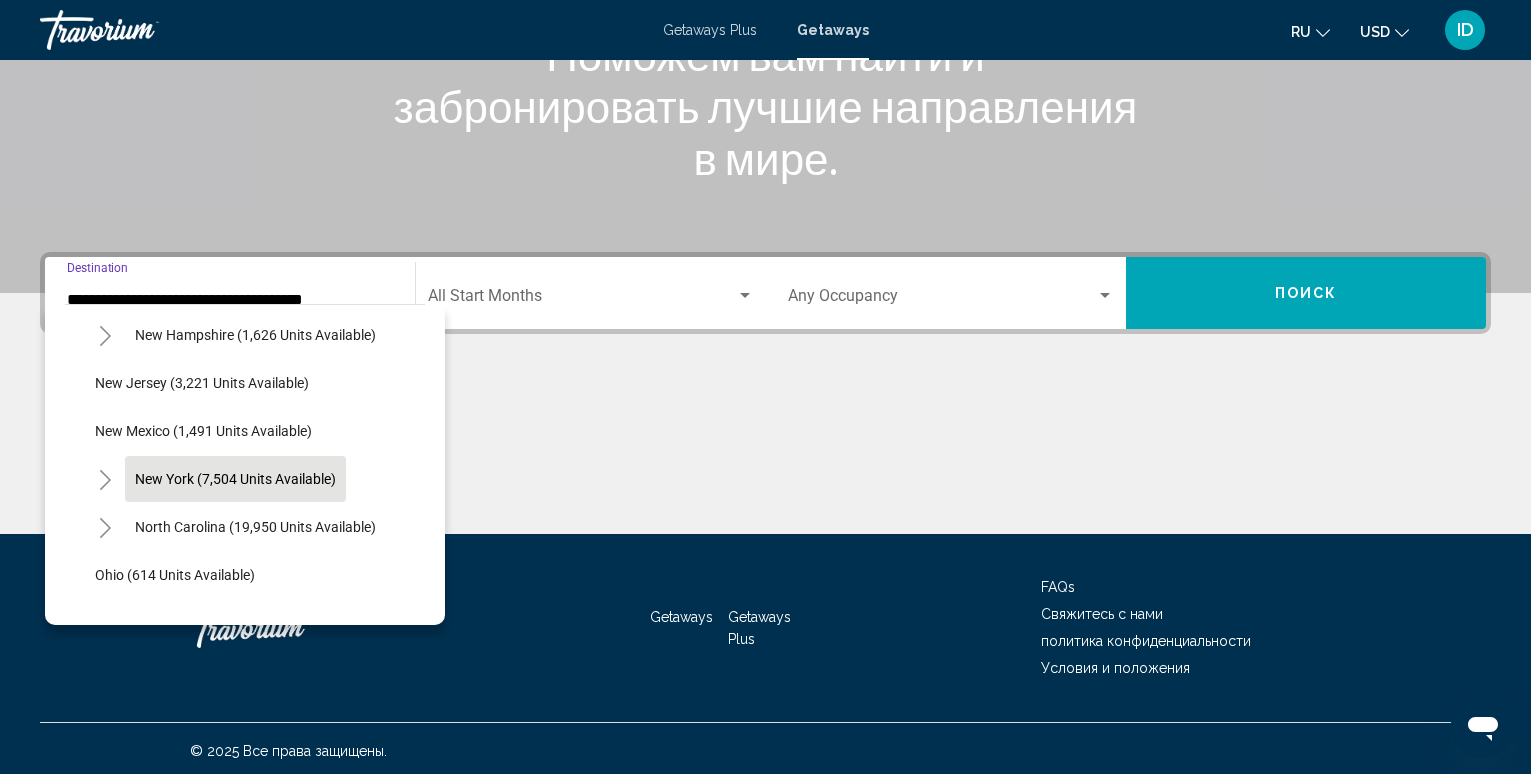 click on "New York (7,504 units available)" 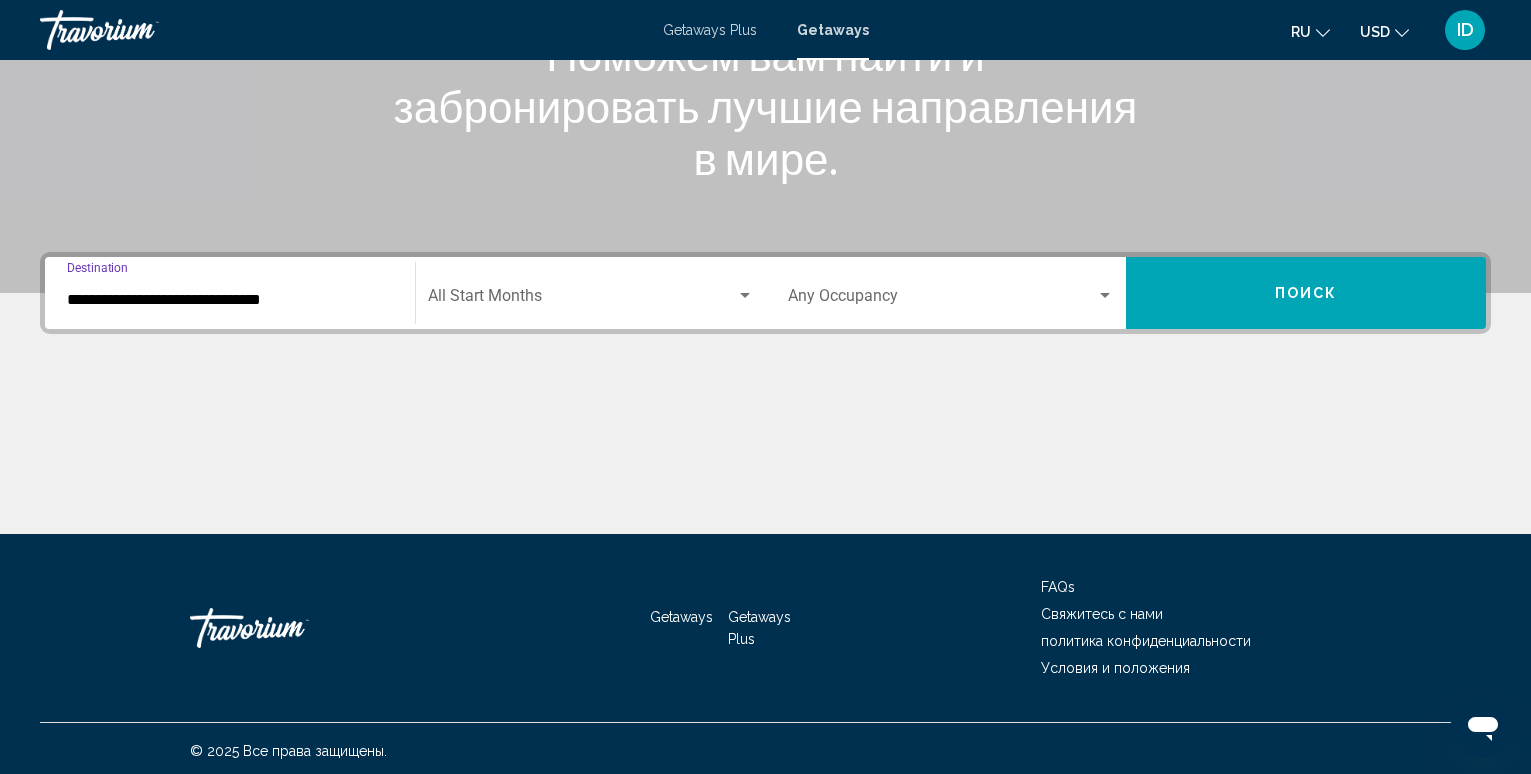 scroll, scrollTop: 312, scrollLeft: 0, axis: vertical 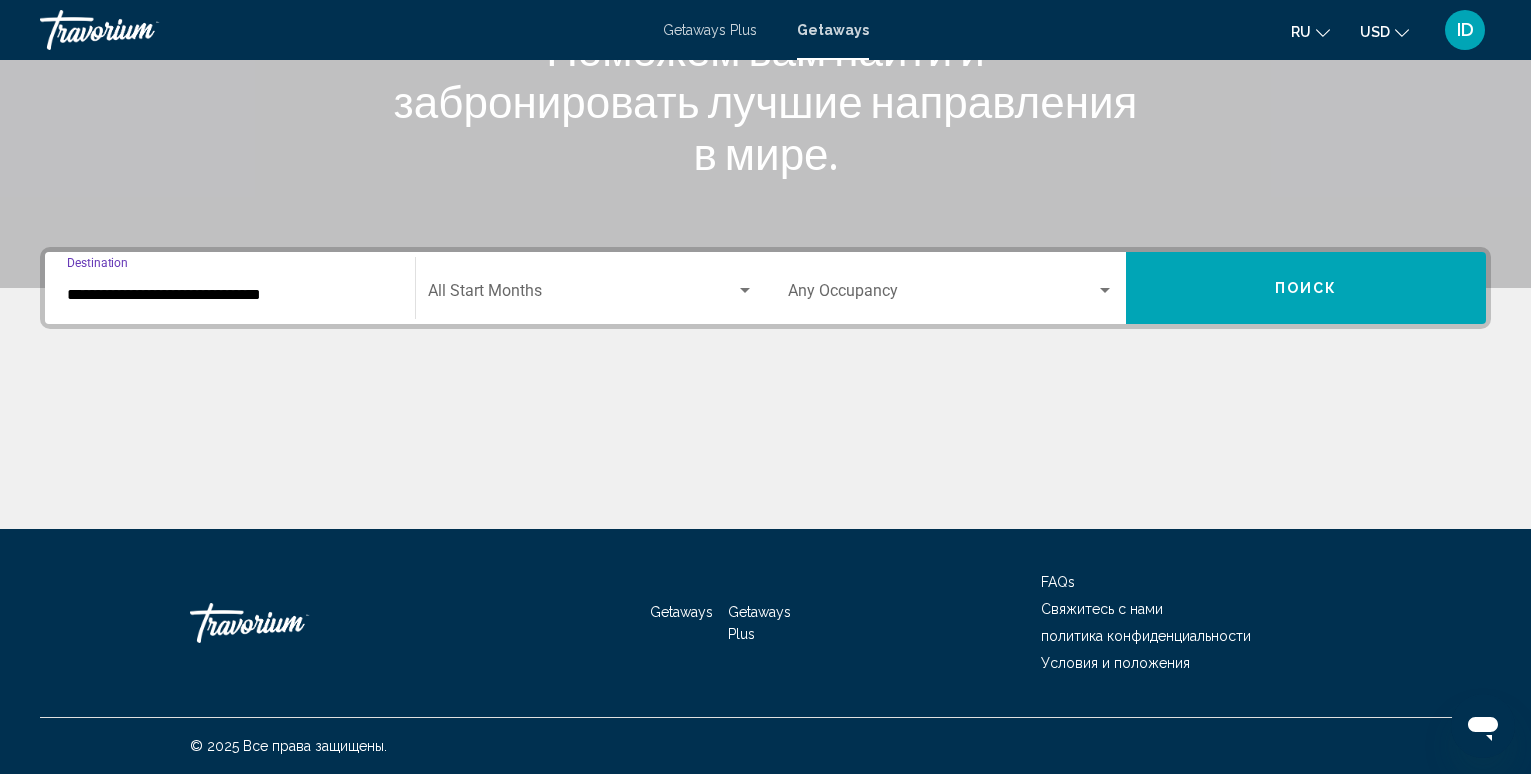 click at bounding box center [581, 295] 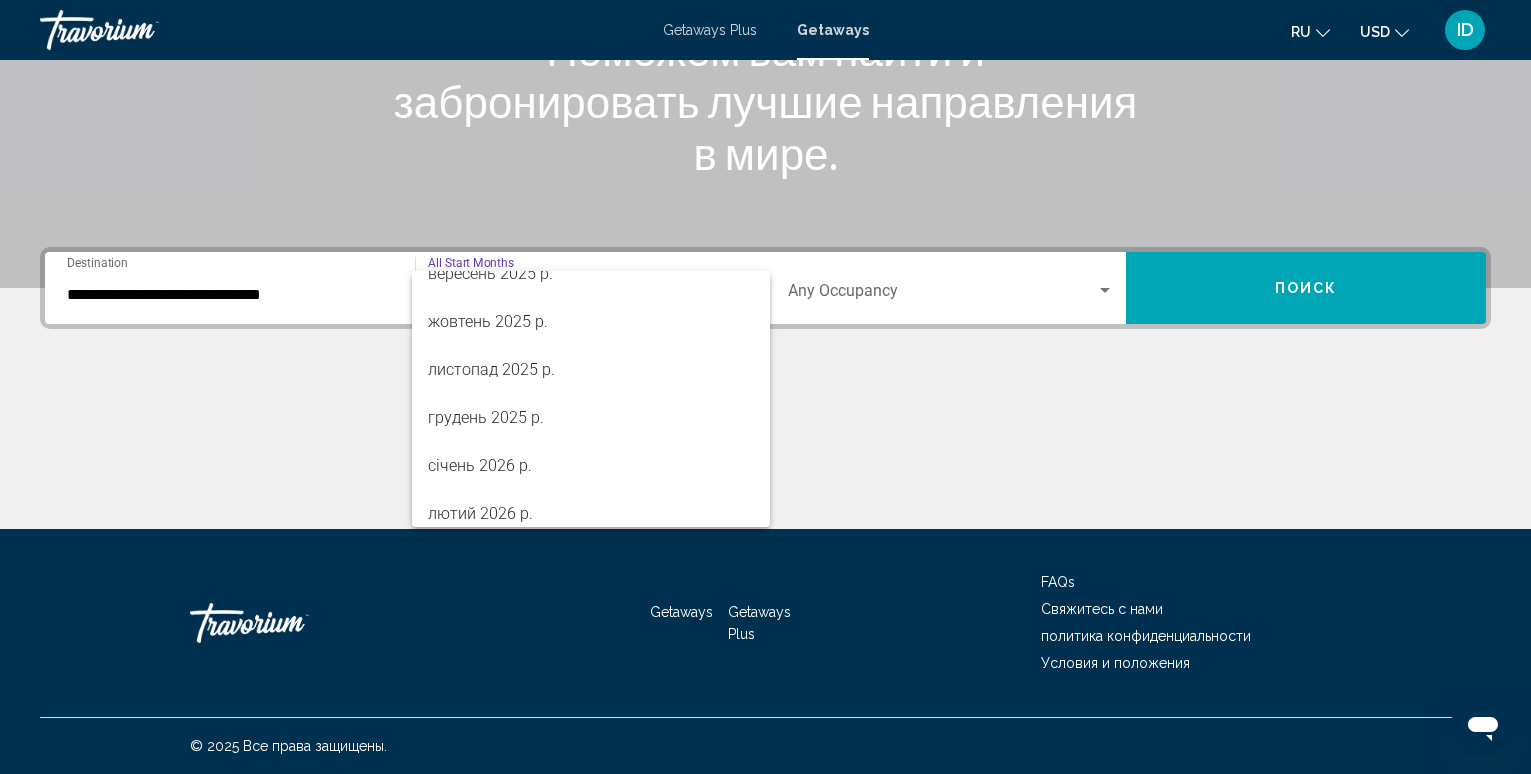 scroll, scrollTop: 200, scrollLeft: 0, axis: vertical 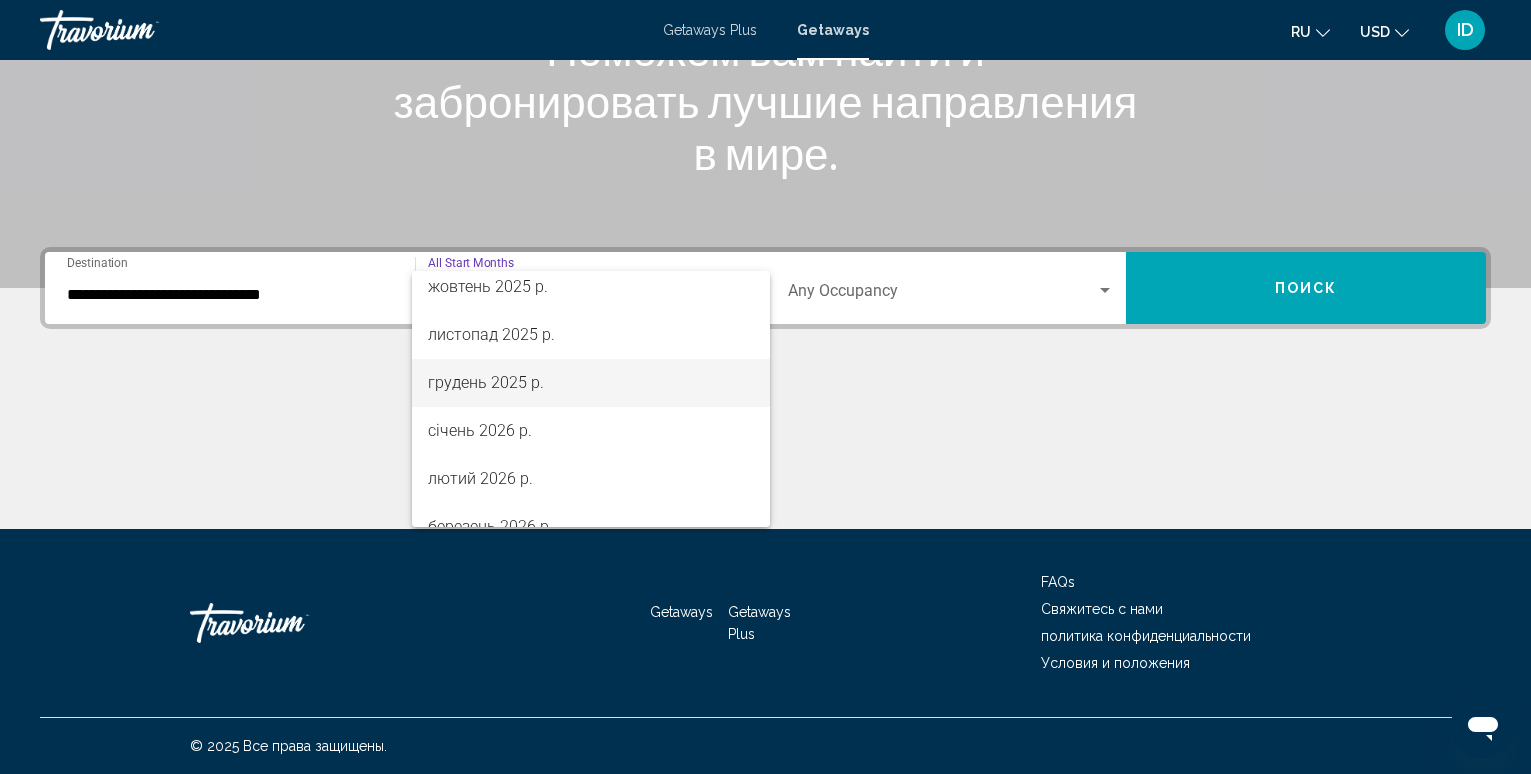 click on "грудень 2025 р." at bounding box center (590, 383) 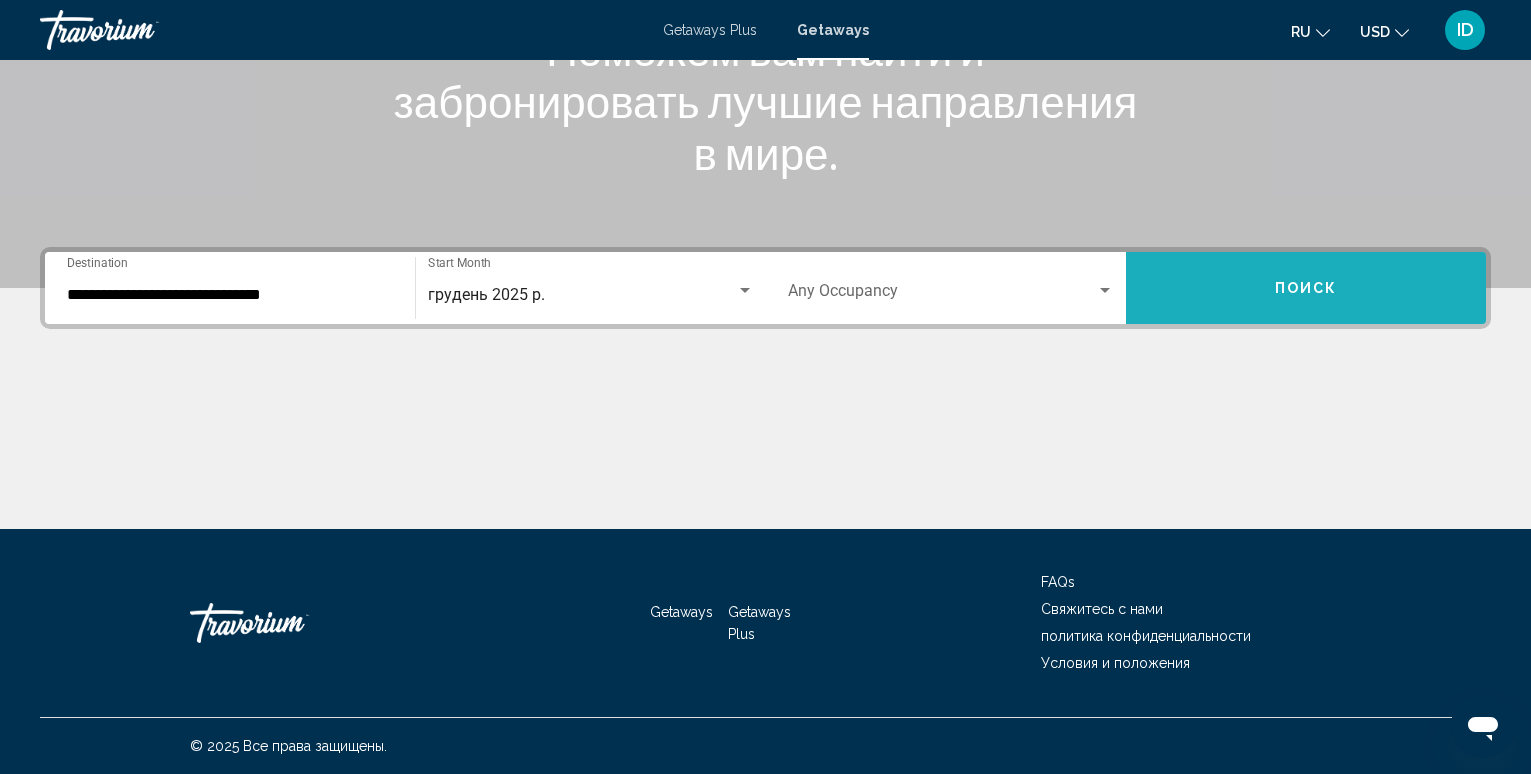 click on "Поиск" at bounding box center [1306, 289] 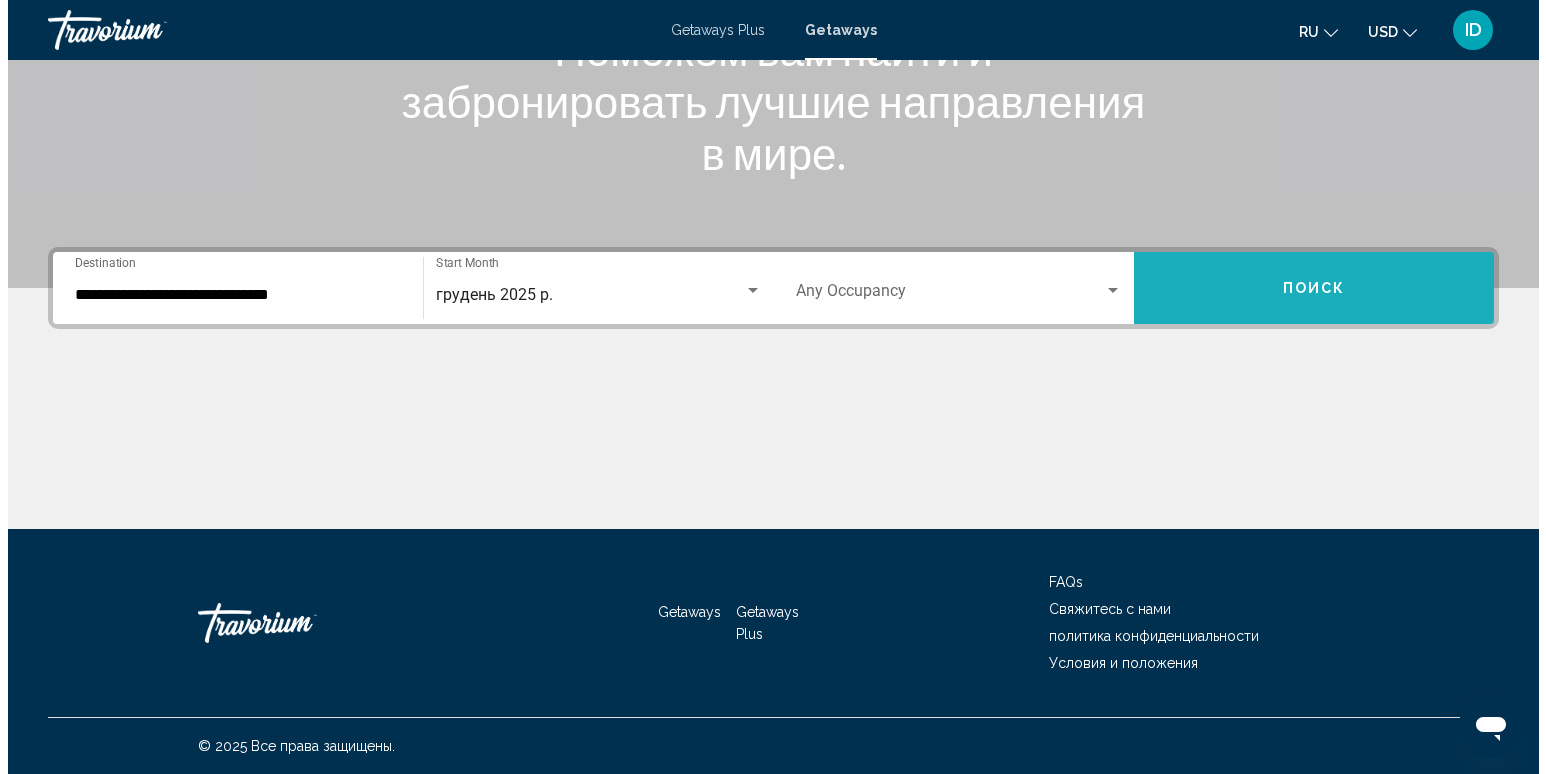 scroll, scrollTop: 0, scrollLeft: 0, axis: both 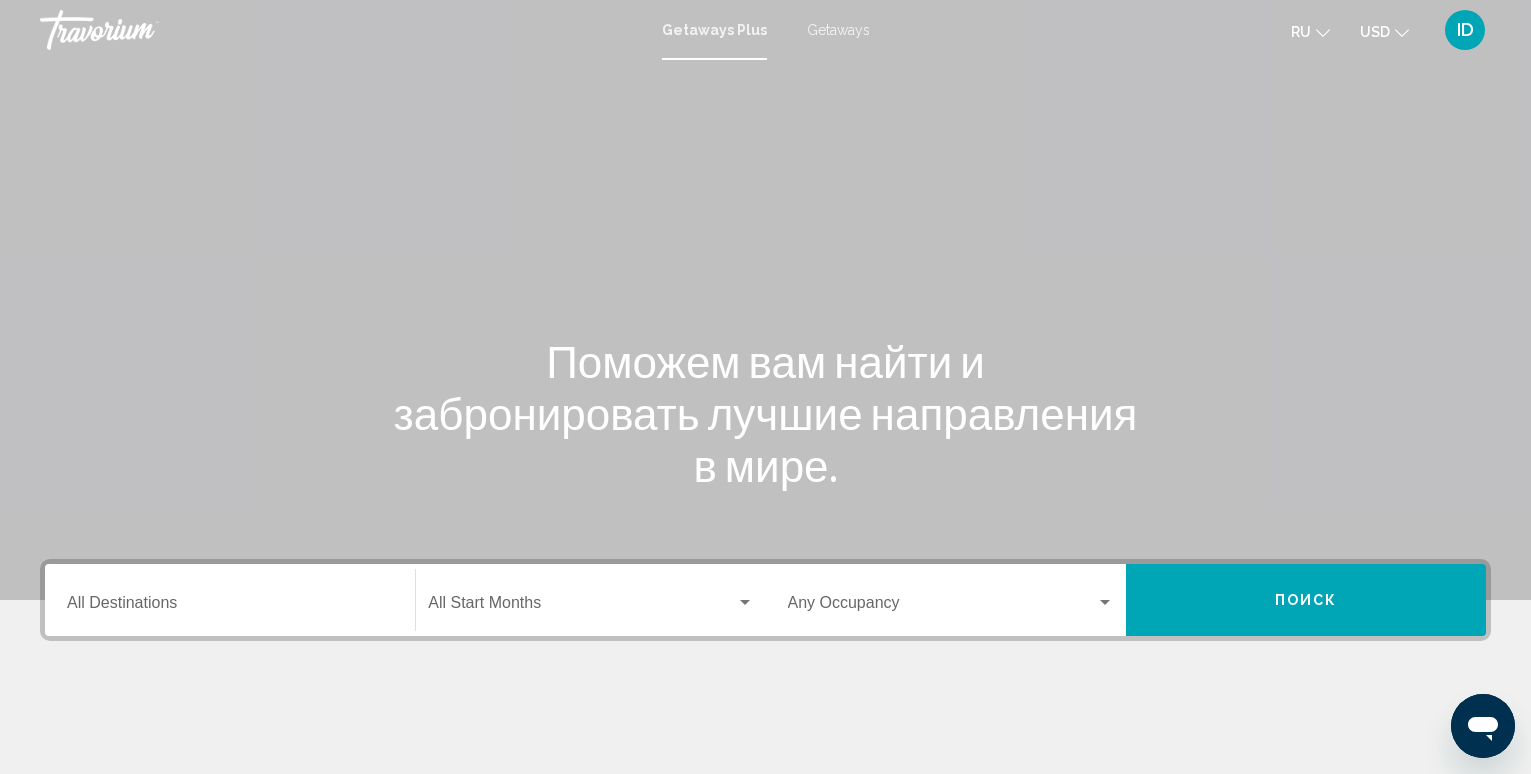 click on "Getaways" at bounding box center (838, 30) 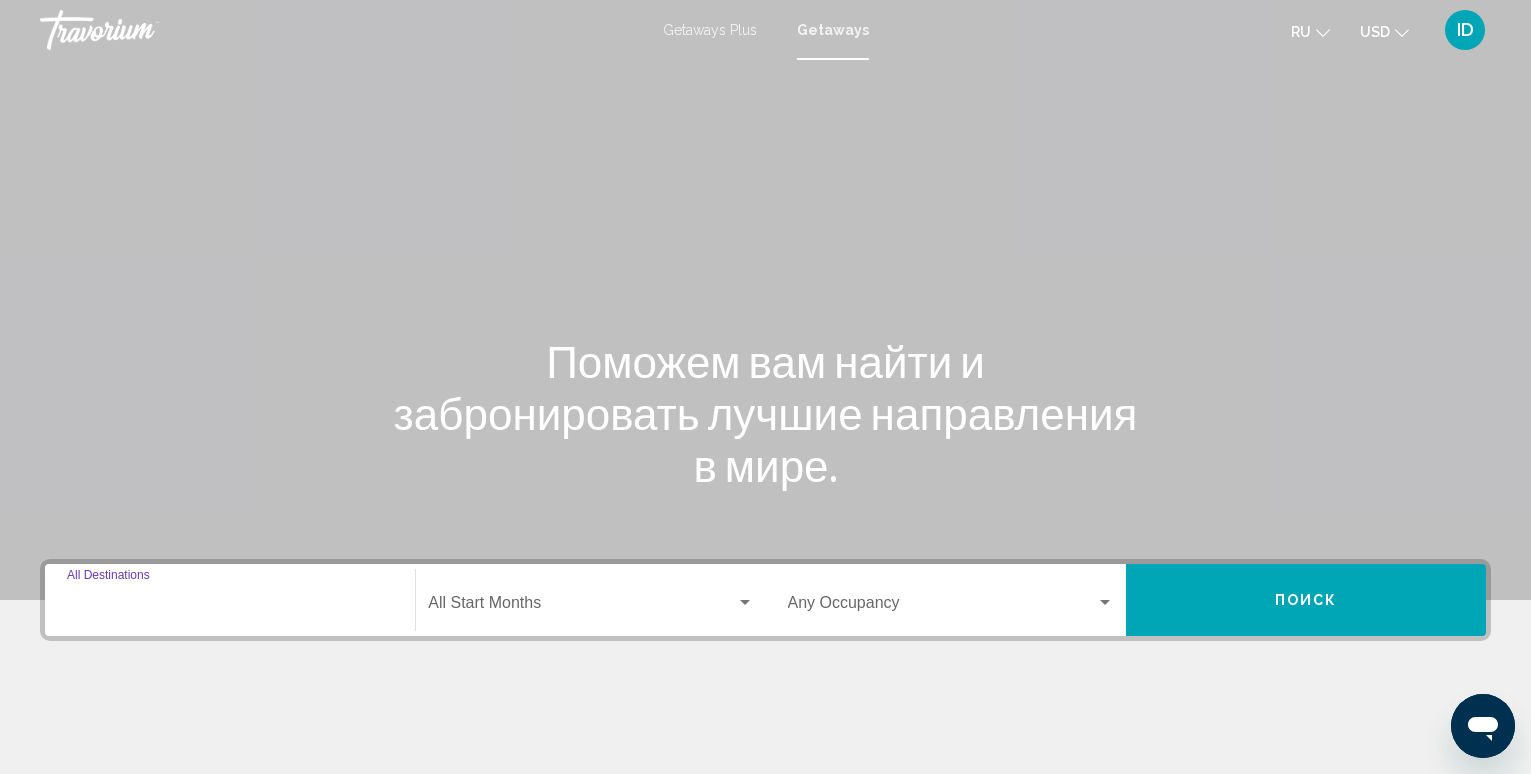 click on "Destination All Destinations" at bounding box center (230, 607) 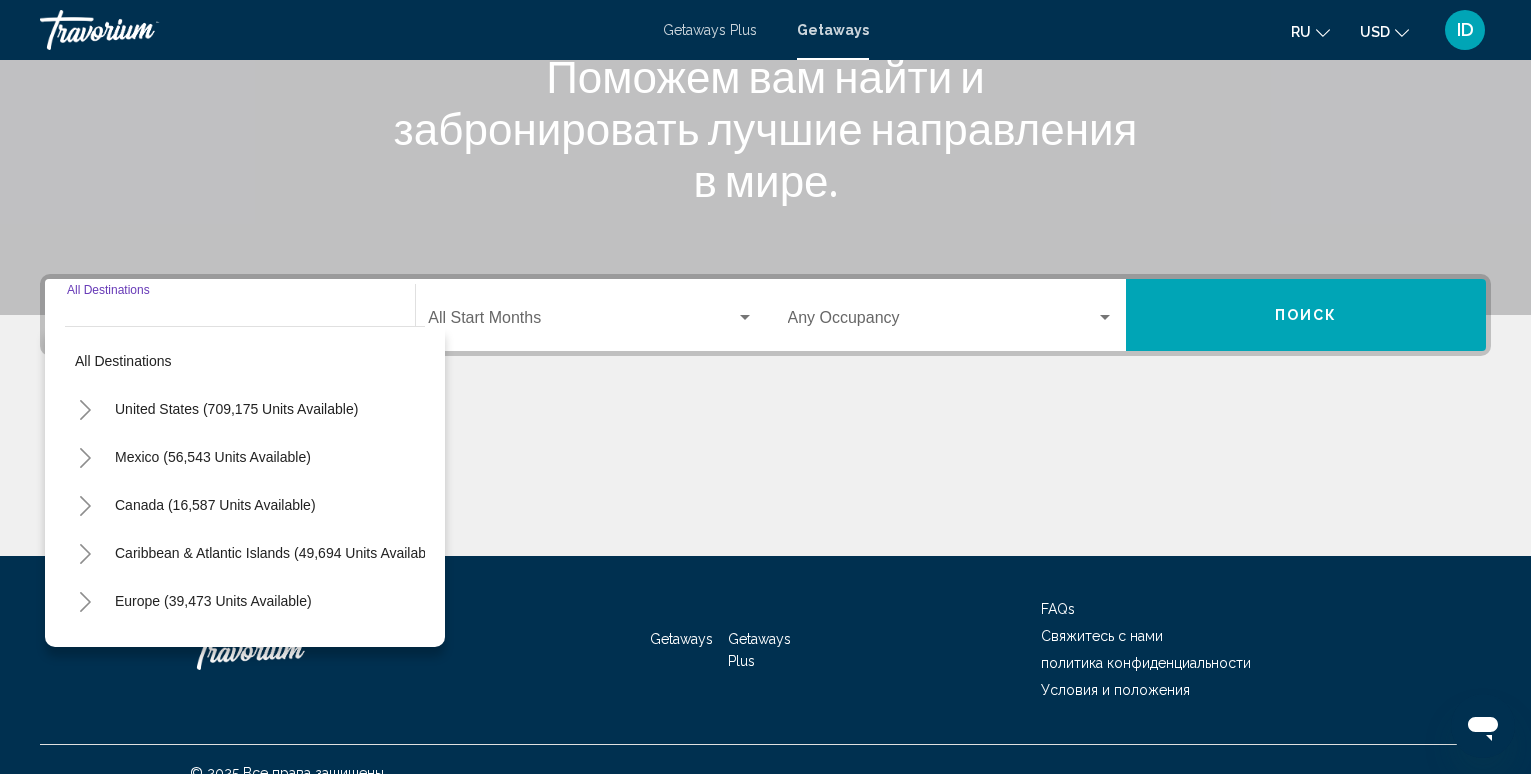 scroll, scrollTop: 312, scrollLeft: 0, axis: vertical 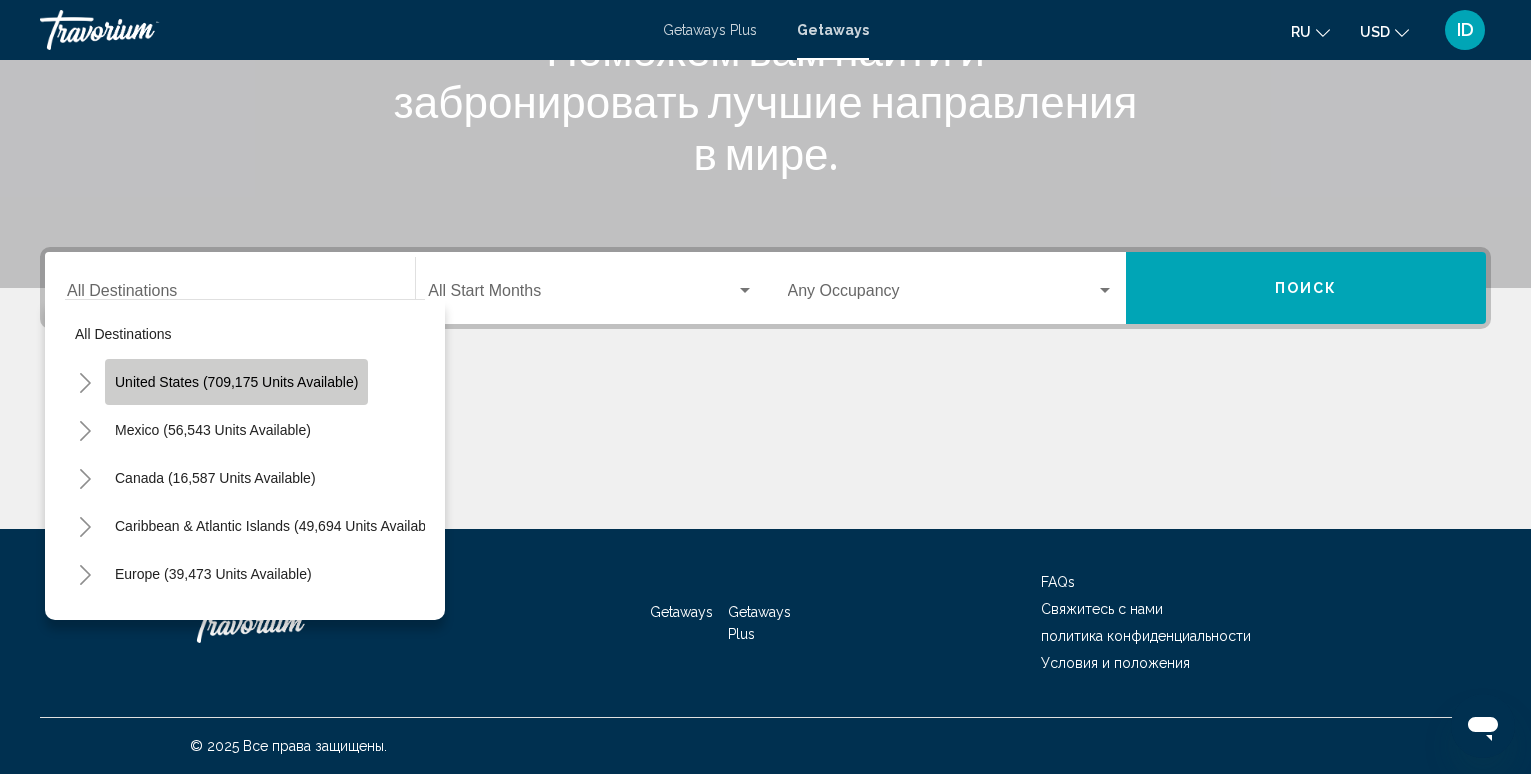 click on "United States (709,175 units available)" 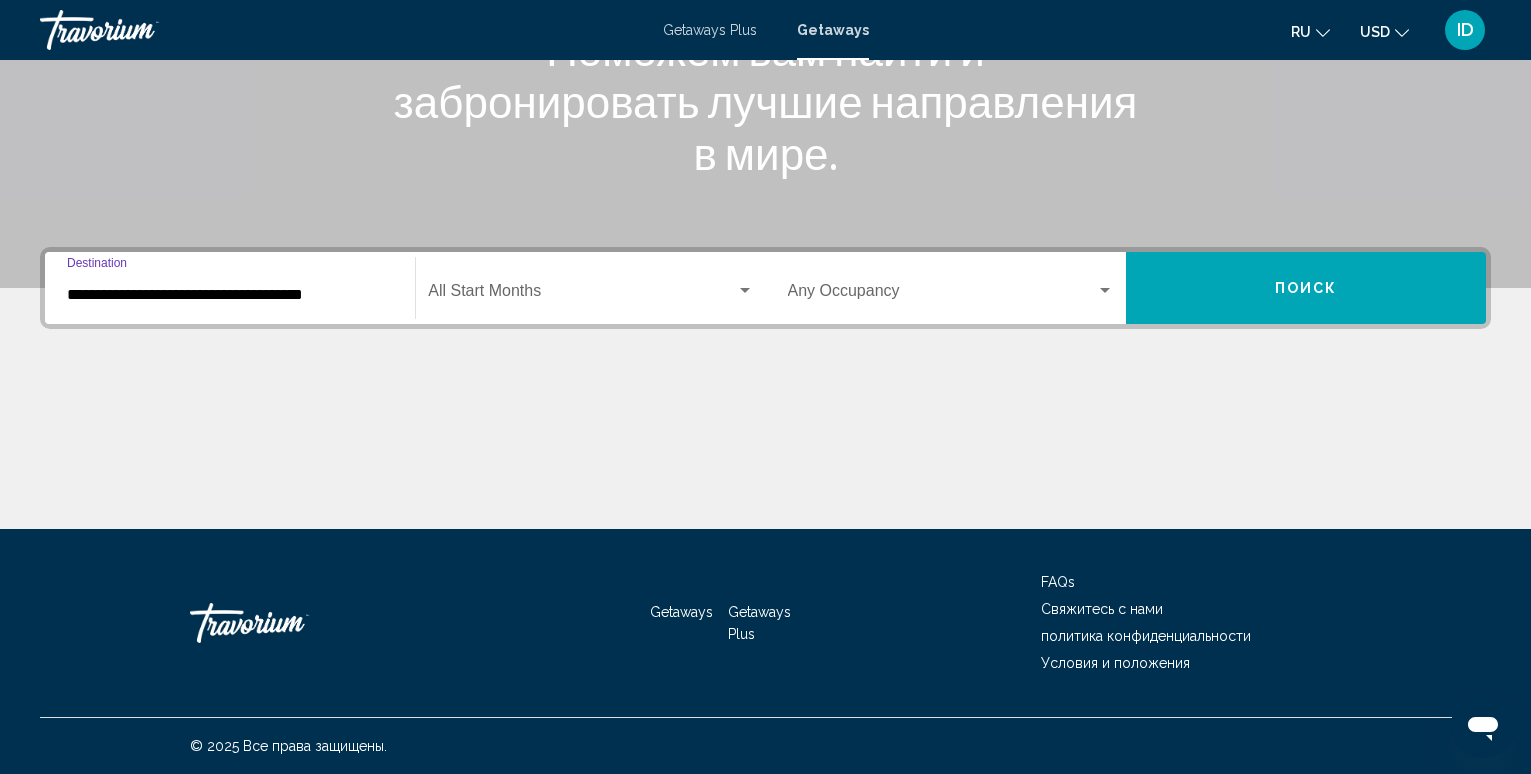 click on "**********" at bounding box center [230, 295] 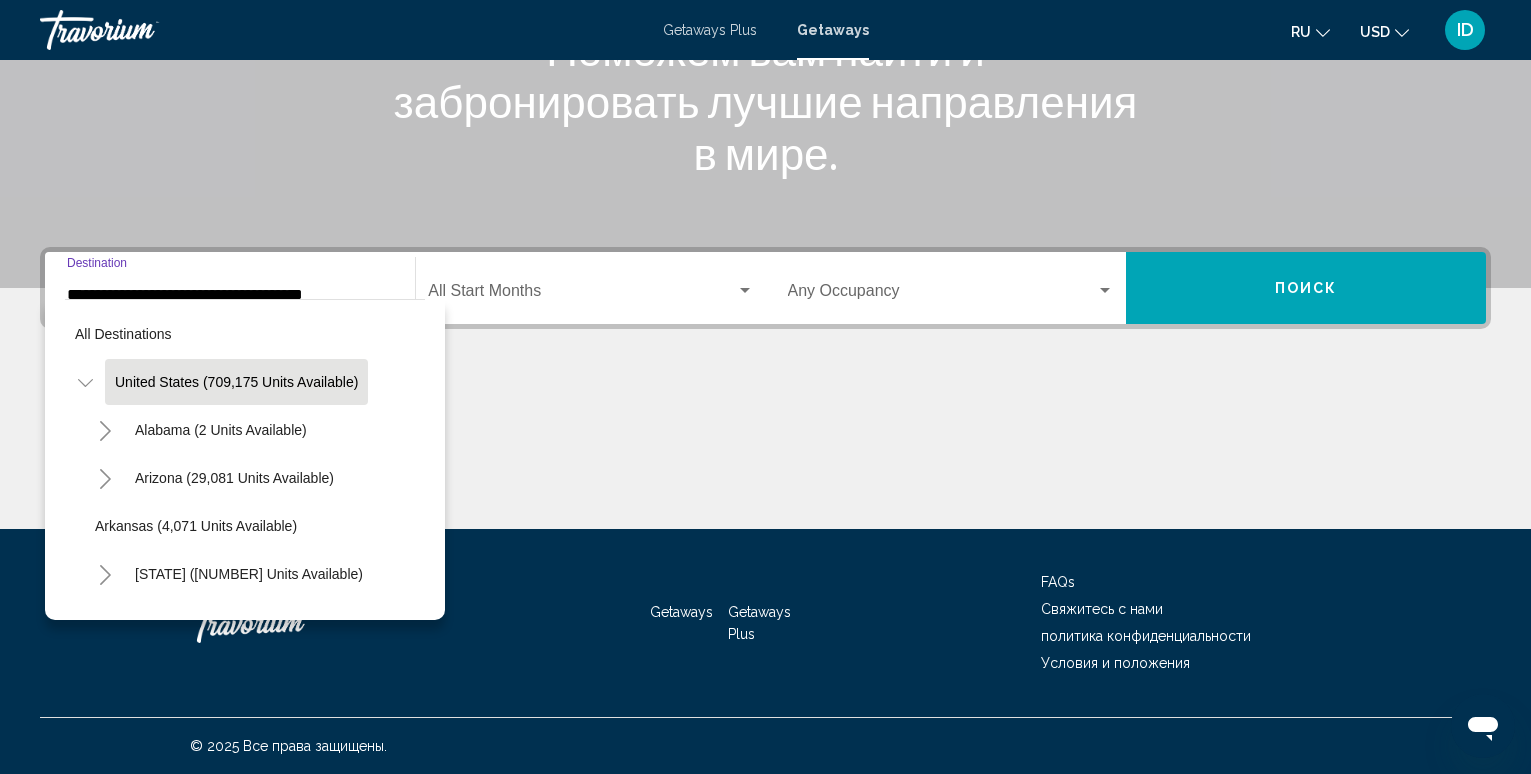 scroll, scrollTop: 307, scrollLeft: 0, axis: vertical 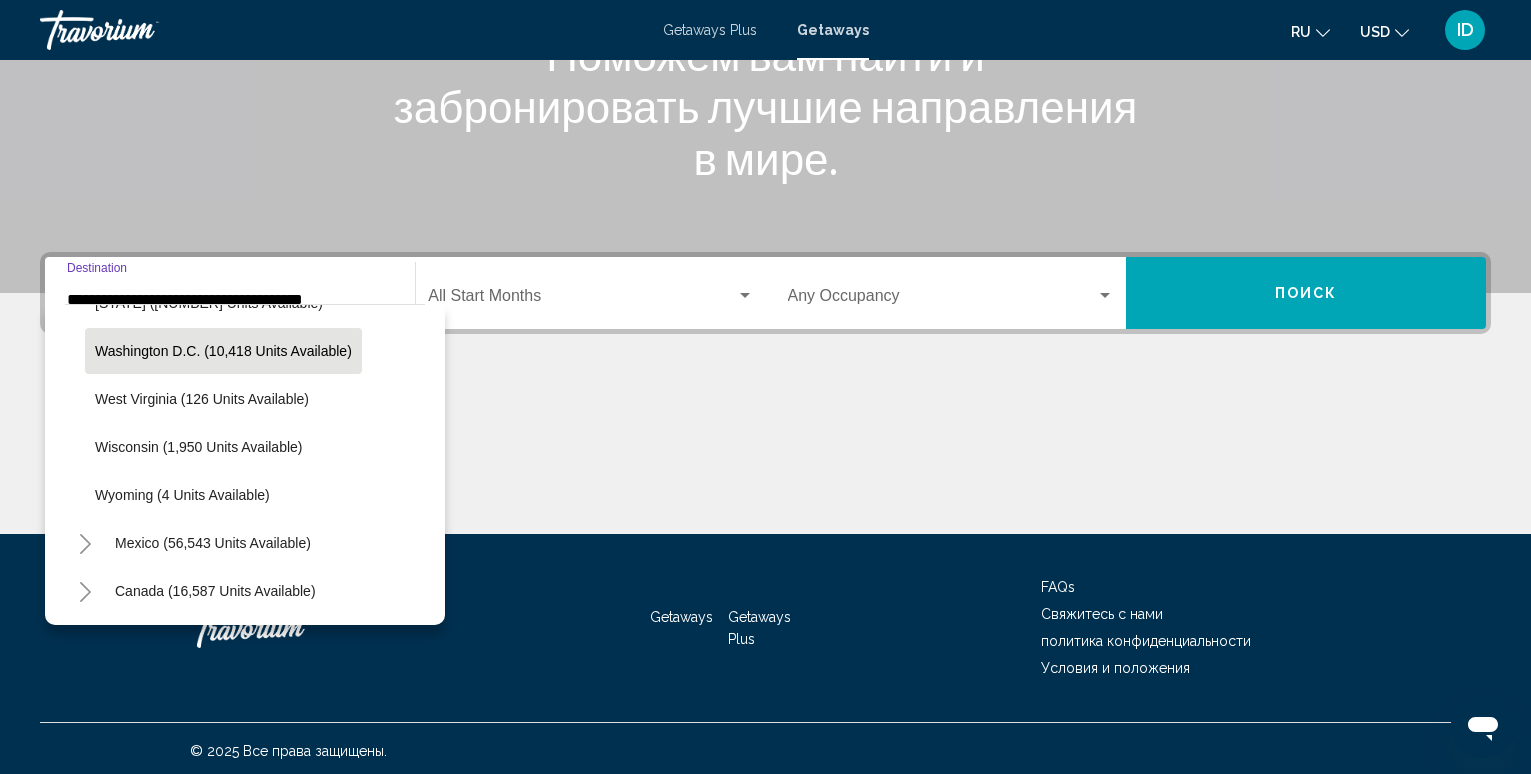 click on "Washington D.C. (10,418 units available)" 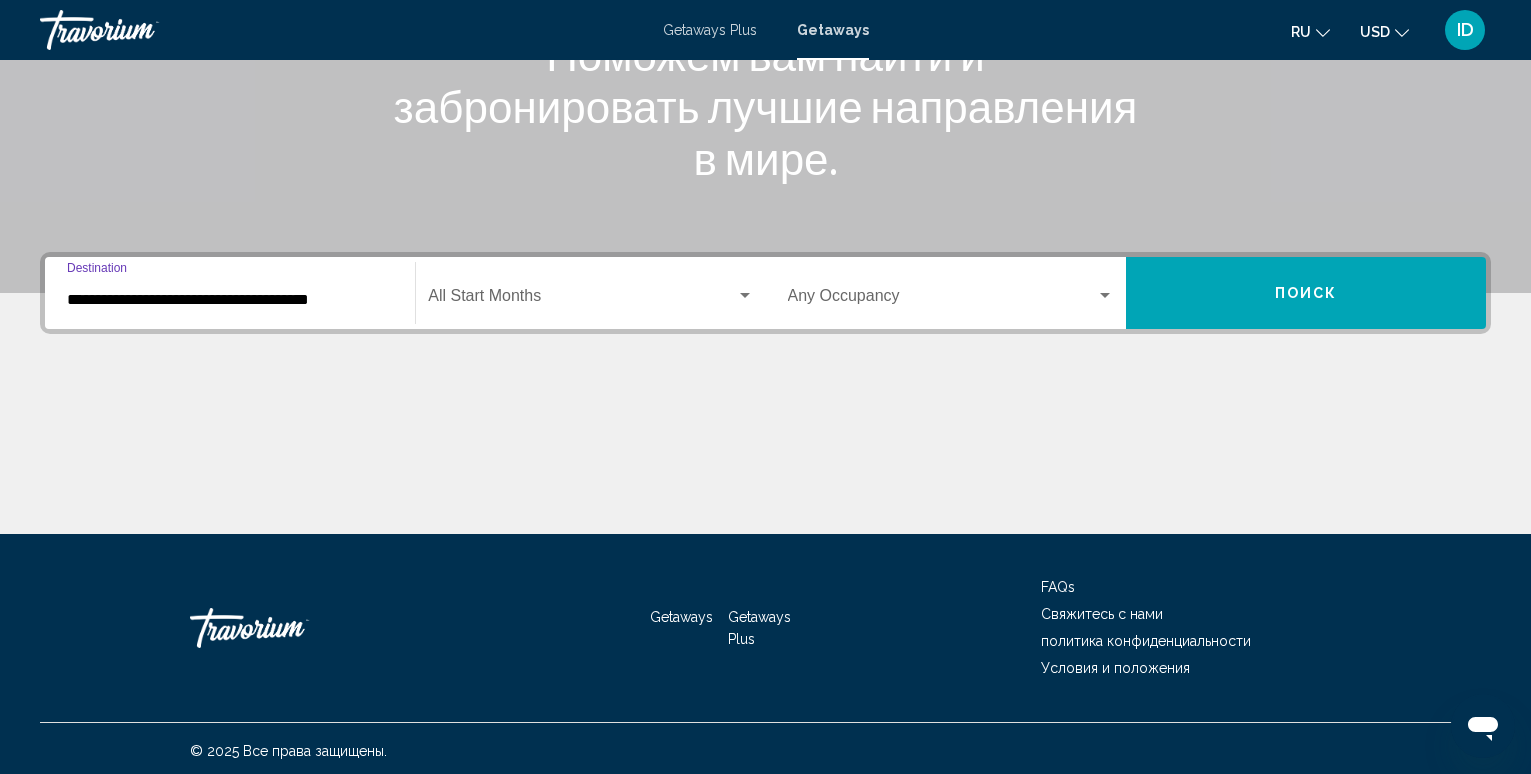 scroll, scrollTop: 312, scrollLeft: 0, axis: vertical 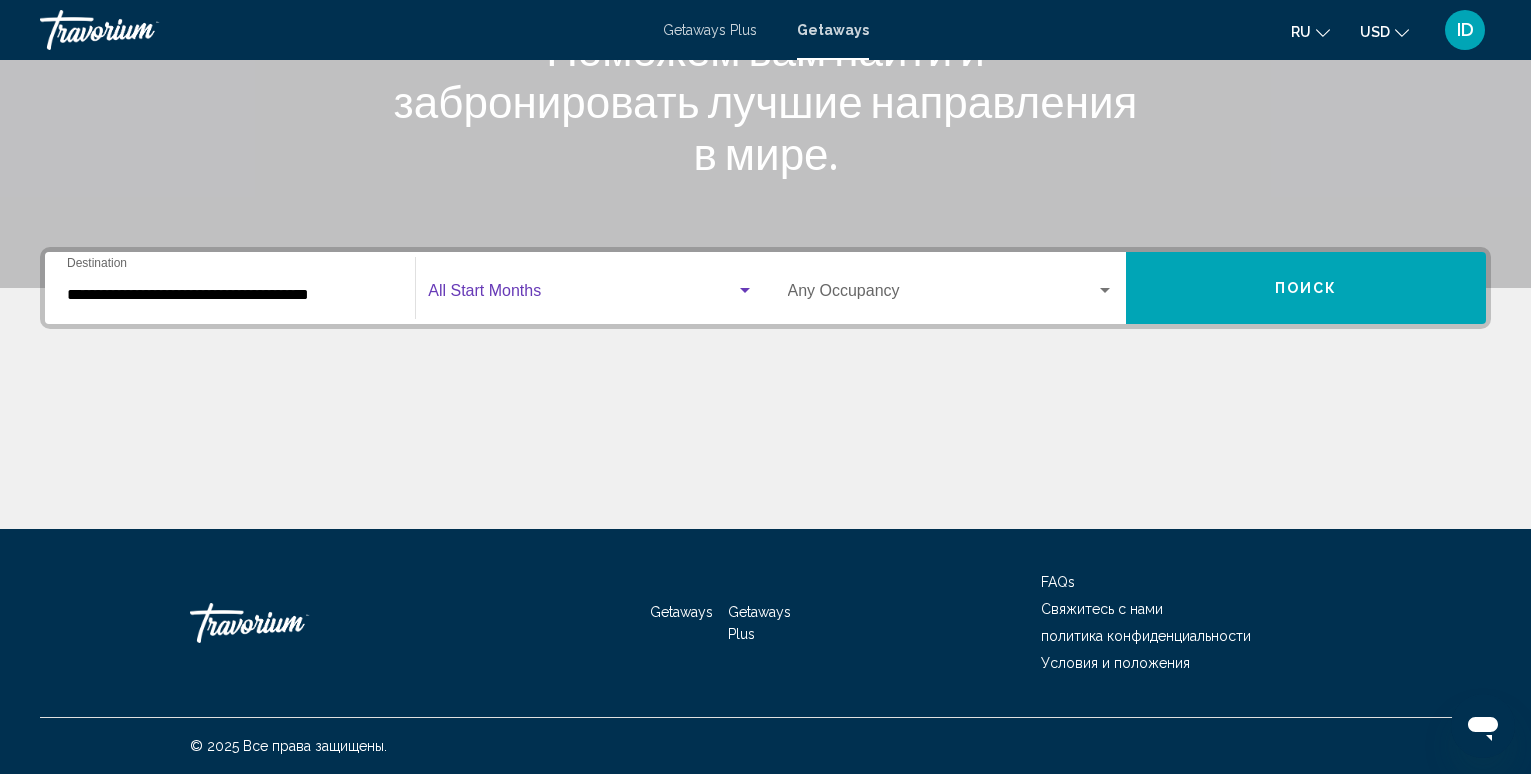 click at bounding box center (581, 295) 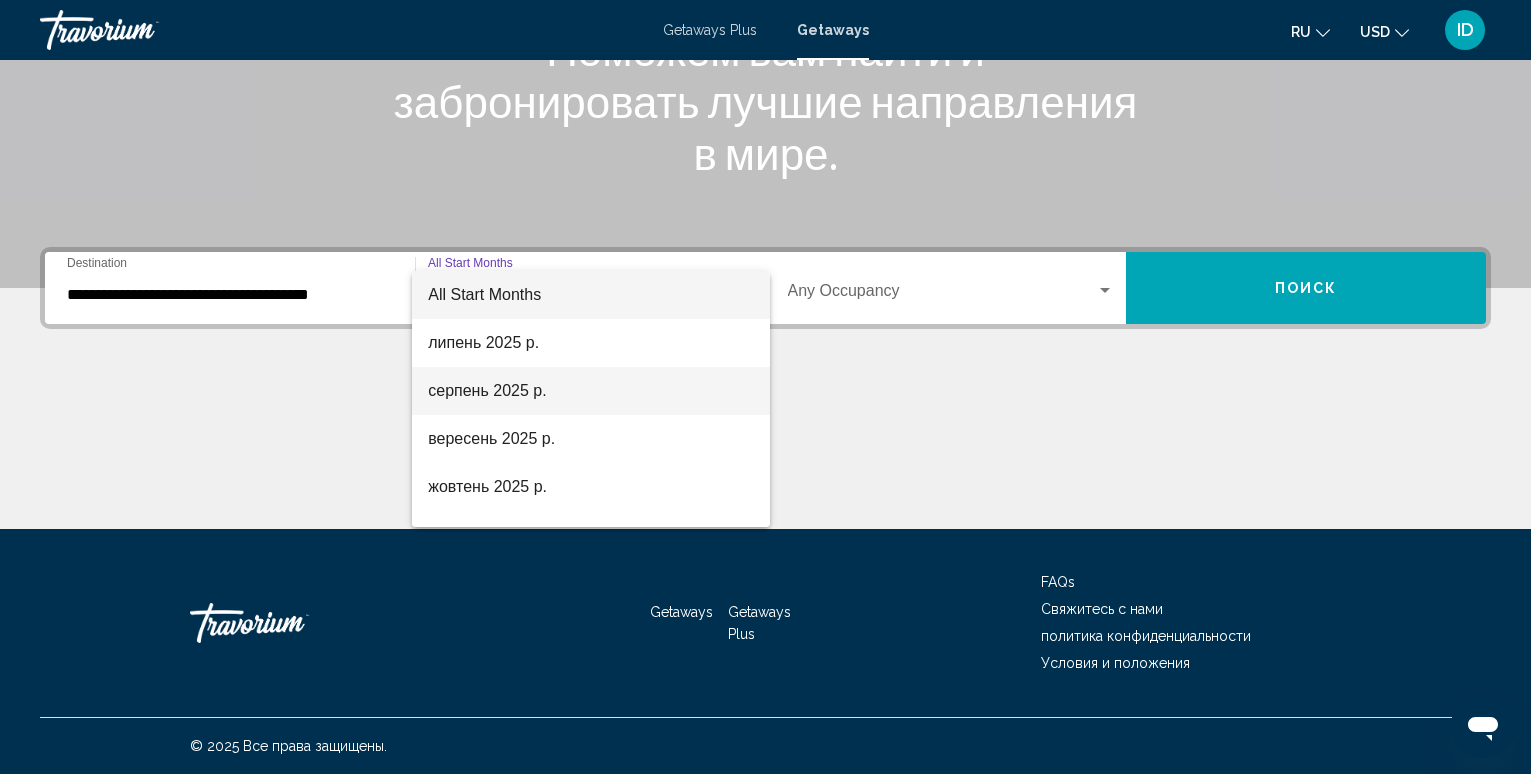scroll, scrollTop: 100, scrollLeft: 0, axis: vertical 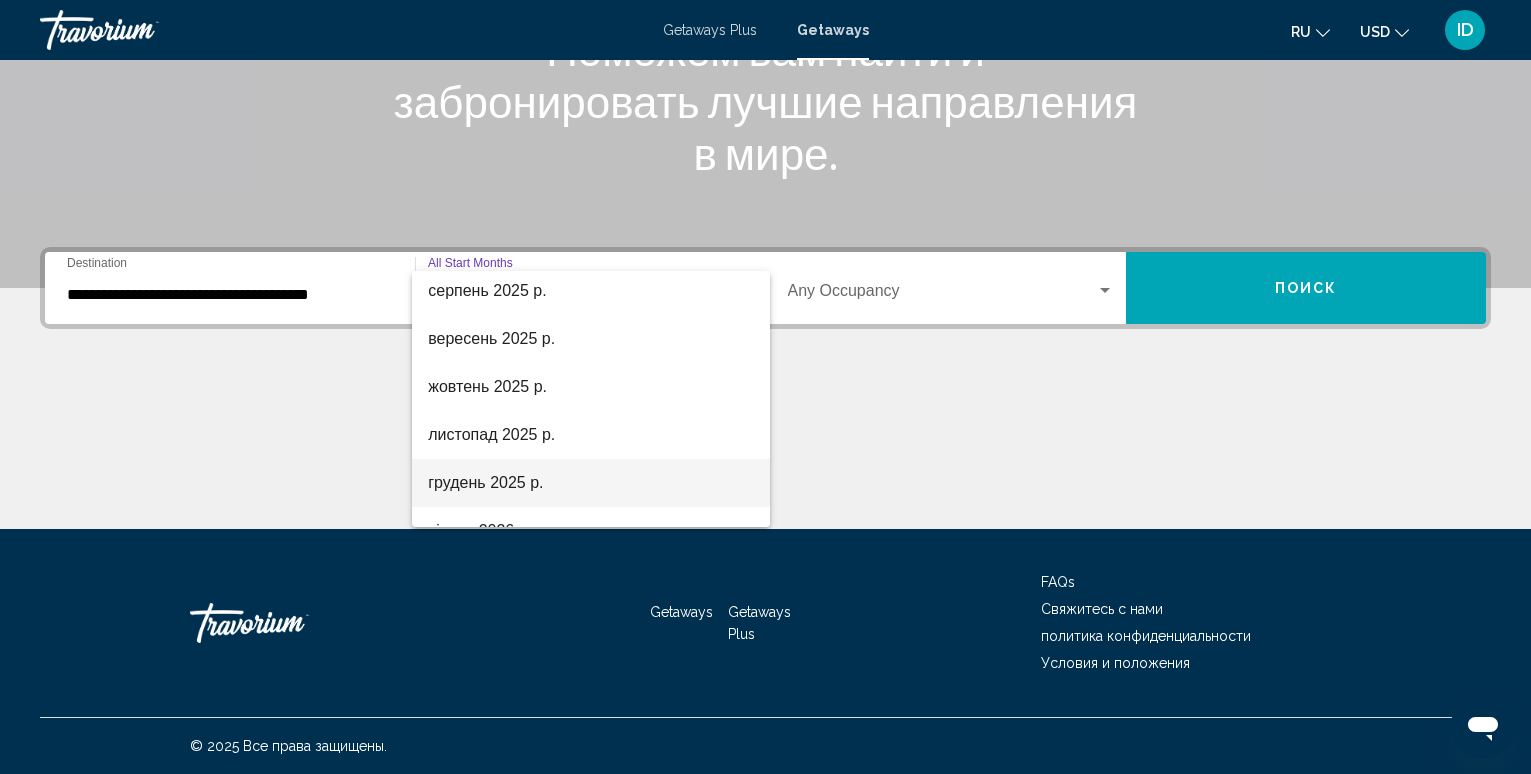 click on "грудень 2025 р." at bounding box center (590, 483) 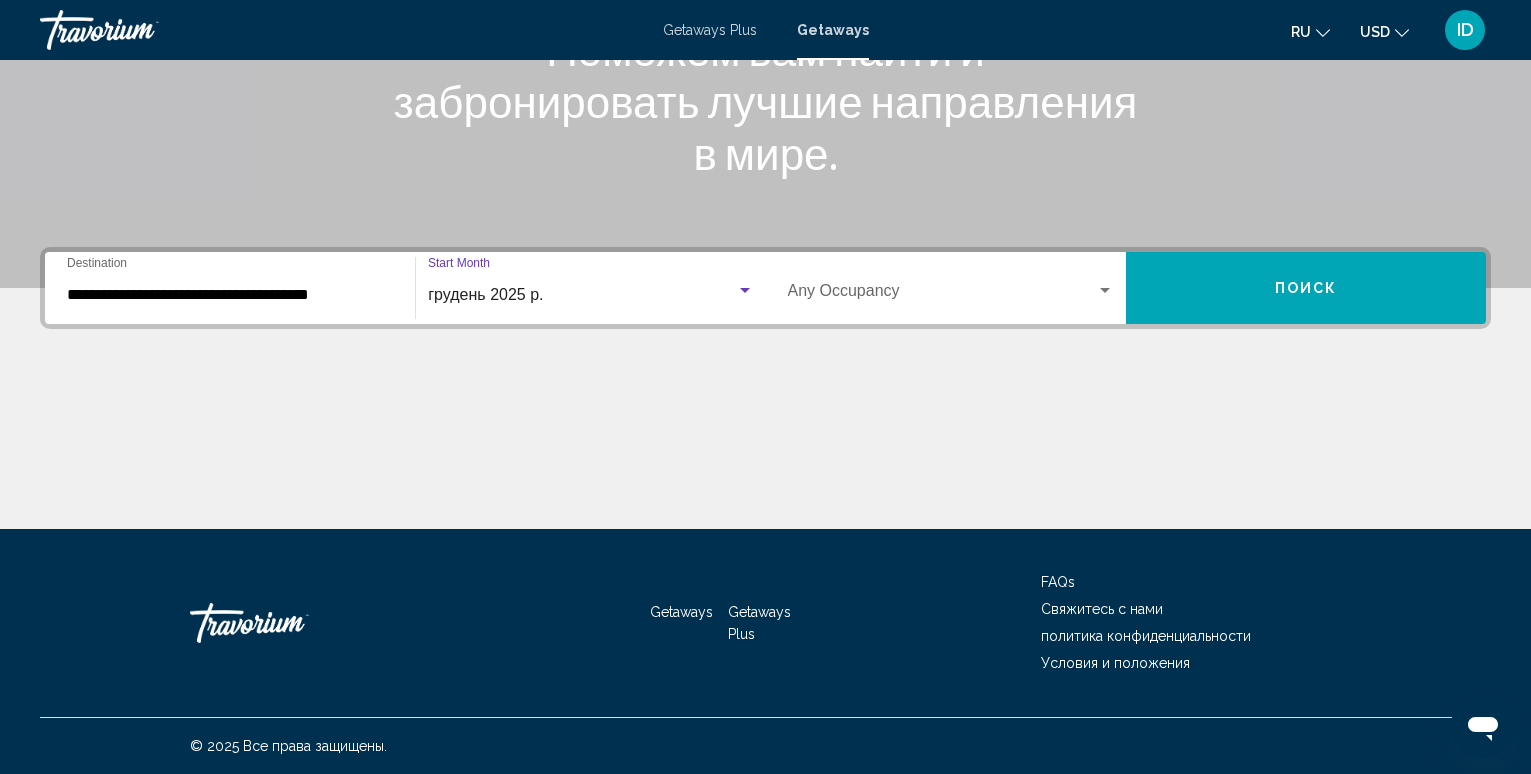 click on "Поиск" at bounding box center [1306, 289] 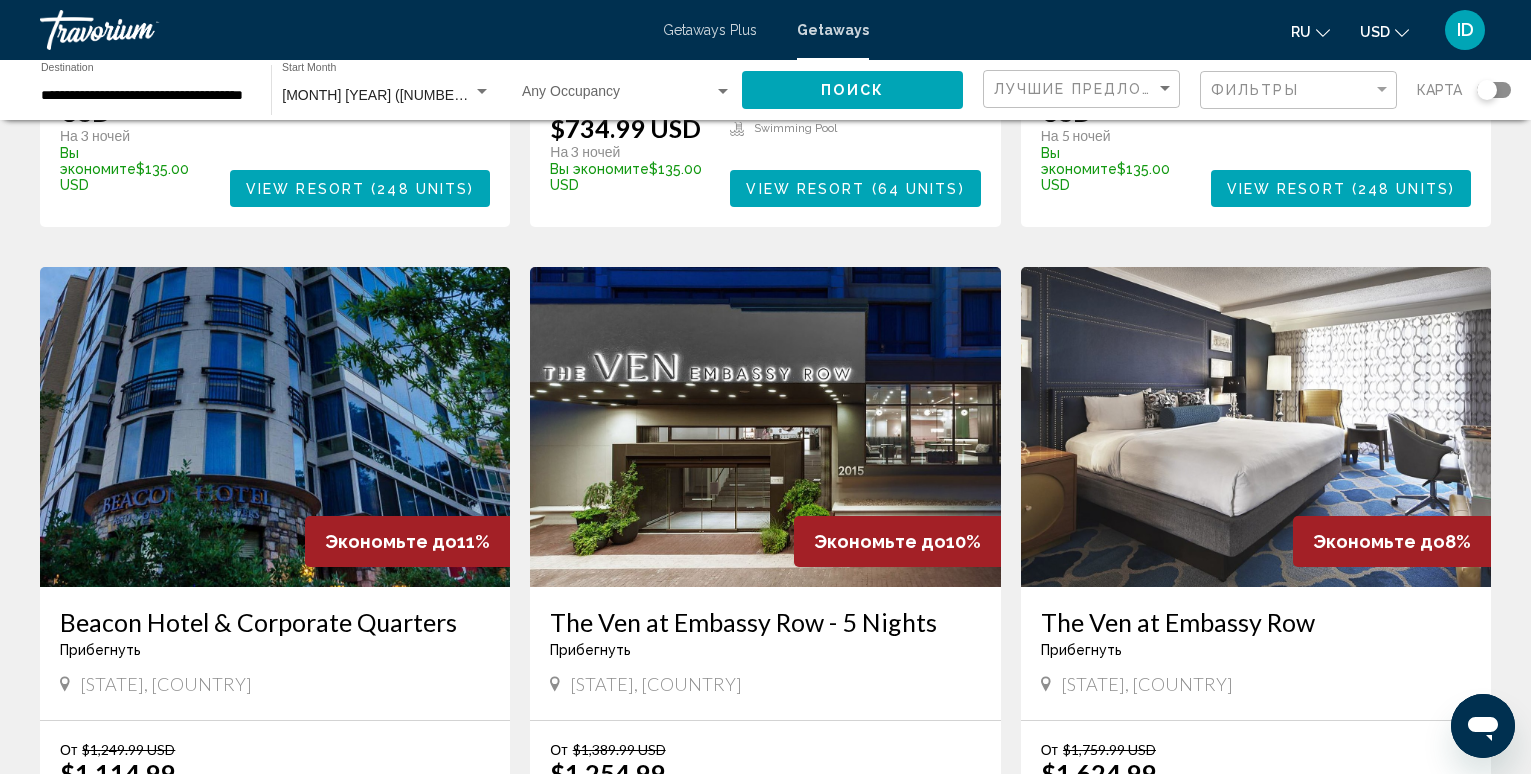scroll, scrollTop: 611, scrollLeft: 0, axis: vertical 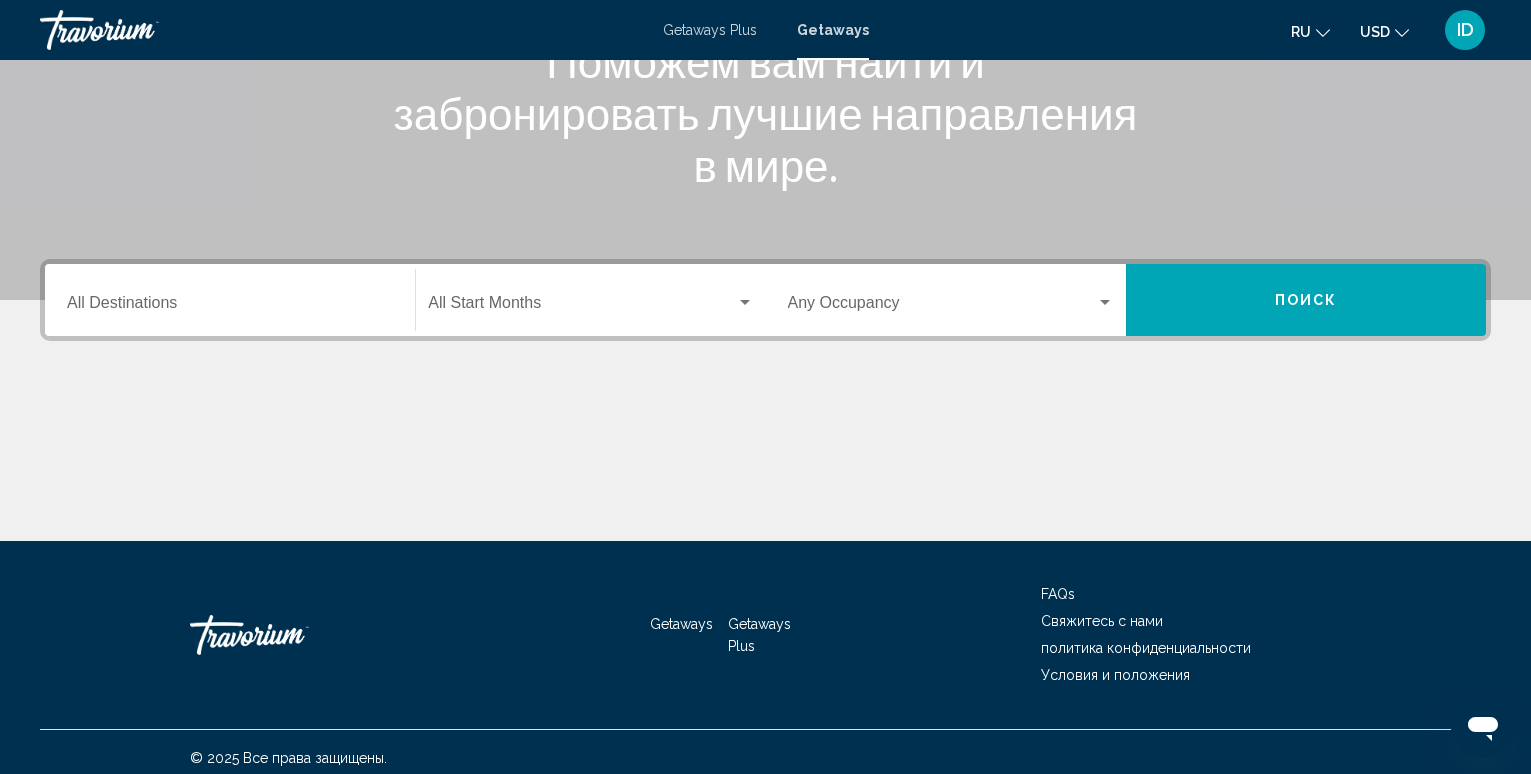 click on "Destination All Destinations" at bounding box center [230, 300] 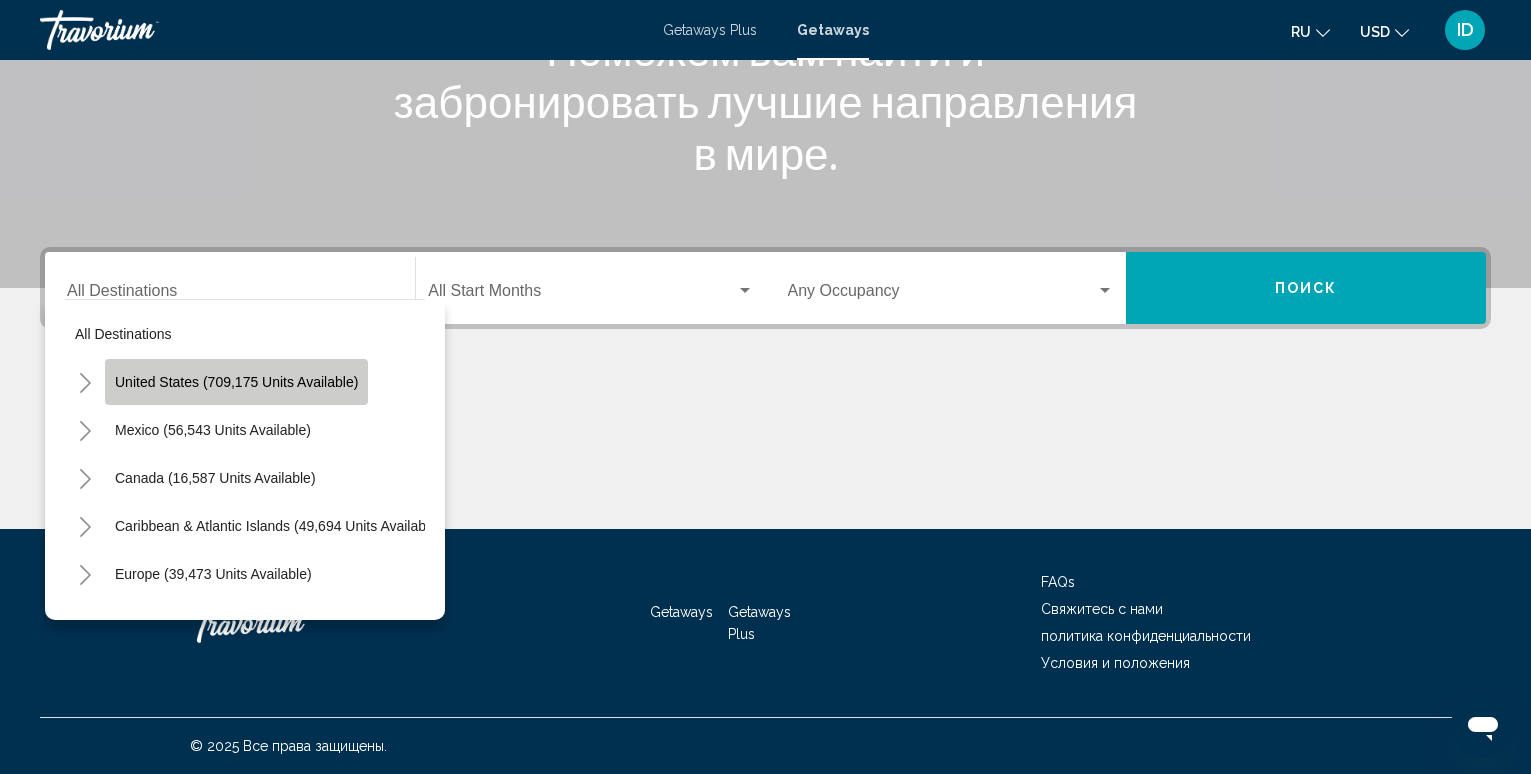 click on "United States (709,175 units available)" 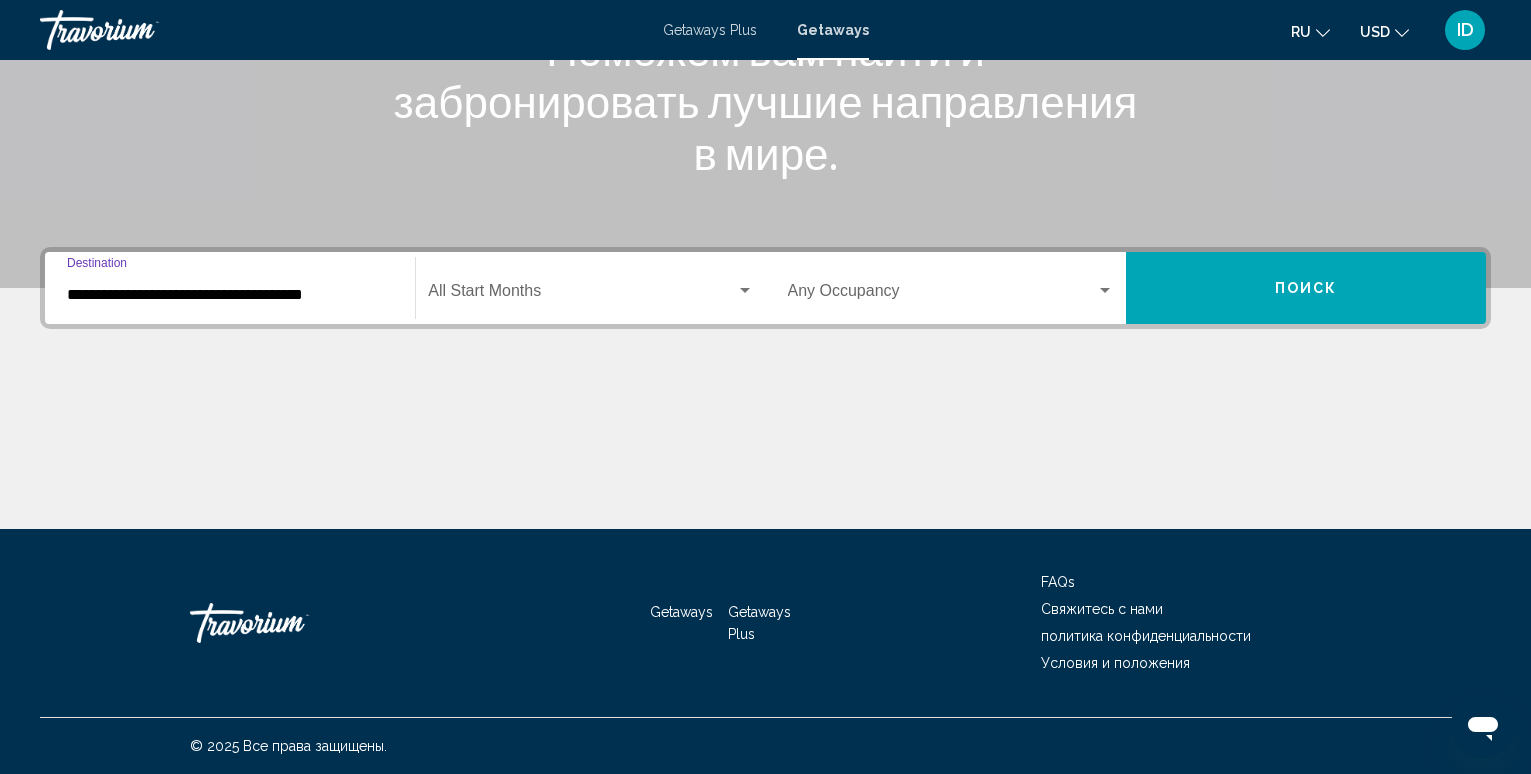 click on "**********" at bounding box center [230, 295] 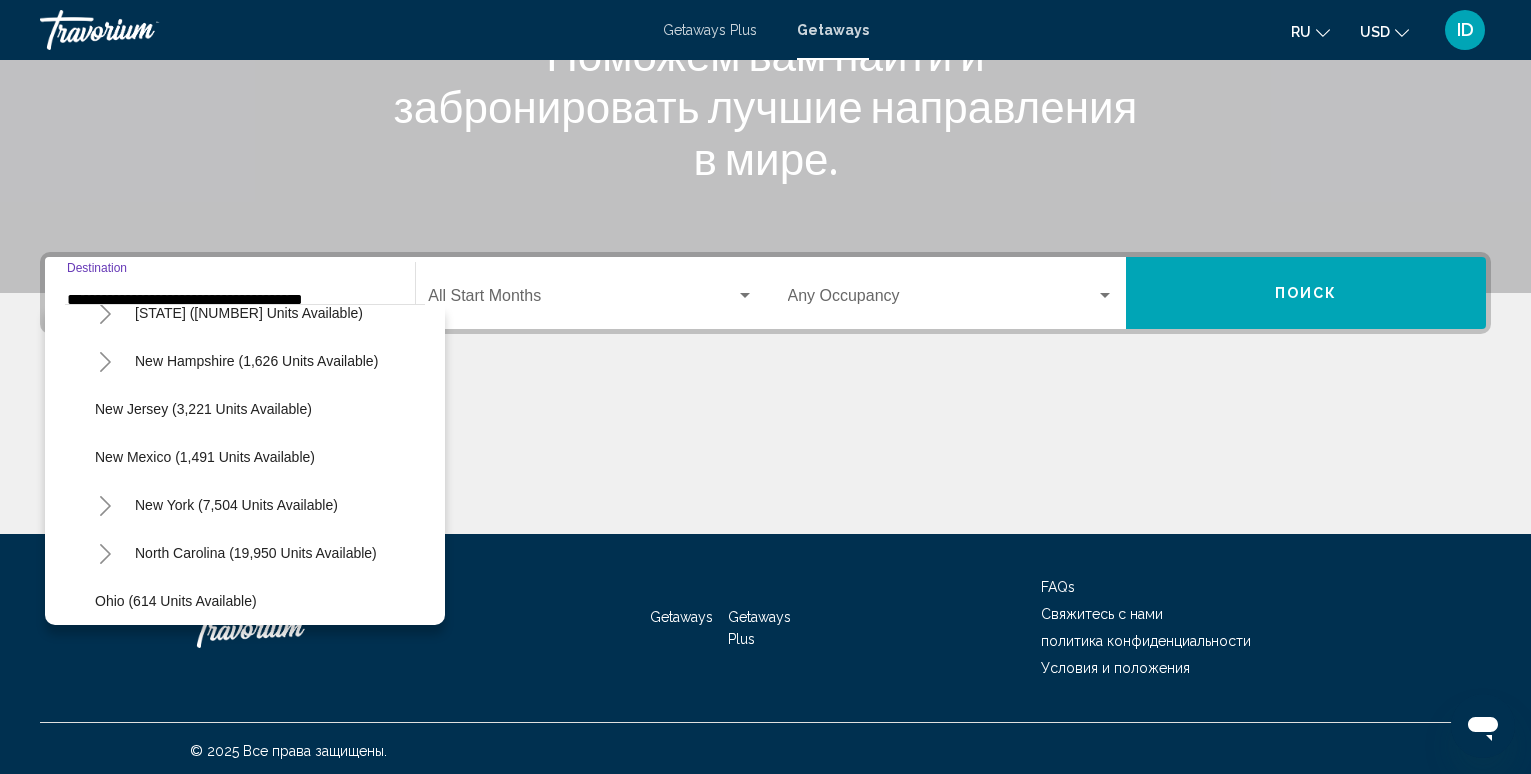 scroll, scrollTop: 1300, scrollLeft: 0, axis: vertical 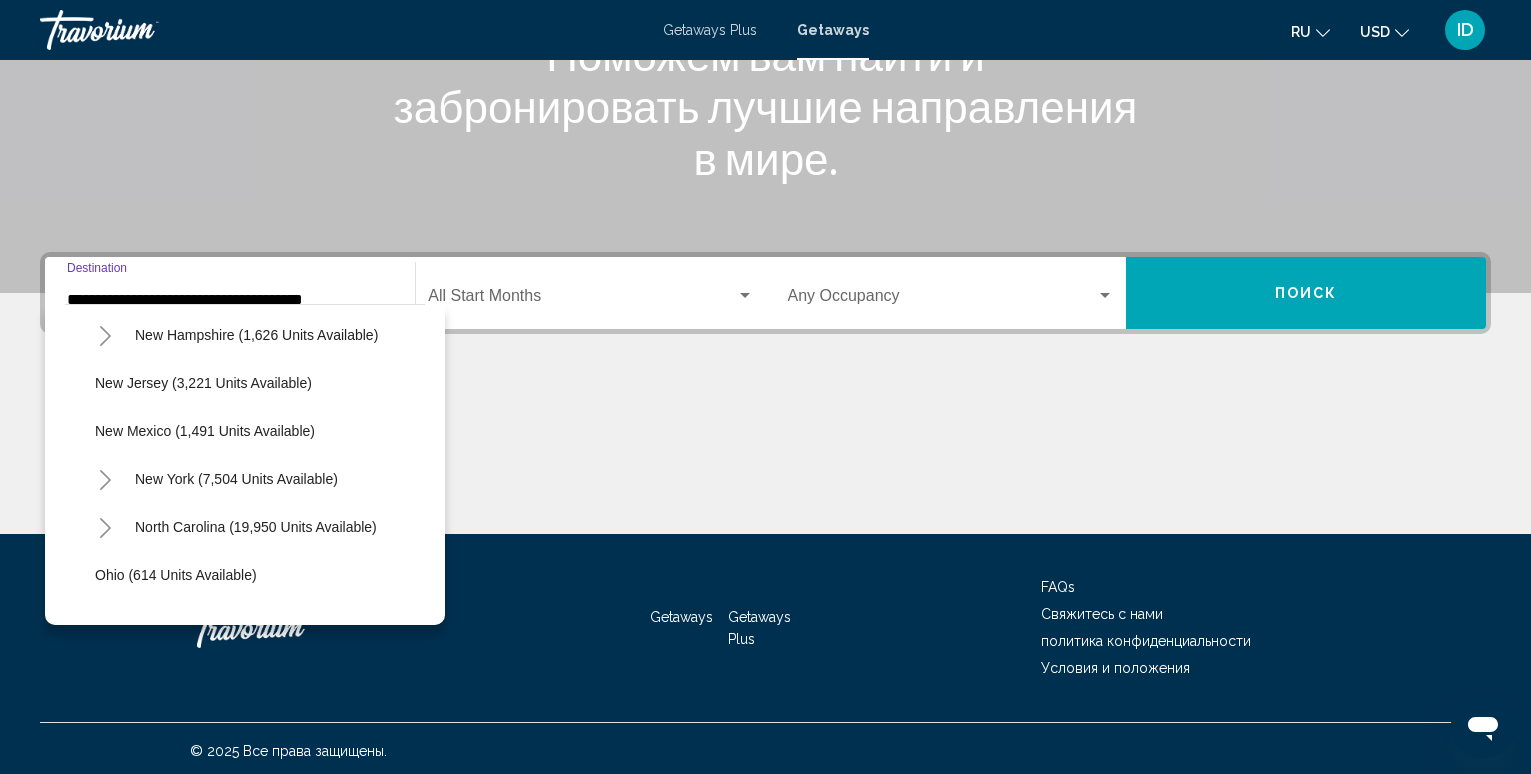 click on "New York (7,504 units available)" 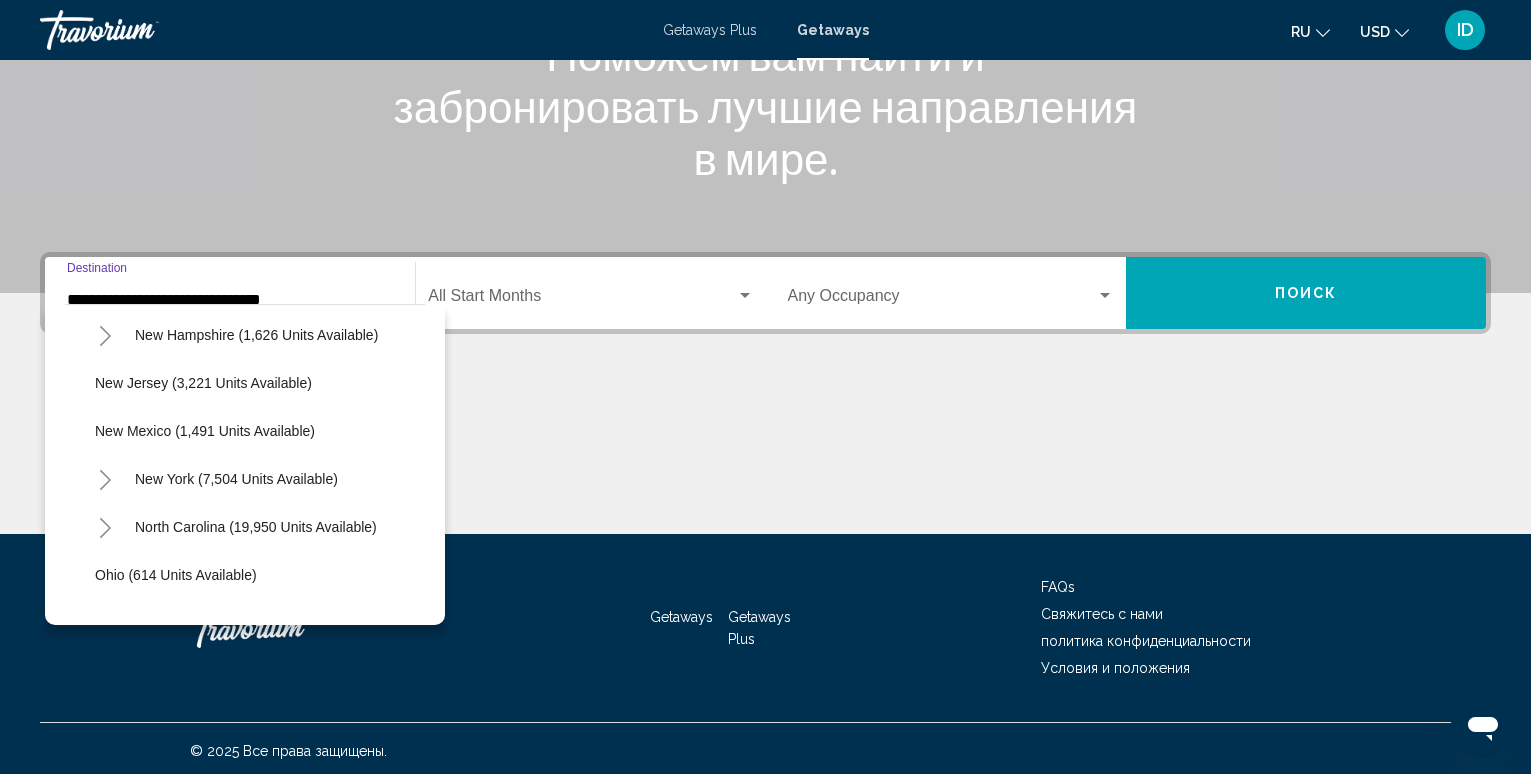 scroll, scrollTop: 312, scrollLeft: 0, axis: vertical 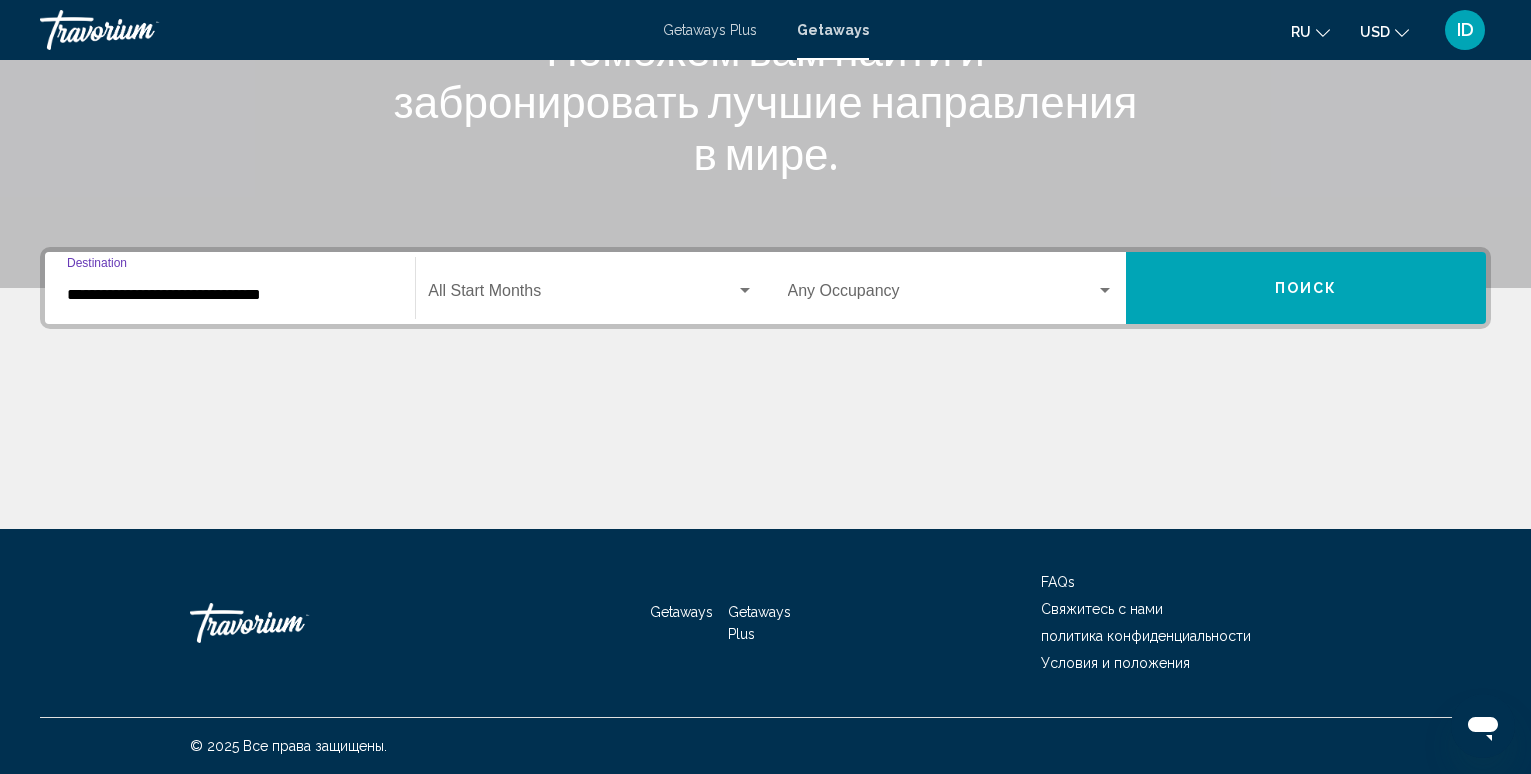 click on "Поиск" at bounding box center (1306, 289) 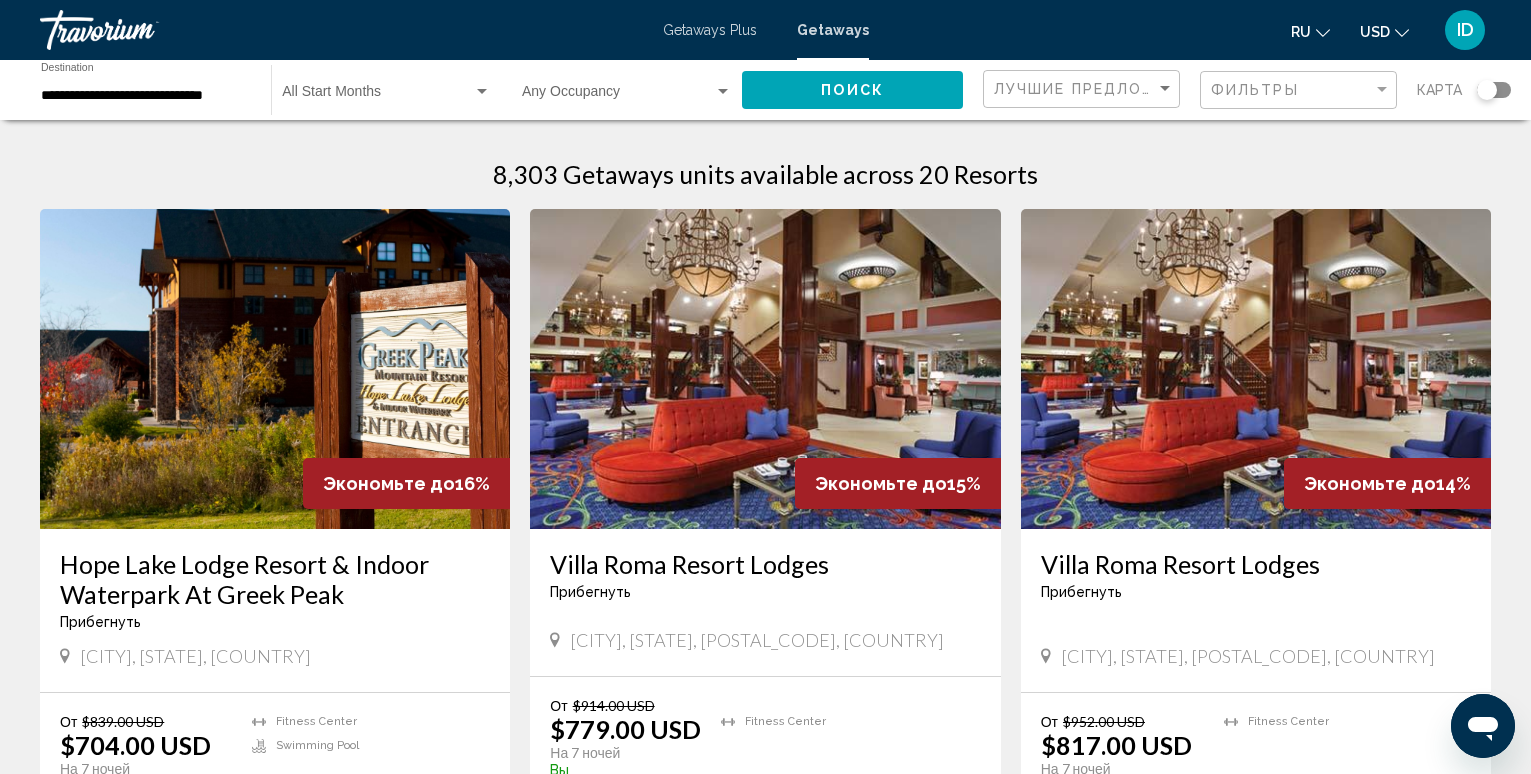 scroll, scrollTop: 0, scrollLeft: 0, axis: both 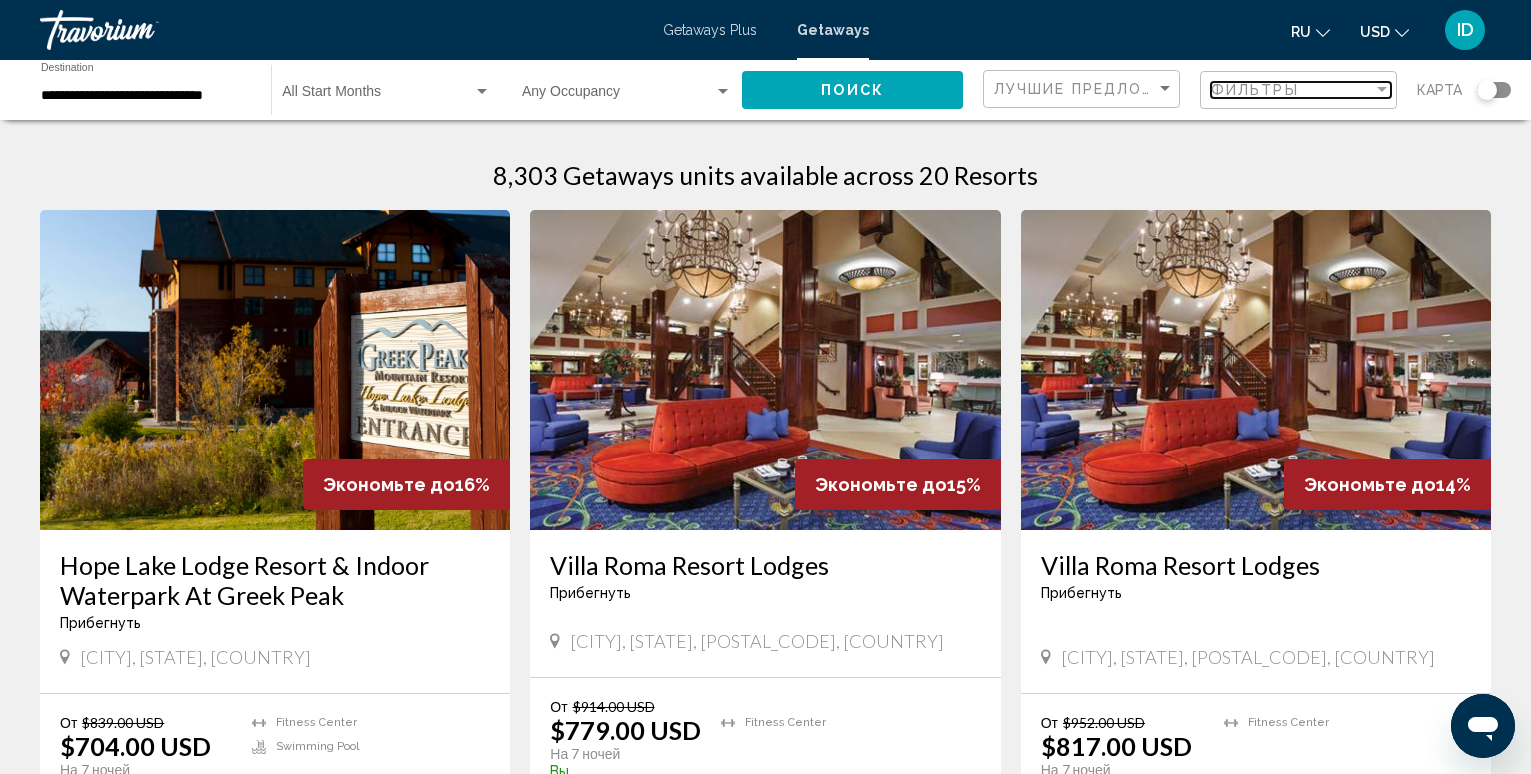 click on "Фильтры" at bounding box center [1255, 90] 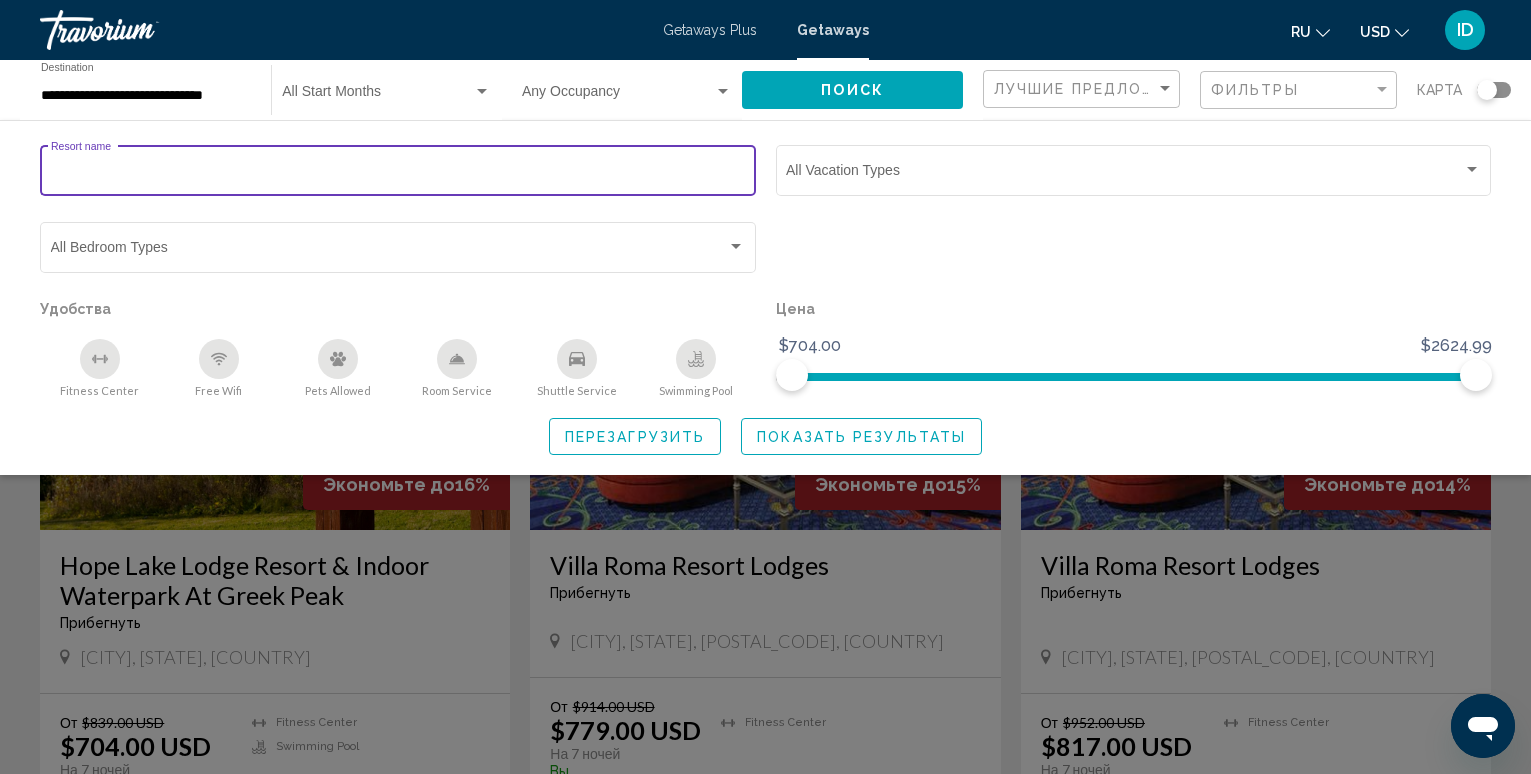click on "Resort name" at bounding box center [398, 174] 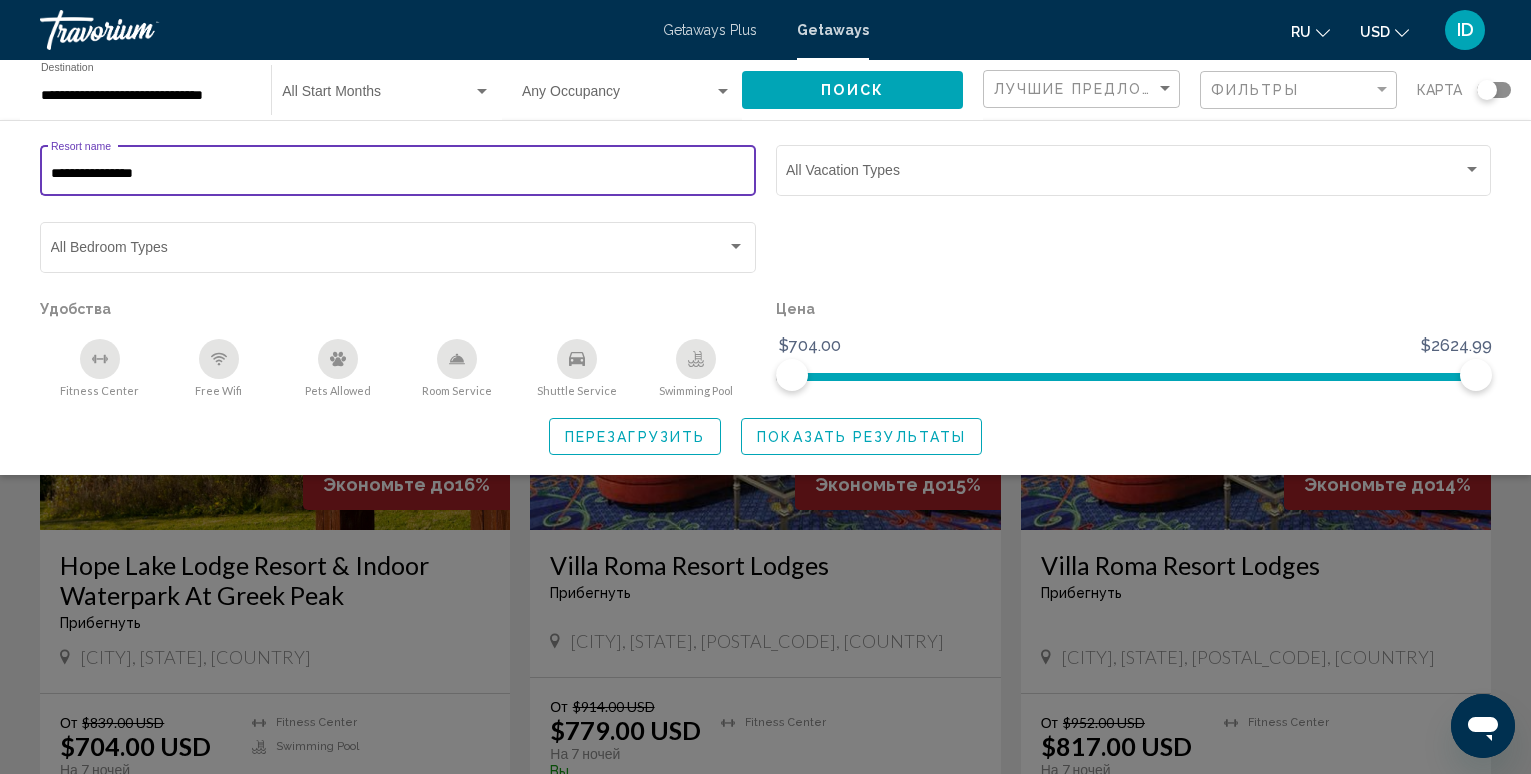 type on "**********" 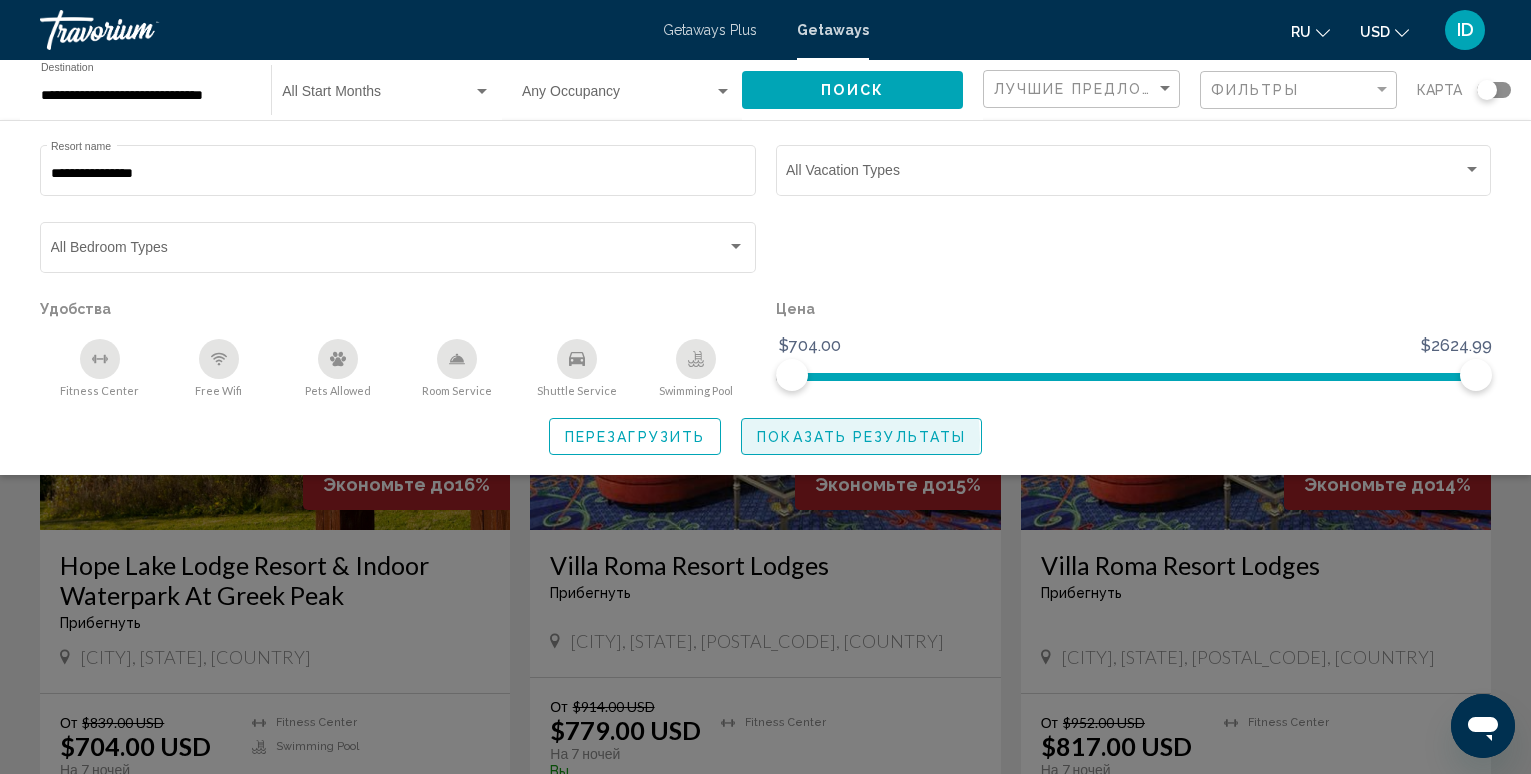 click on "Показать результаты" 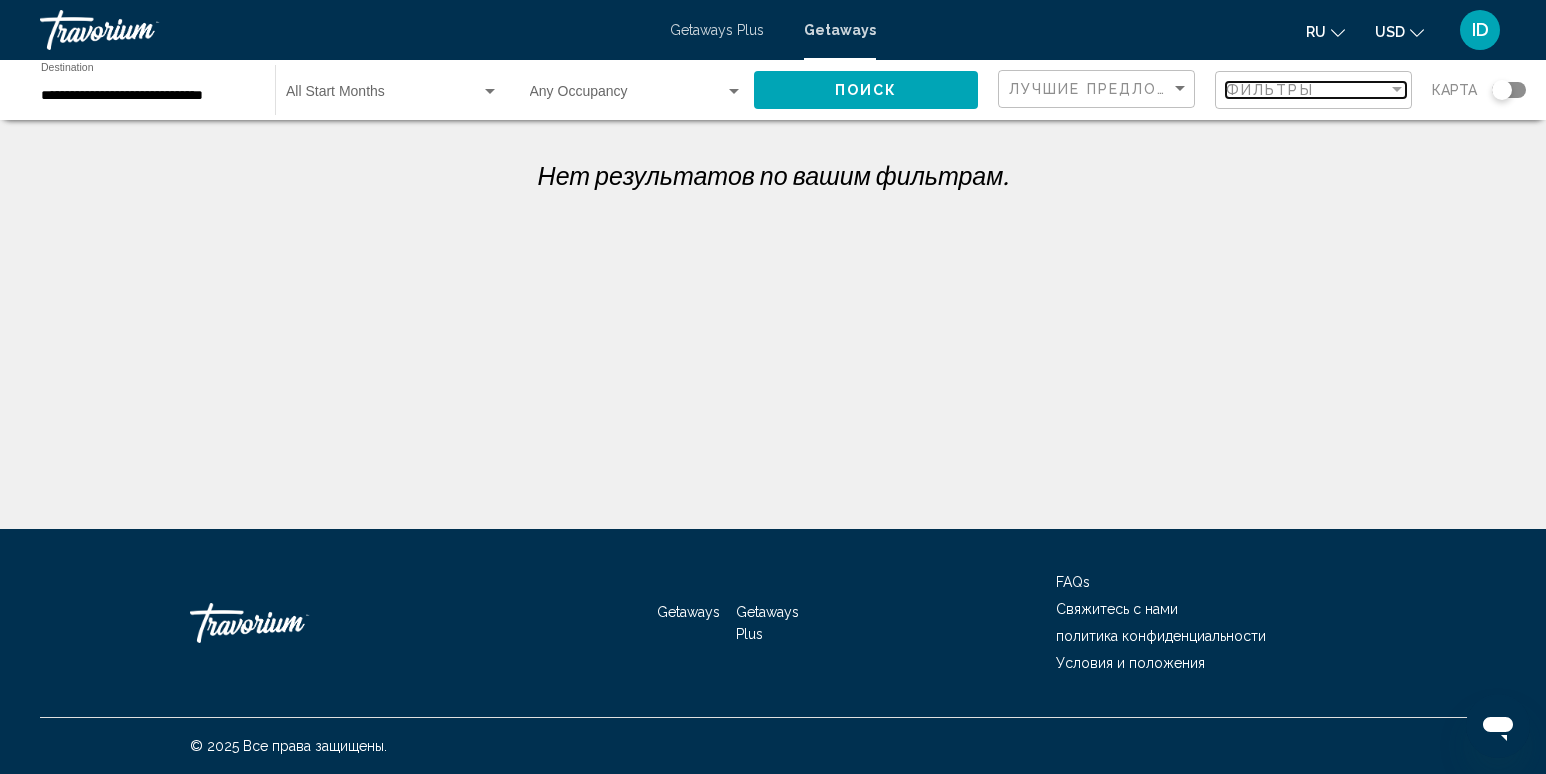 click on "Фильтры" at bounding box center (1270, 90) 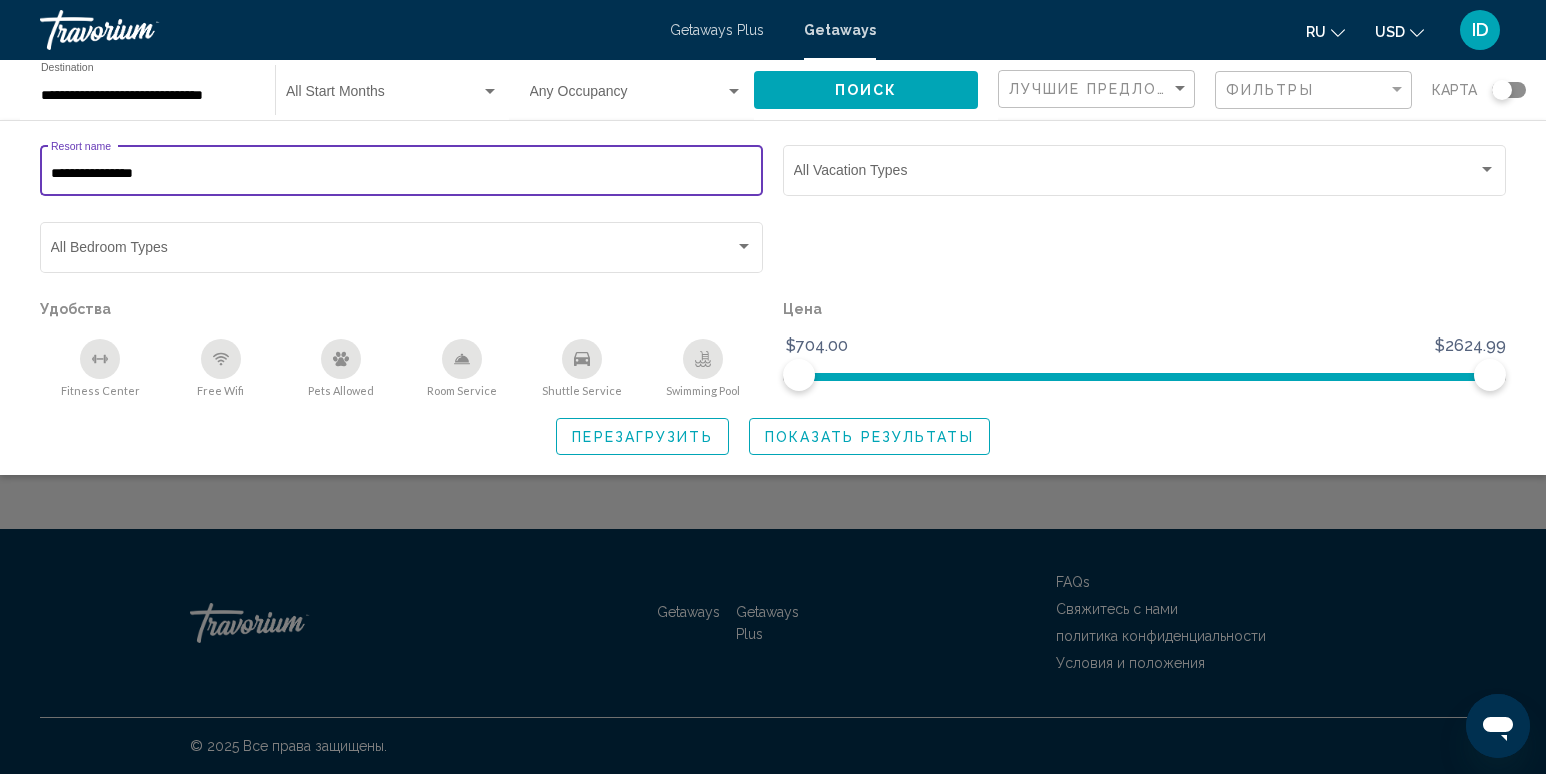 drag, startPoint x: 208, startPoint y: 175, endPoint x: 10, endPoint y: 174, distance: 198.00252 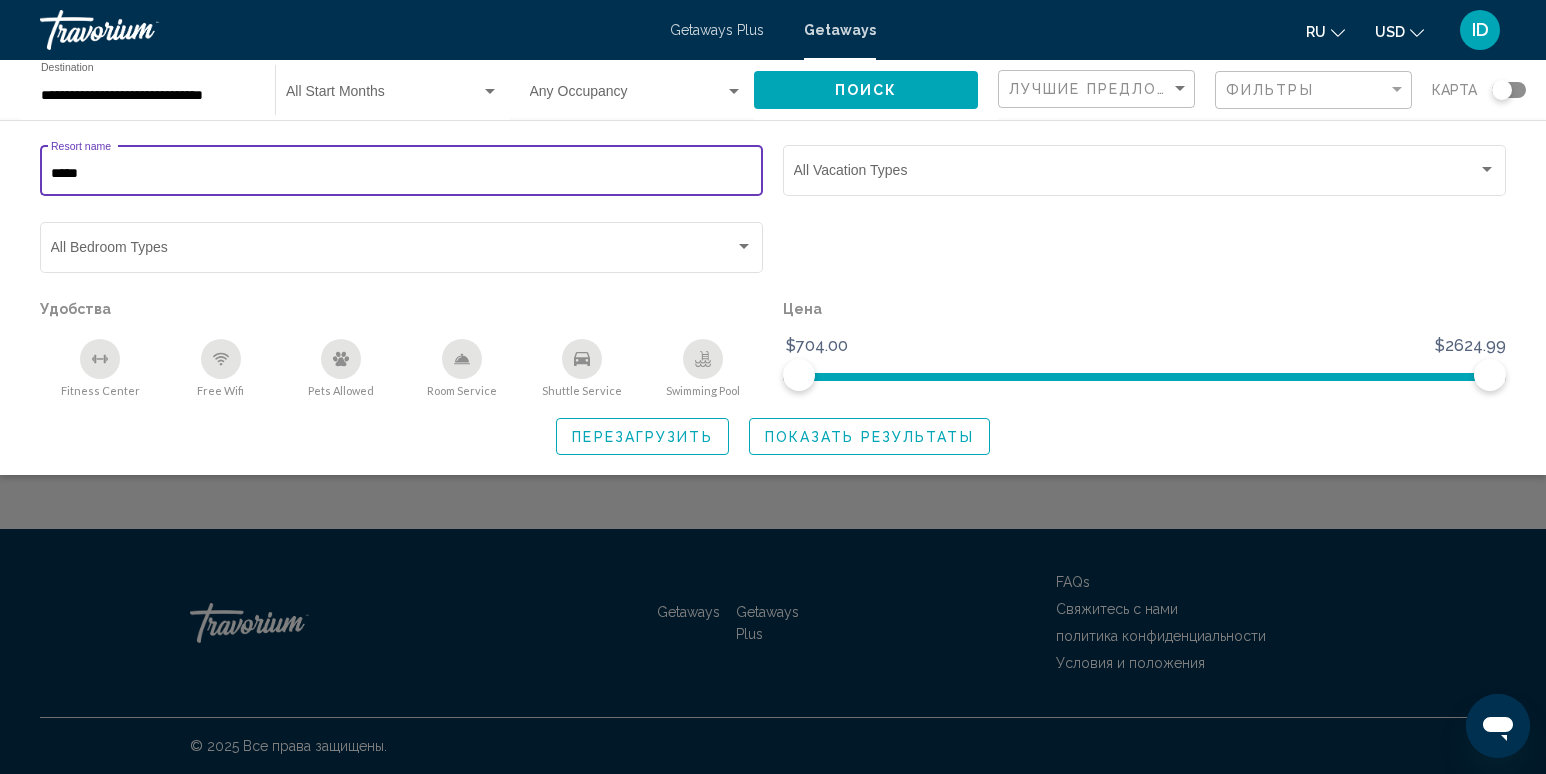 type on "*****" 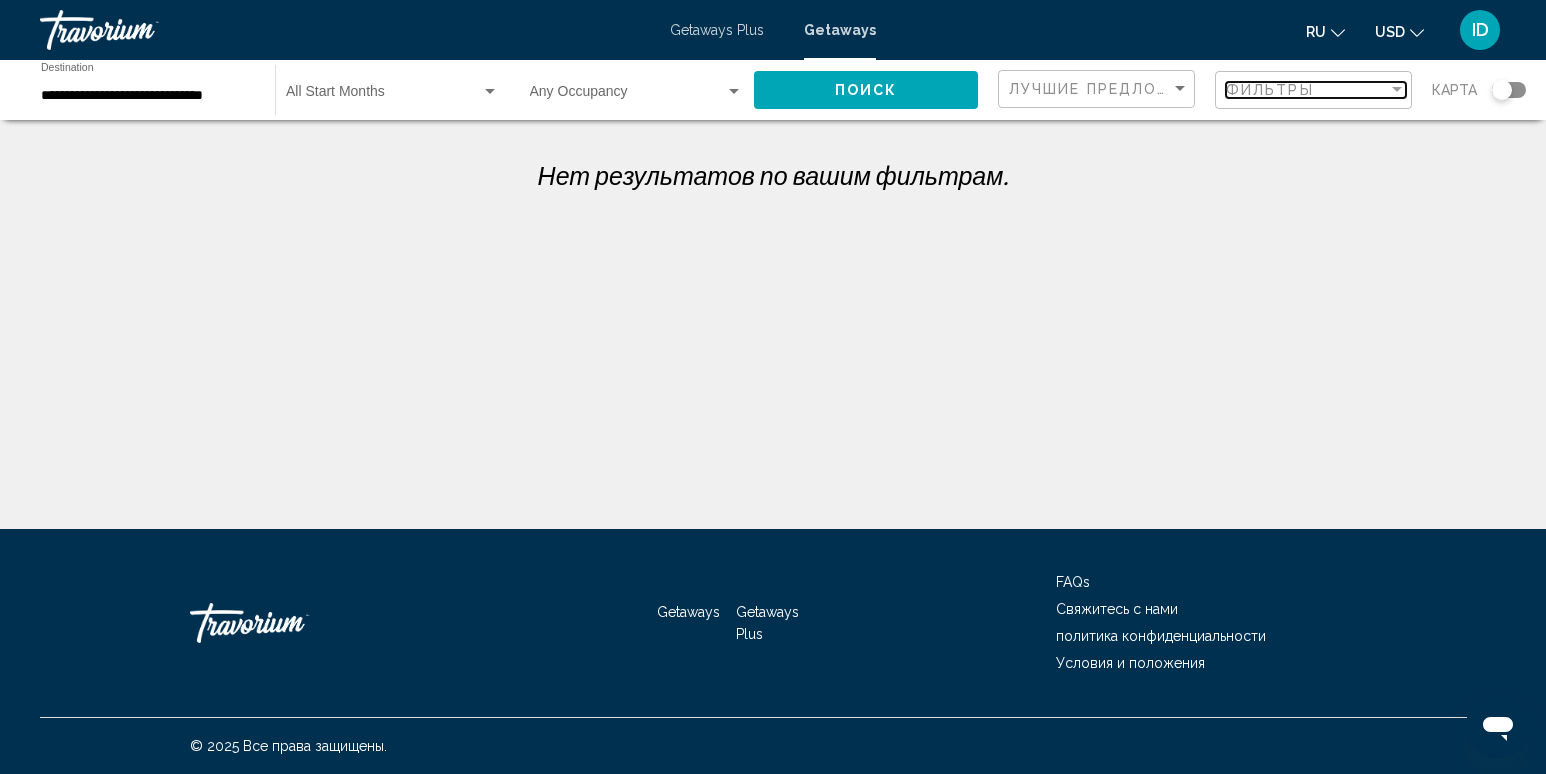 click on "Фильтры" at bounding box center (1270, 90) 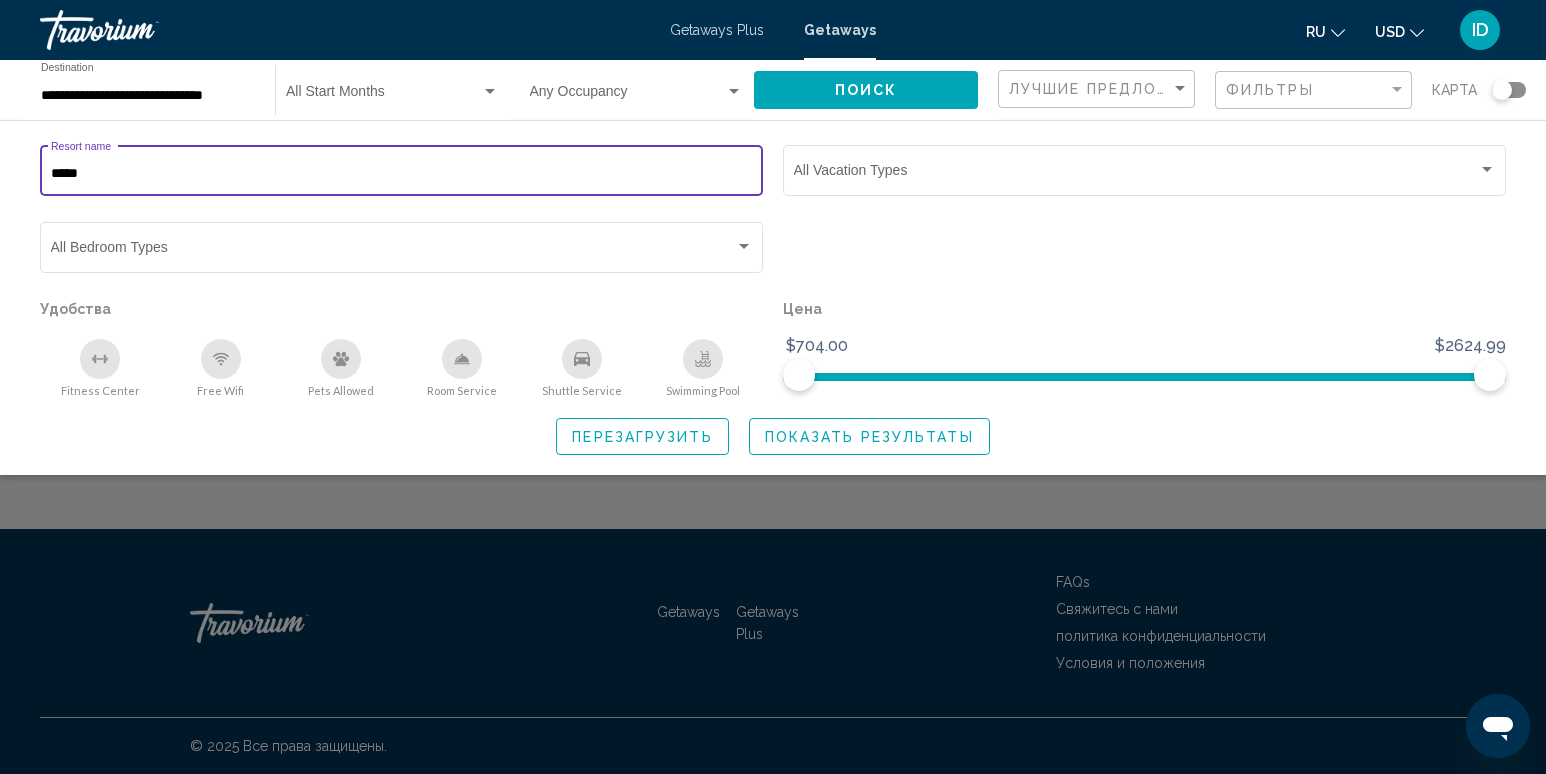 drag, startPoint x: 133, startPoint y: 176, endPoint x: -33, endPoint y: 182, distance: 166.1084 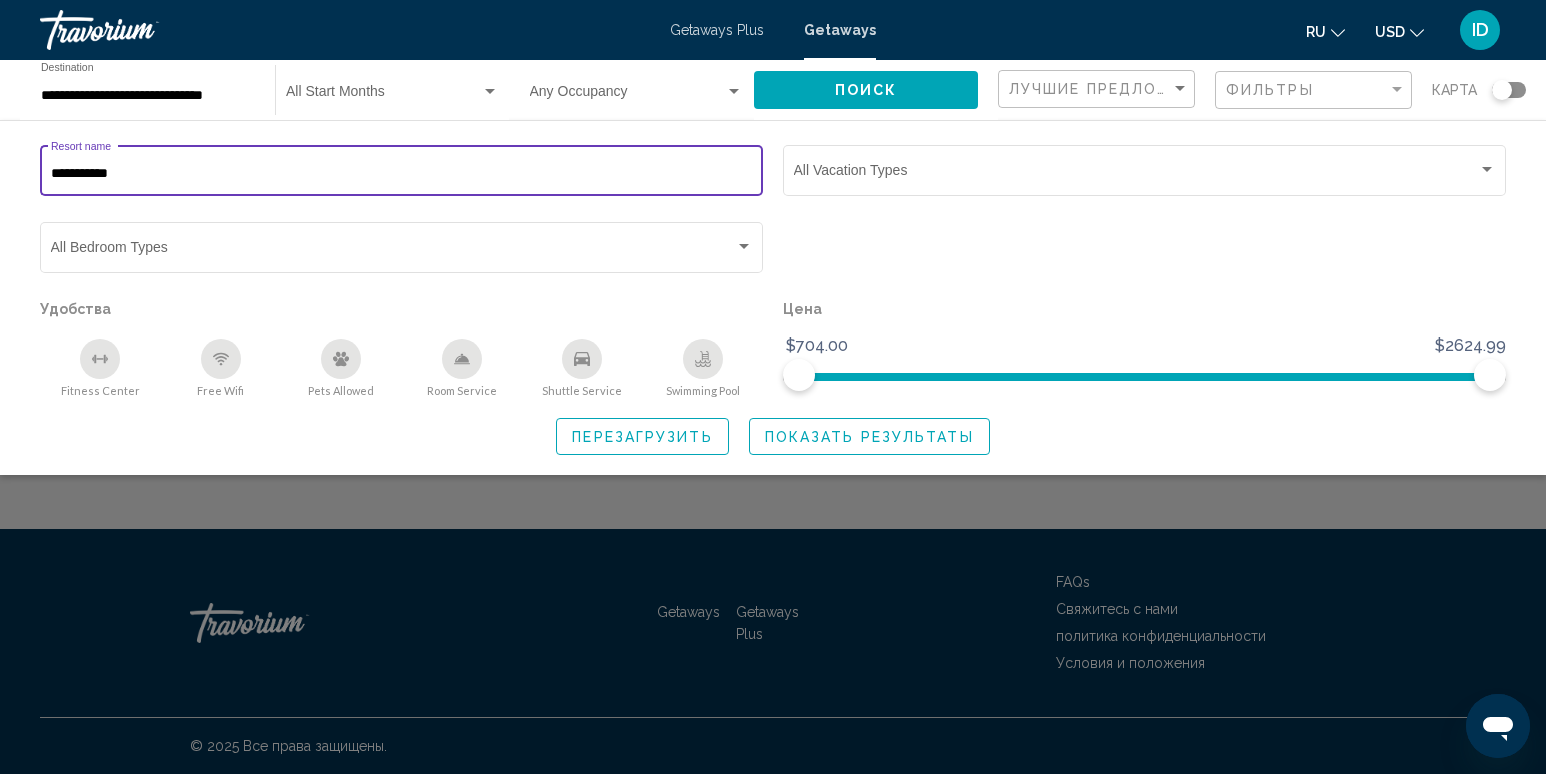 type on "**********" 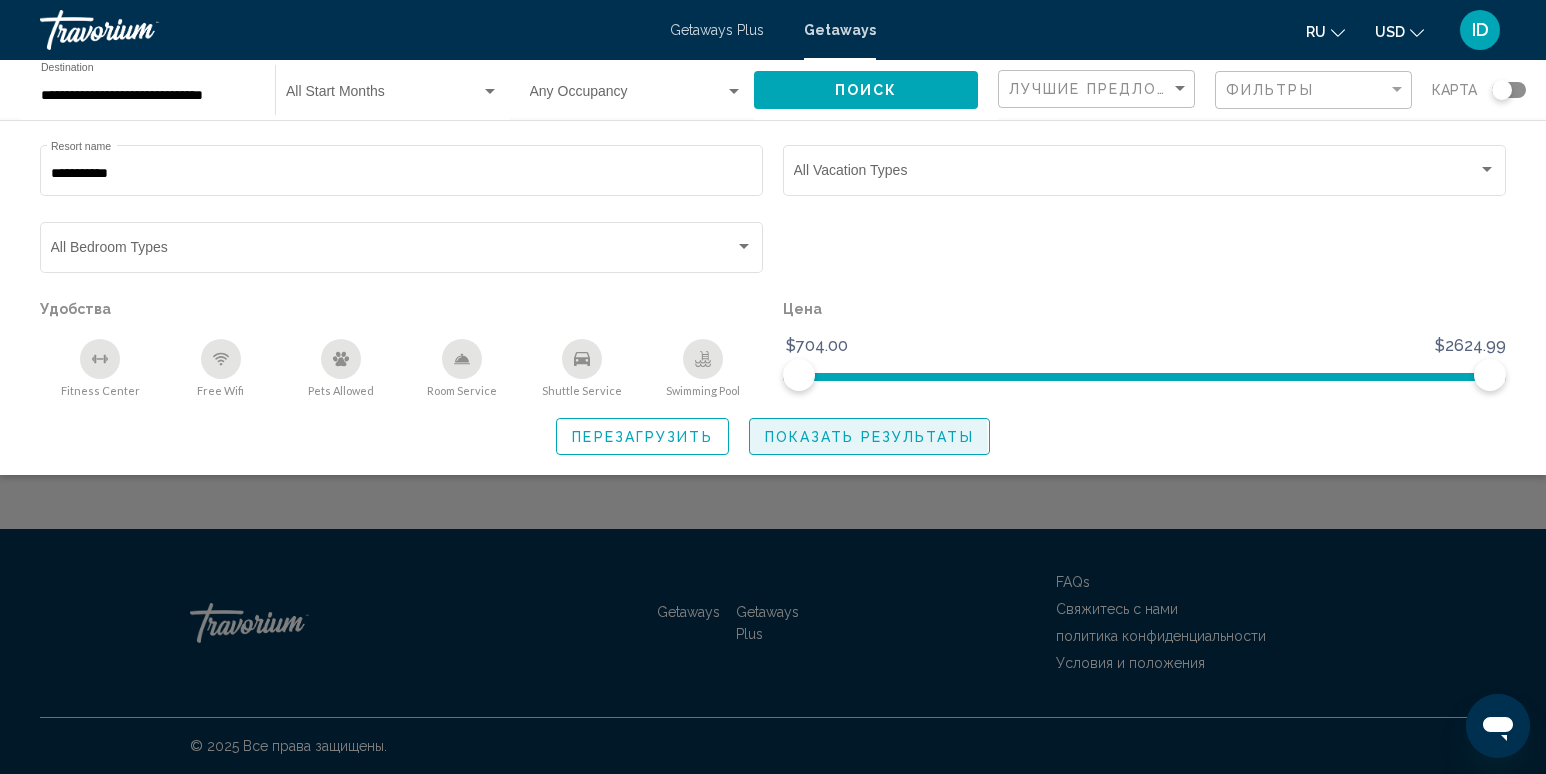 click on "Показать результаты" 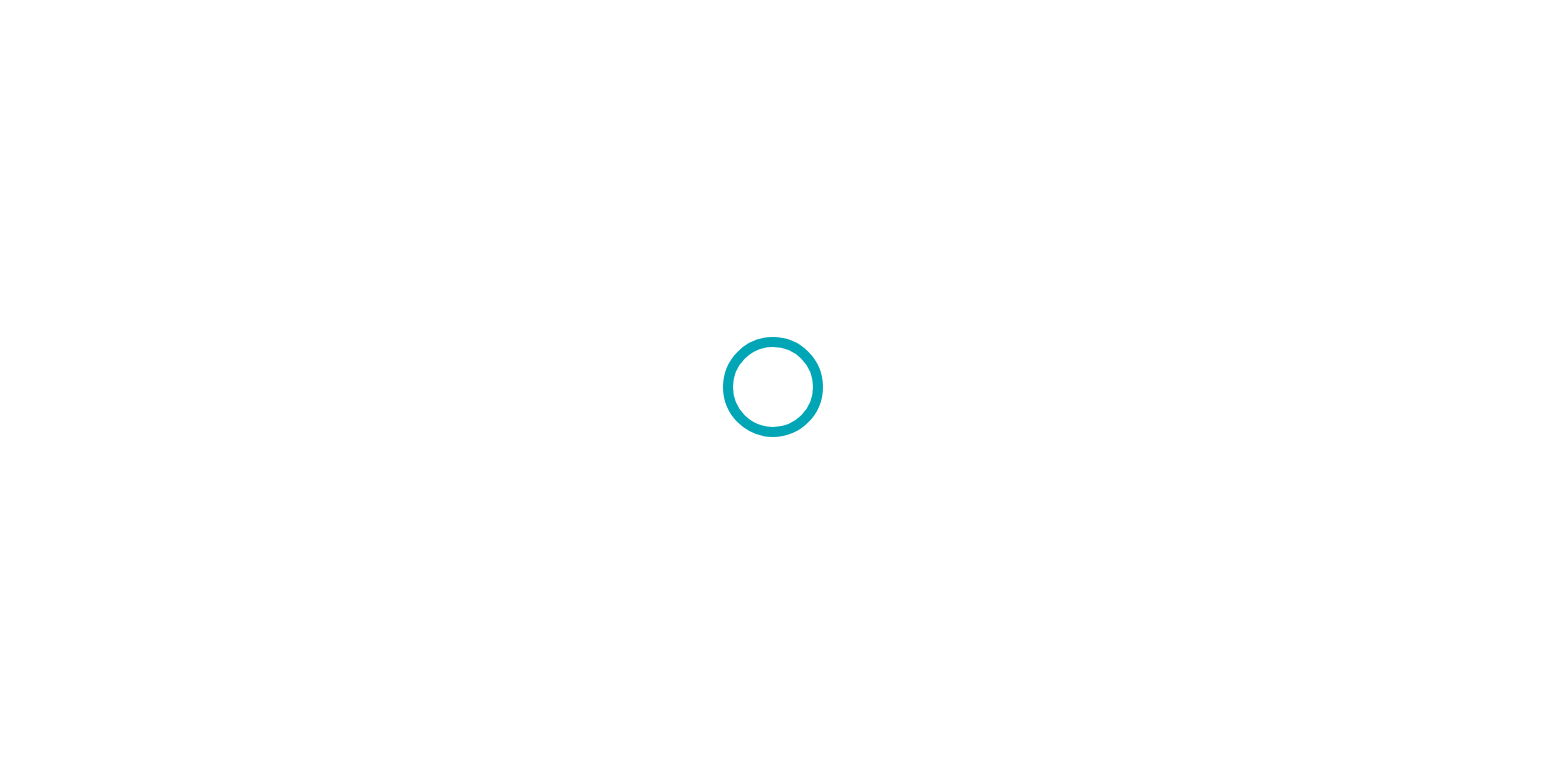 scroll, scrollTop: 0, scrollLeft: 0, axis: both 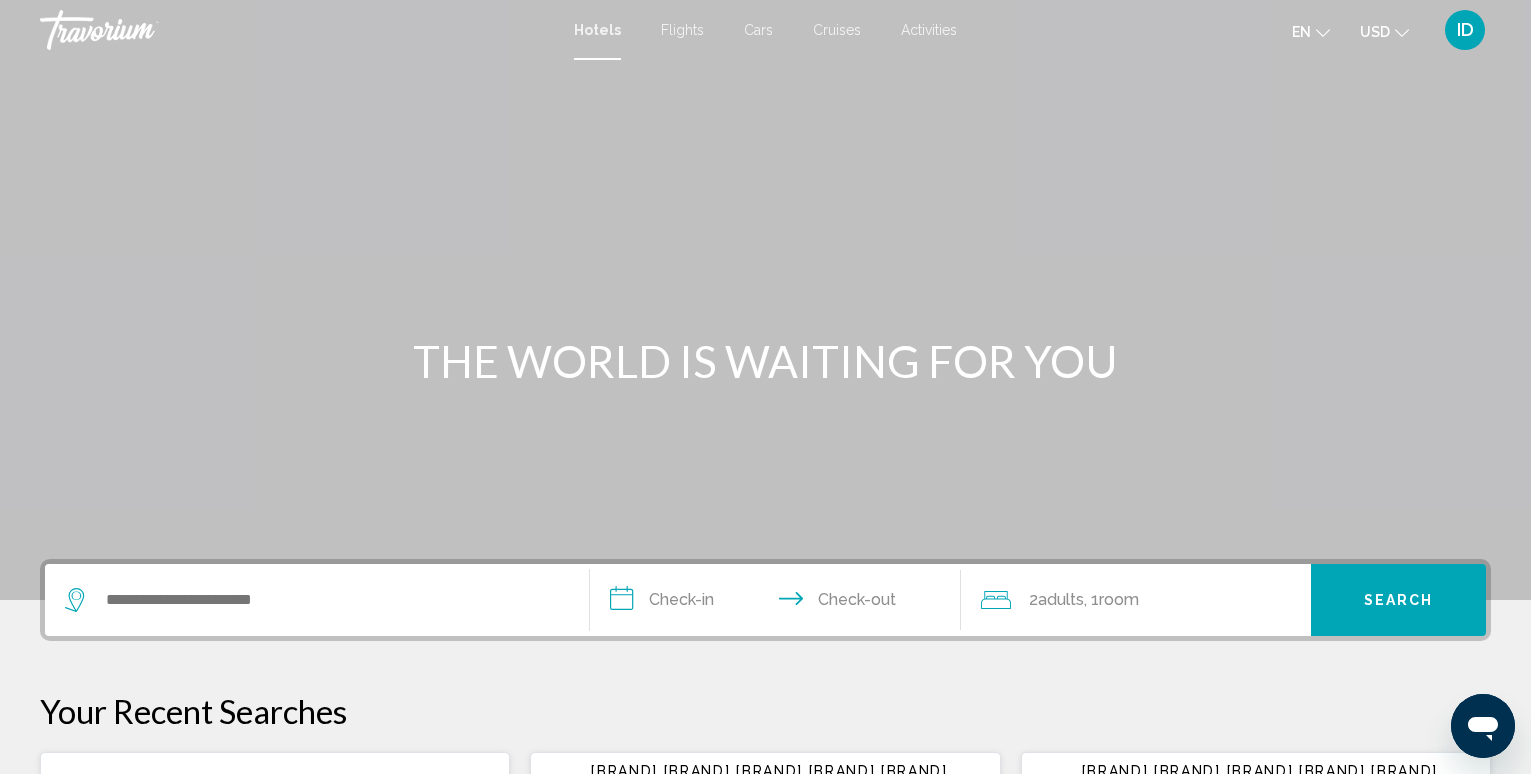 drag, startPoint x: 543, startPoint y: 423, endPoint x: 489, endPoint y: 406, distance: 56.61272 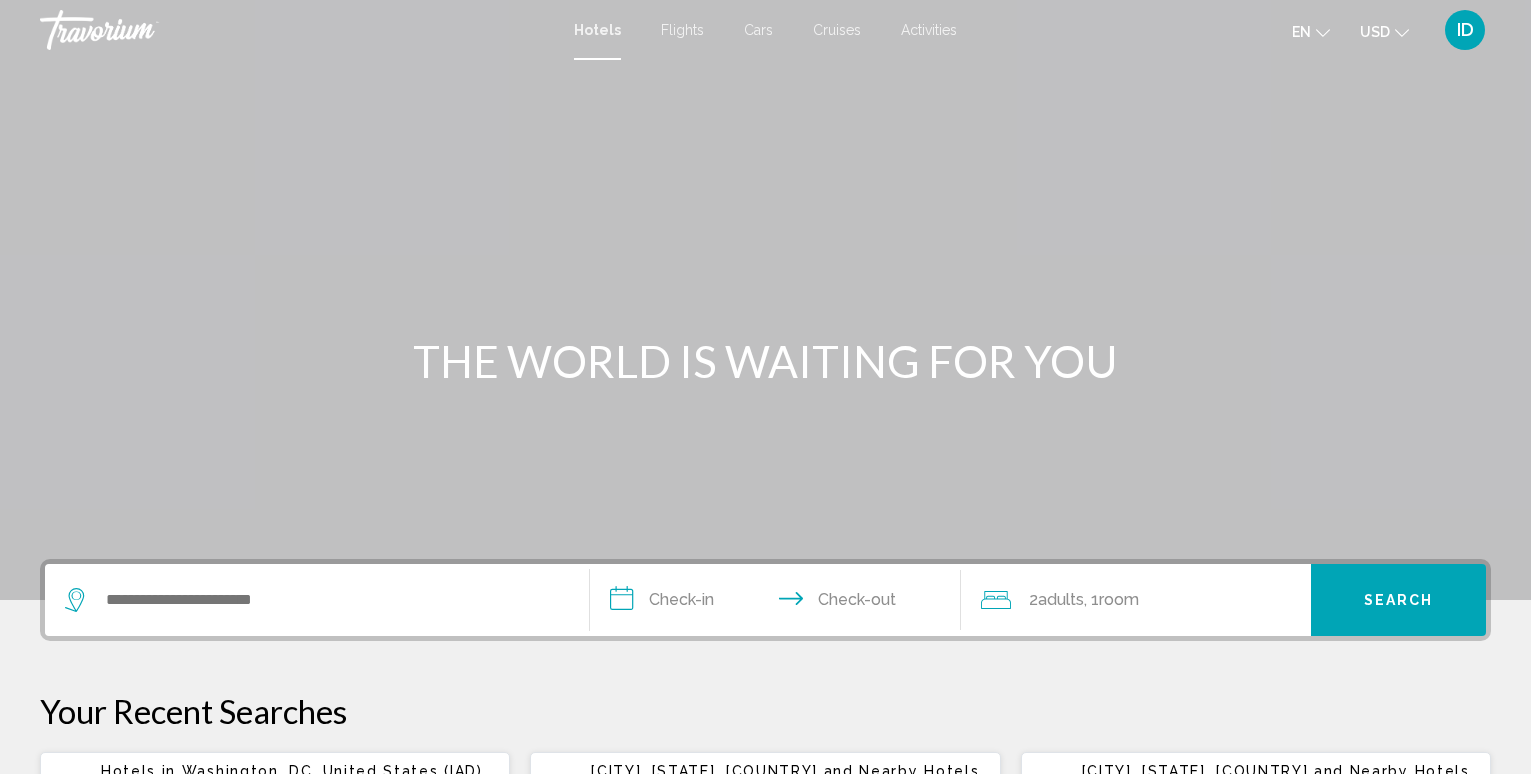 scroll, scrollTop: 0, scrollLeft: 0, axis: both 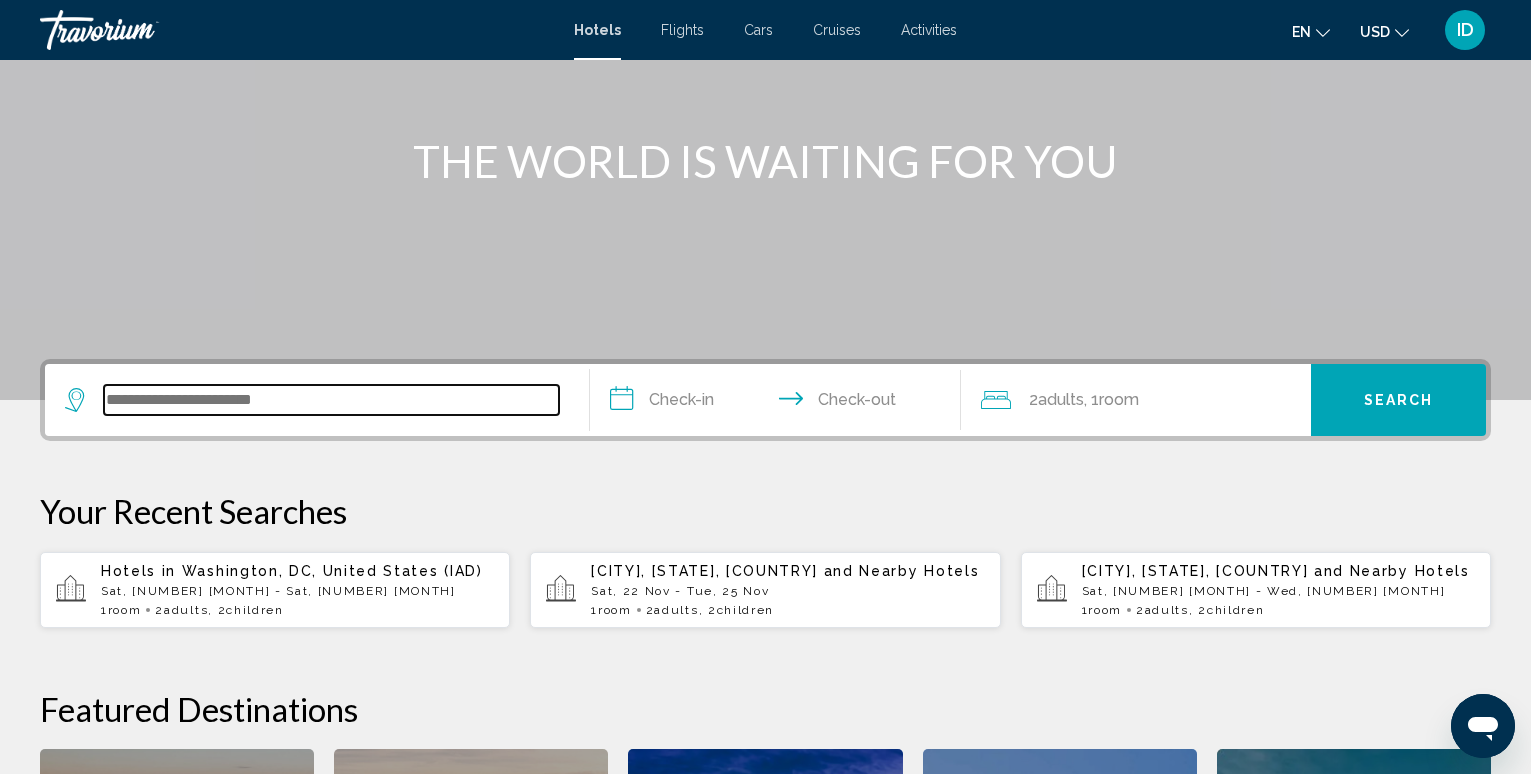 click at bounding box center (331, 400) 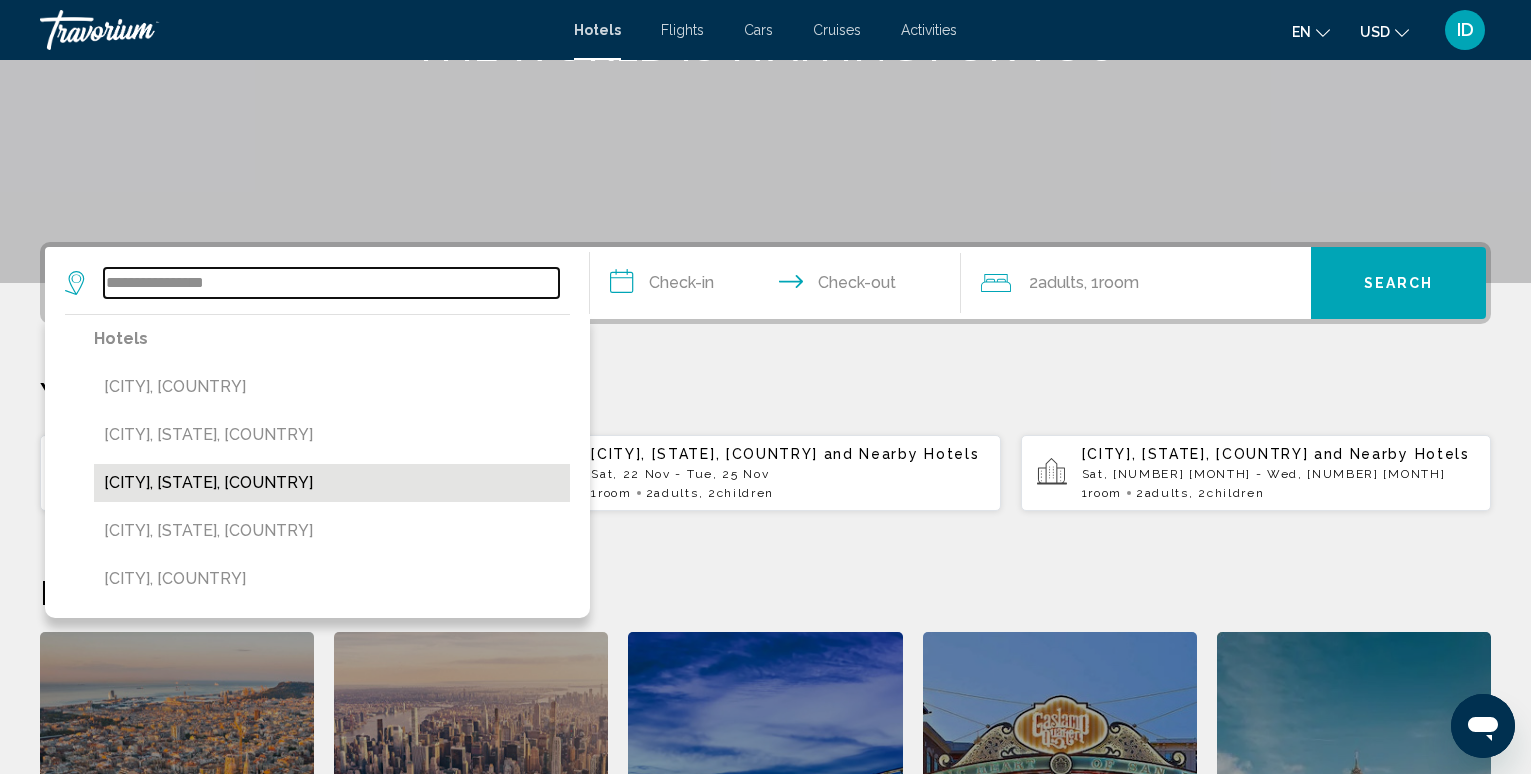 scroll, scrollTop: 294, scrollLeft: 0, axis: vertical 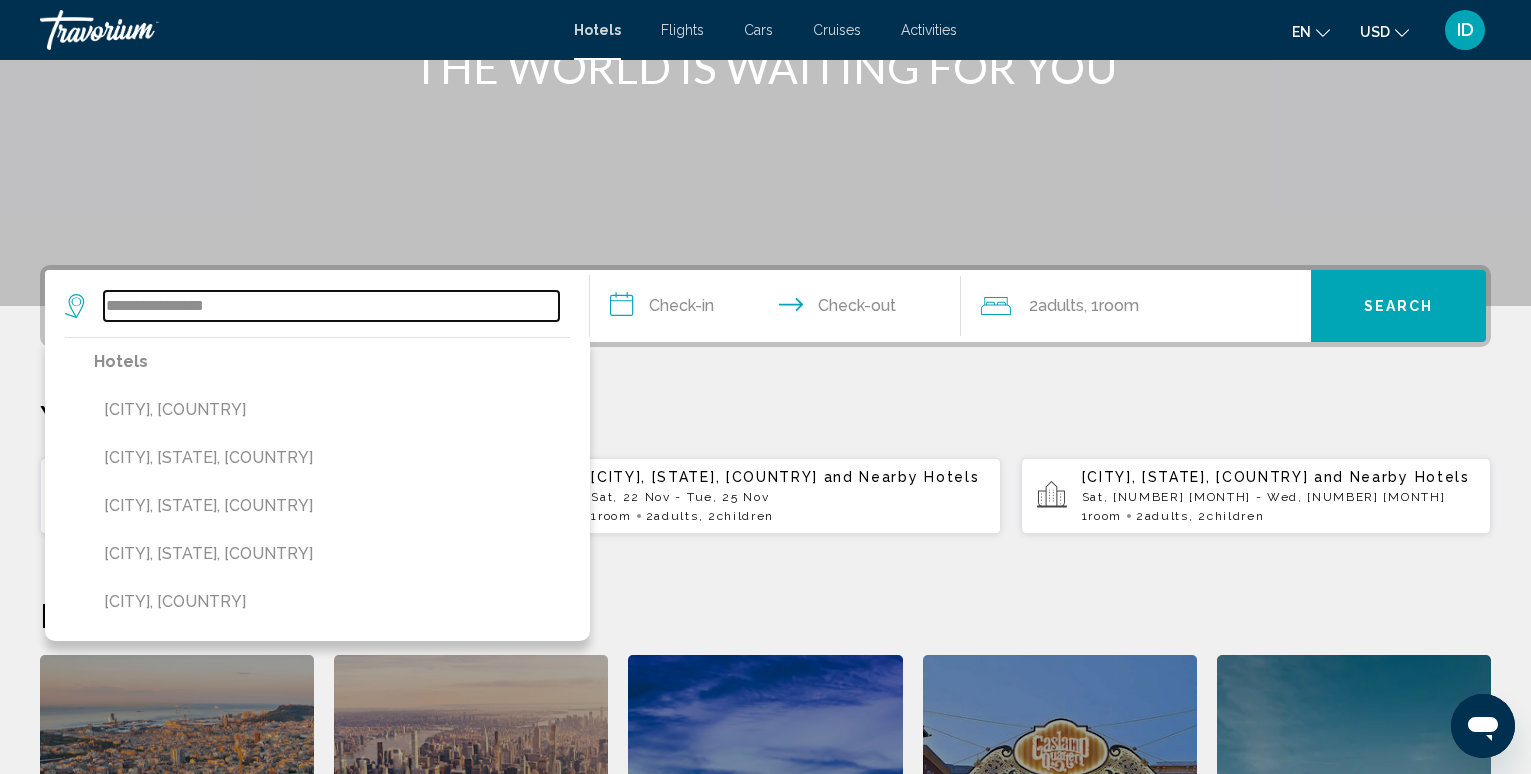 drag, startPoint x: 272, startPoint y: 303, endPoint x: 74, endPoint y: 302, distance: 198.00252 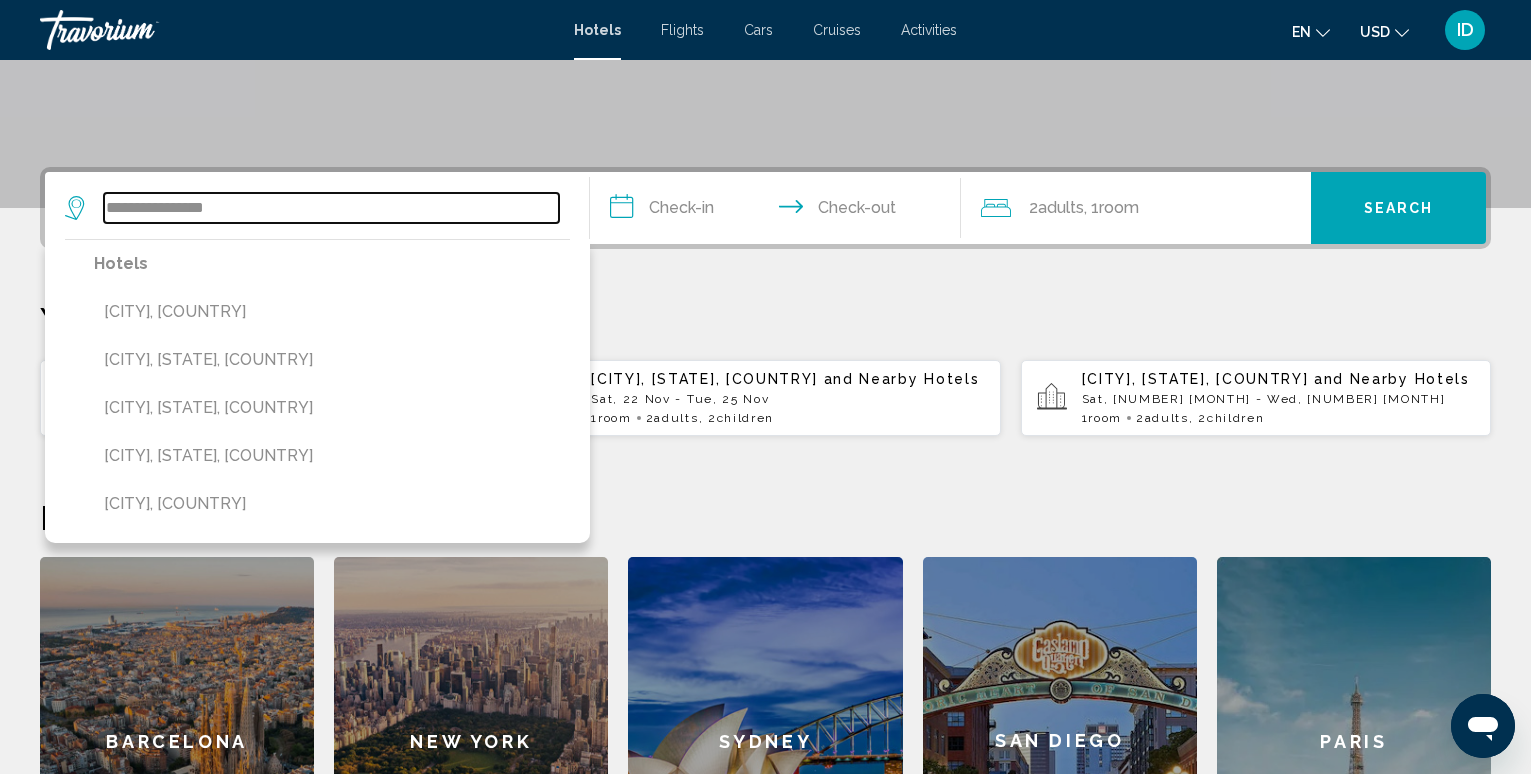scroll, scrollTop: 494, scrollLeft: 0, axis: vertical 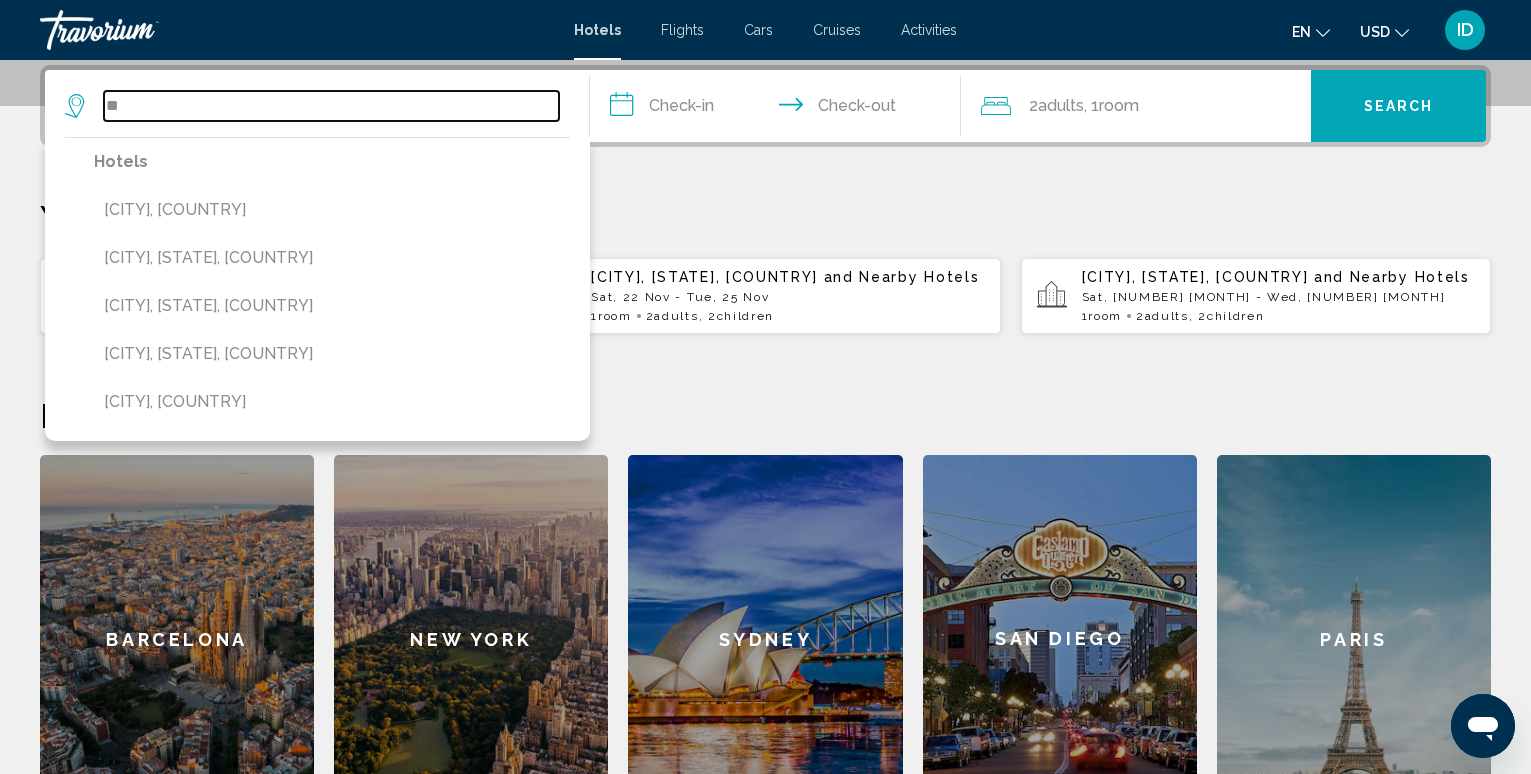 type on "*" 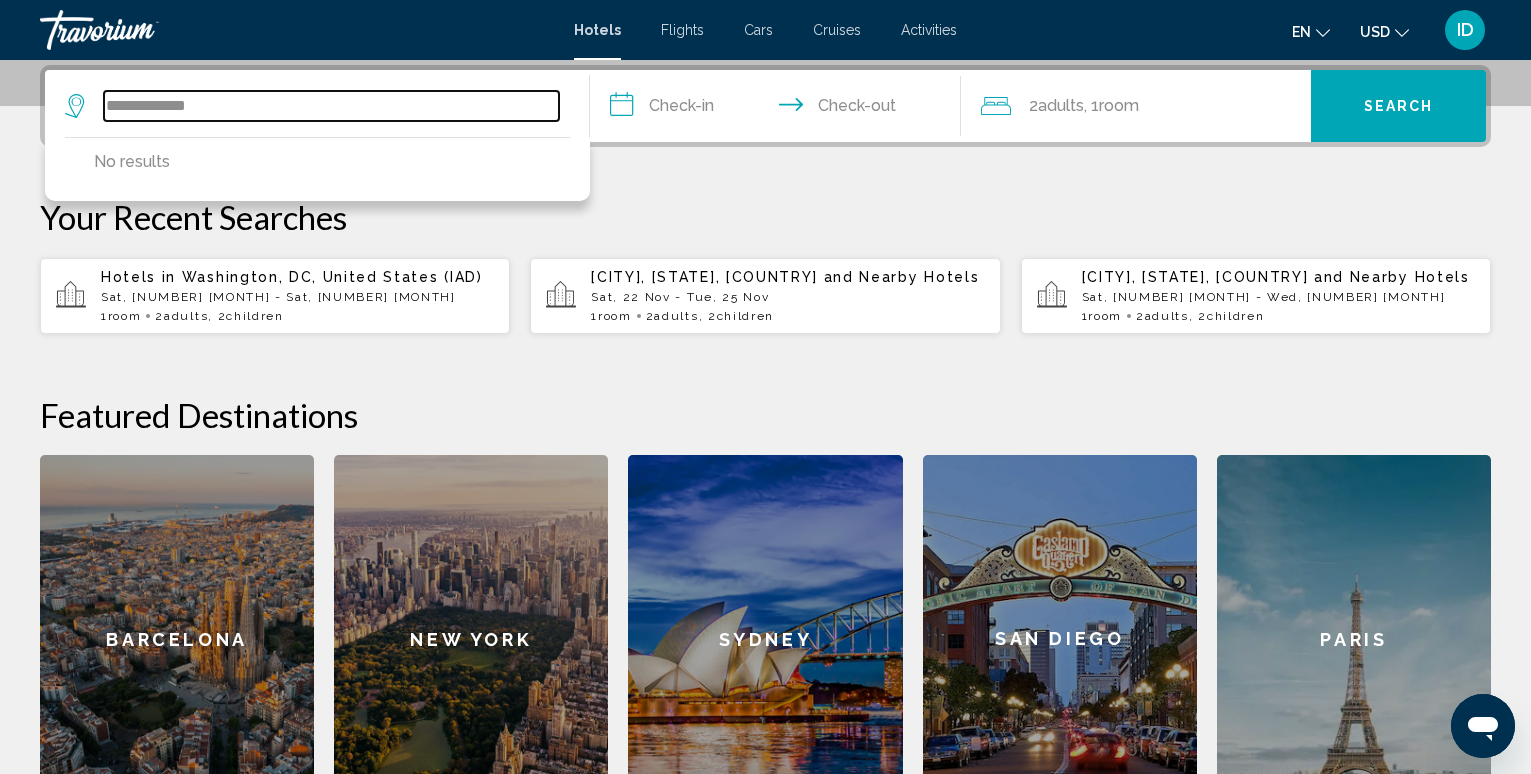 click on "**********" at bounding box center [331, 106] 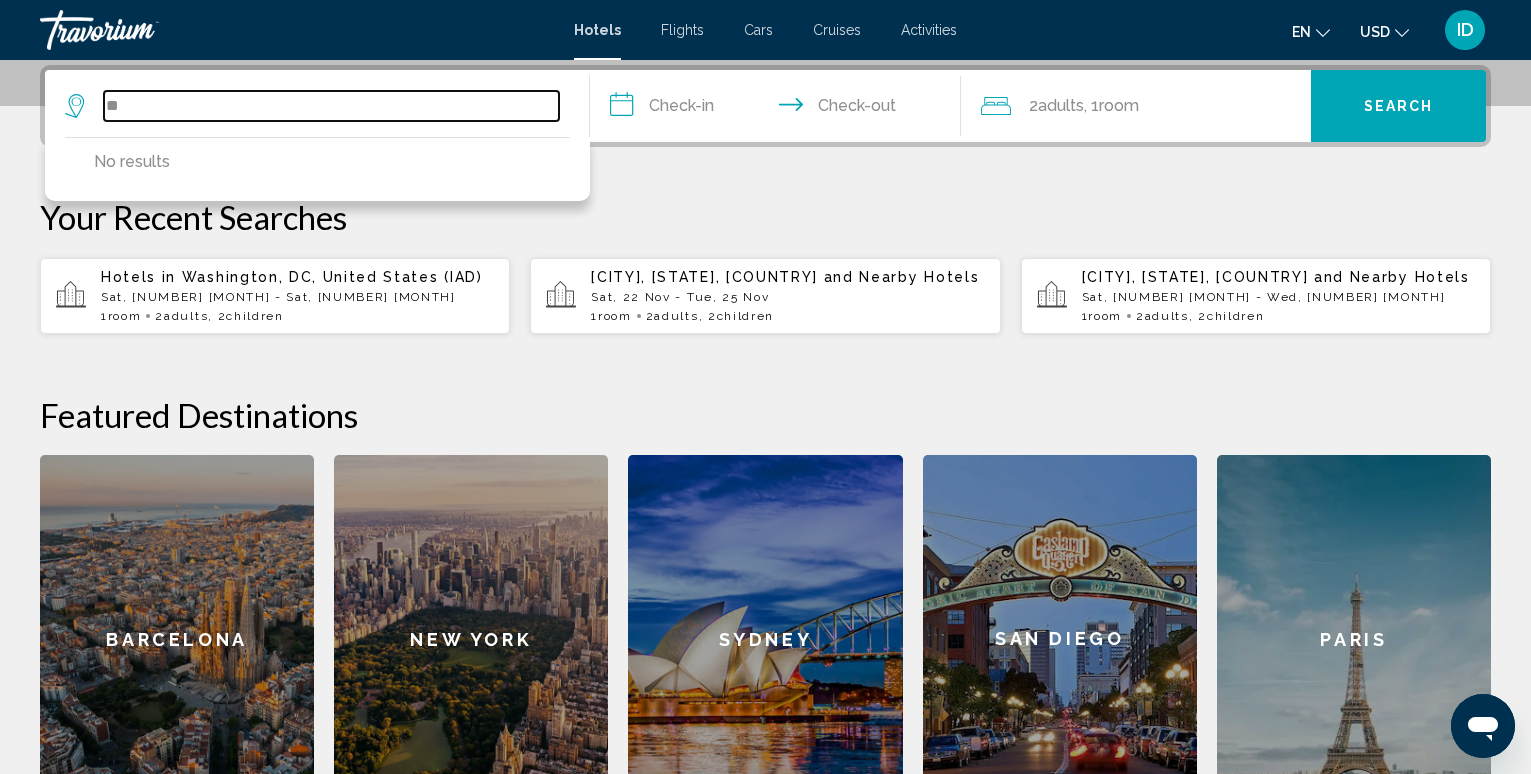 type on "*" 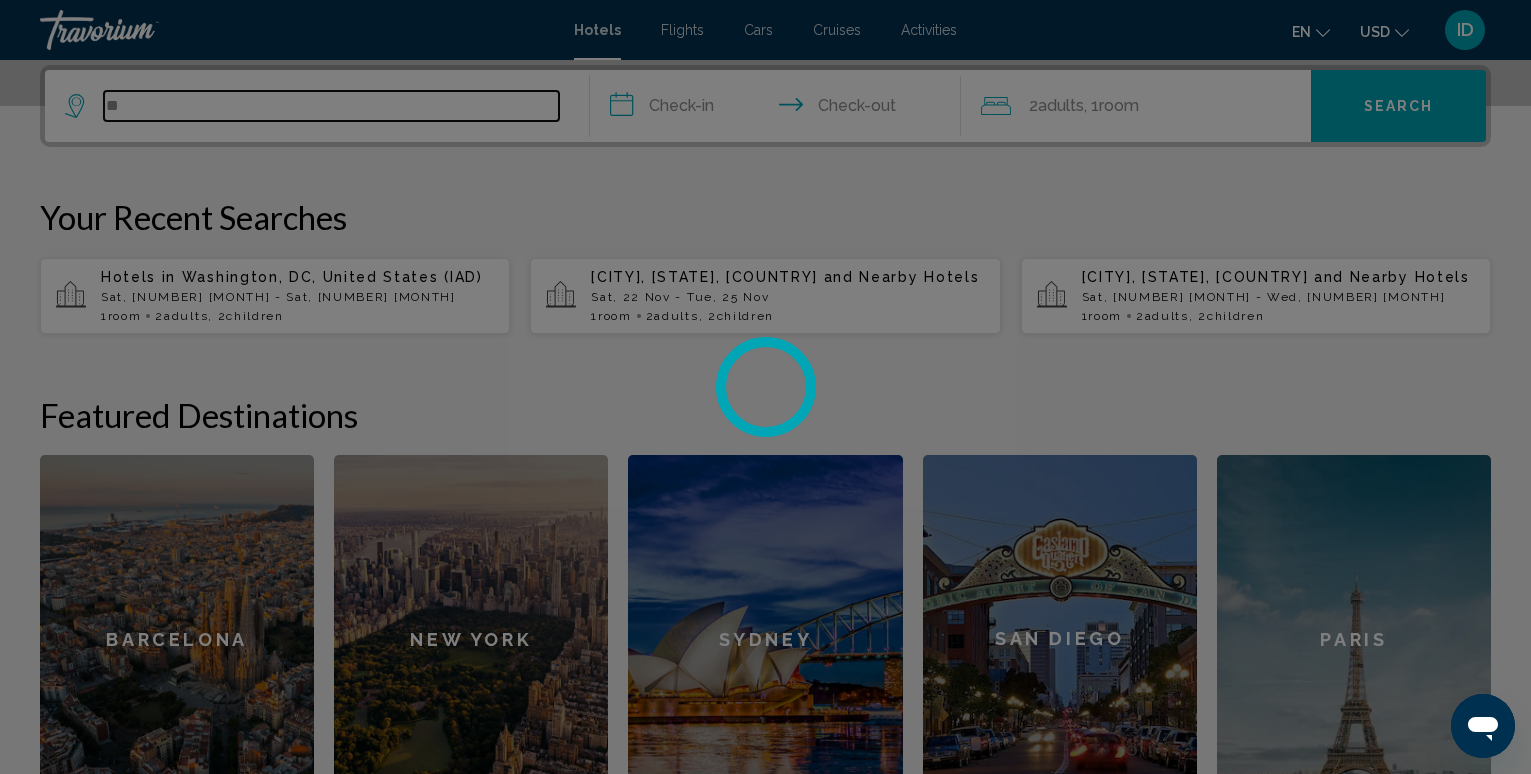 type on "*" 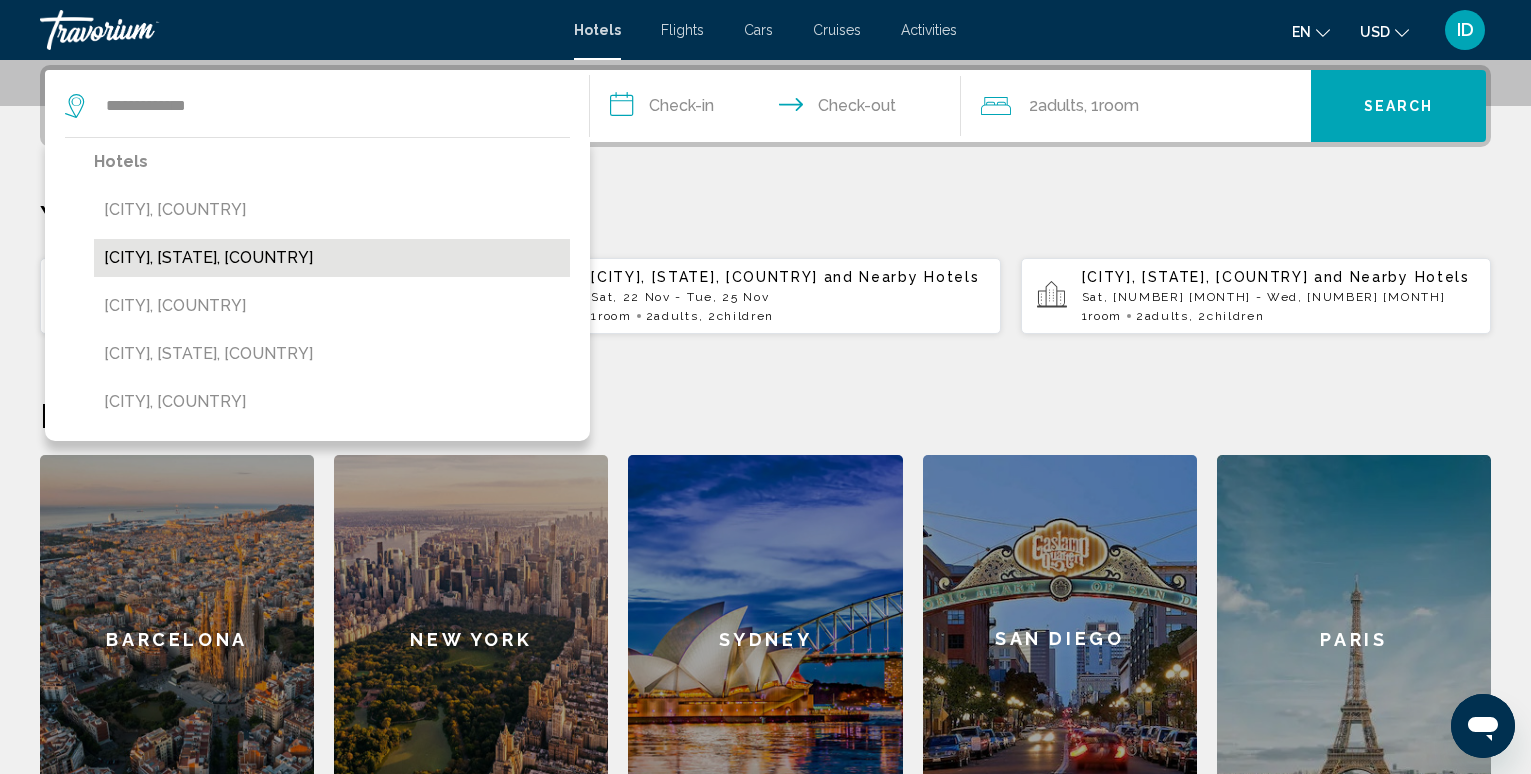 click on "[BRAND] [LOCATION] ([CITY], [STATE], [COUNTRY])" at bounding box center (332, 258) 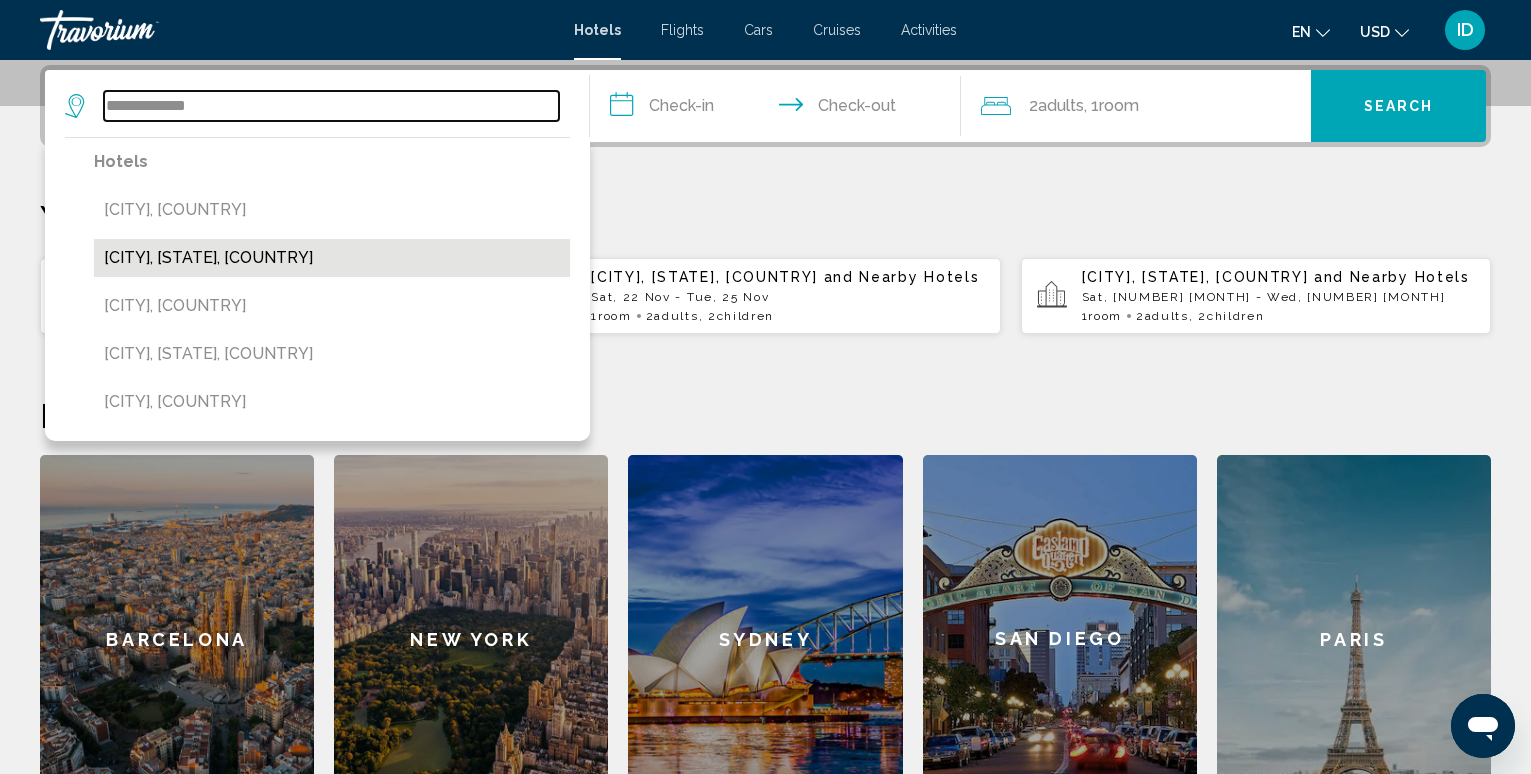 type on "**********" 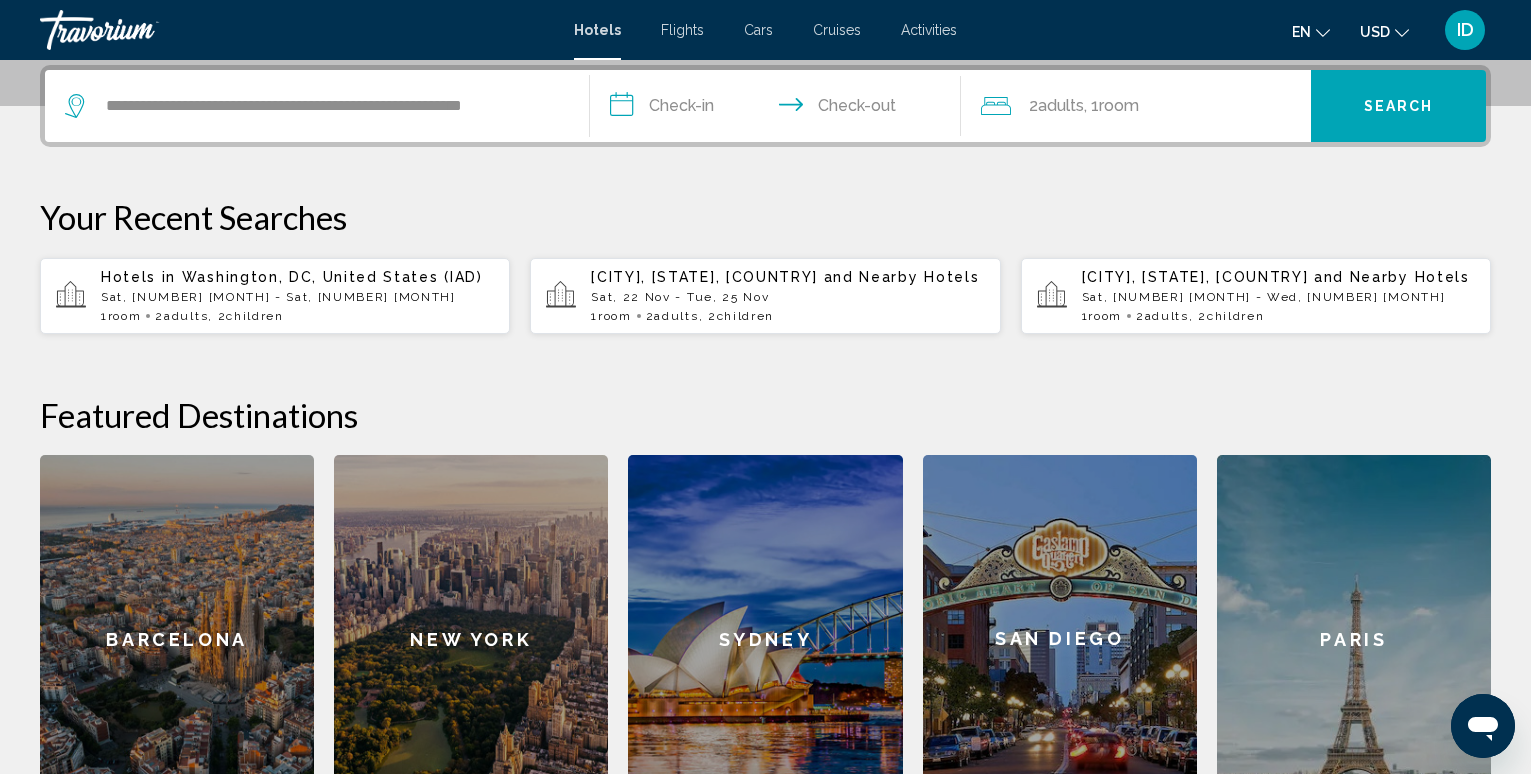 click on "**********" at bounding box center (779, 109) 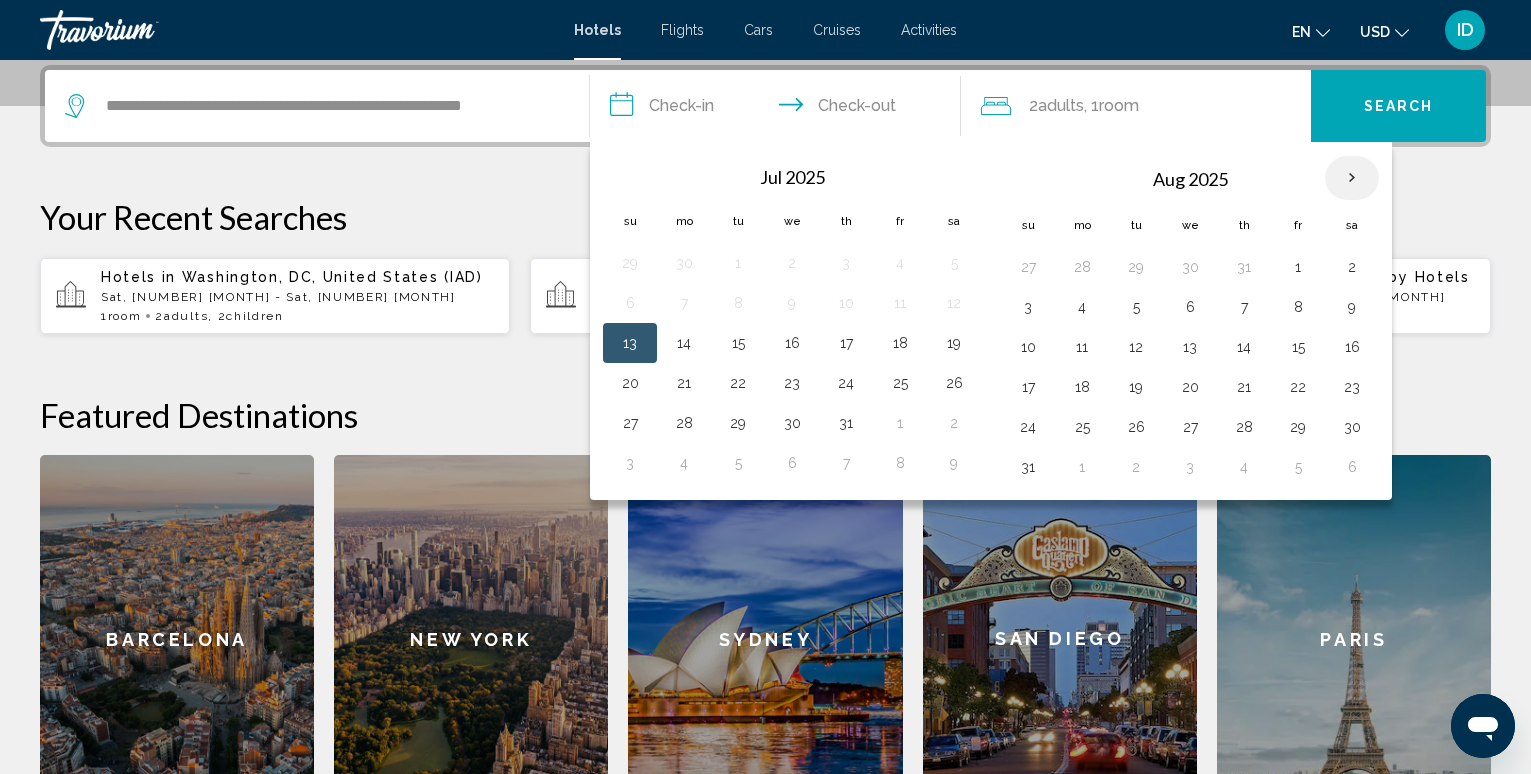 click at bounding box center [1352, 178] 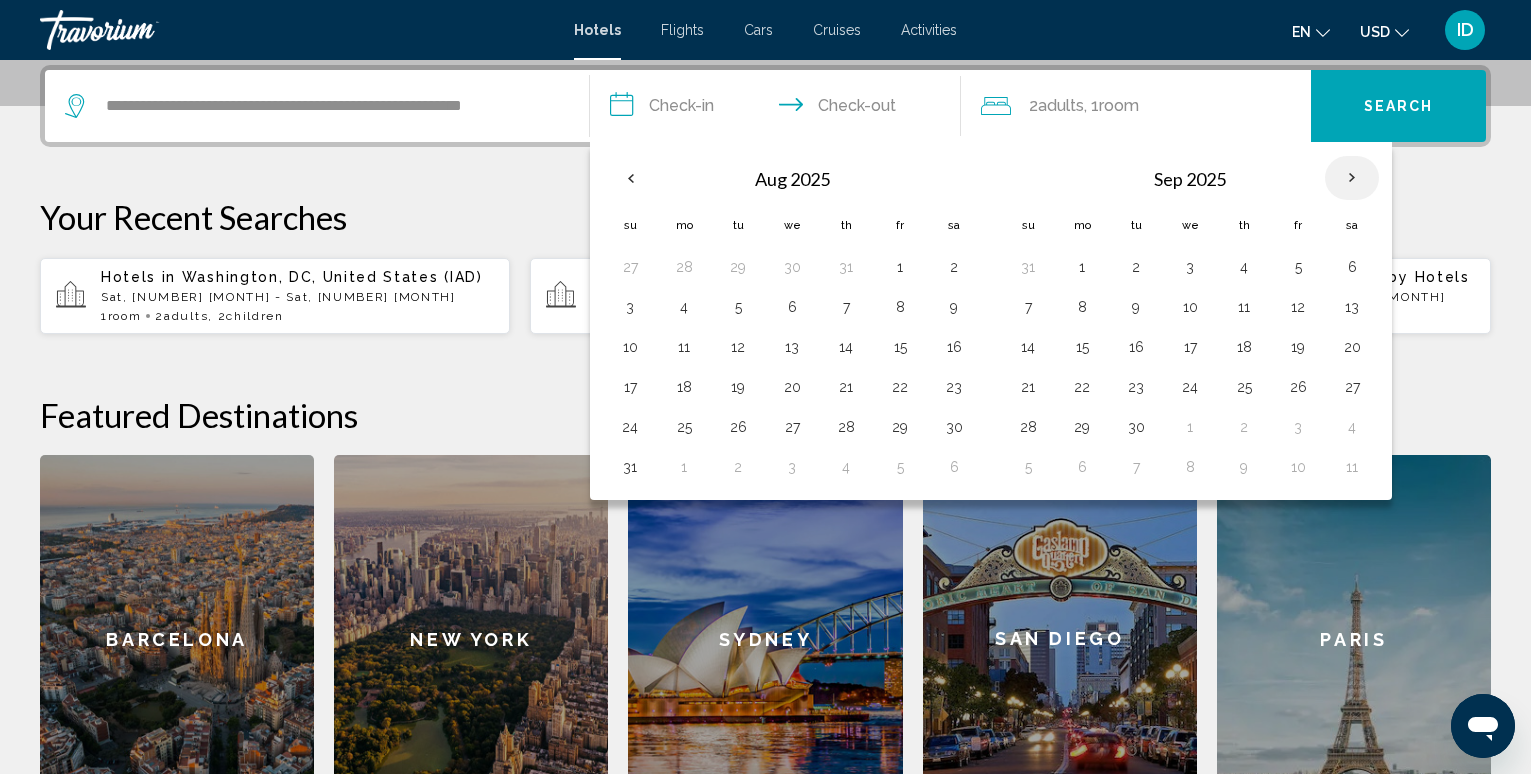 click at bounding box center (1352, 178) 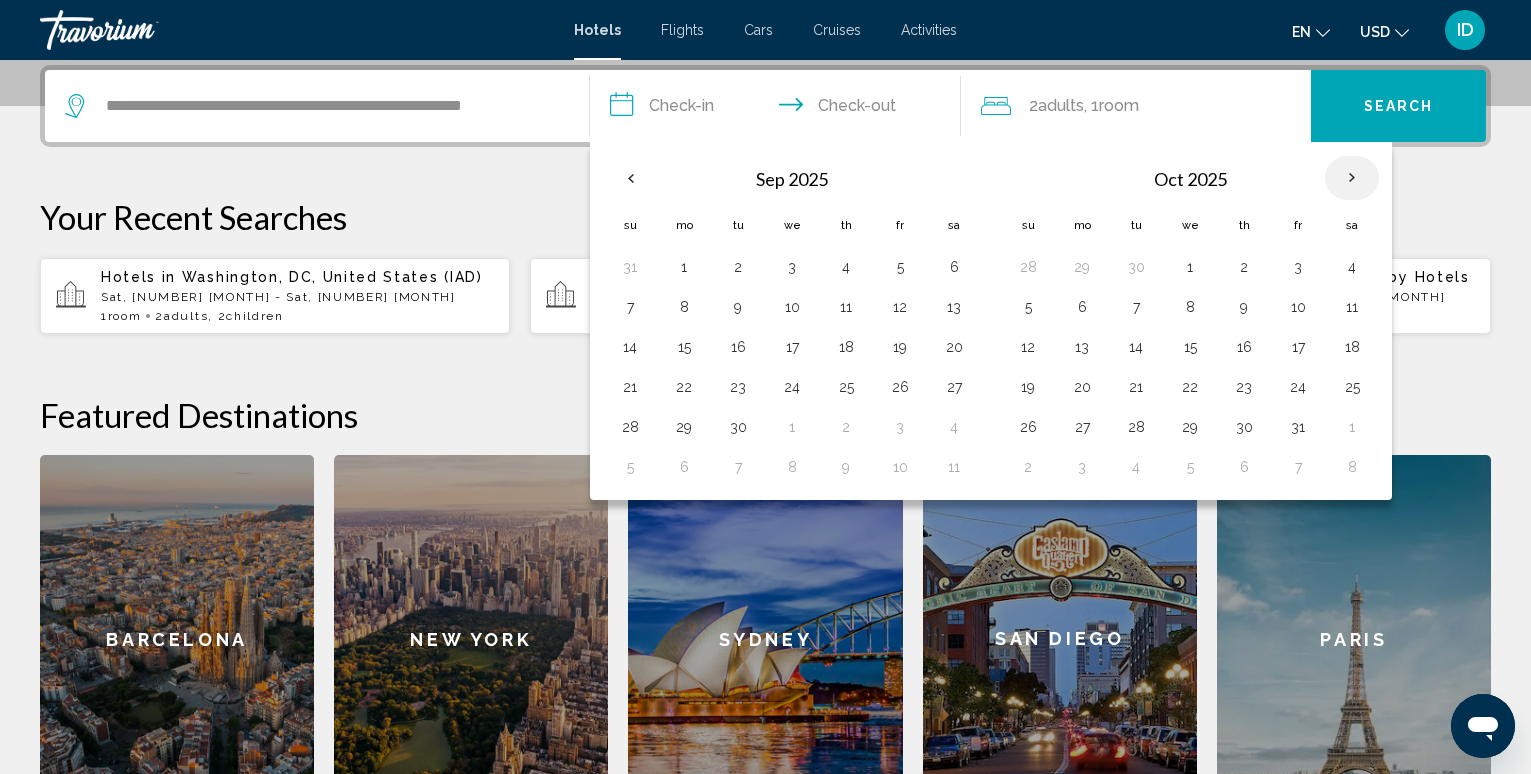 click at bounding box center [1352, 178] 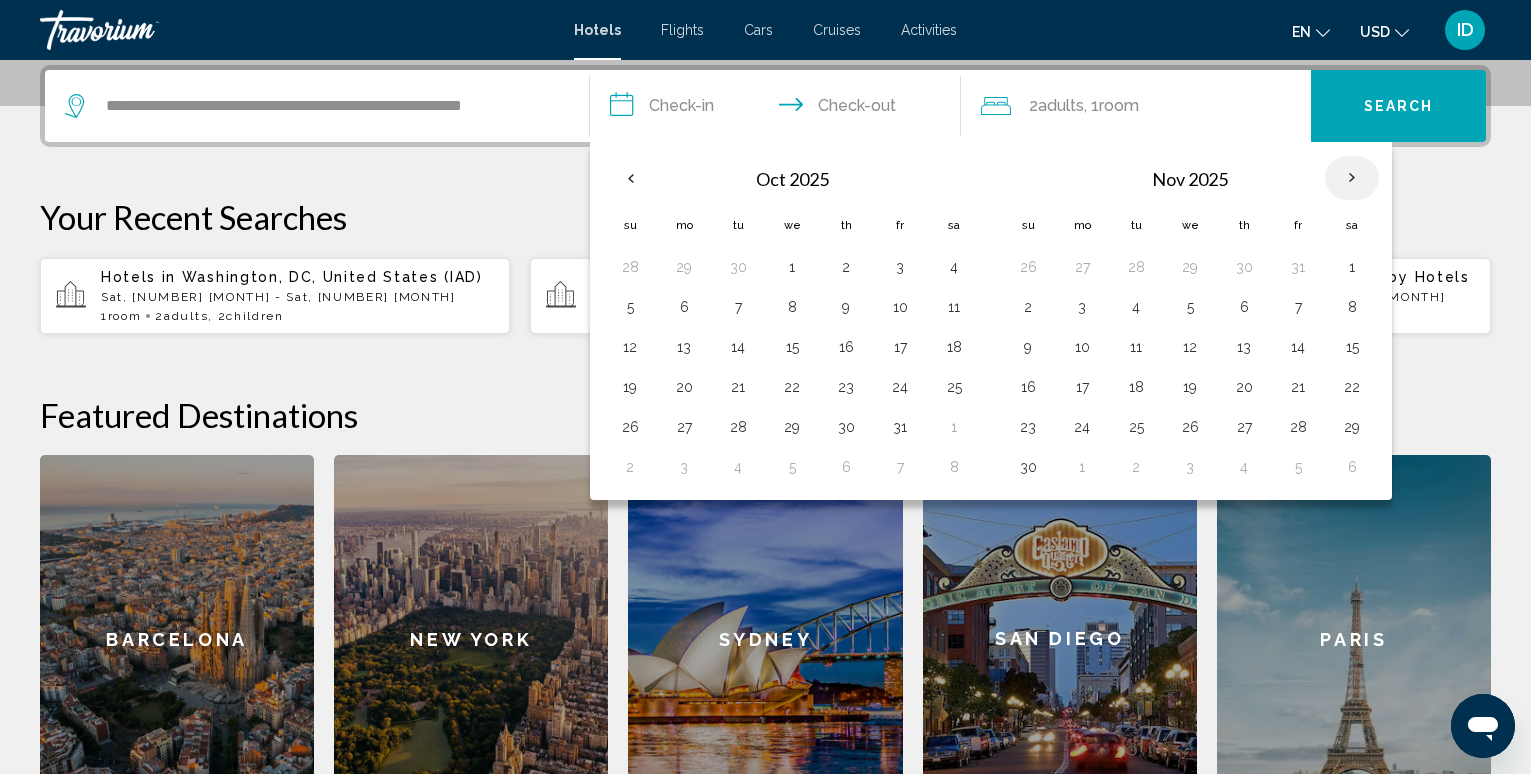 click at bounding box center (1352, 178) 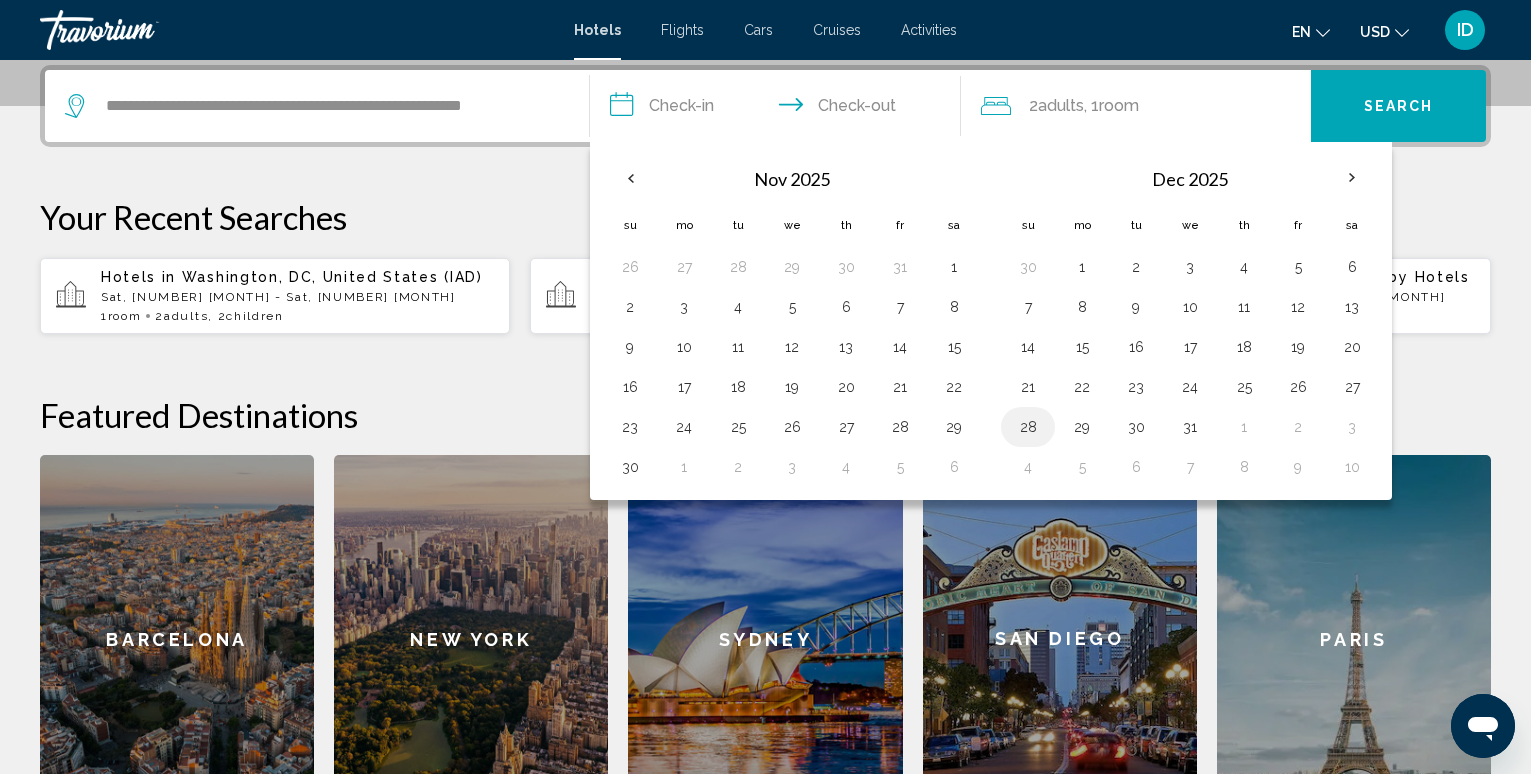 click on "28" at bounding box center [1028, 427] 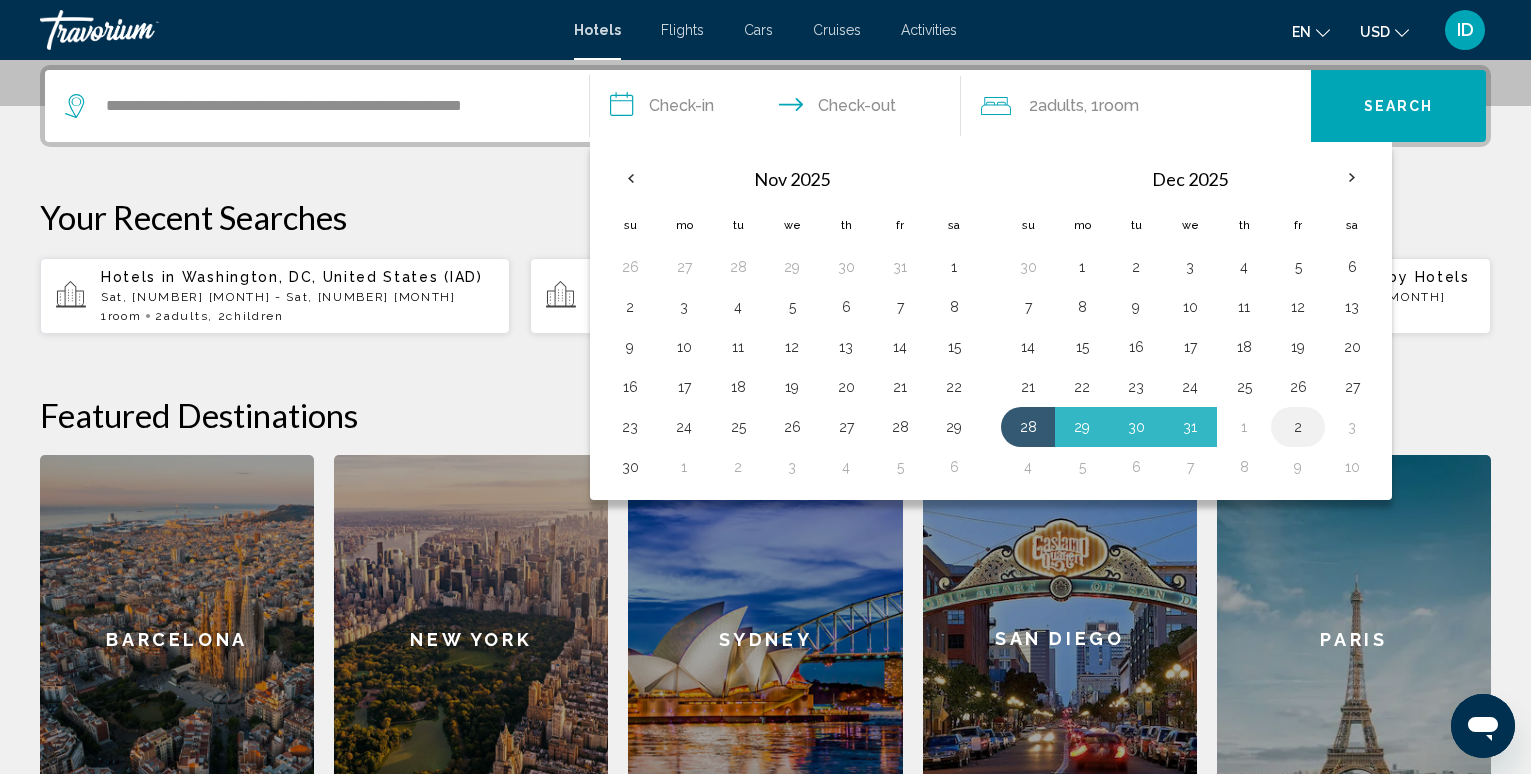 click on "2" at bounding box center [1298, 427] 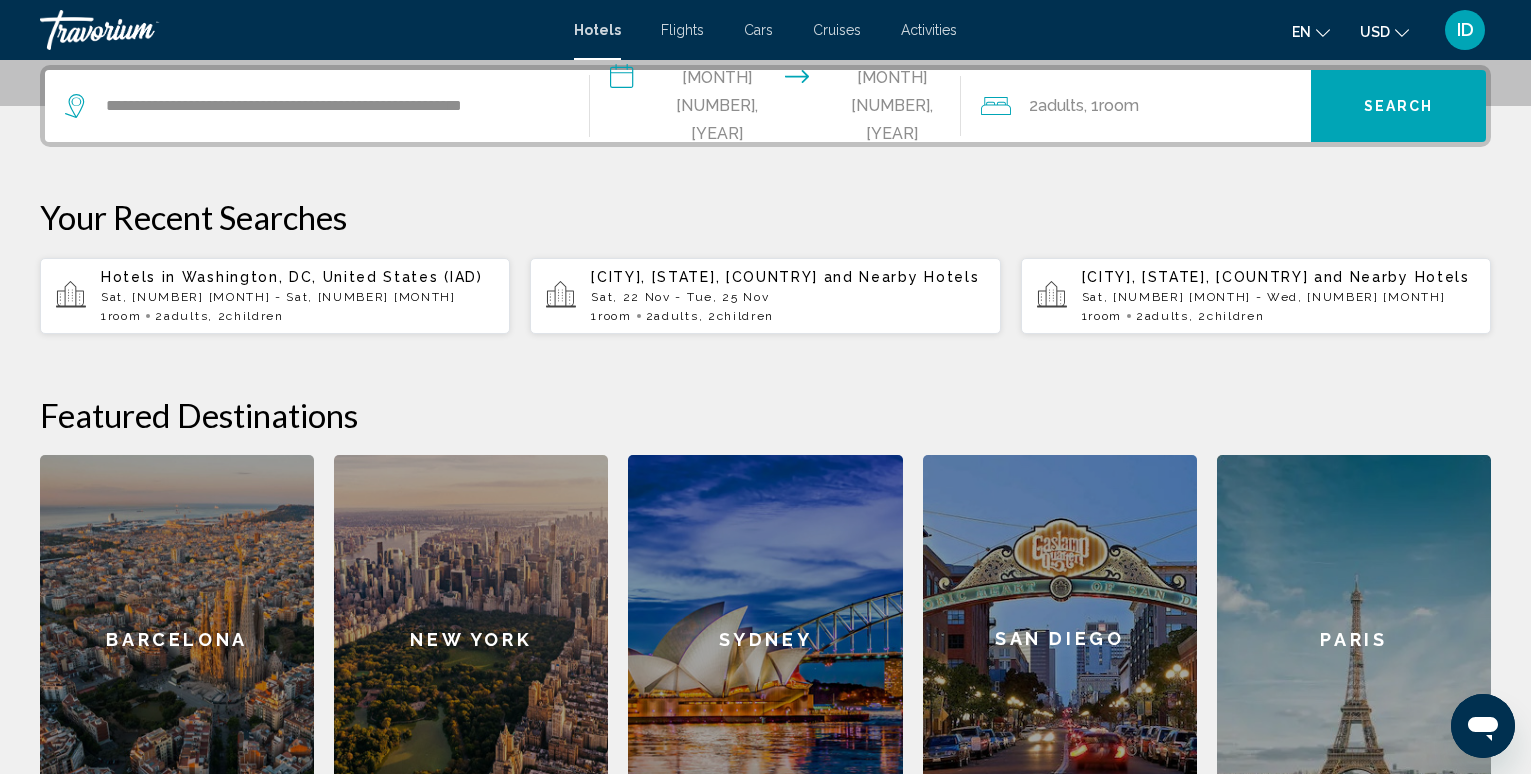 click on "Adults" 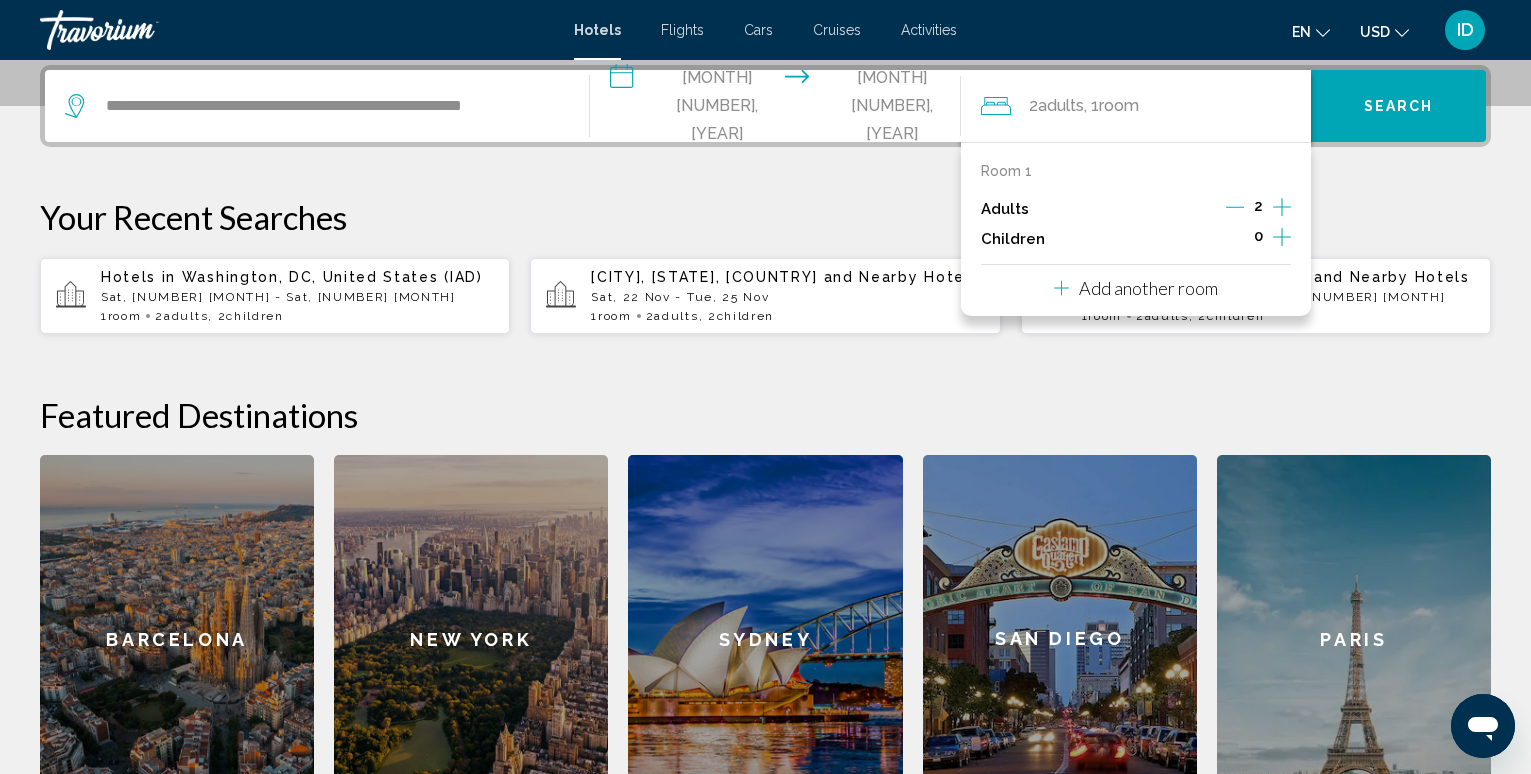 click 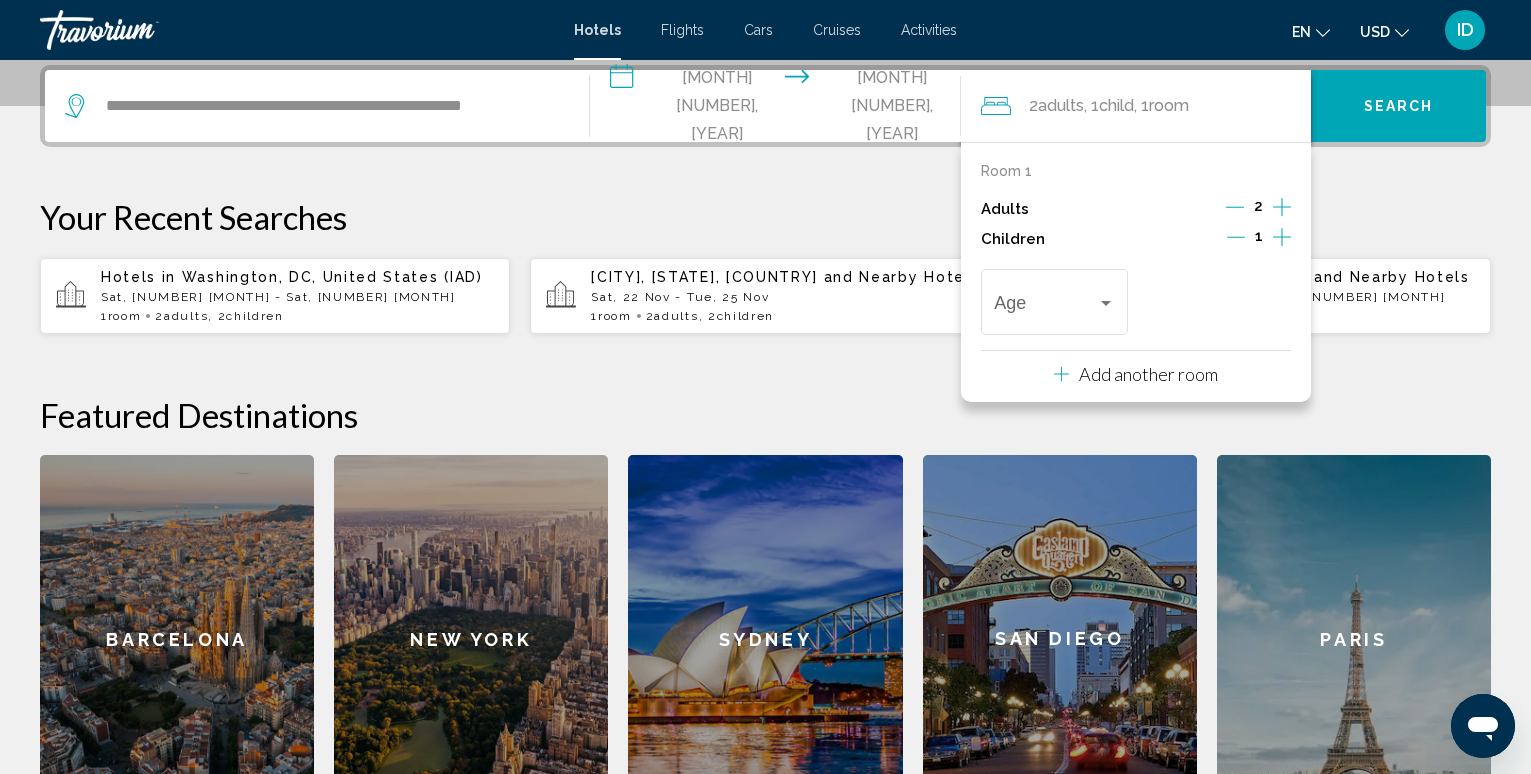 click 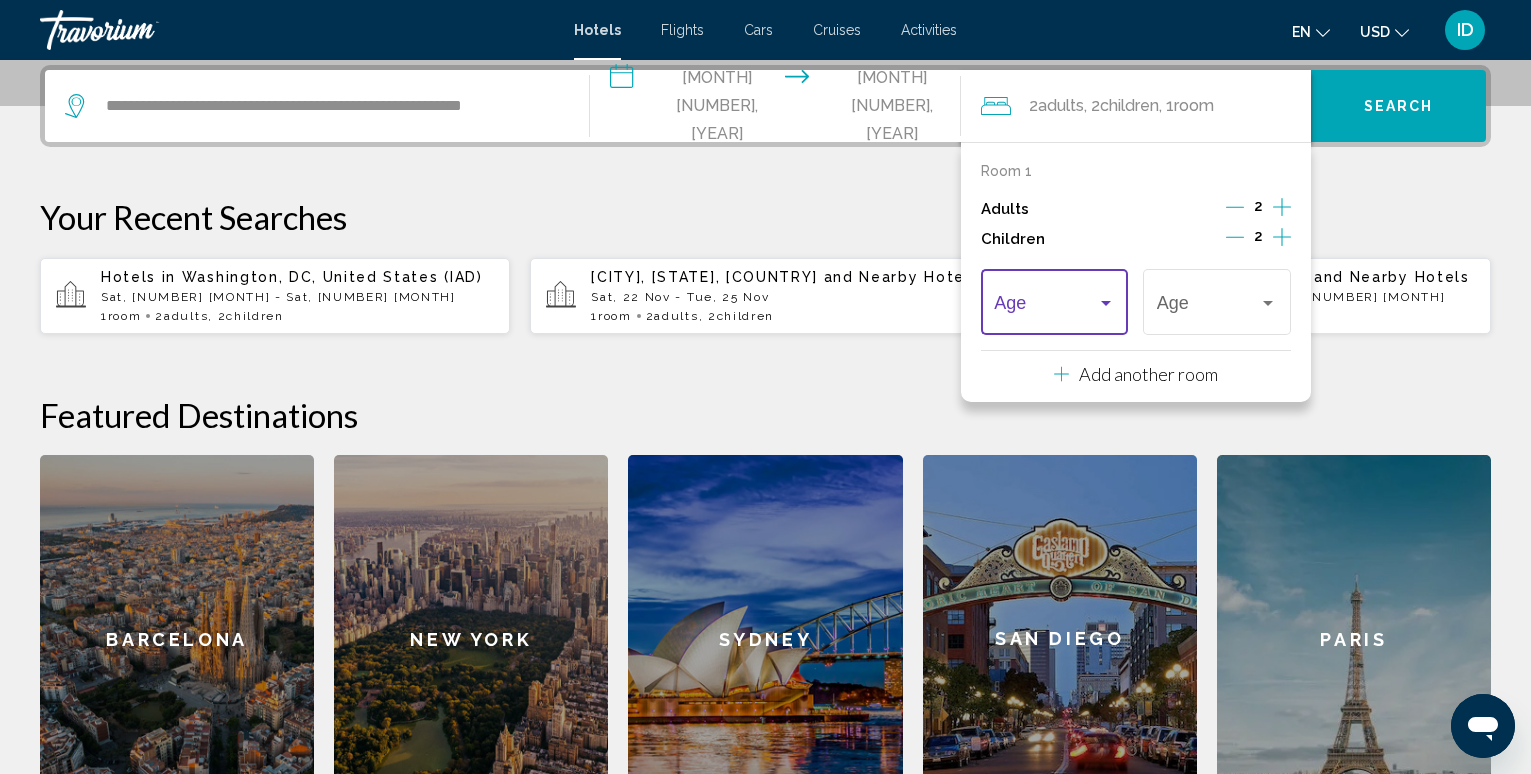 click at bounding box center [1106, 303] 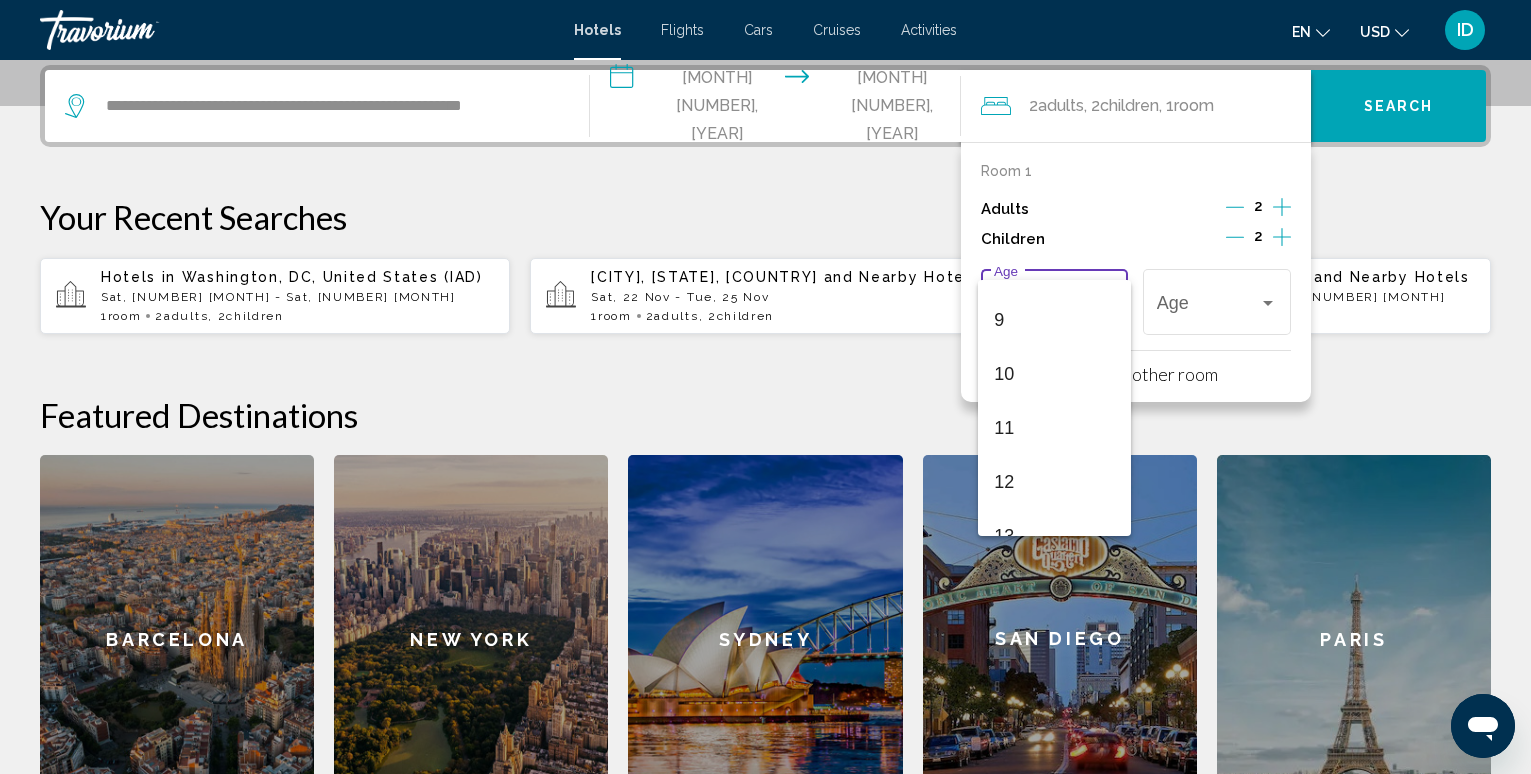 scroll, scrollTop: 500, scrollLeft: 0, axis: vertical 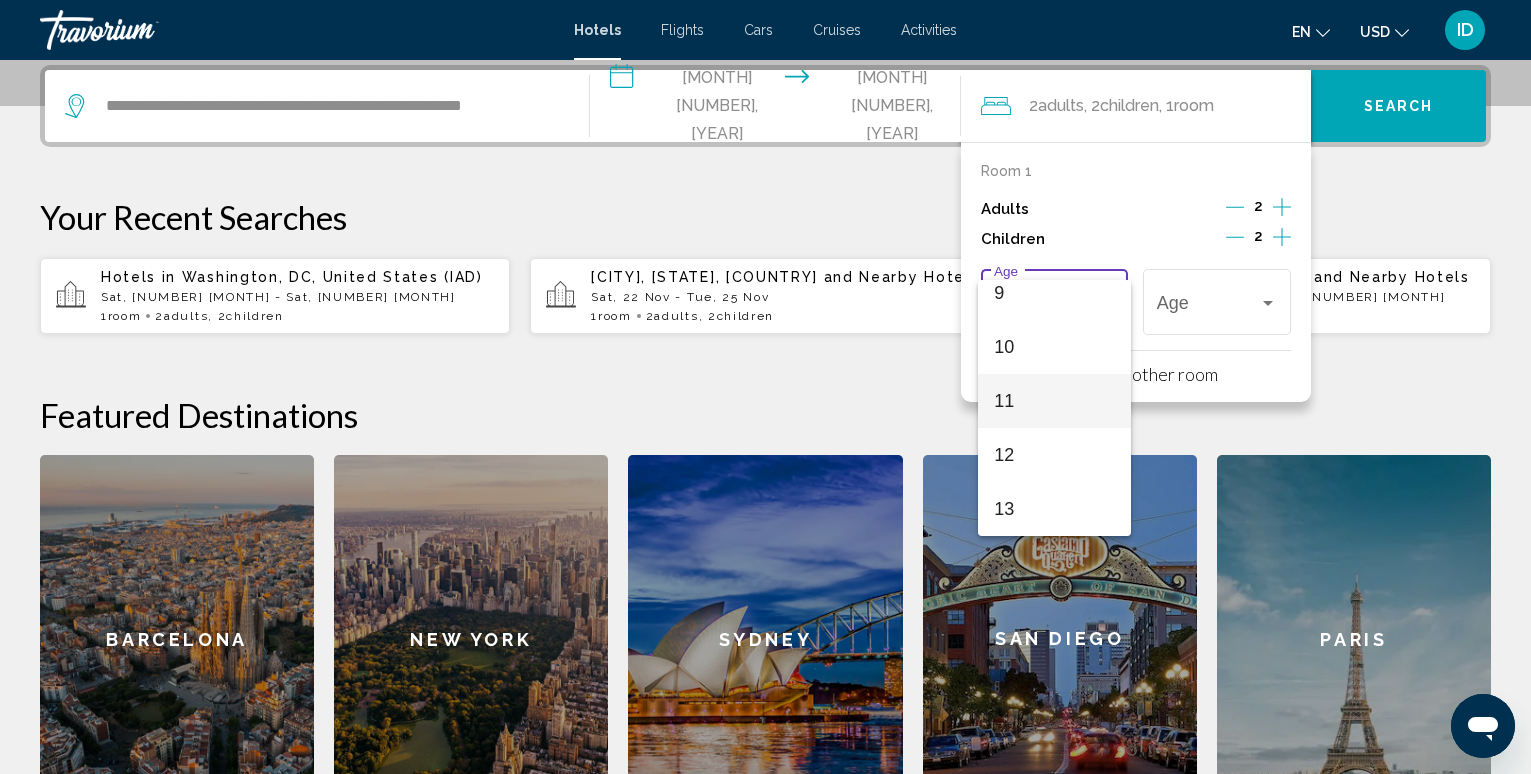 click on "11" at bounding box center [1054, 401] 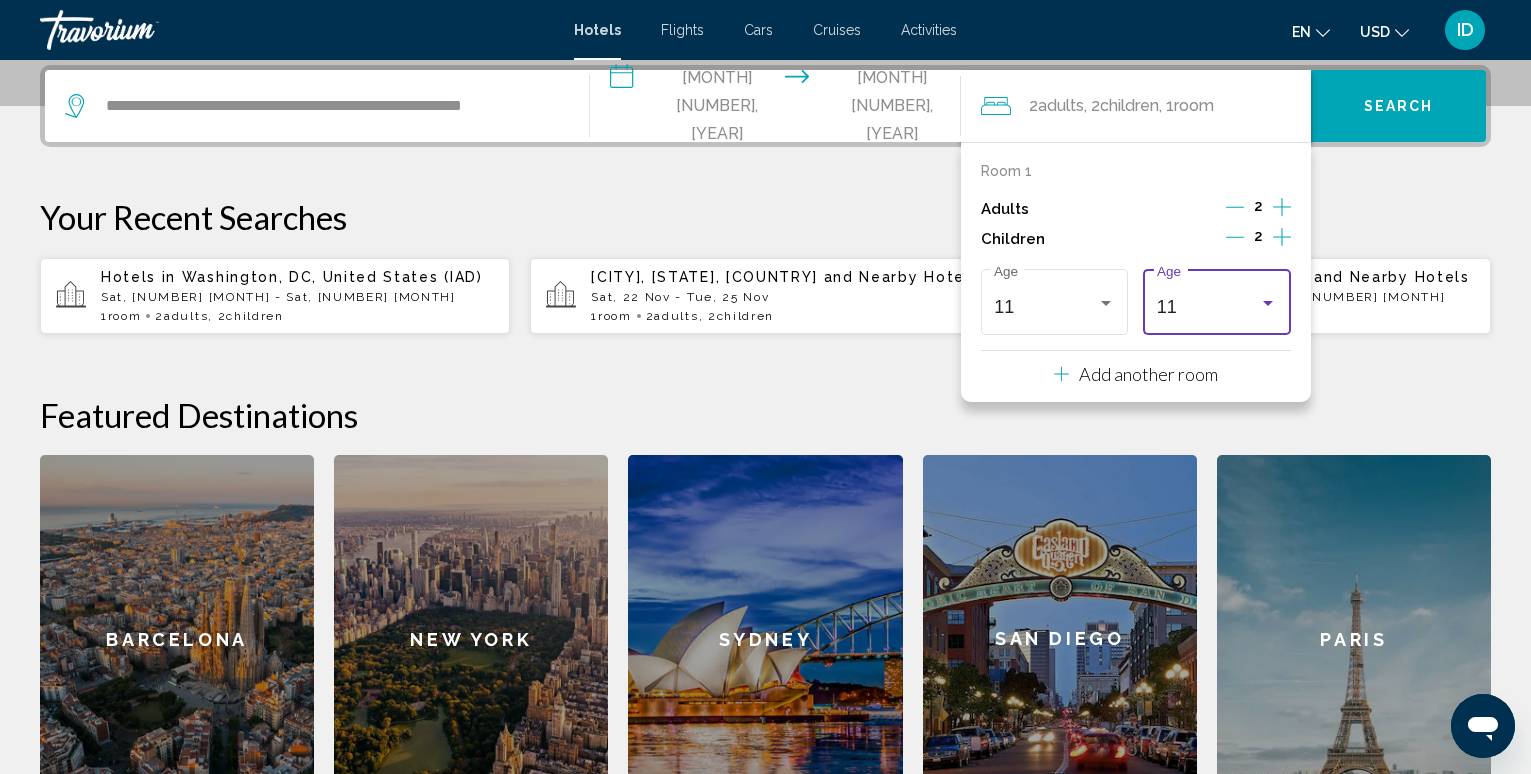 click at bounding box center (1268, 303) 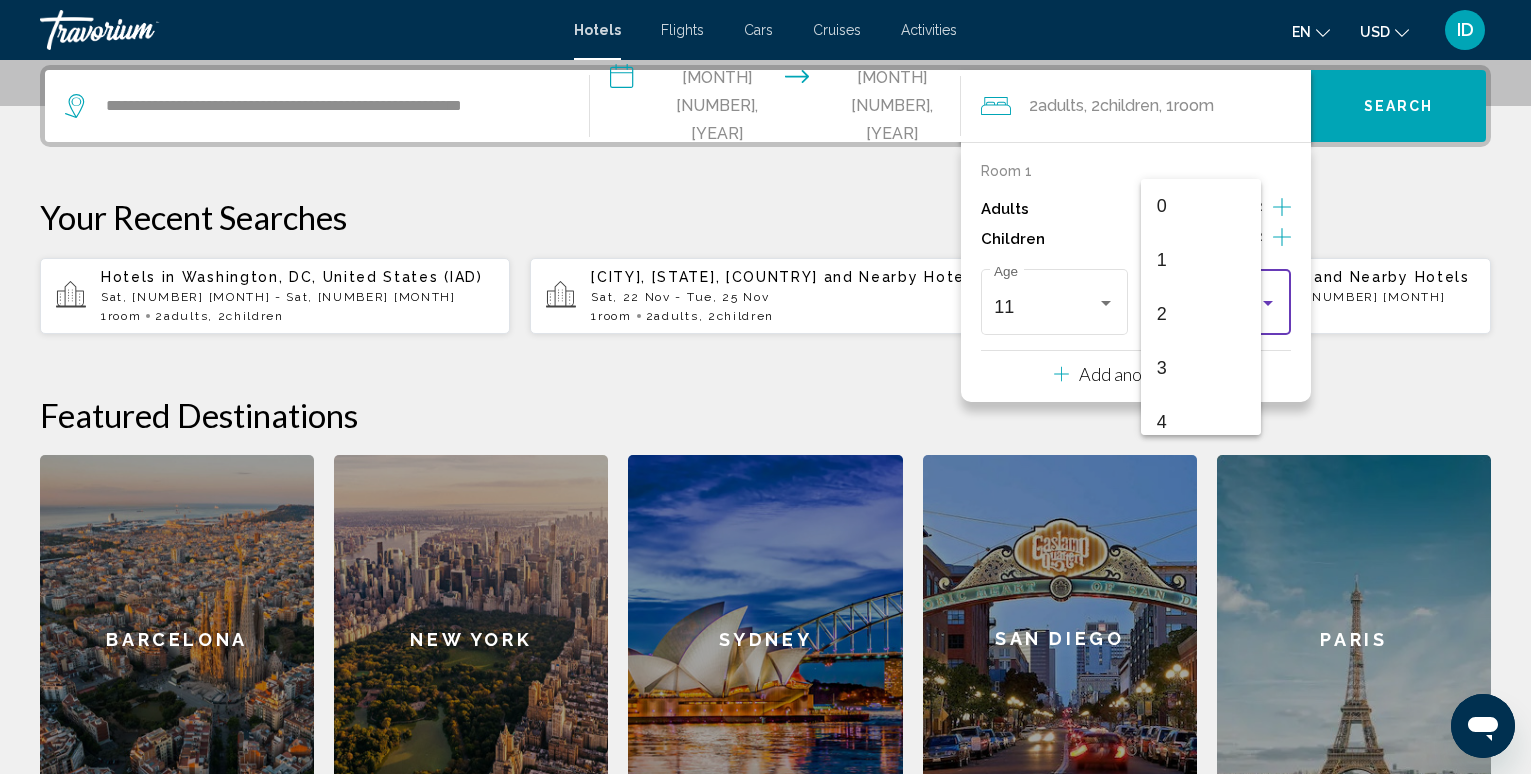 scroll, scrollTop: 493, scrollLeft: 0, axis: vertical 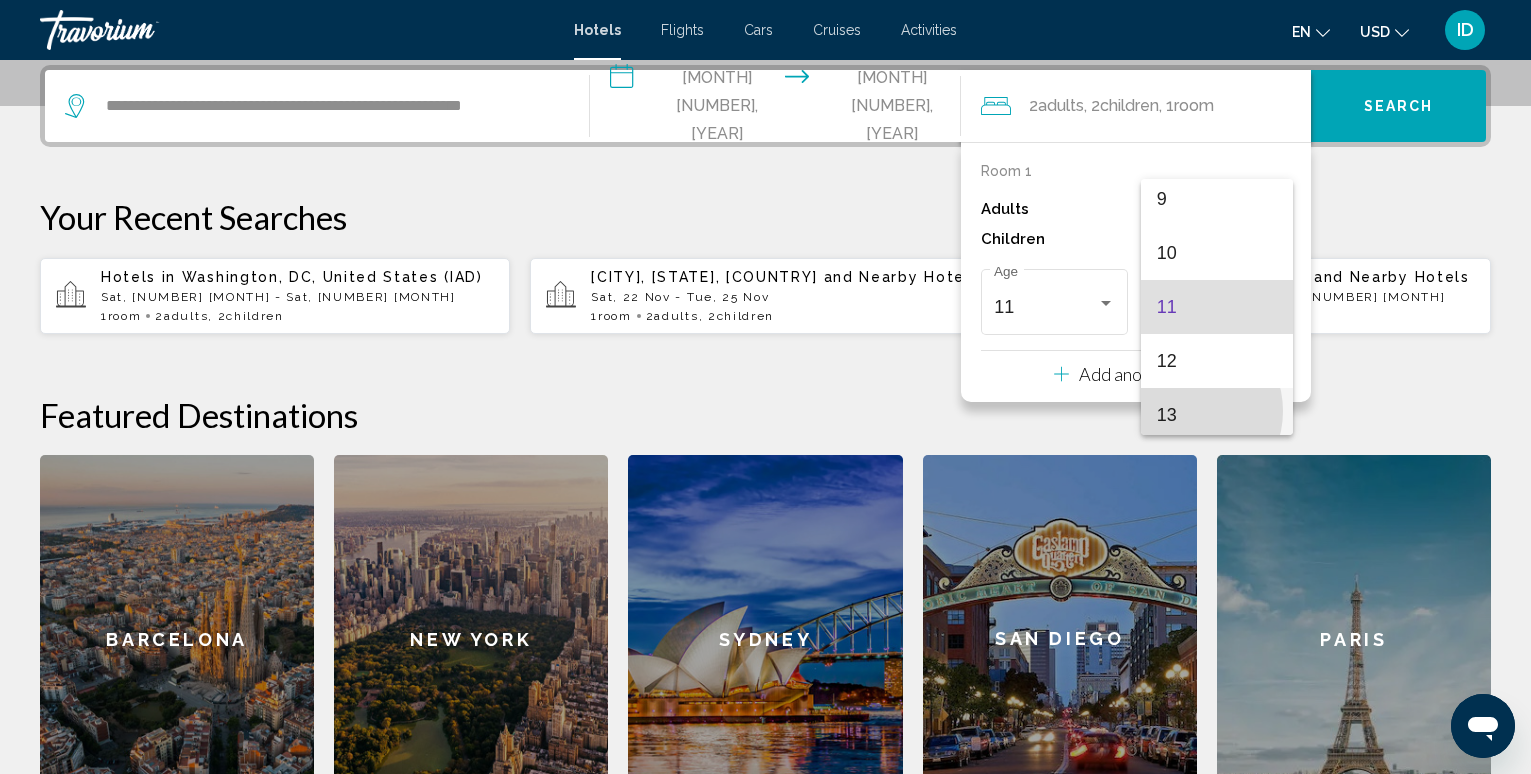 click on "13" at bounding box center (1217, 415) 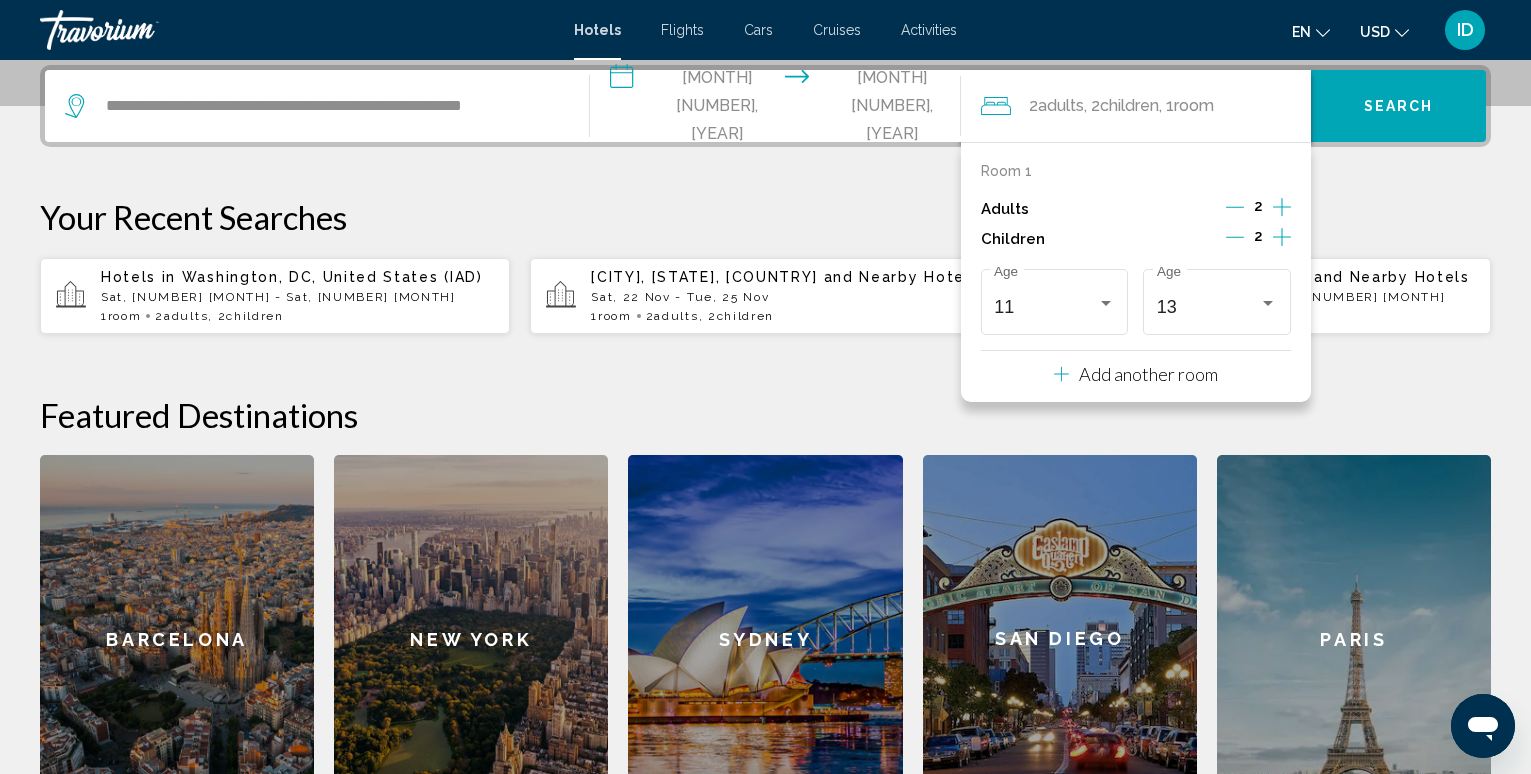 click on "**********" at bounding box center [779, 109] 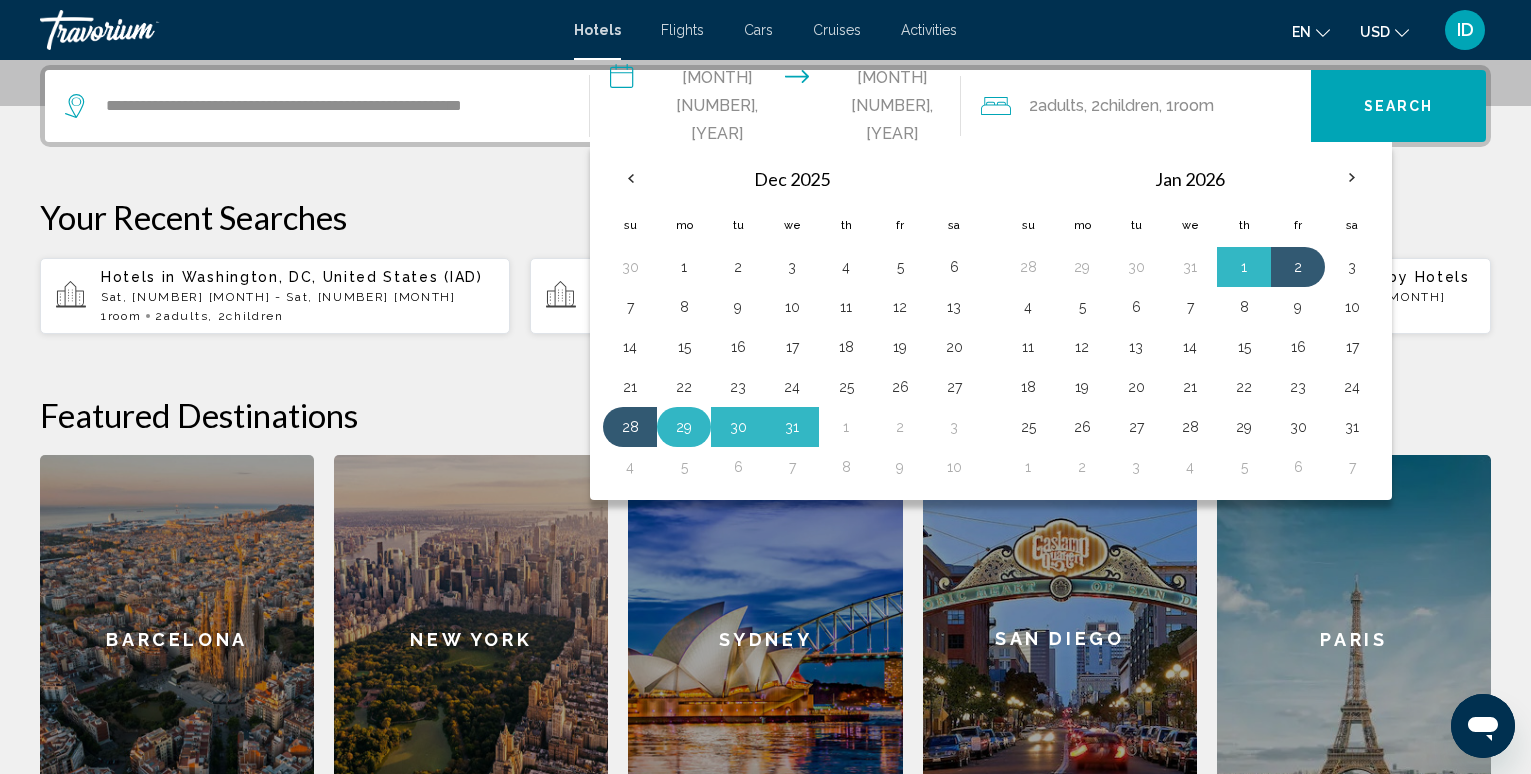 click on "29" at bounding box center [684, 427] 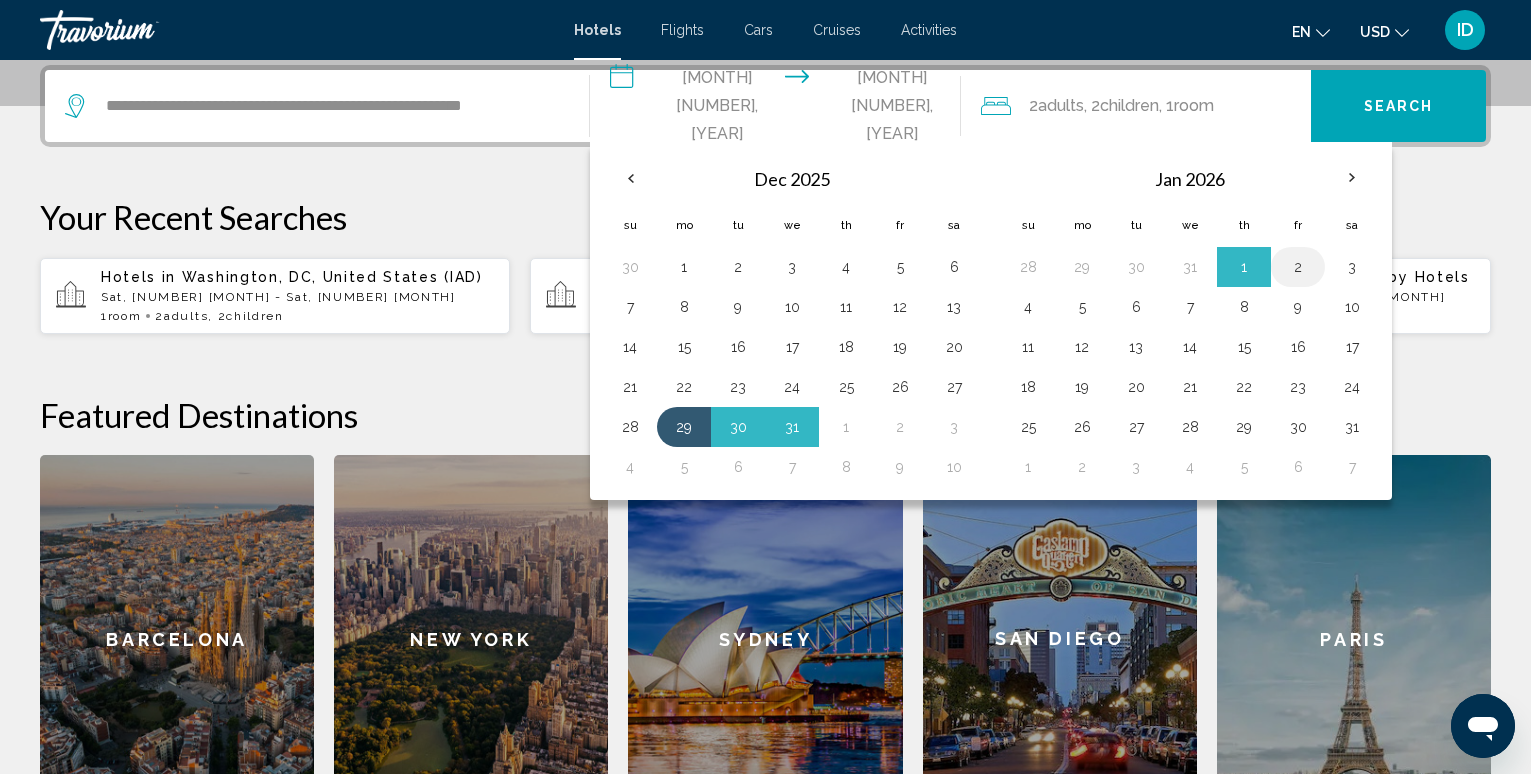 click on "2" at bounding box center (1298, 267) 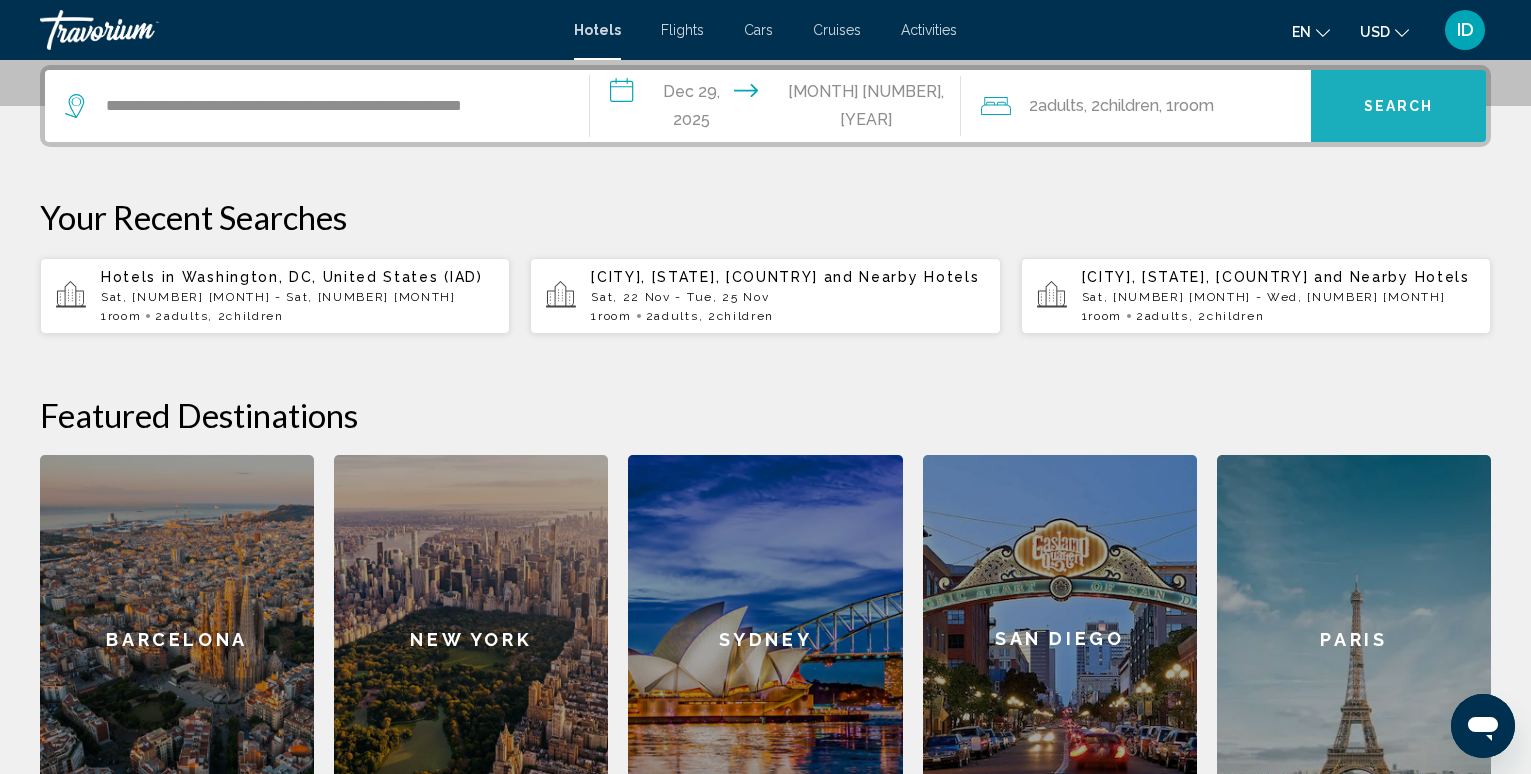 click on "Search" at bounding box center [1399, 107] 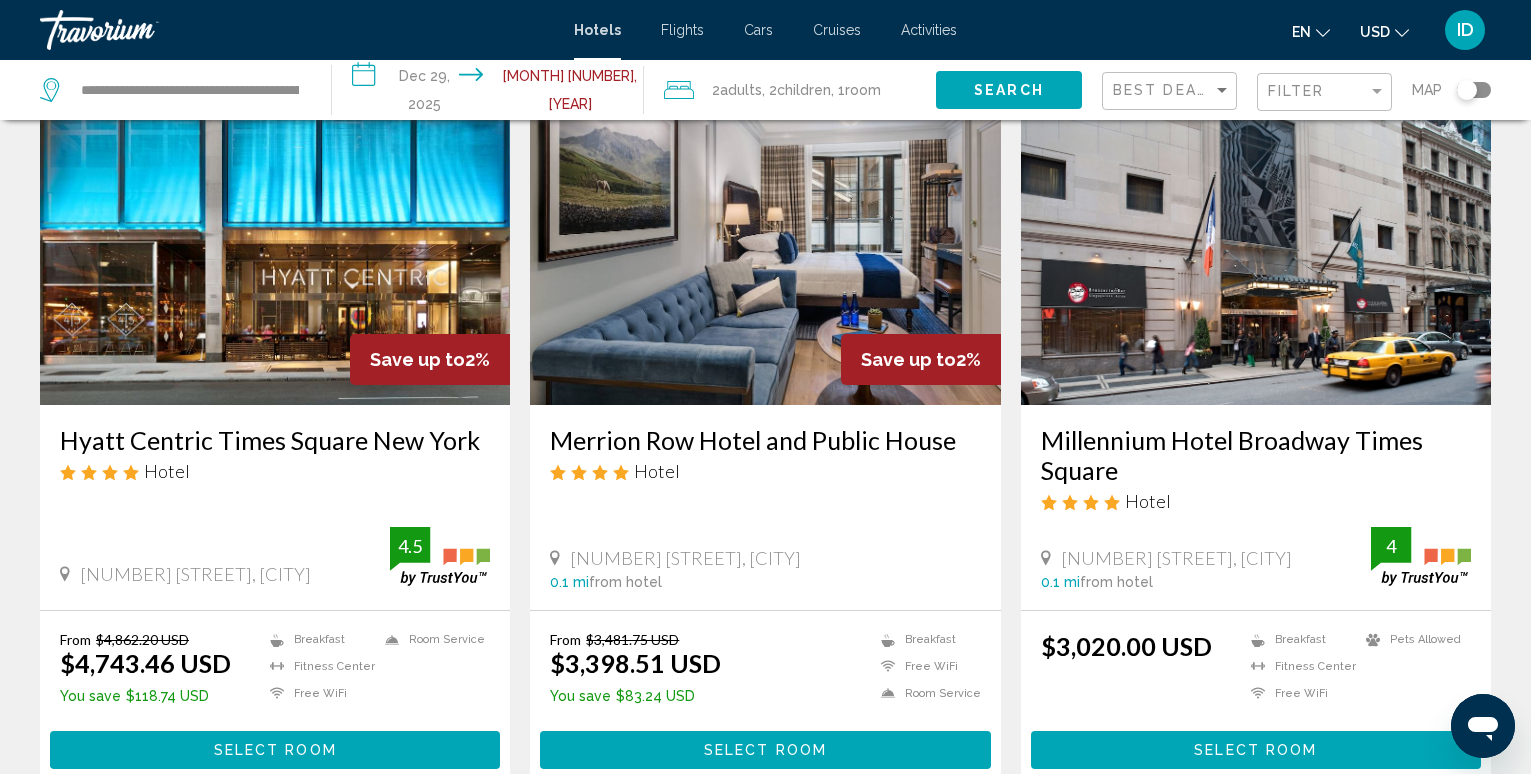 scroll, scrollTop: 0, scrollLeft: 0, axis: both 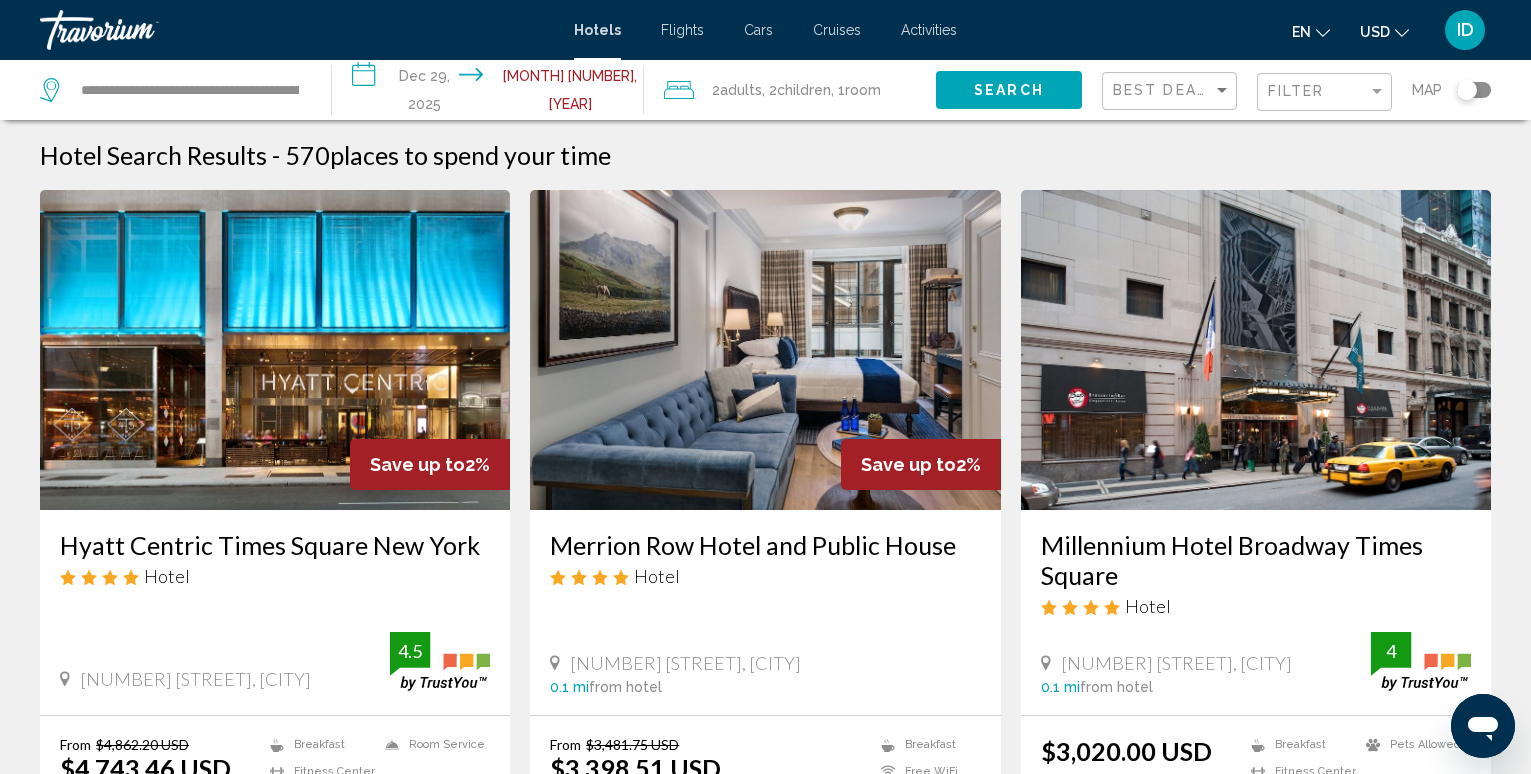 click at bounding box center [275, 350] 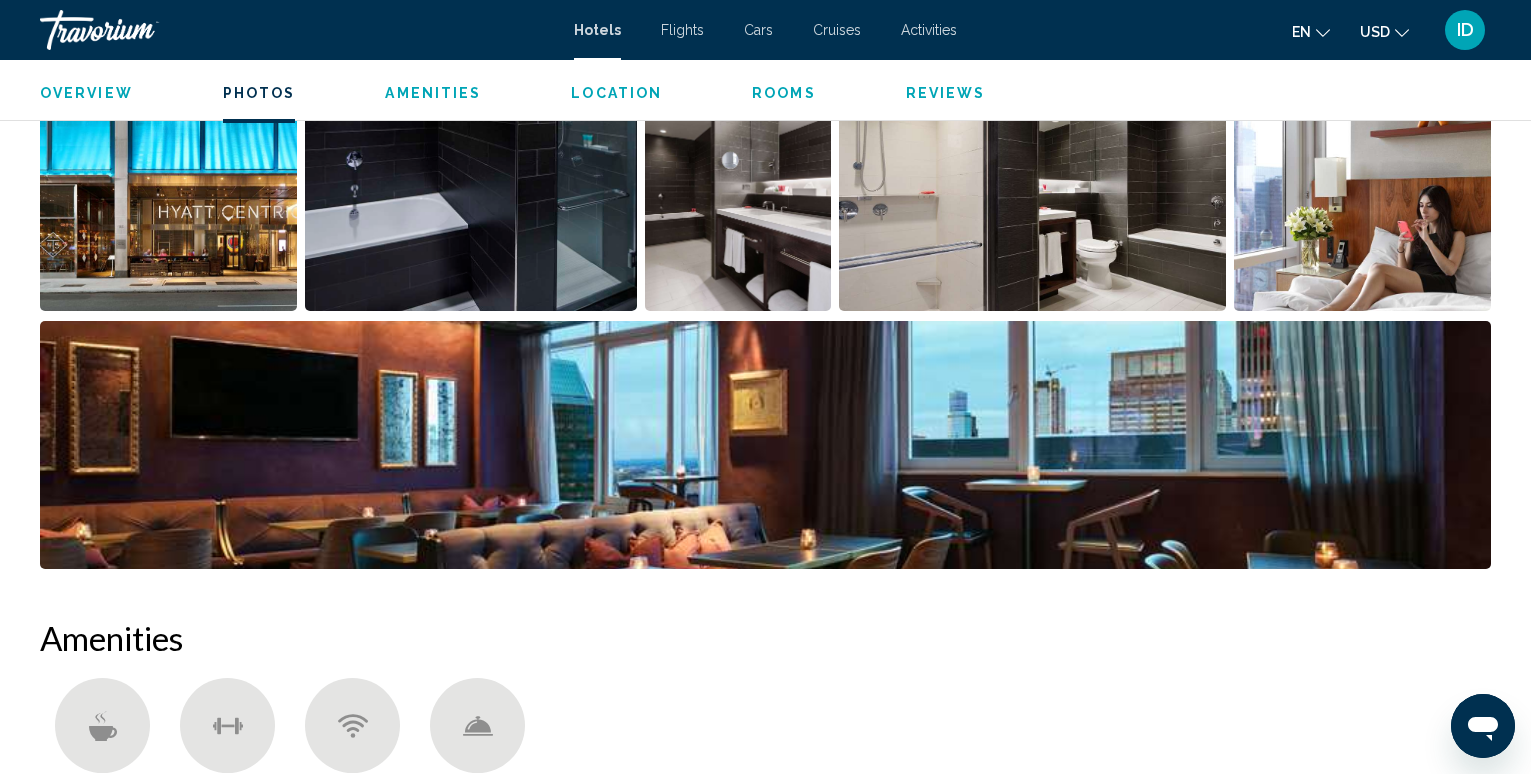 scroll, scrollTop: 1000, scrollLeft: 0, axis: vertical 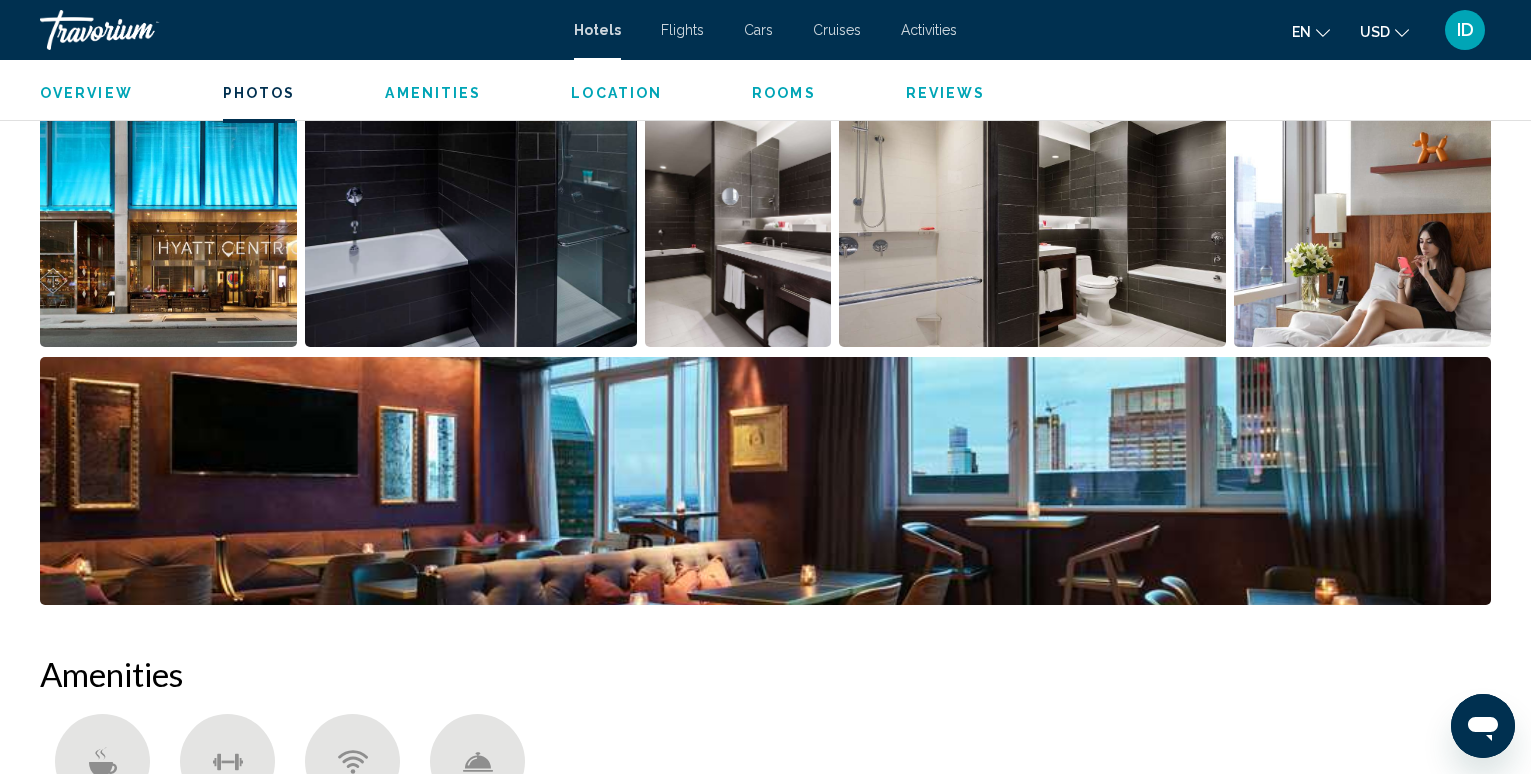 click at bounding box center [765, 481] 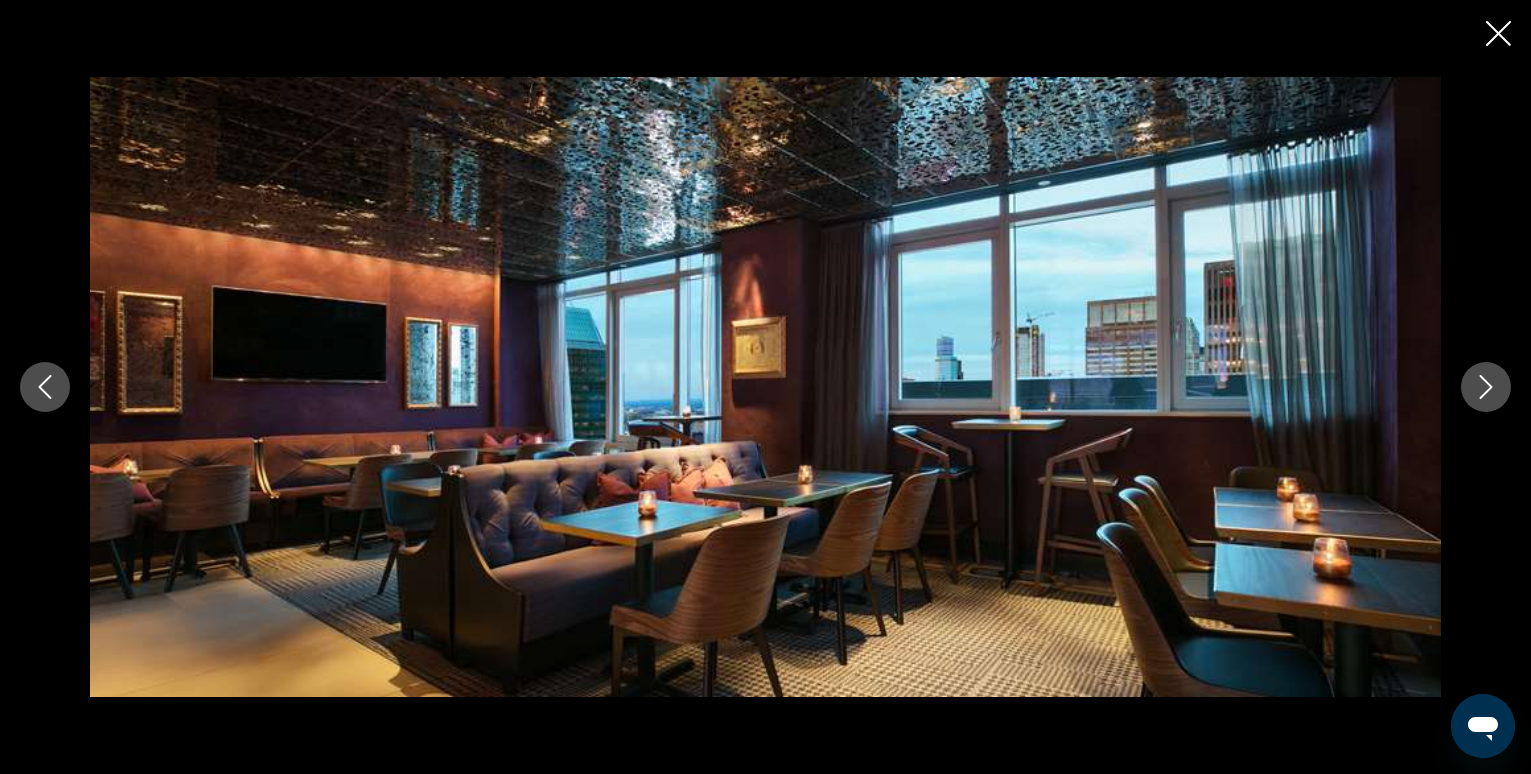 scroll, scrollTop: 1400, scrollLeft: 0, axis: vertical 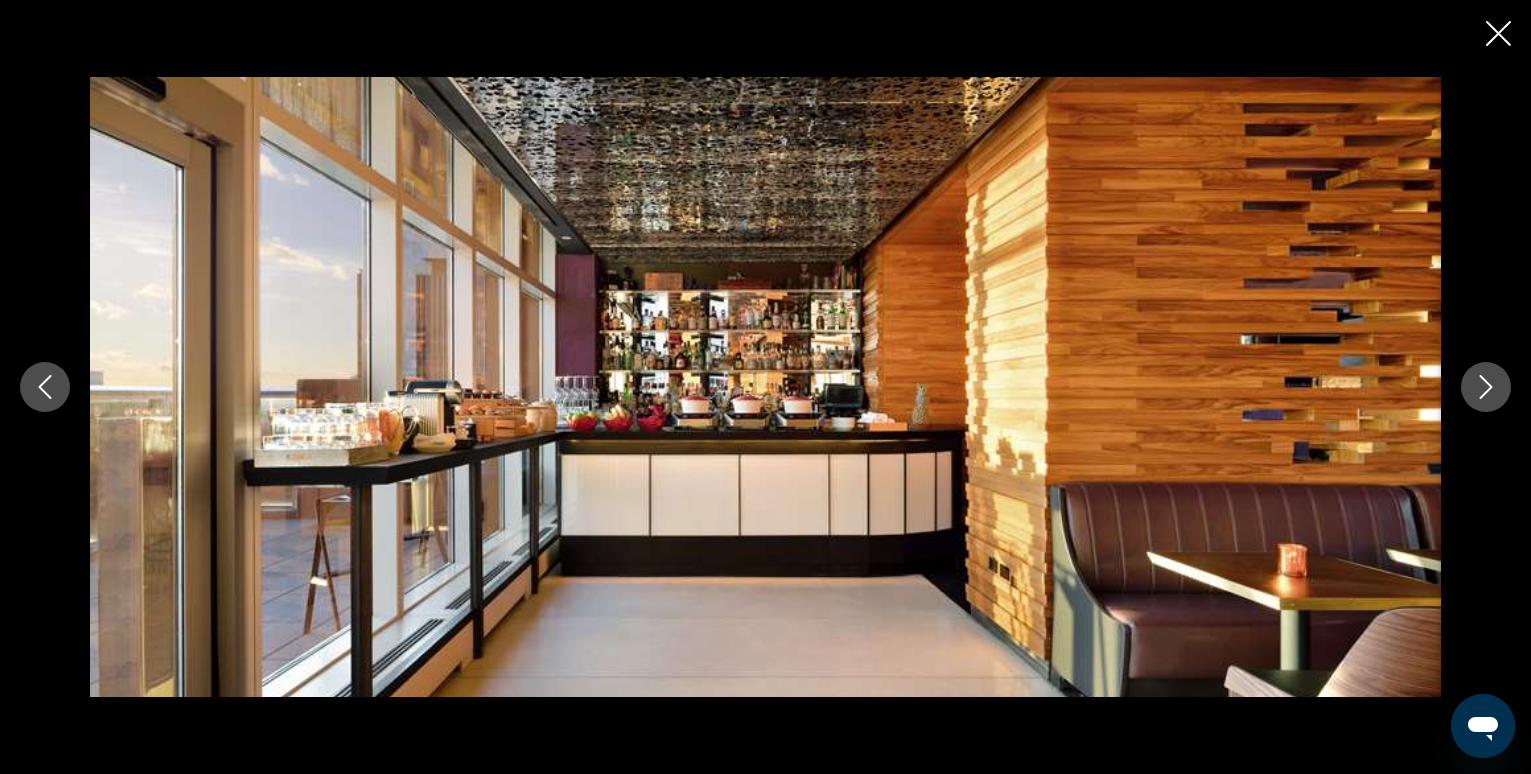click at bounding box center [1486, 387] 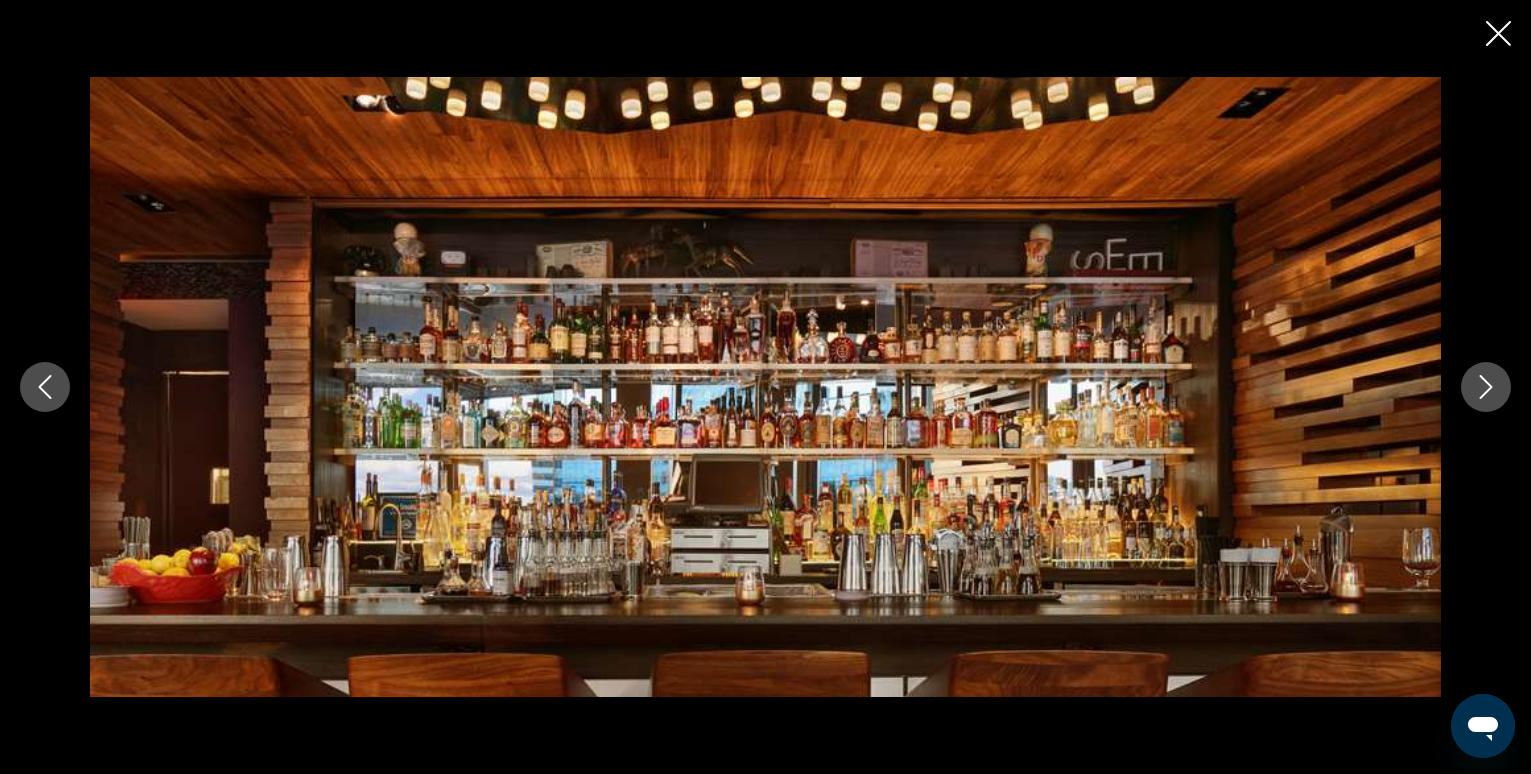 click at bounding box center (1486, 387) 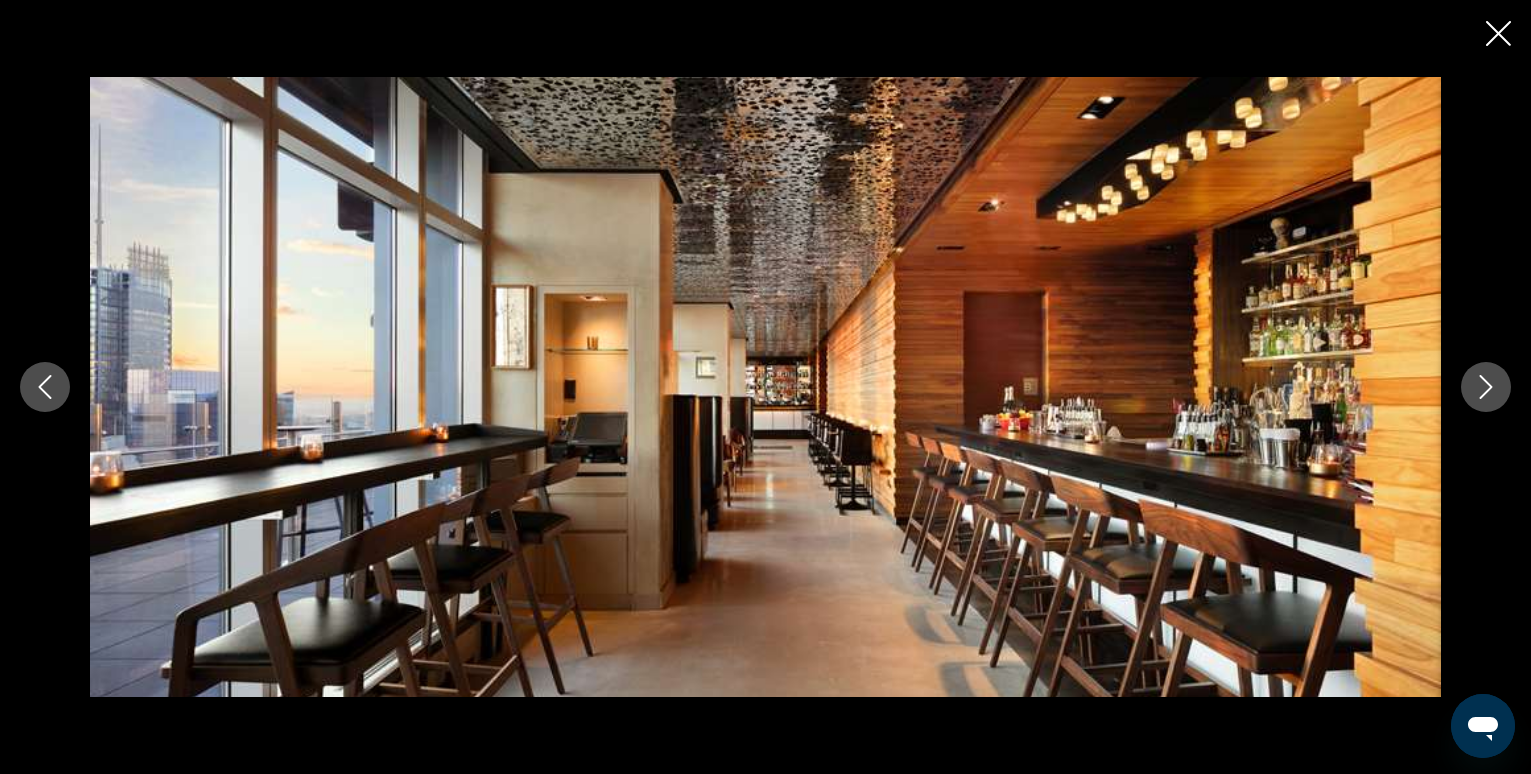 click 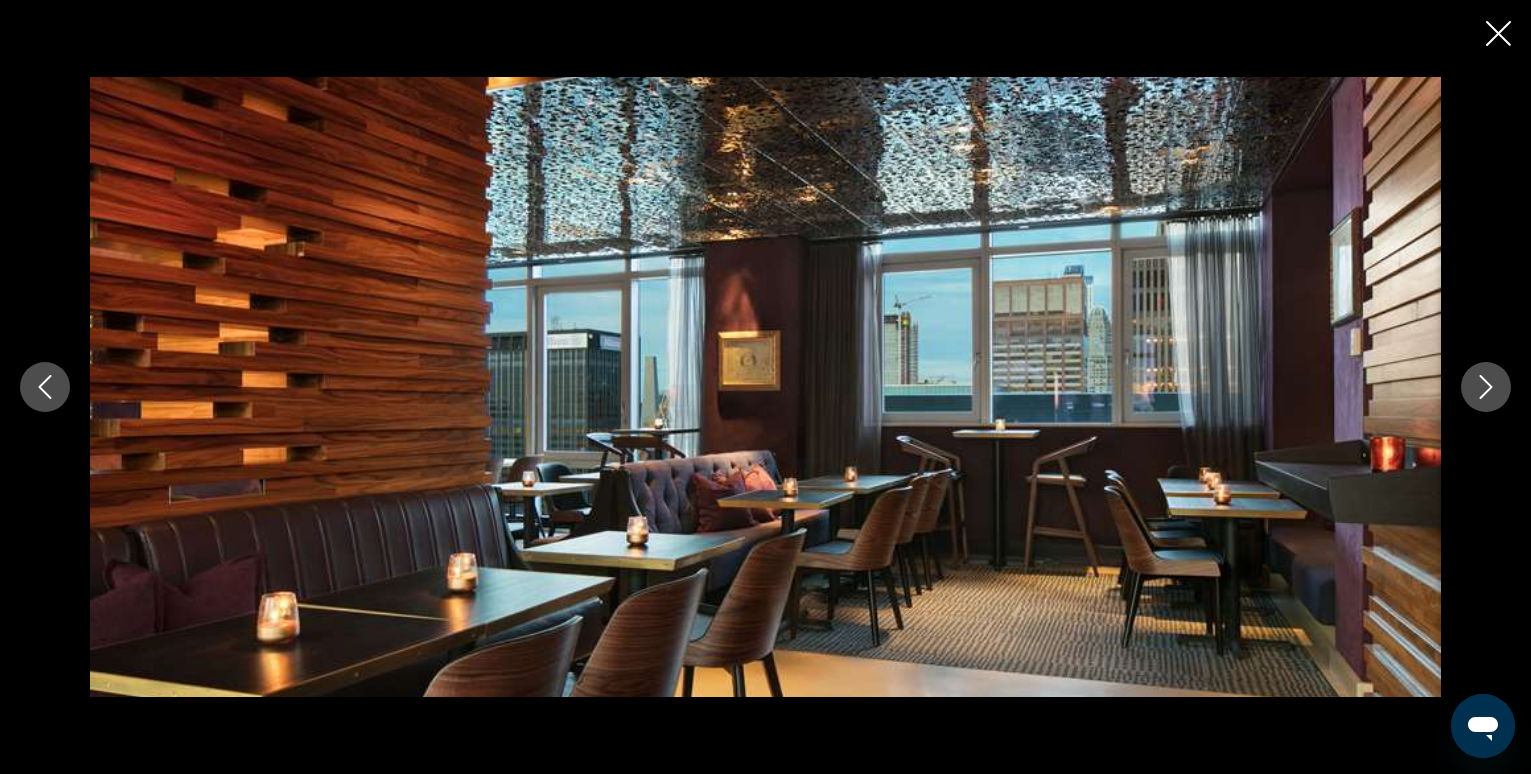 click at bounding box center (1486, 387) 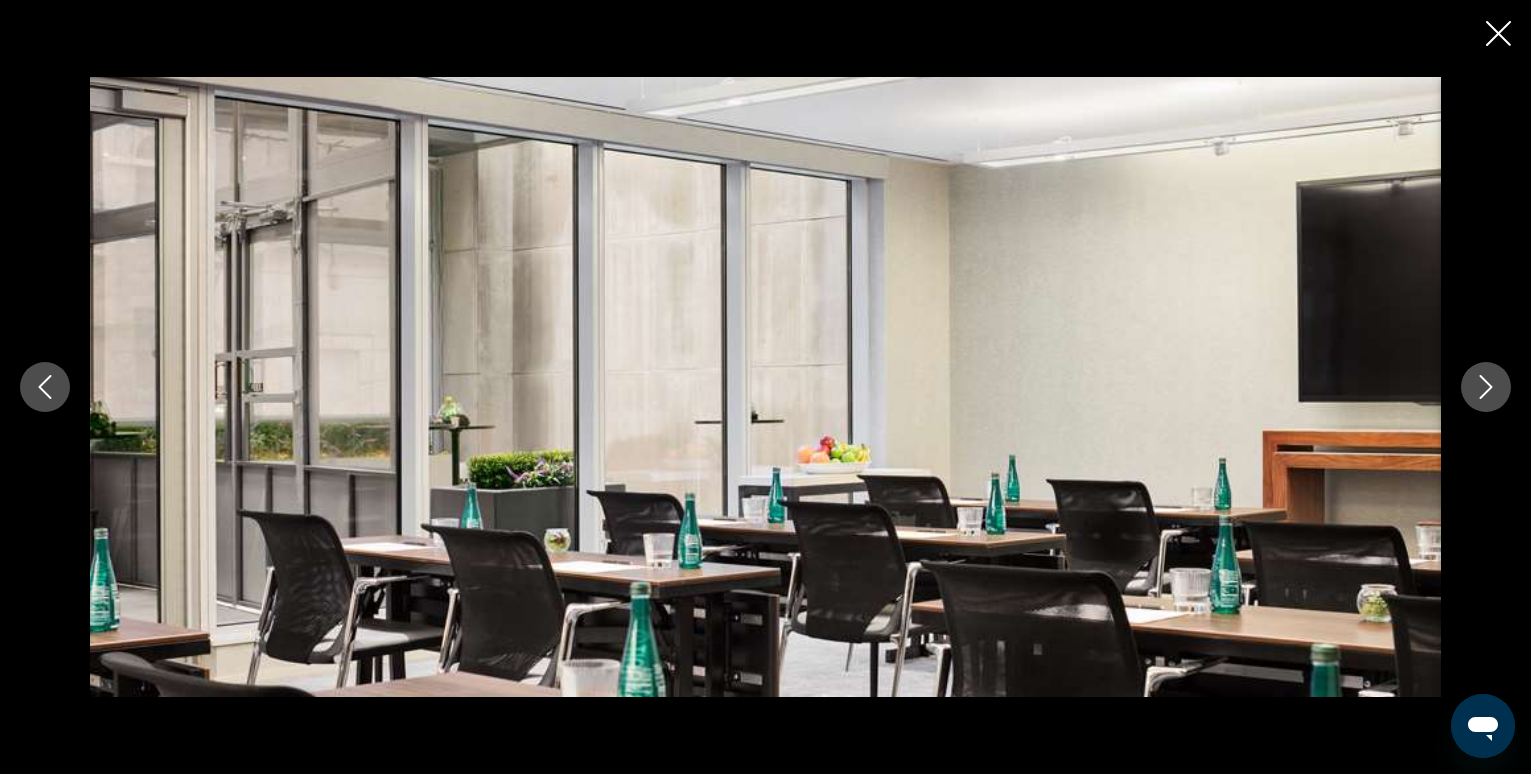 click 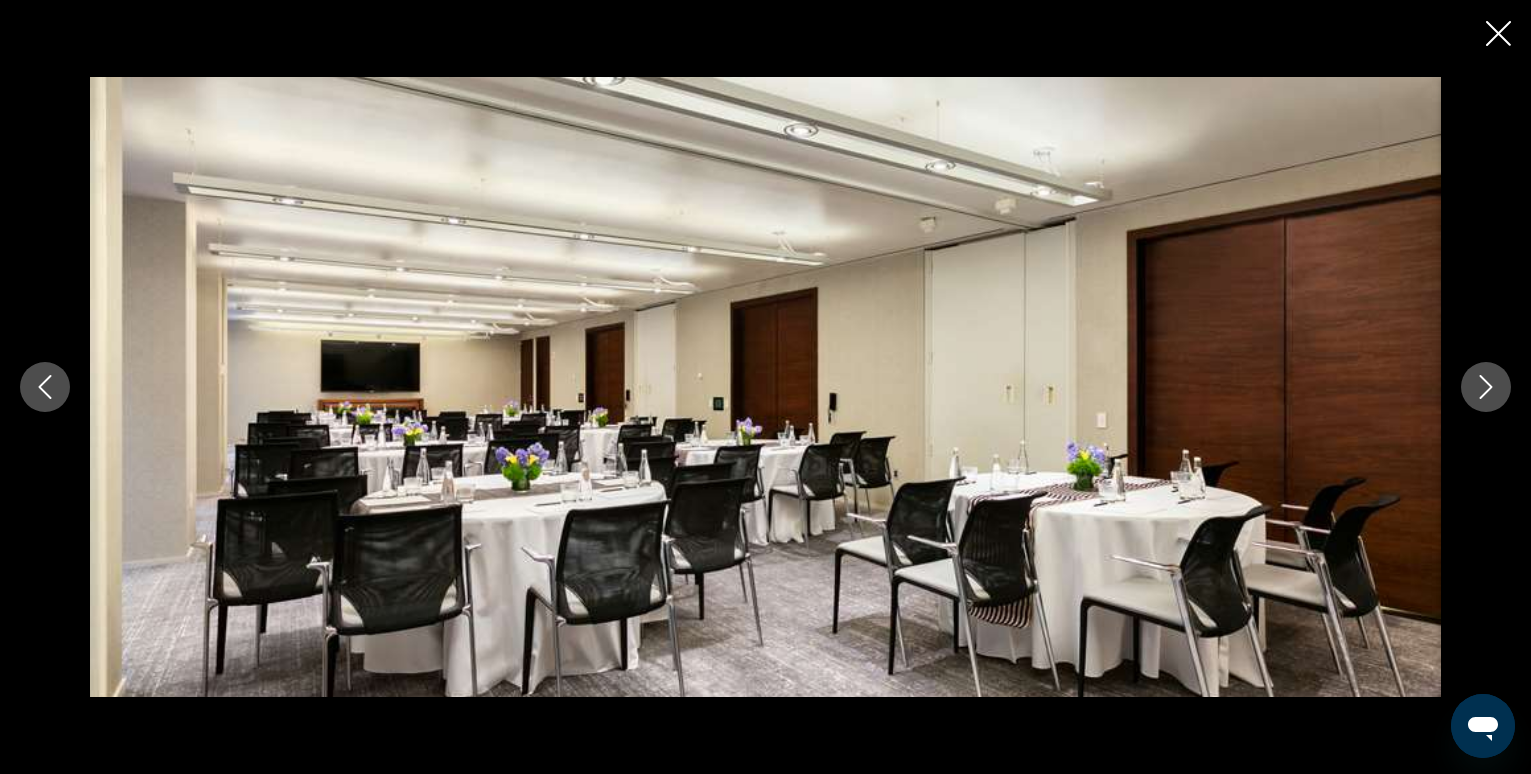click 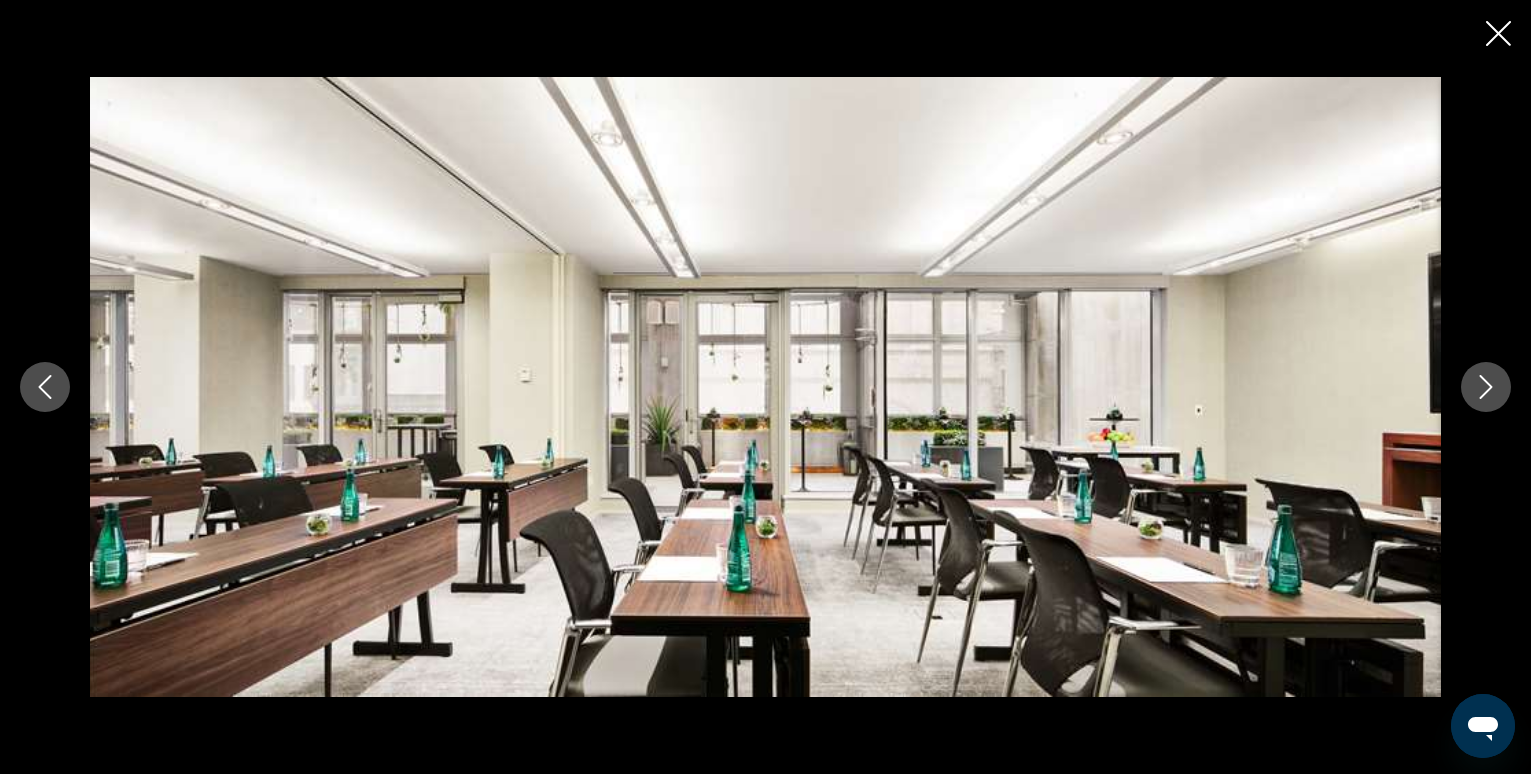 click 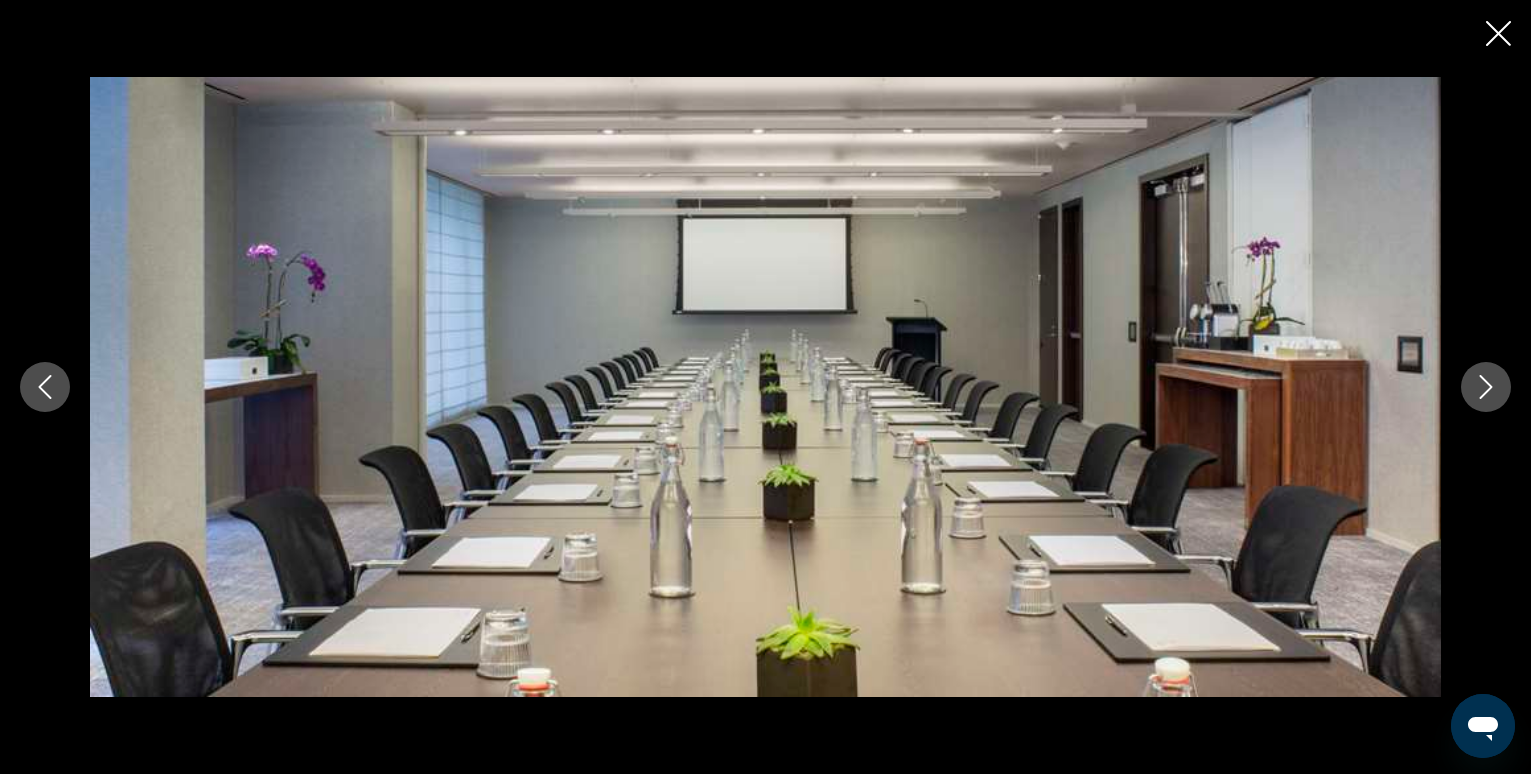click 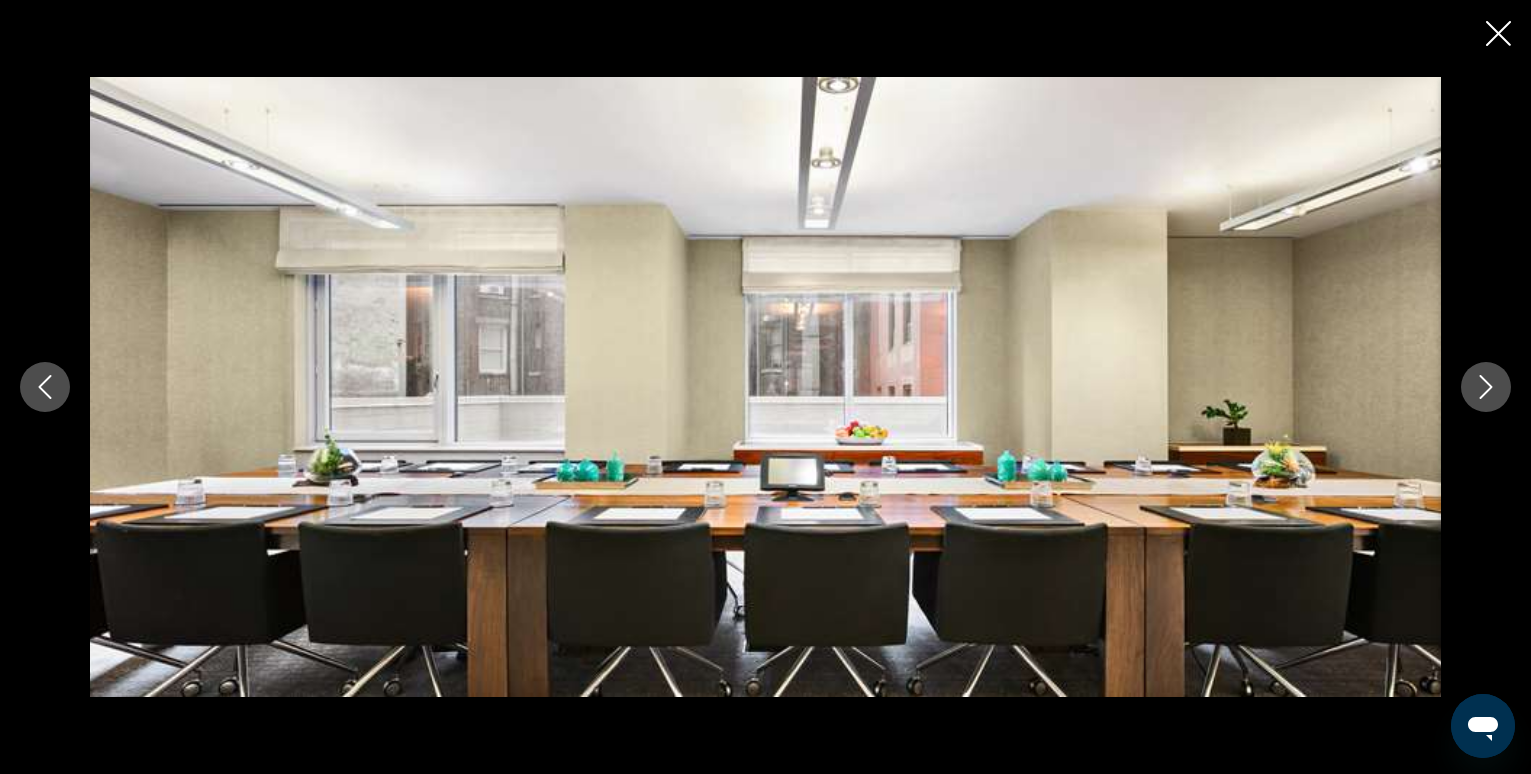 click 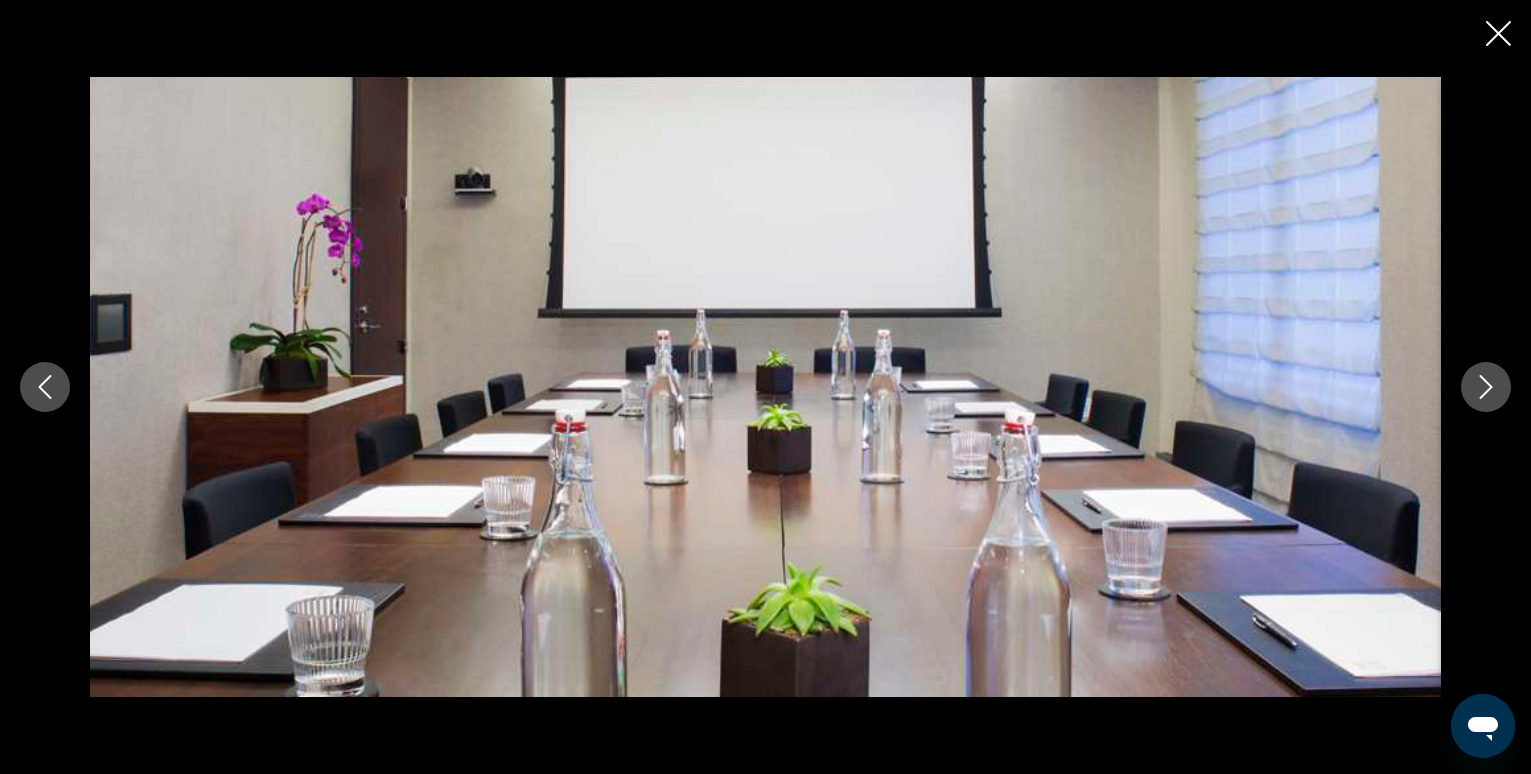 click 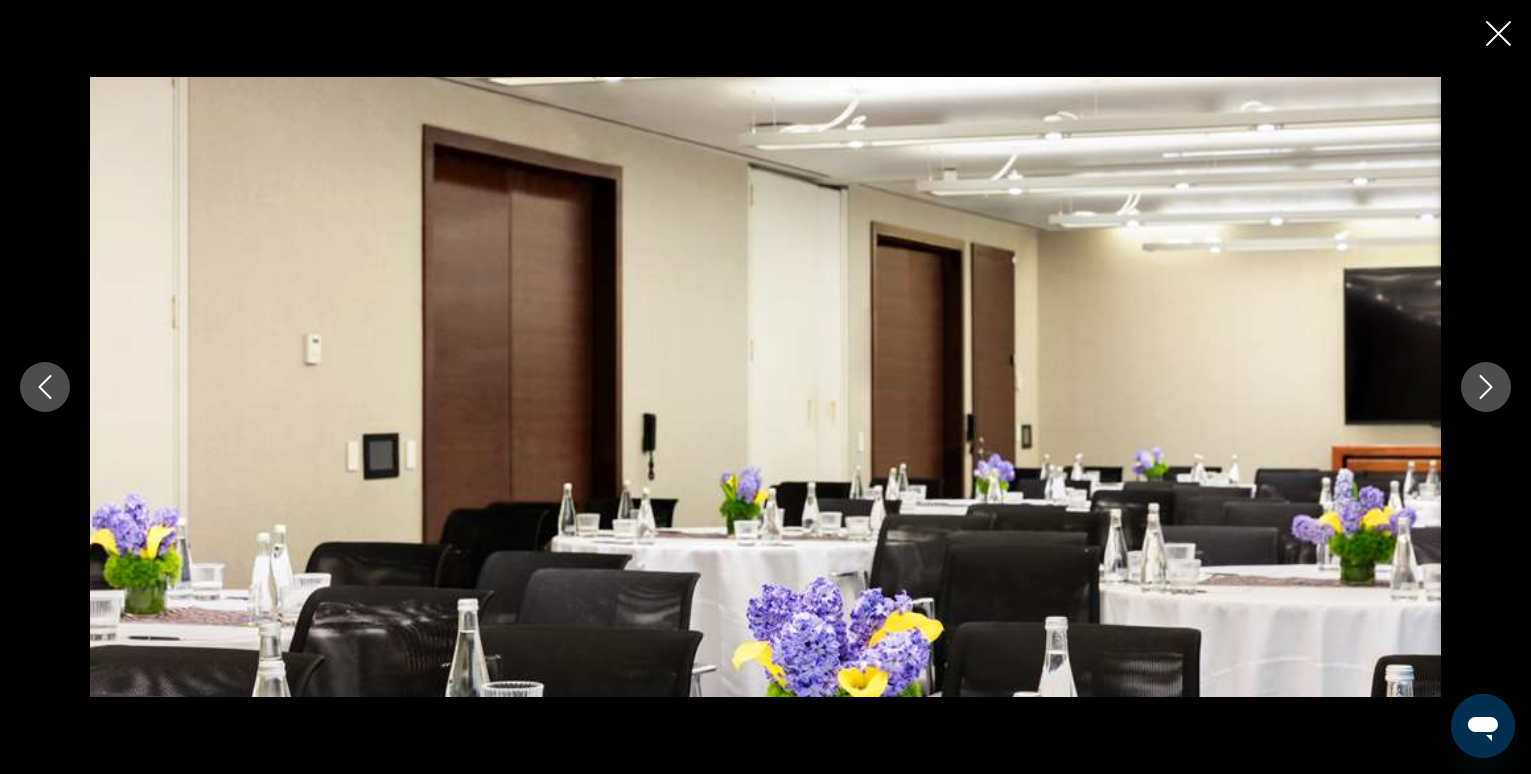 click 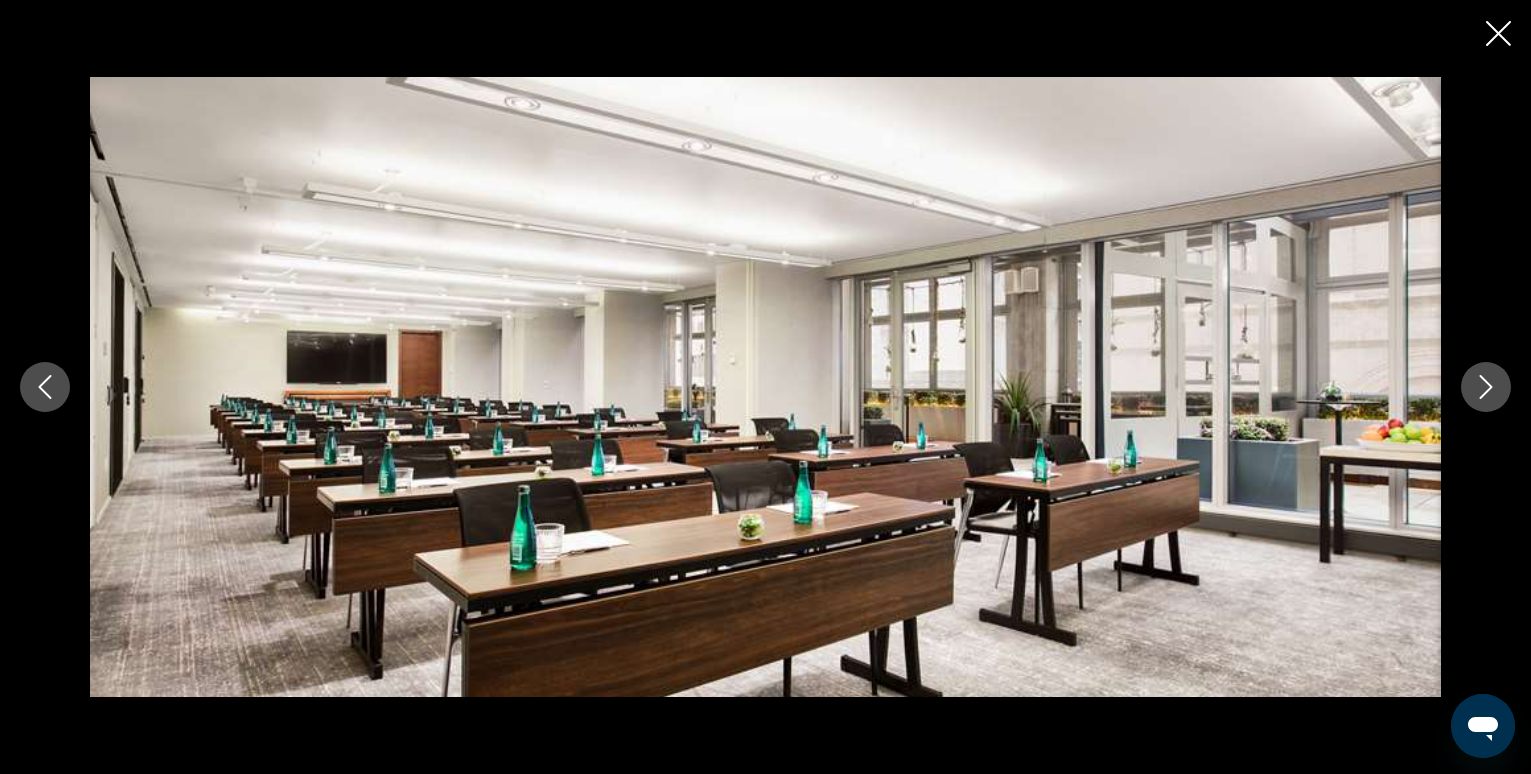 click 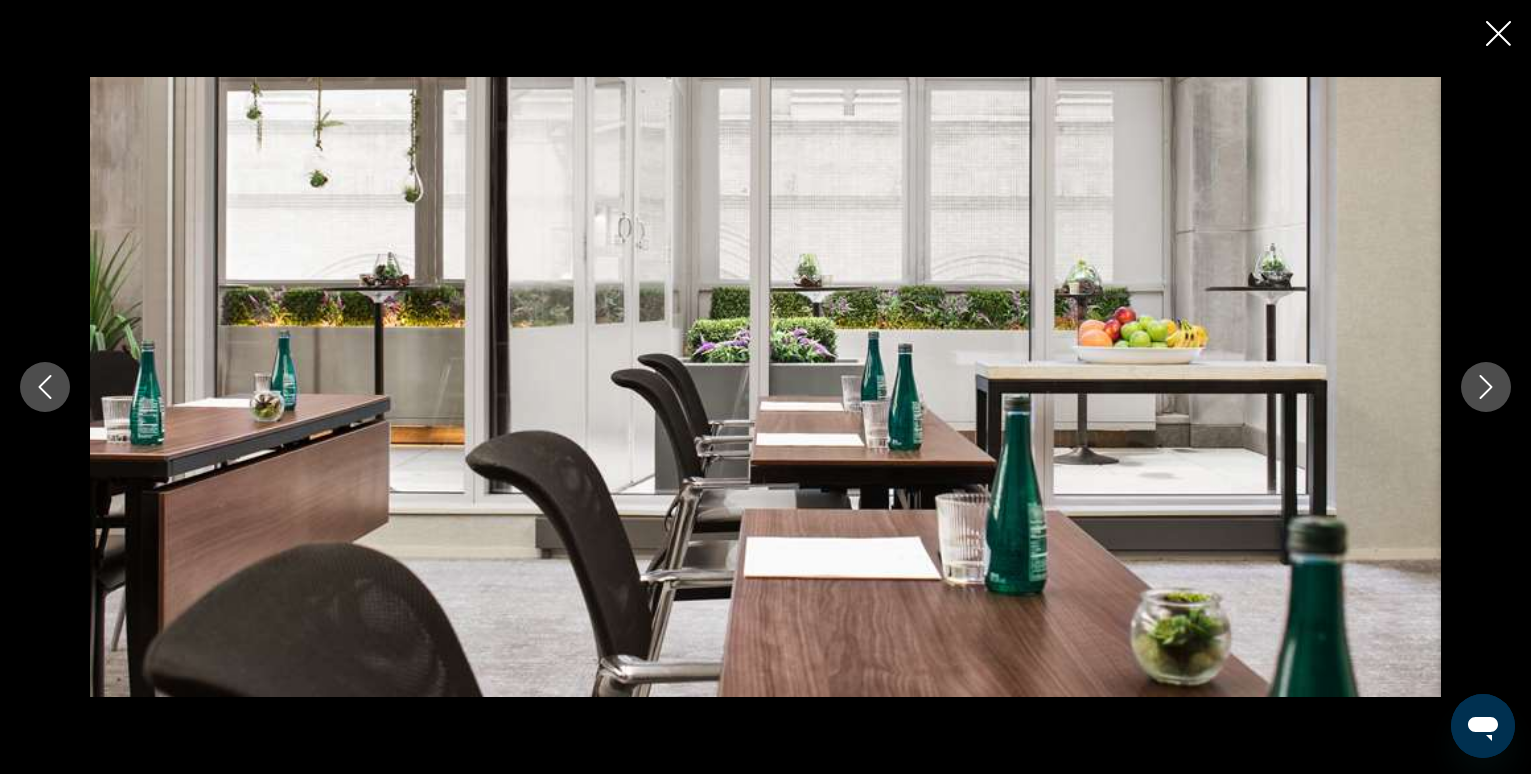 click 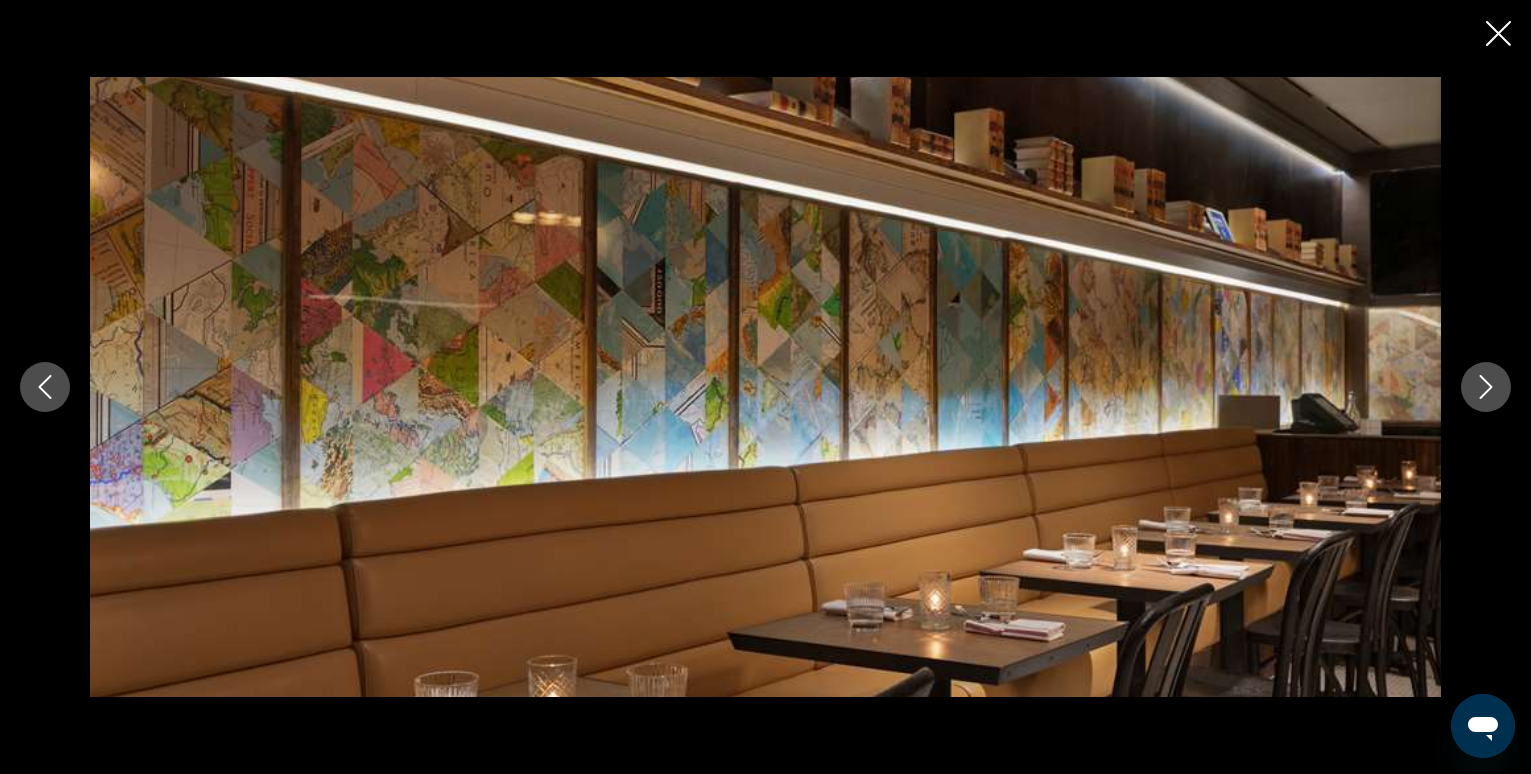 click 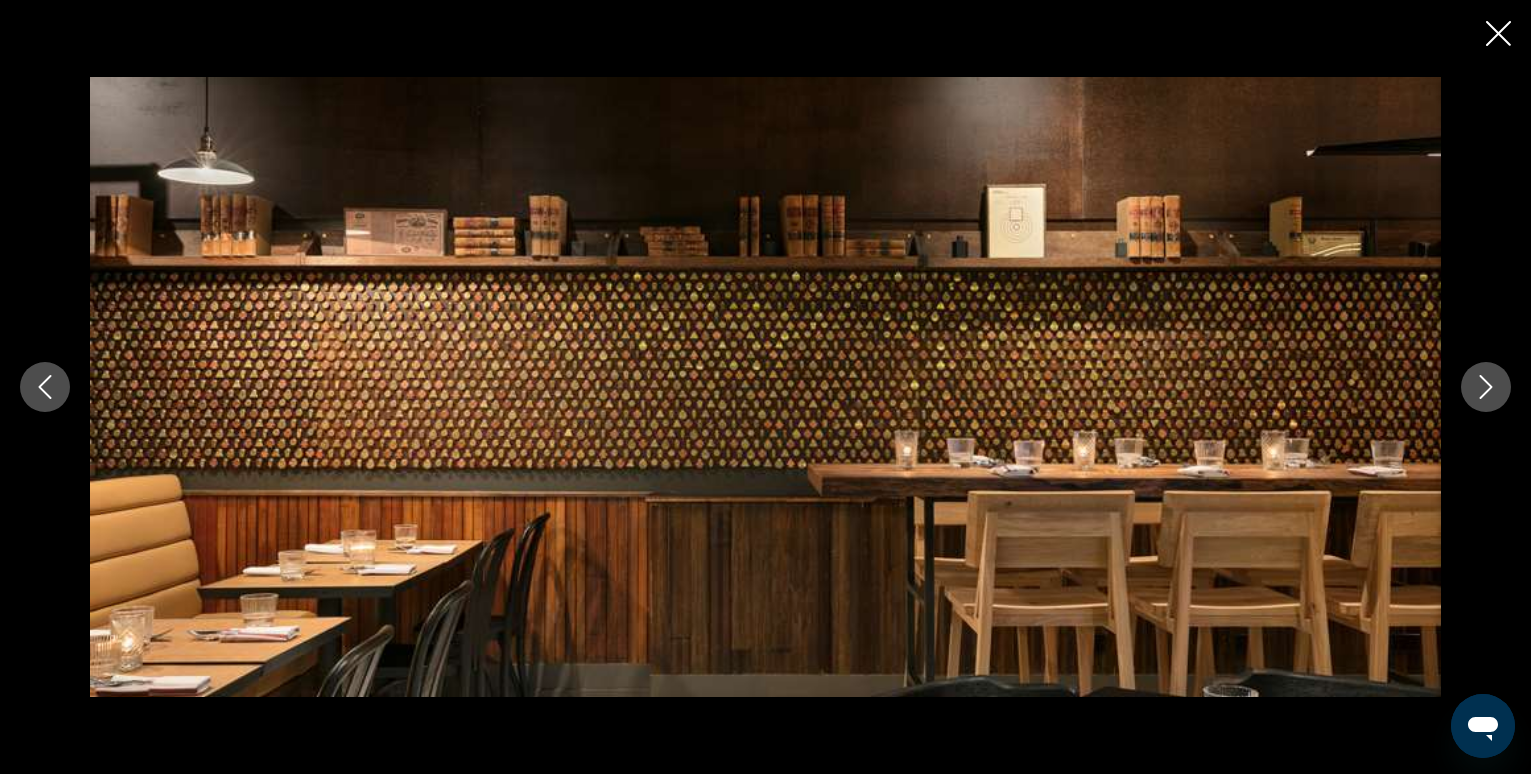 click 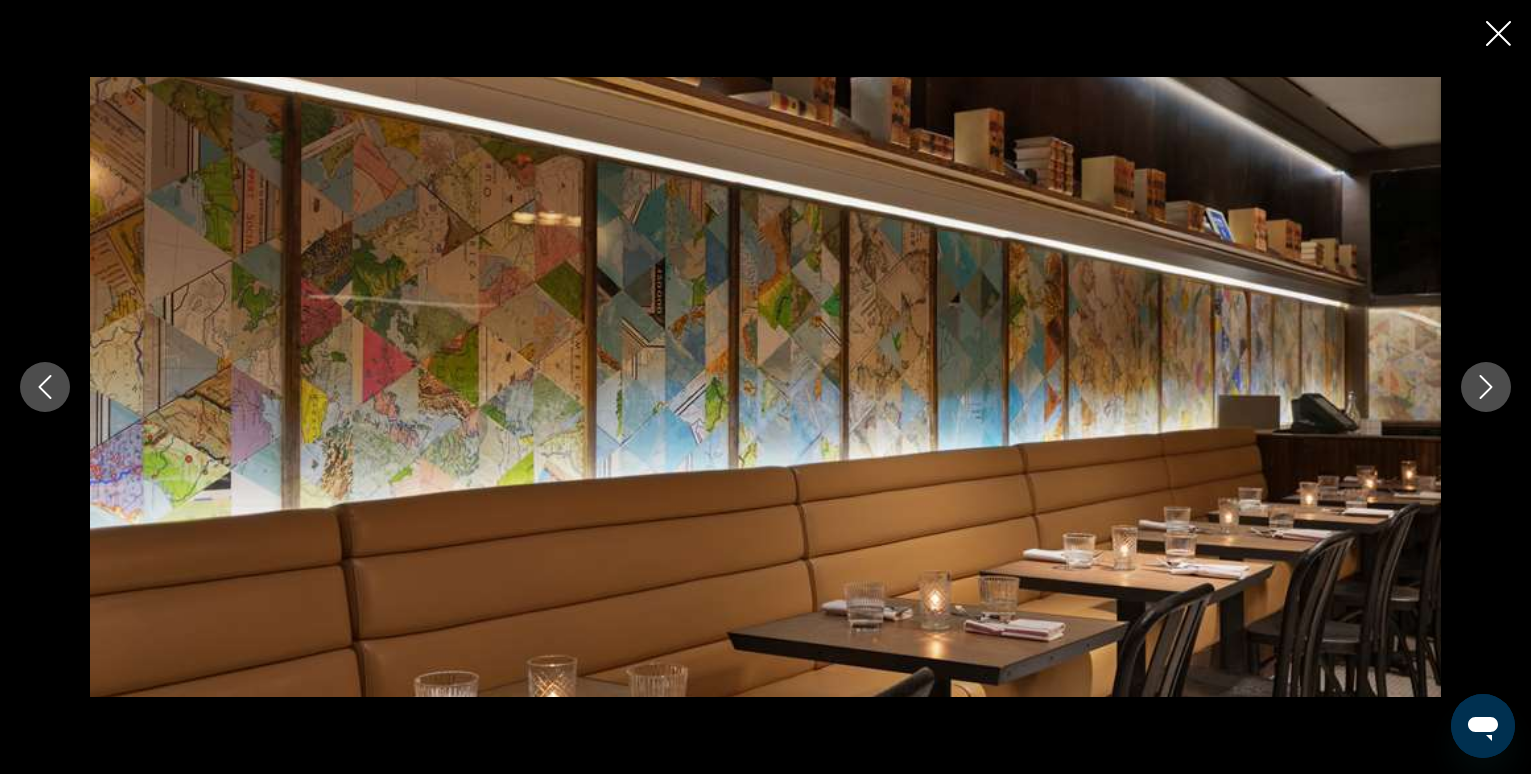 click 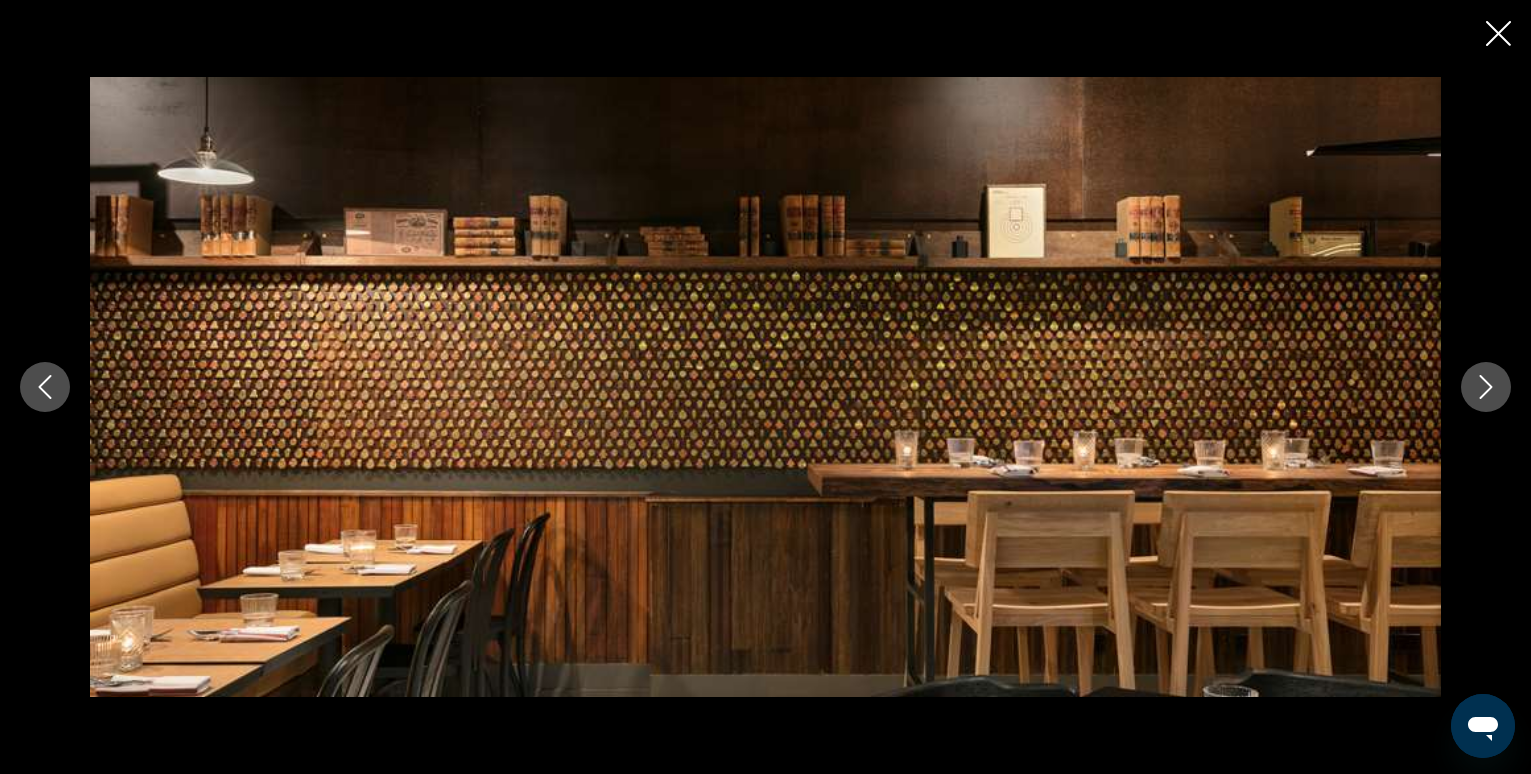 click 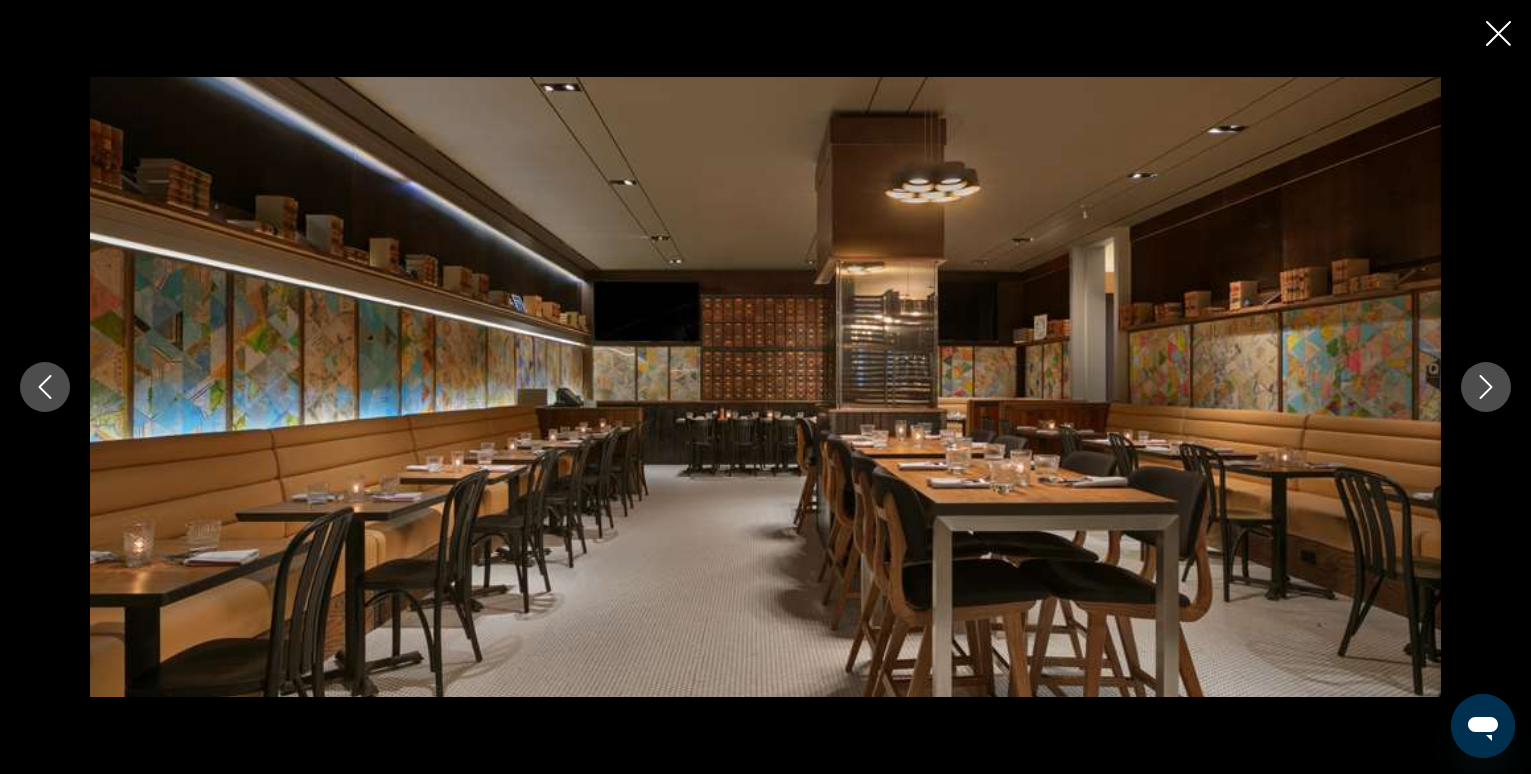 click 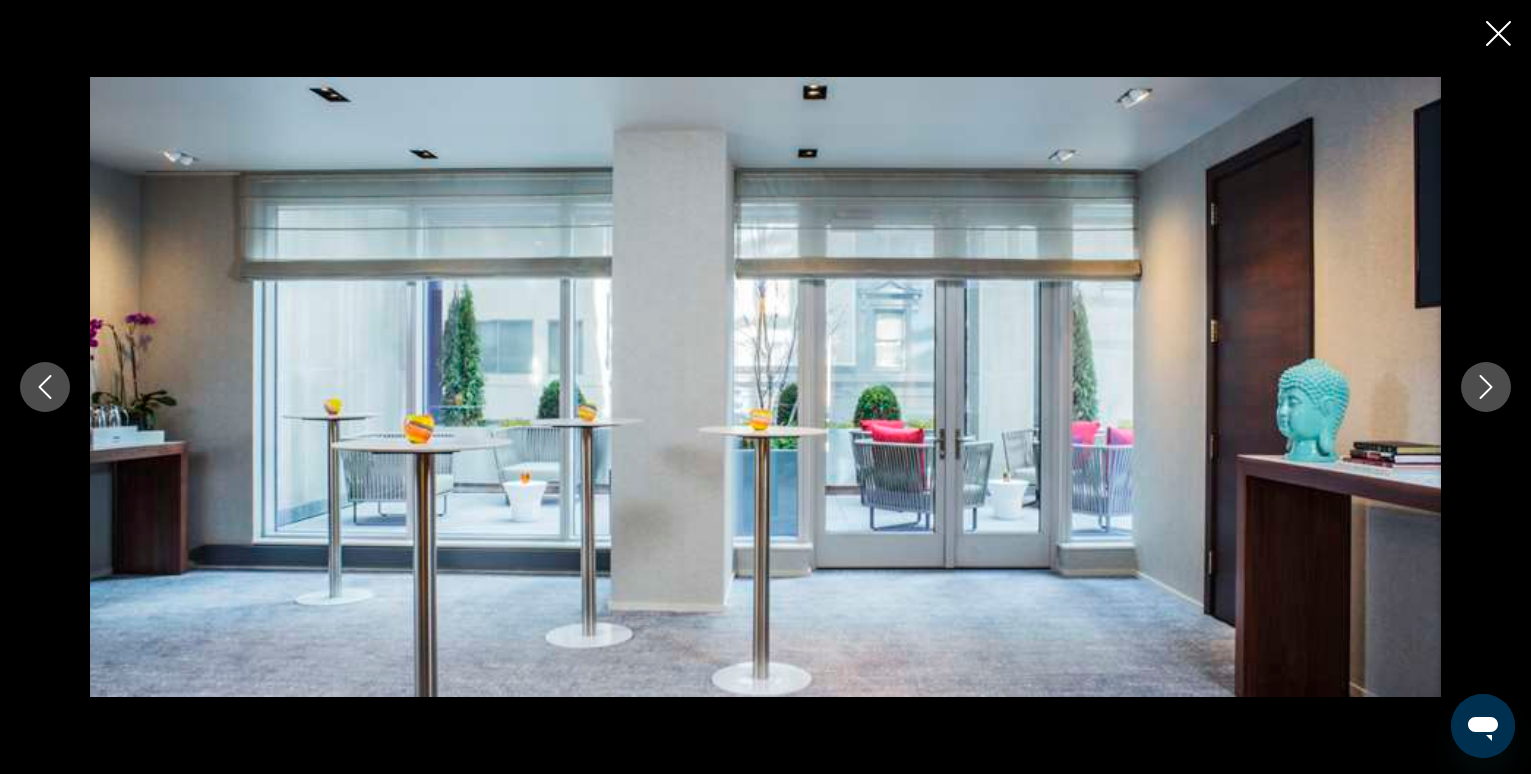 drag, startPoint x: 1495, startPoint y: 379, endPoint x: 1491, endPoint y: 392, distance: 13.601471 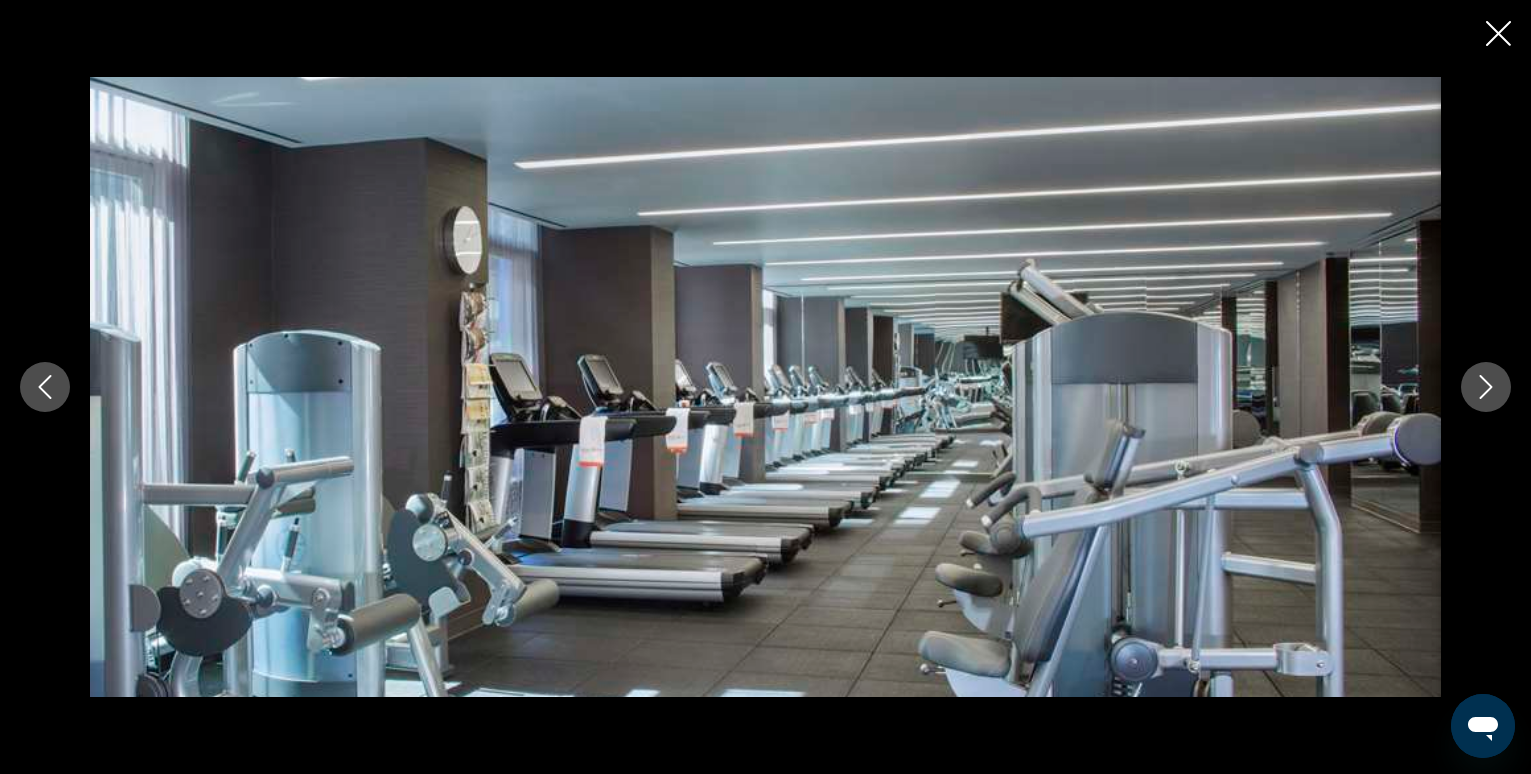 click 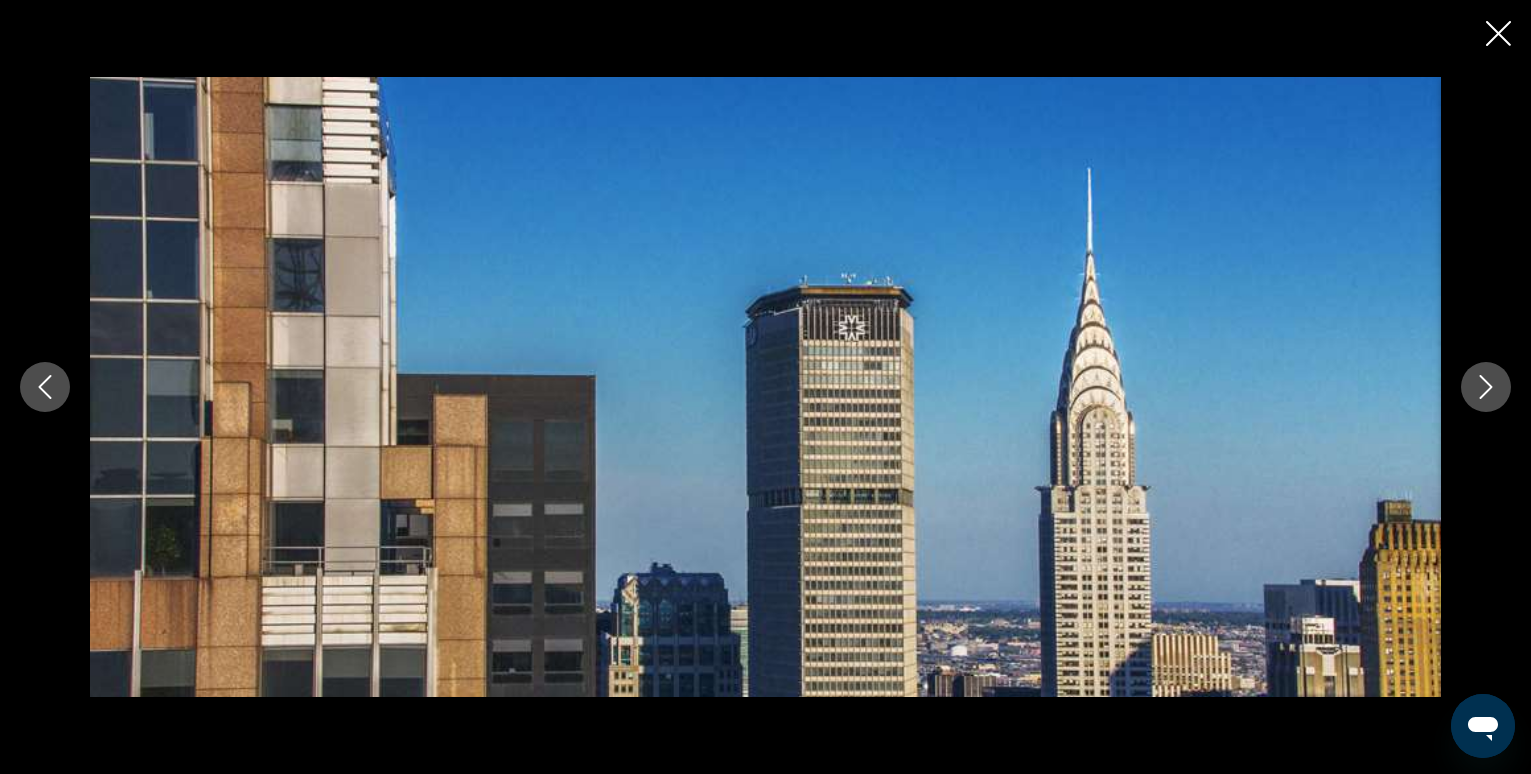click 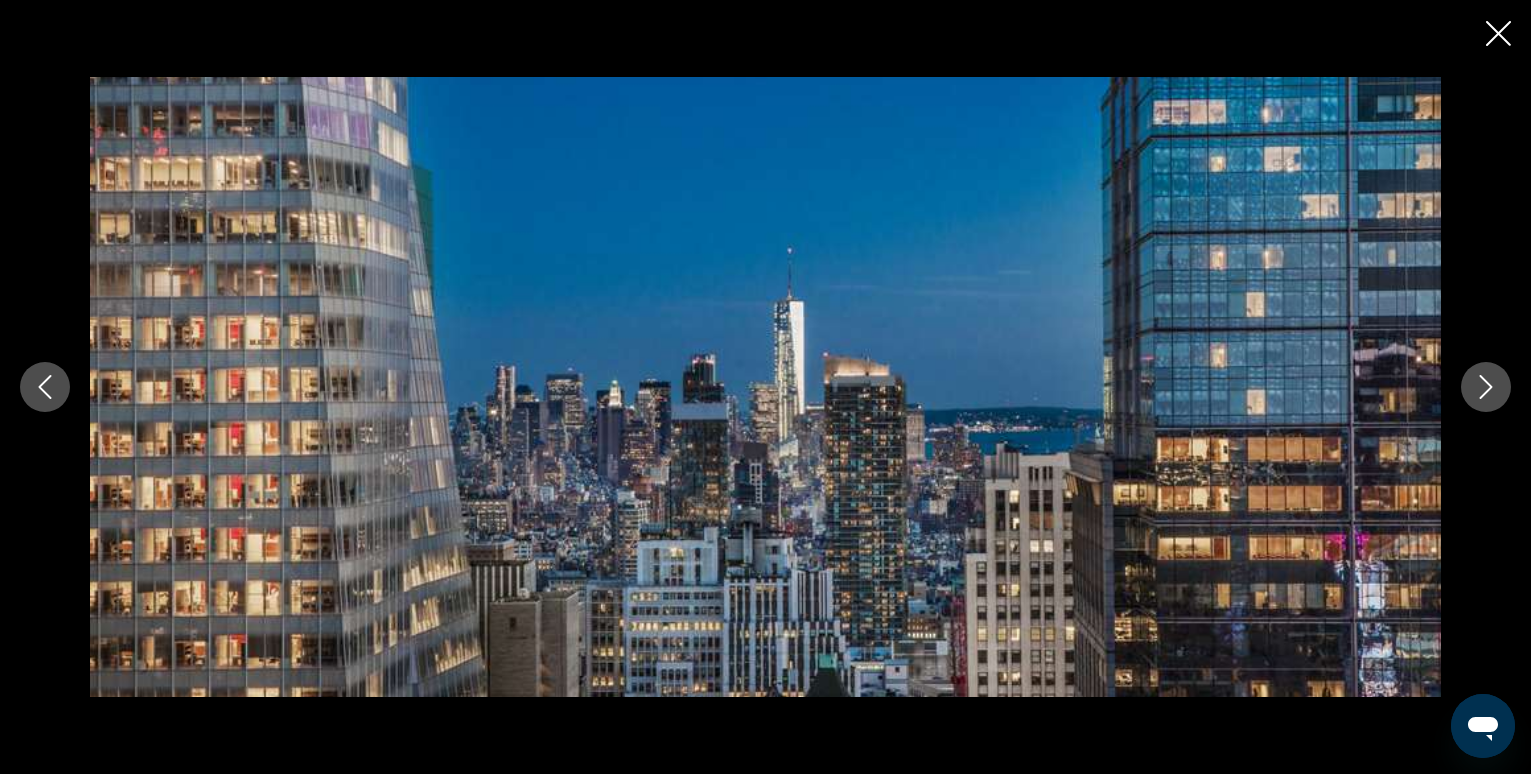 click 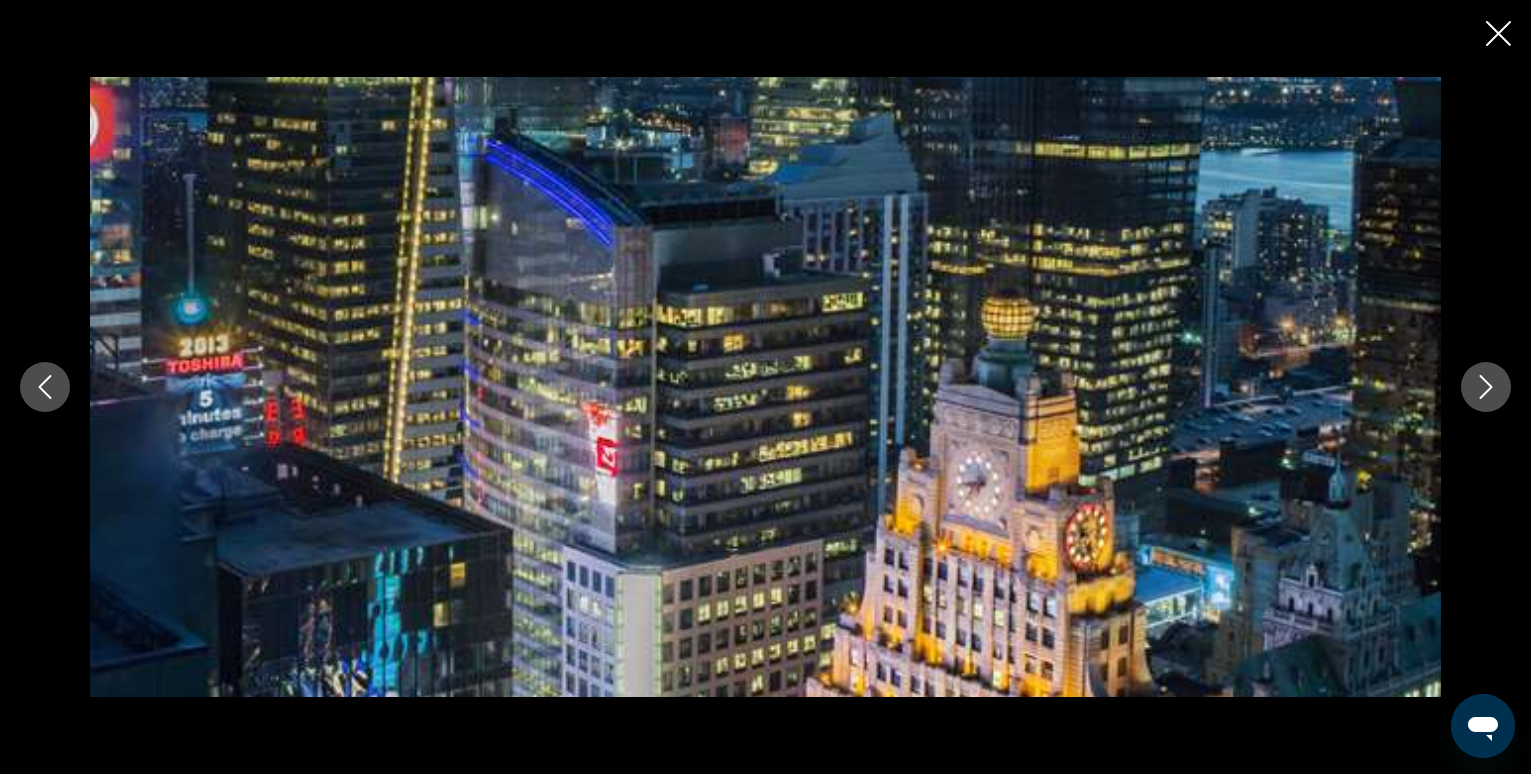 click 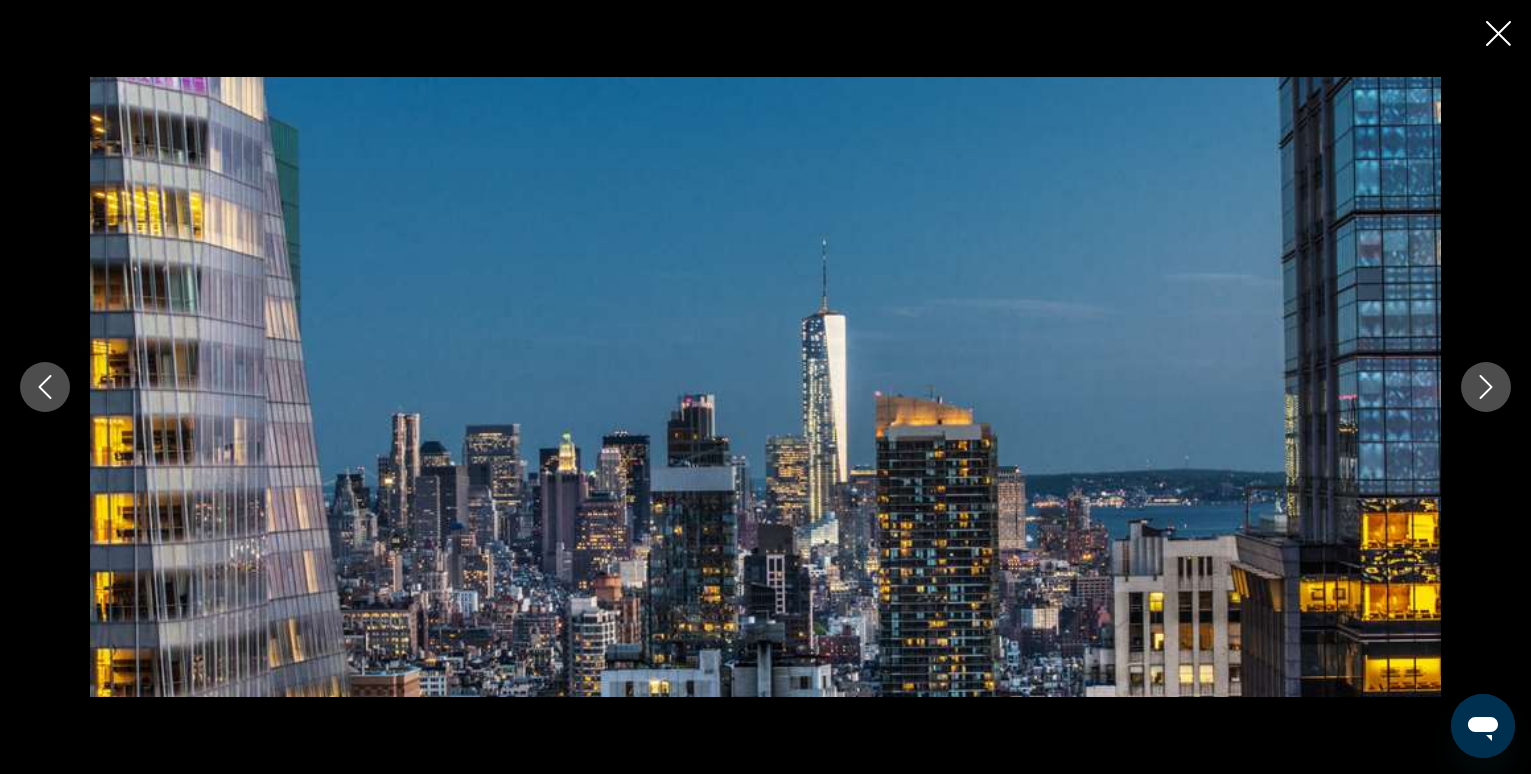 click 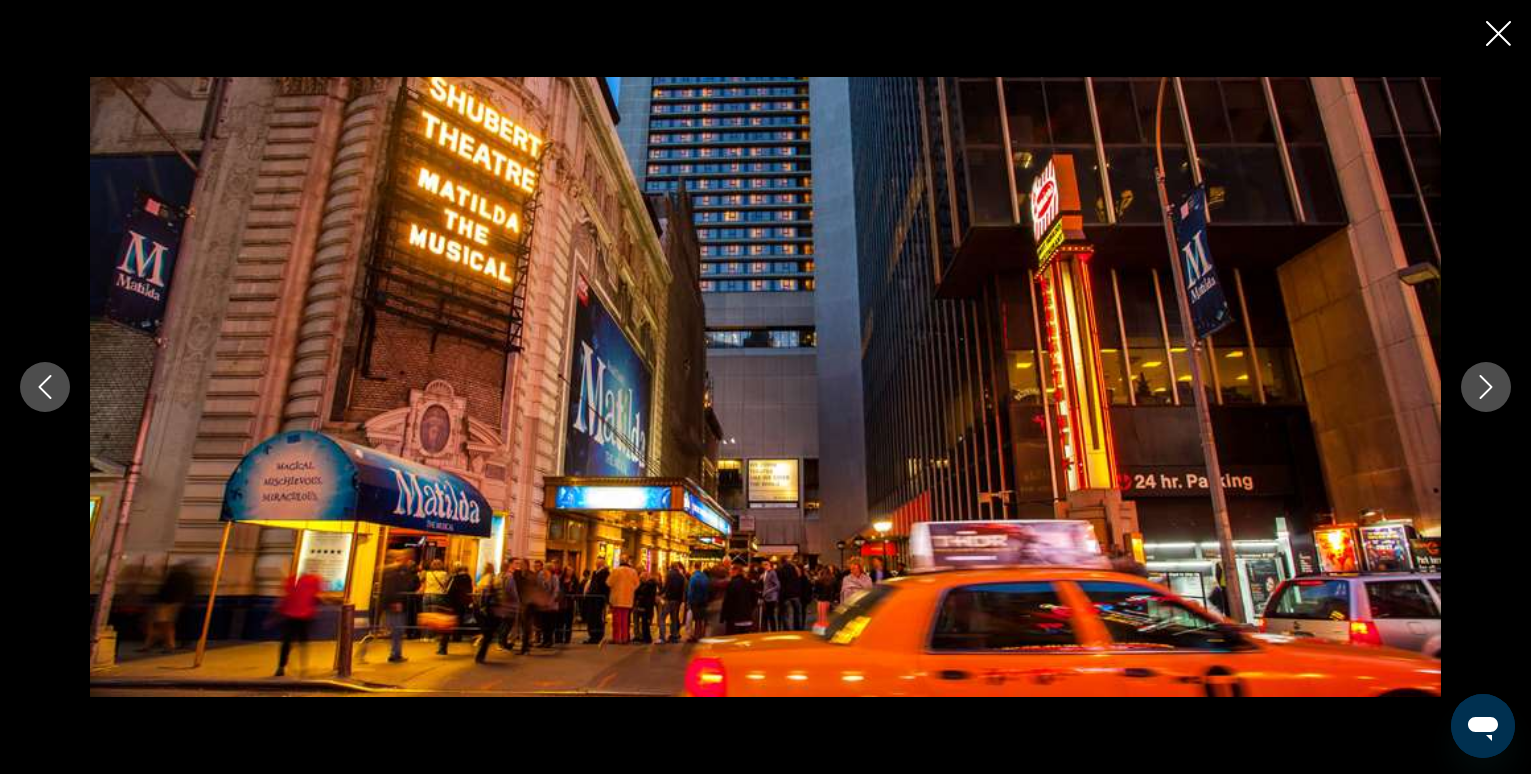 click 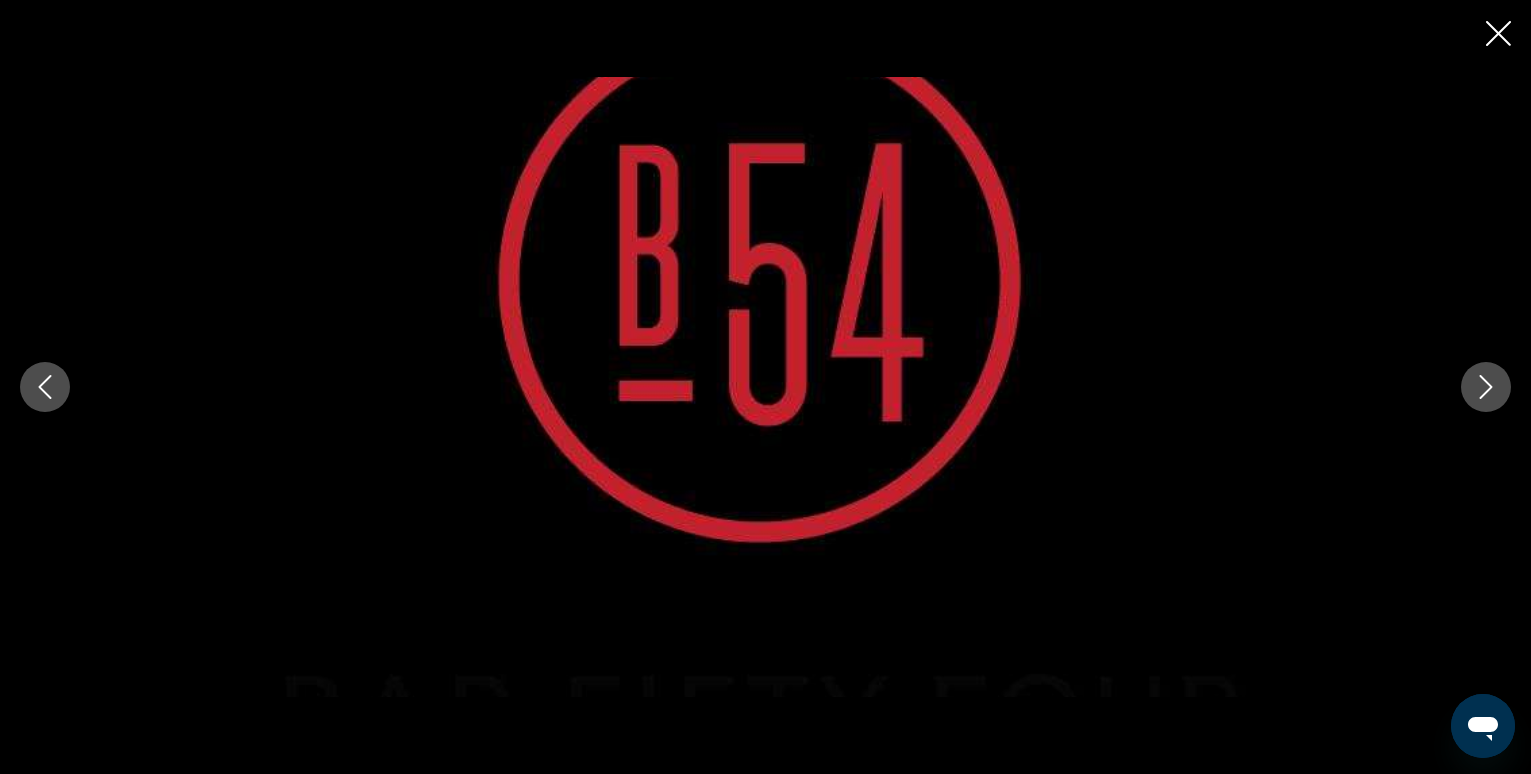 click 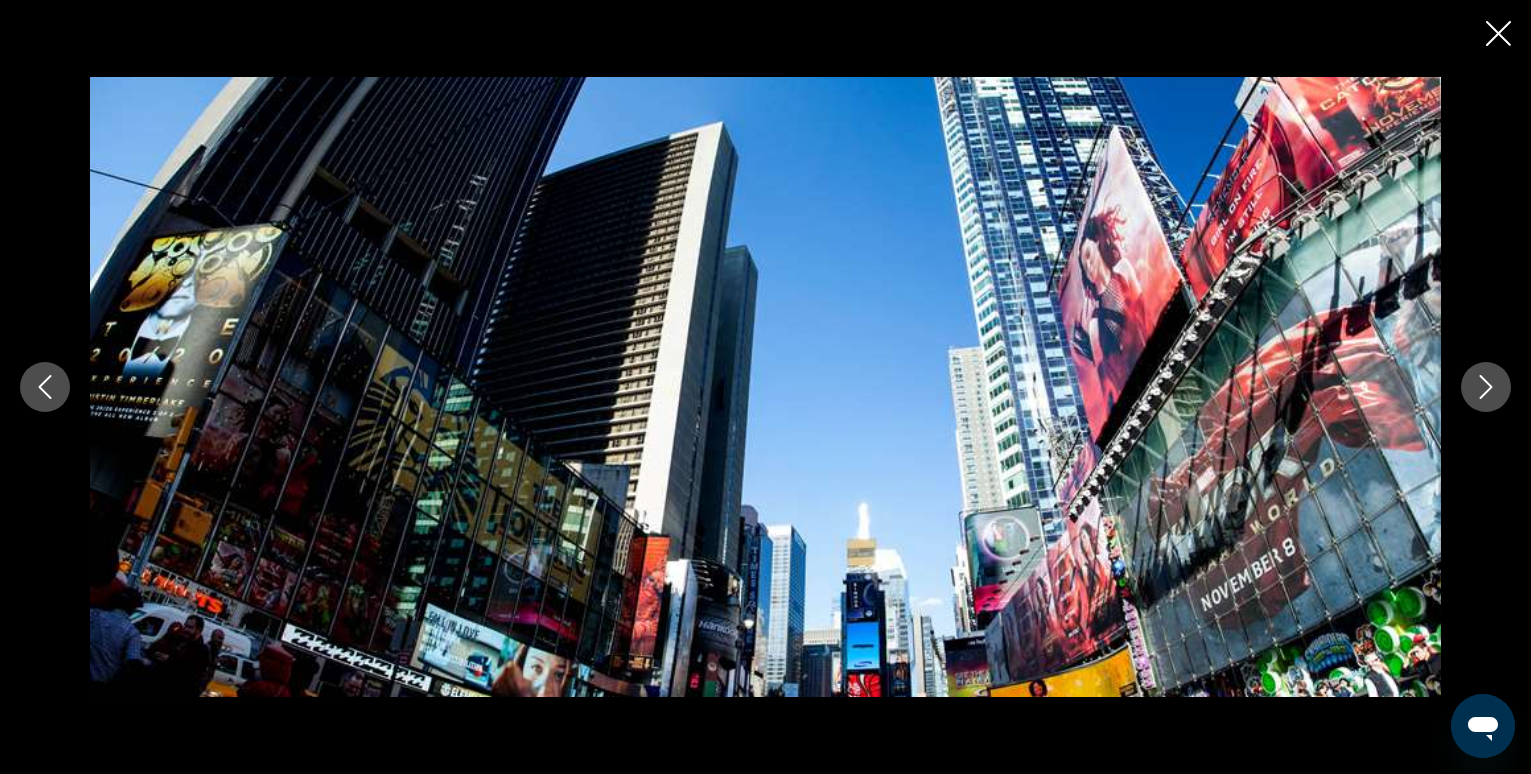 click 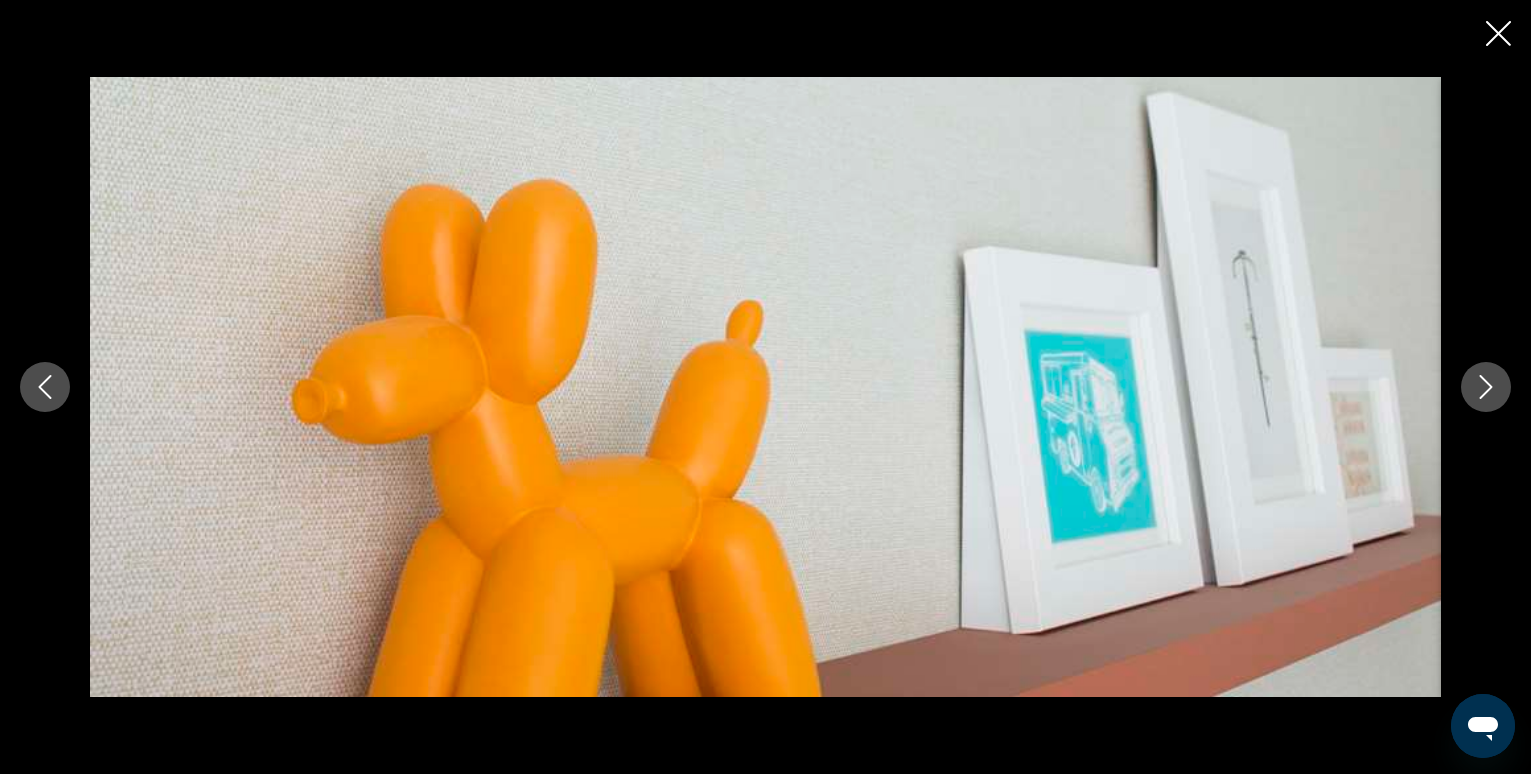 click 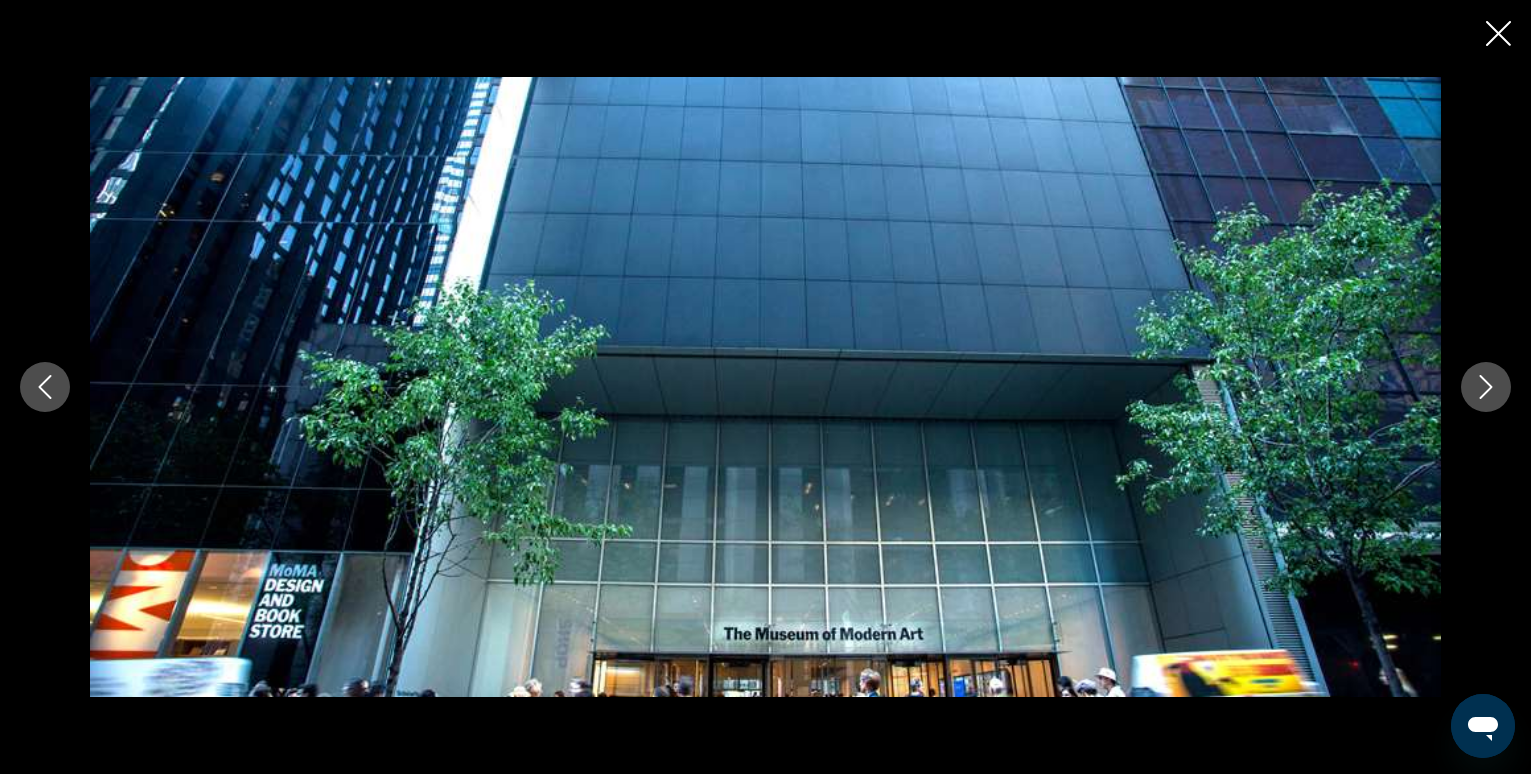 click 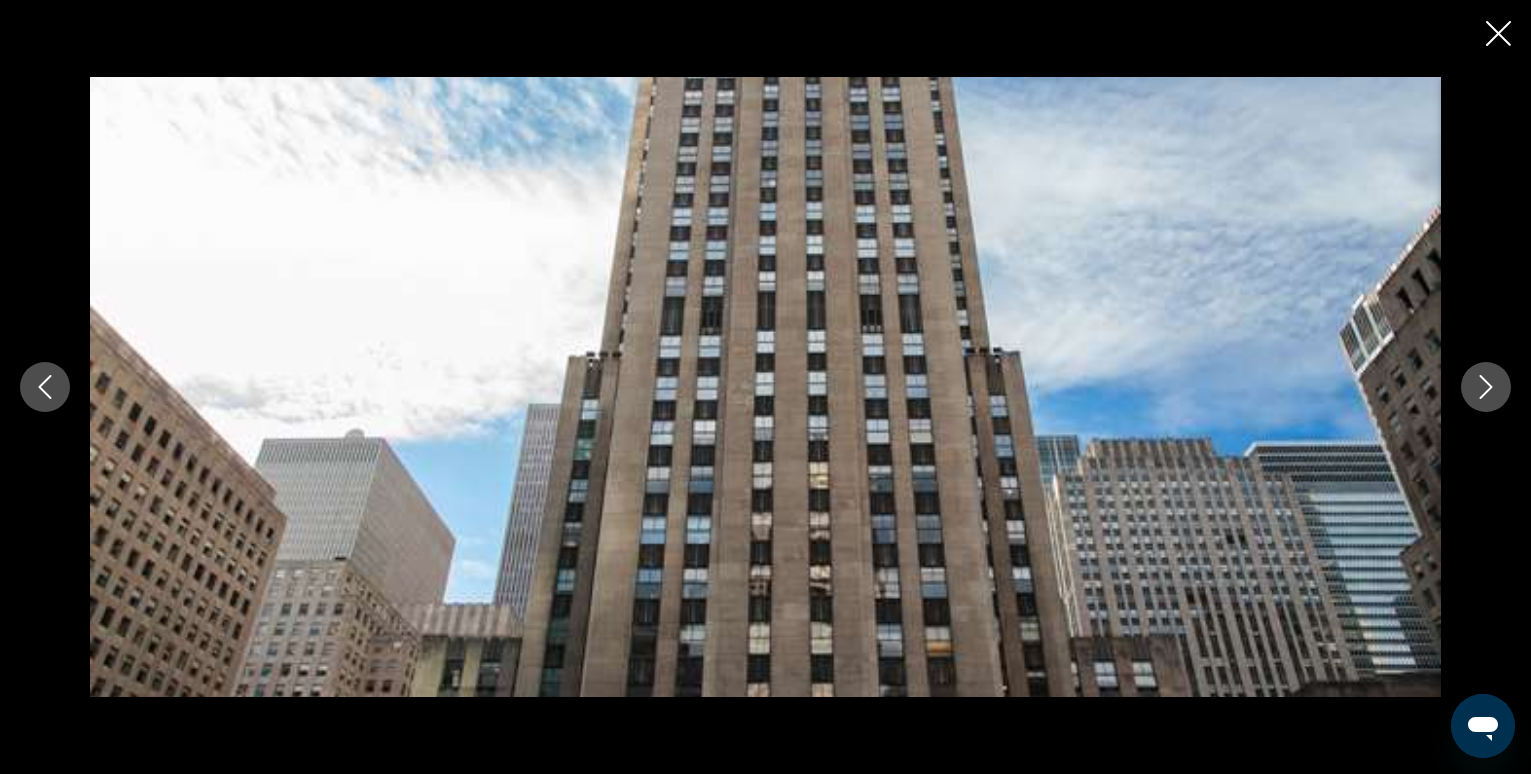 click 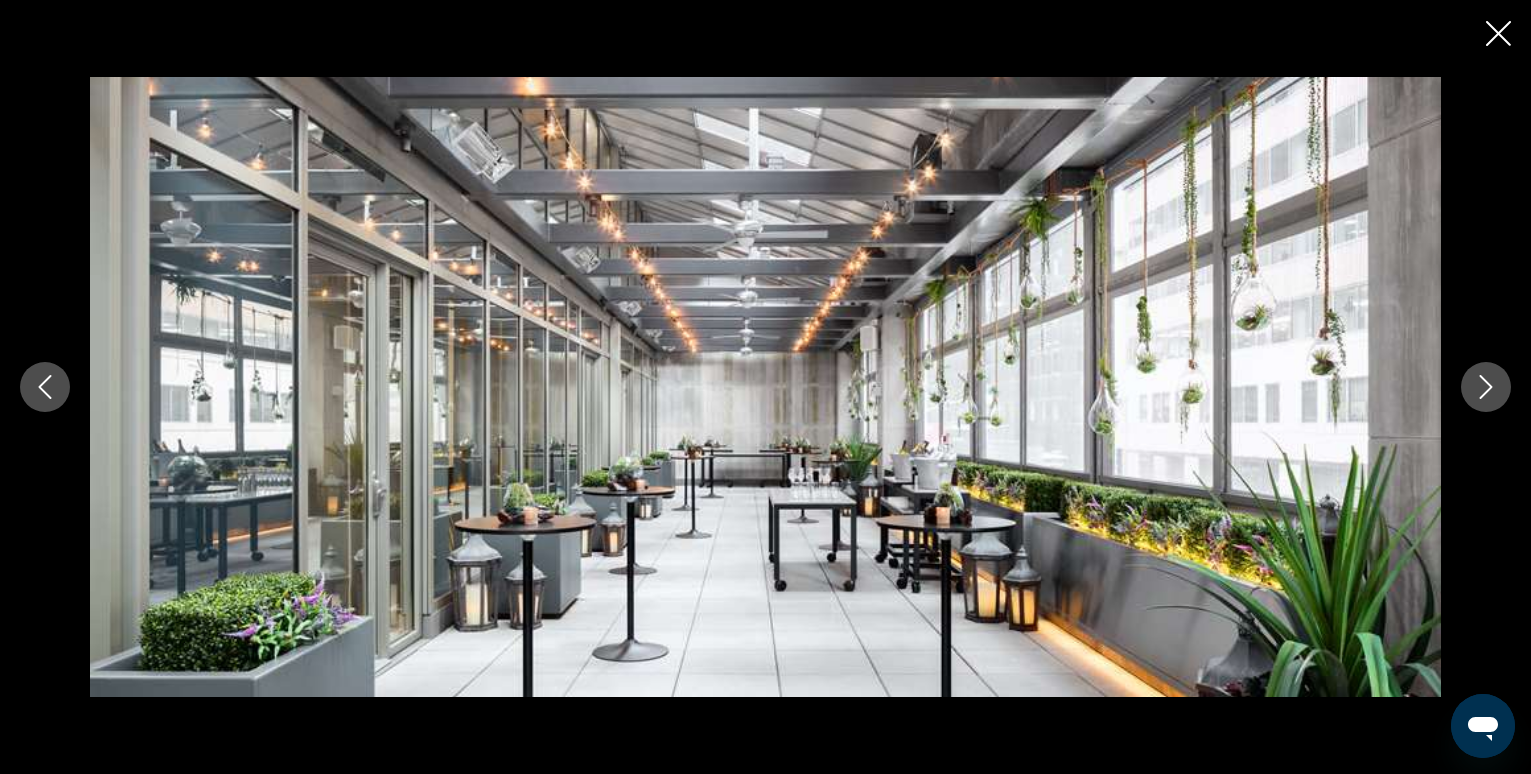 click 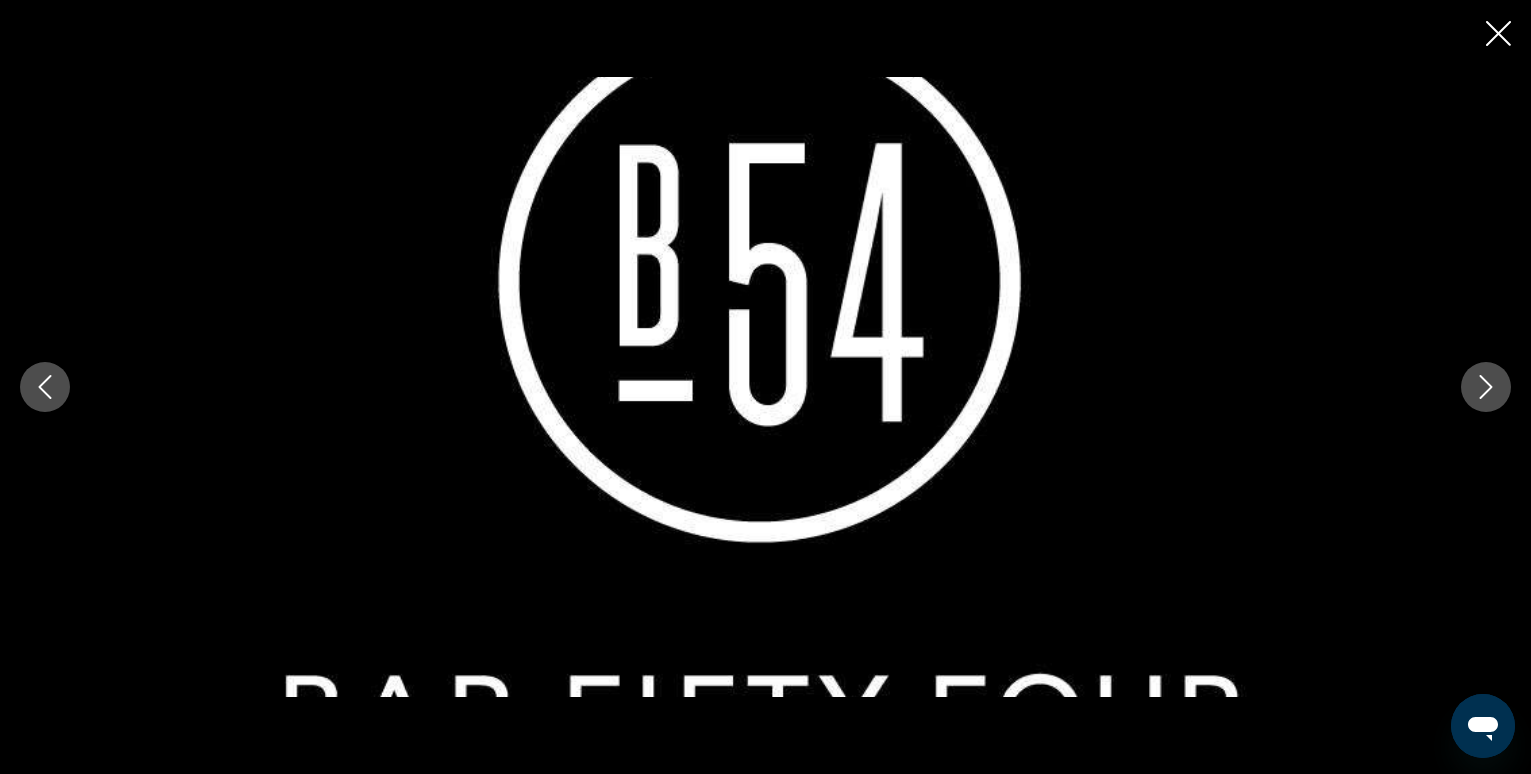 click 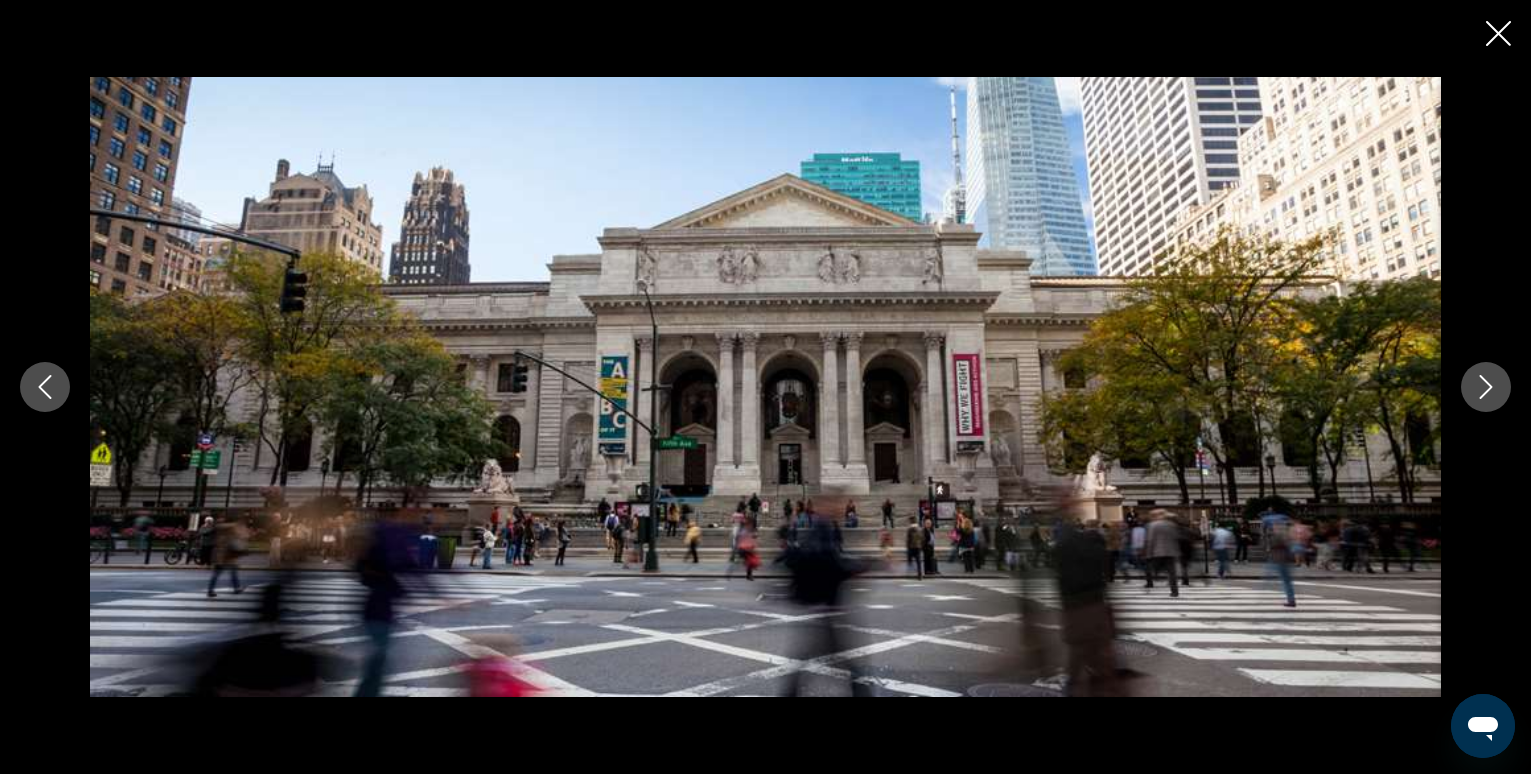 click 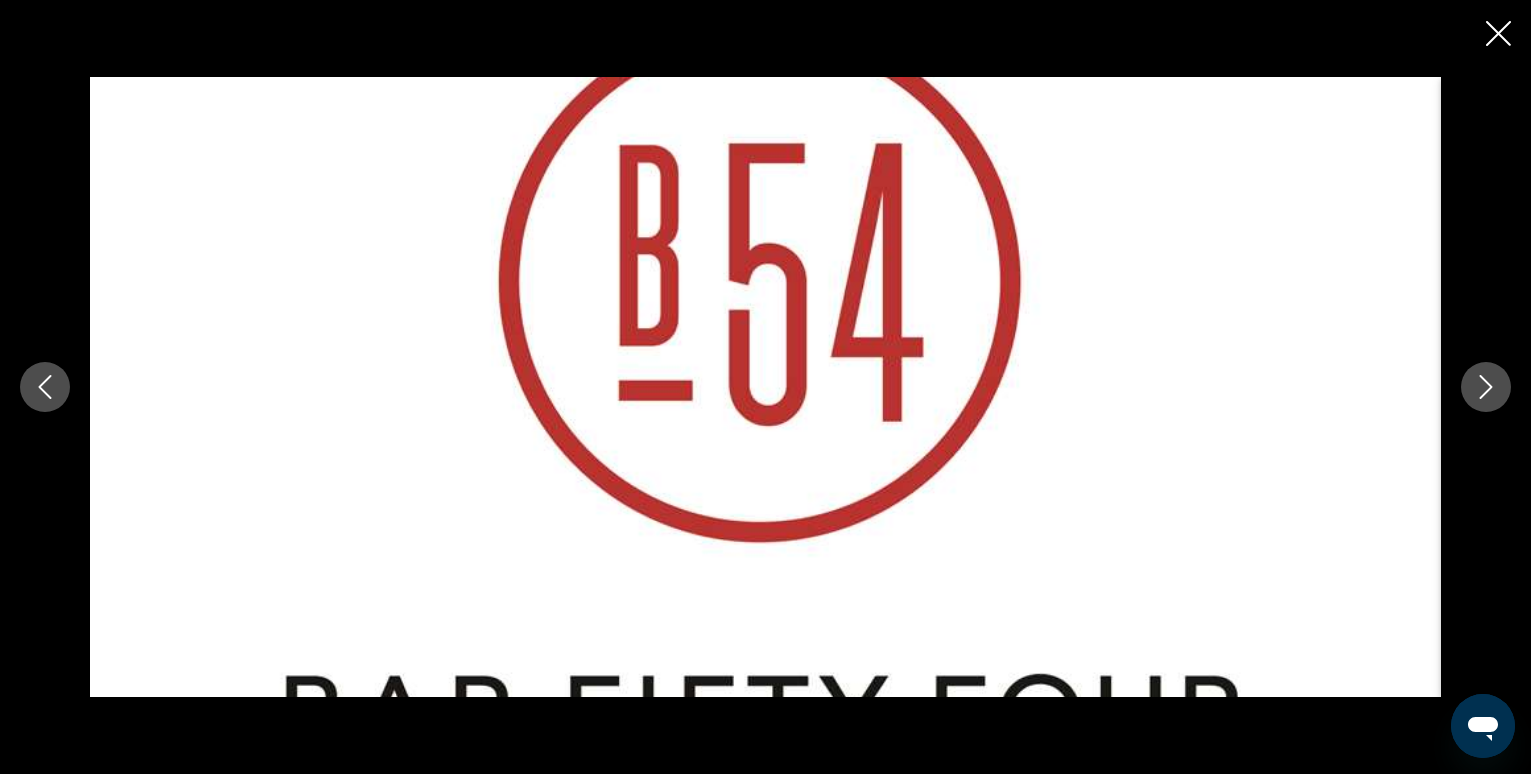 click 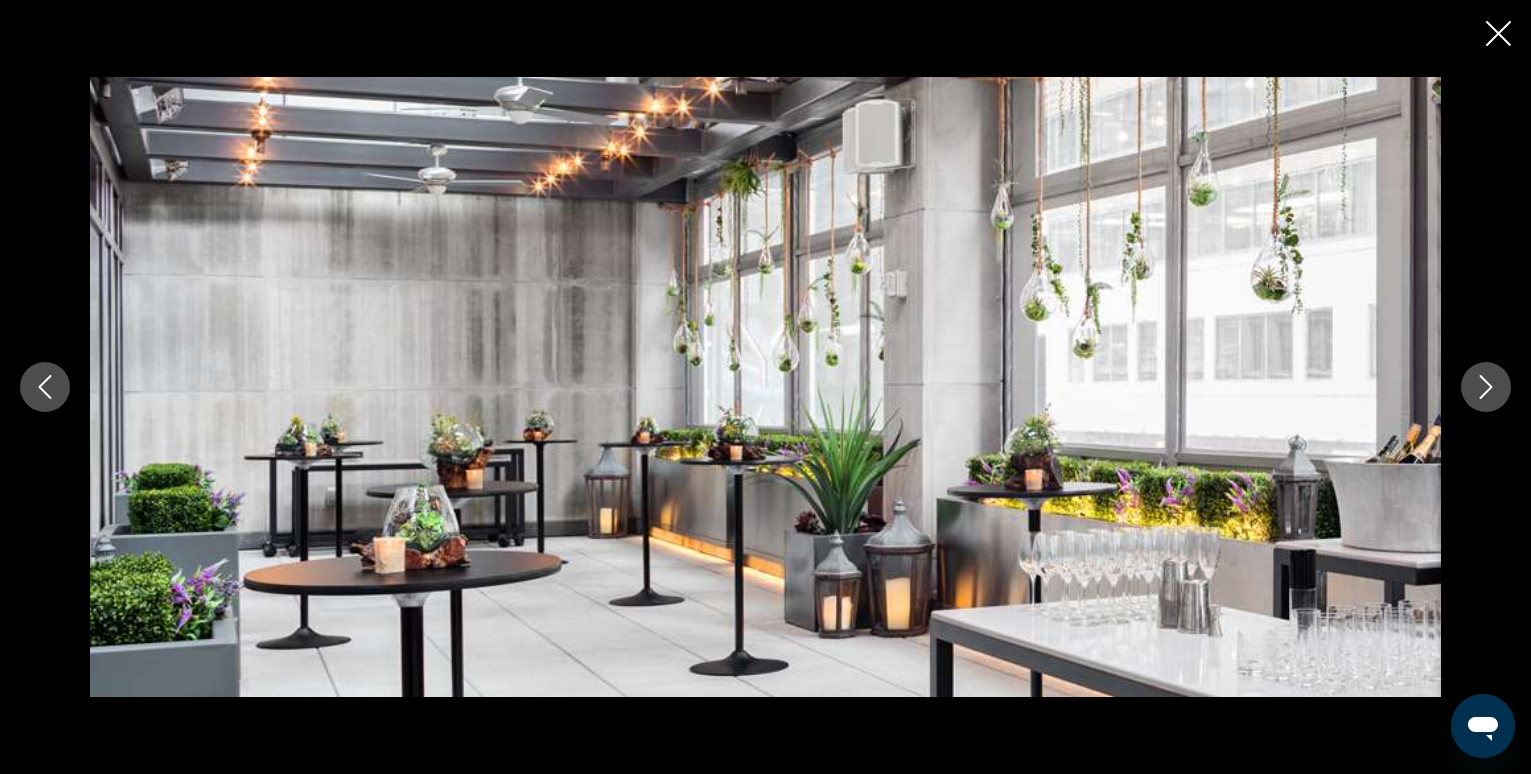 click 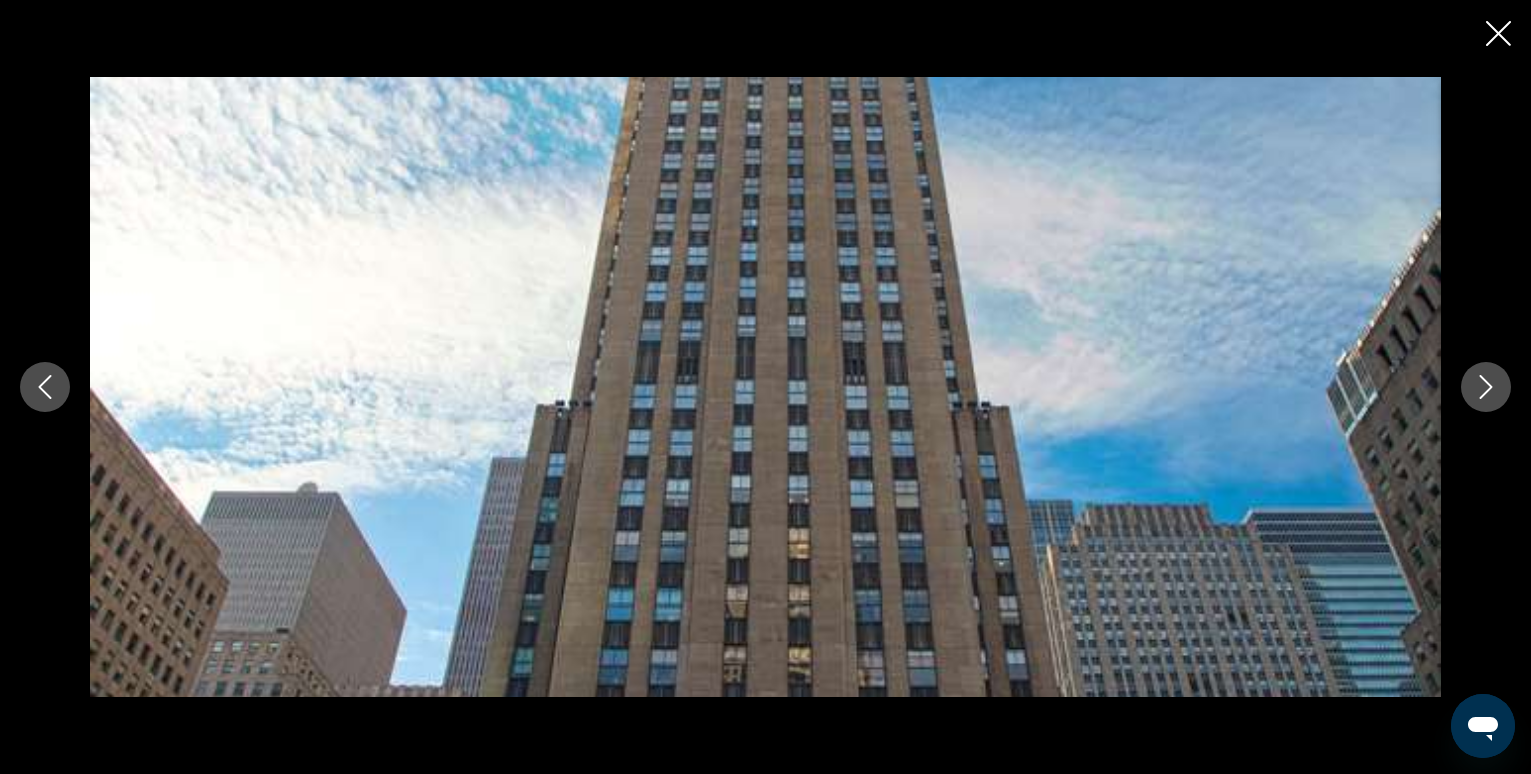 click 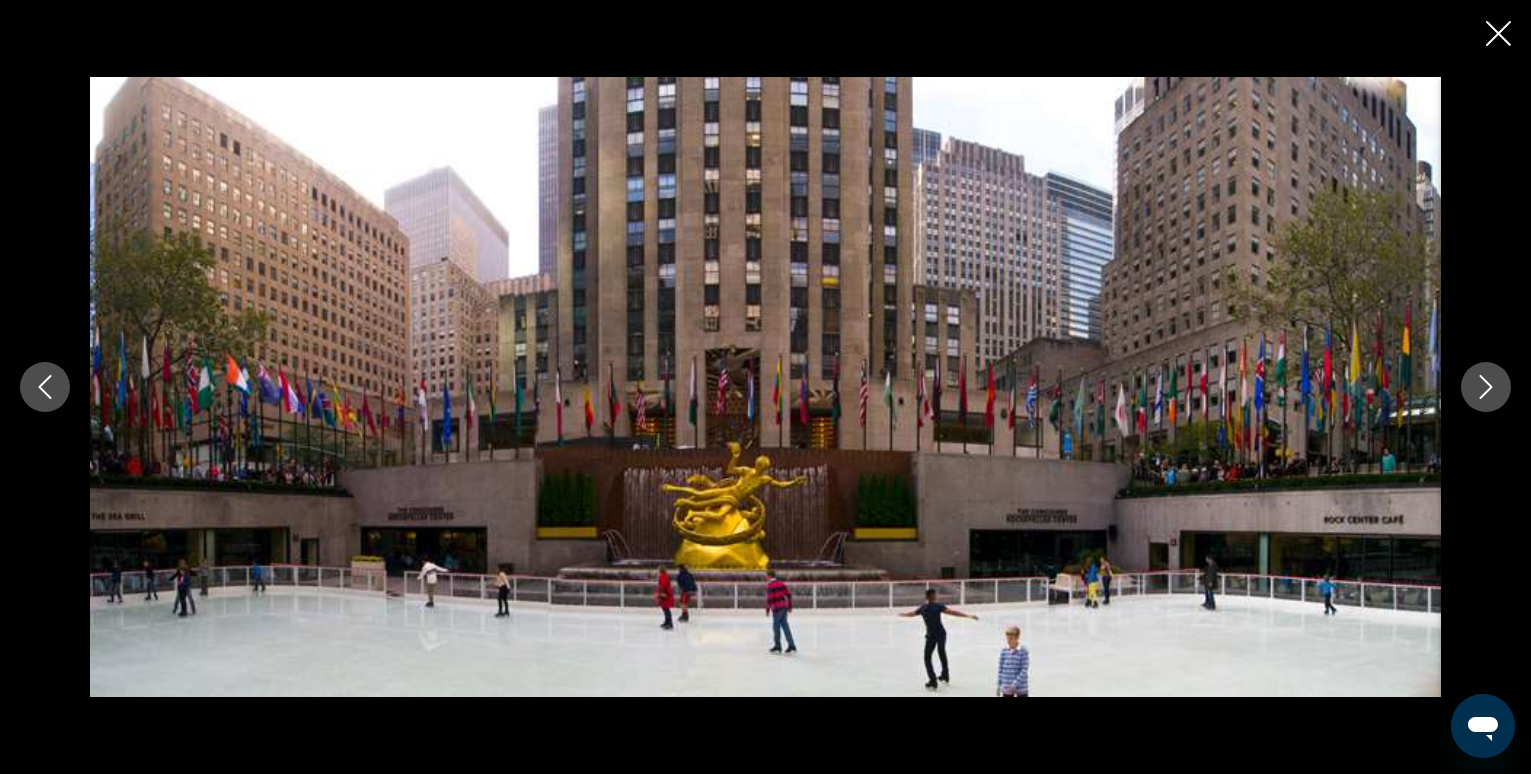 click 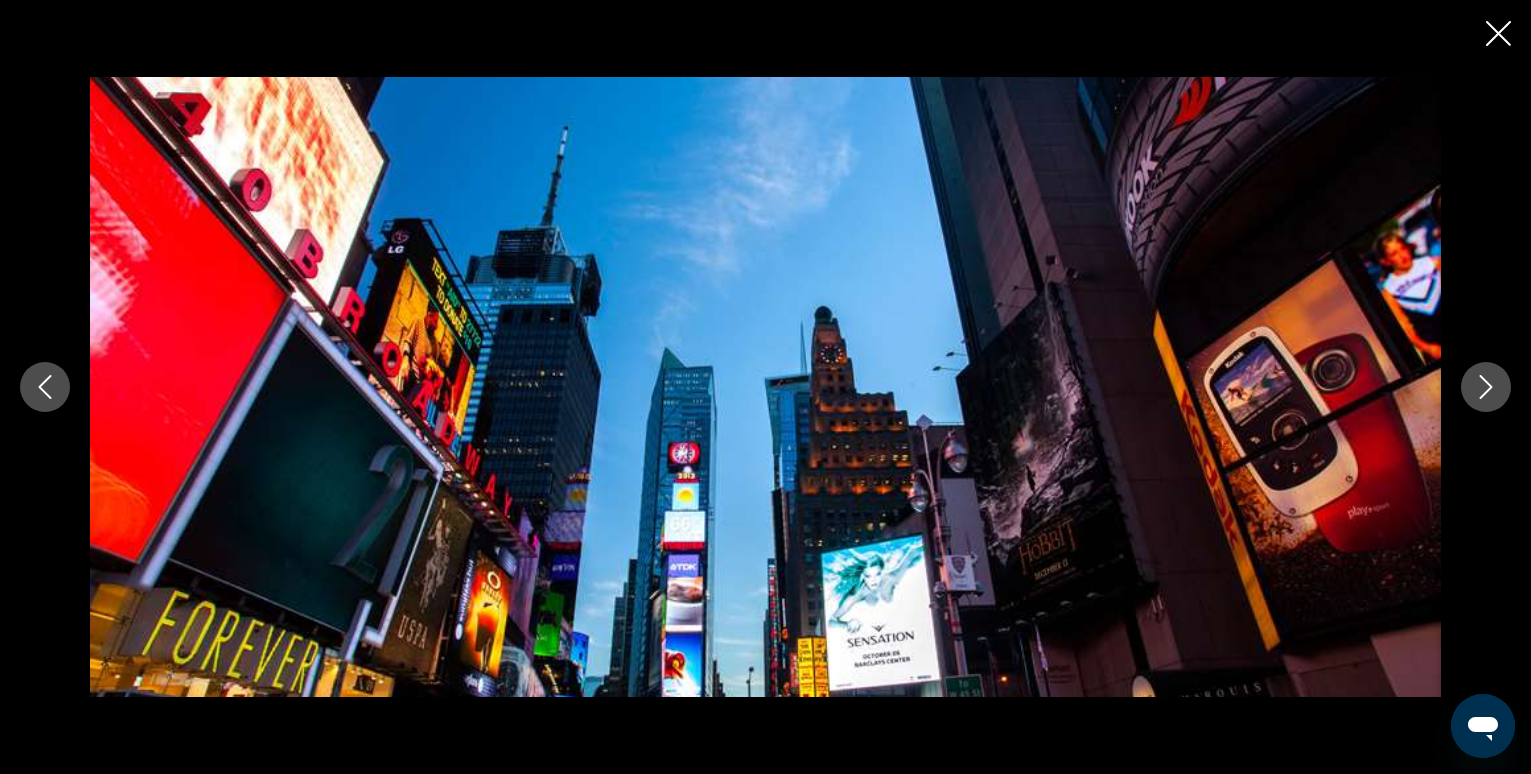 click 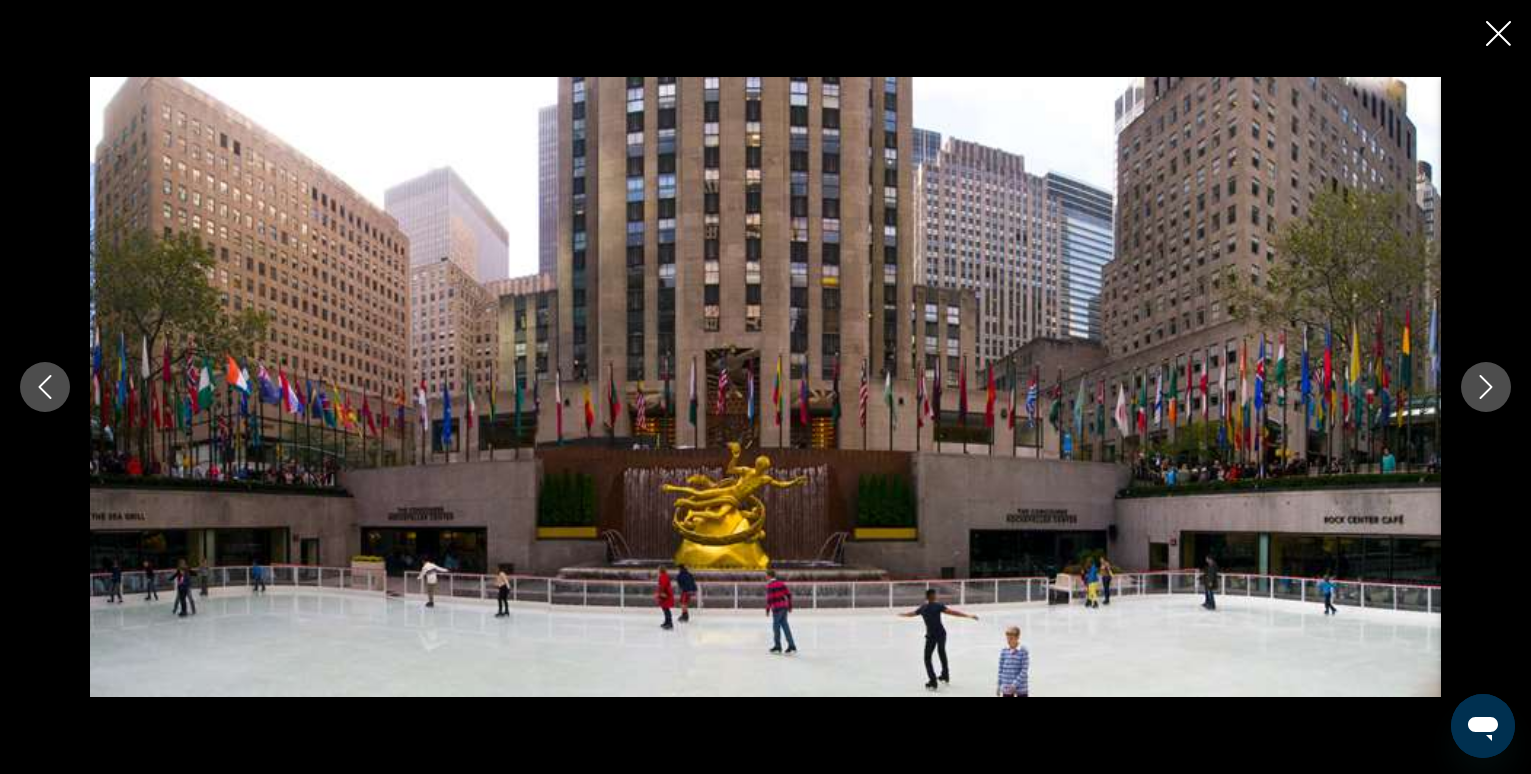 click 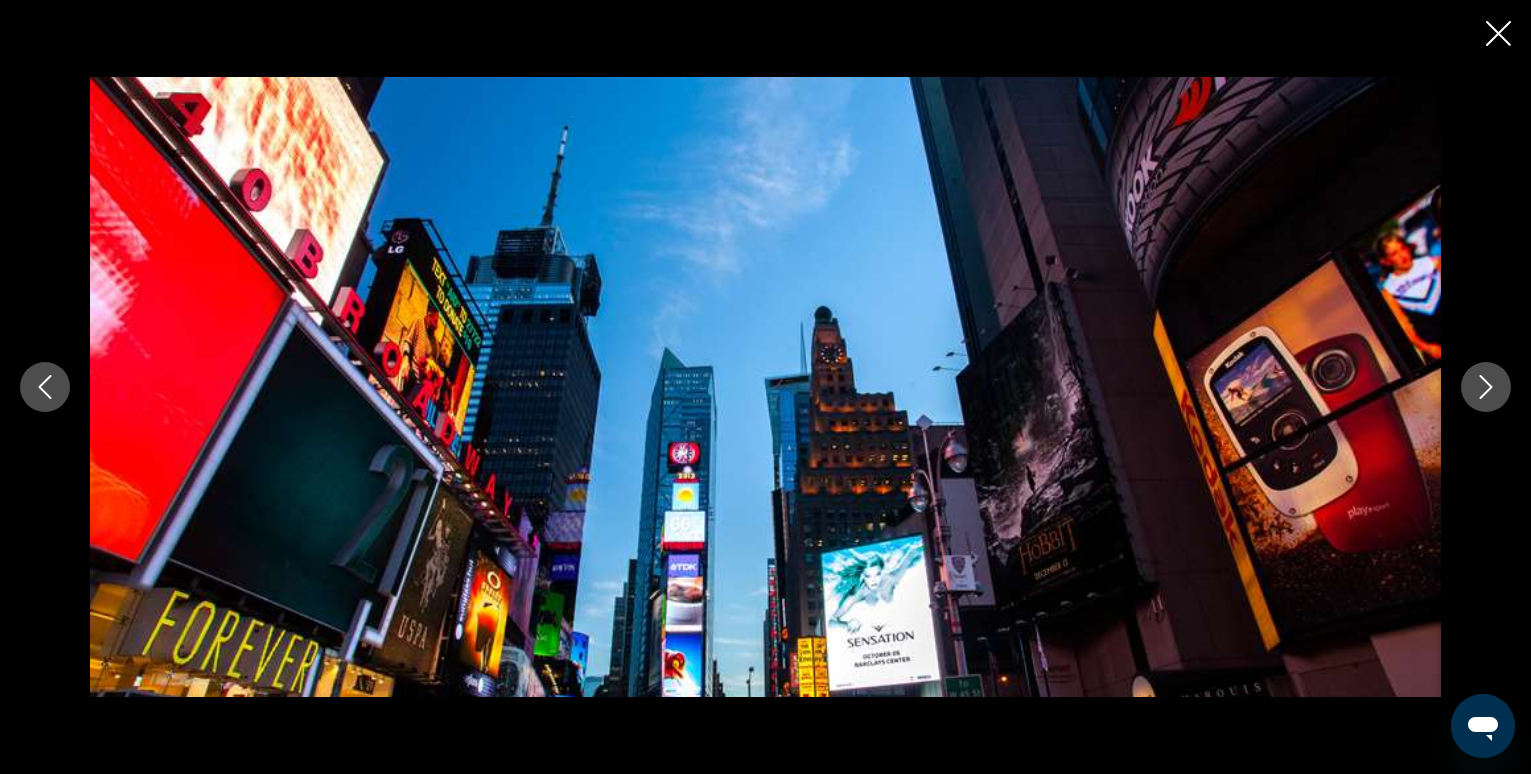 click 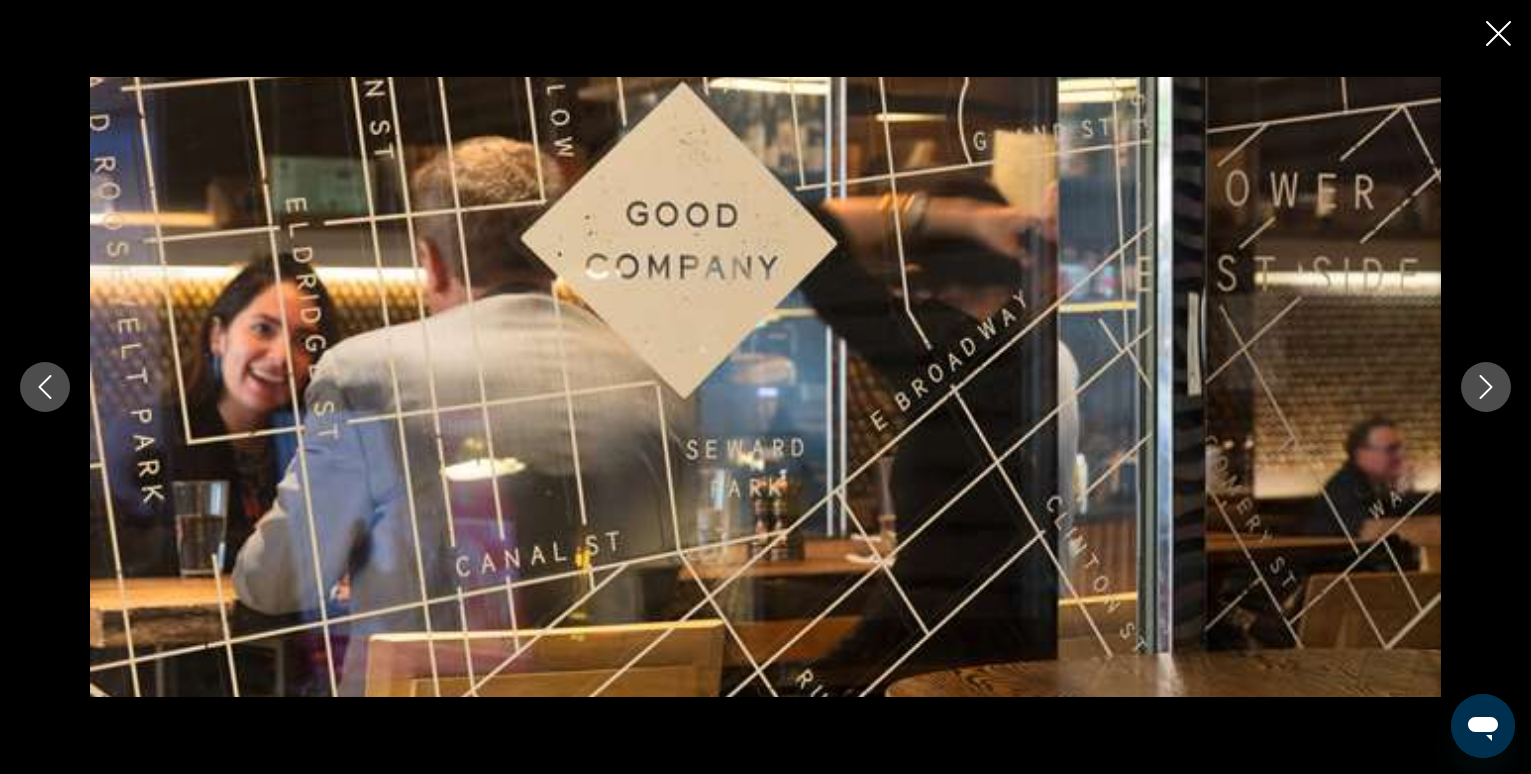 click 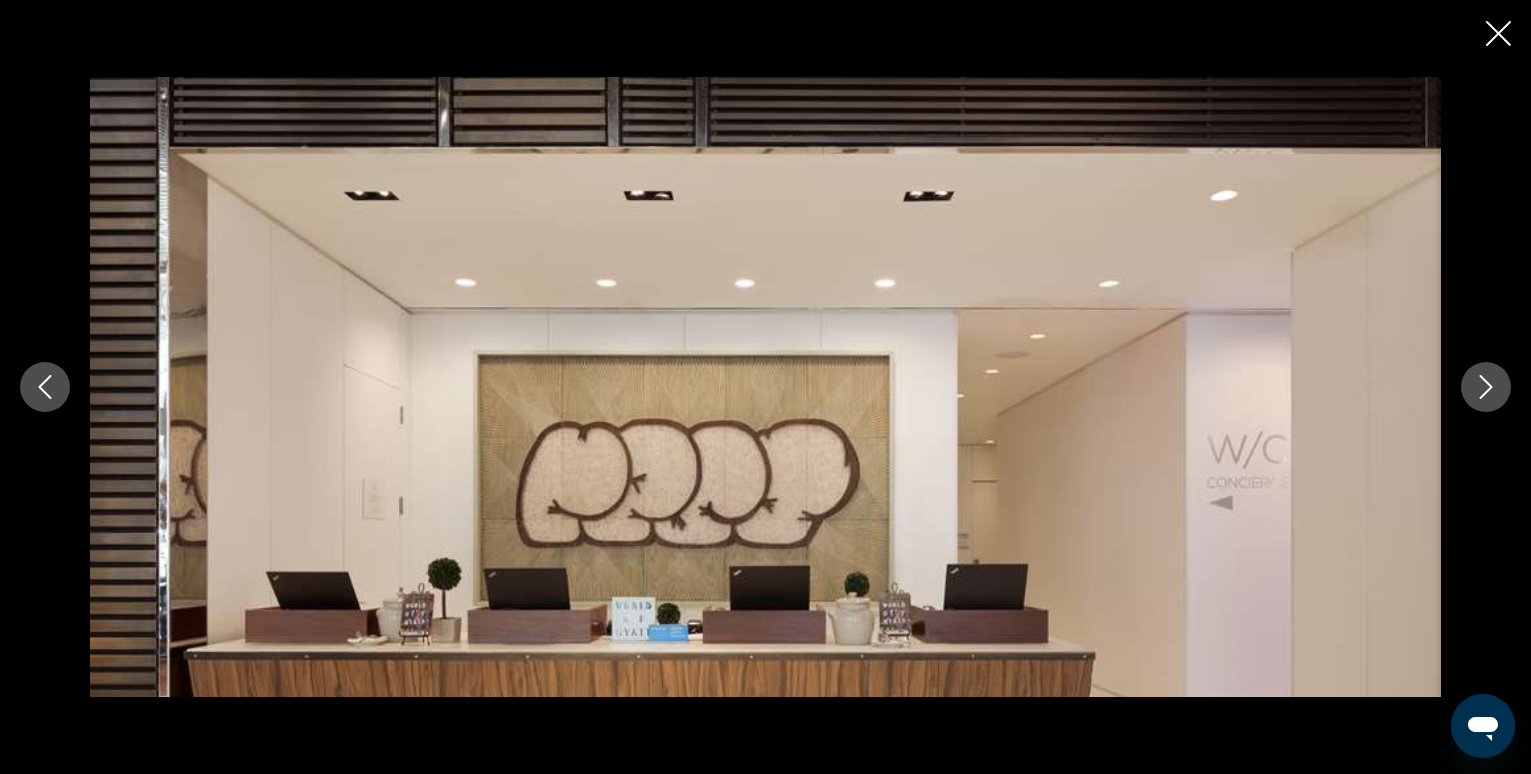 click 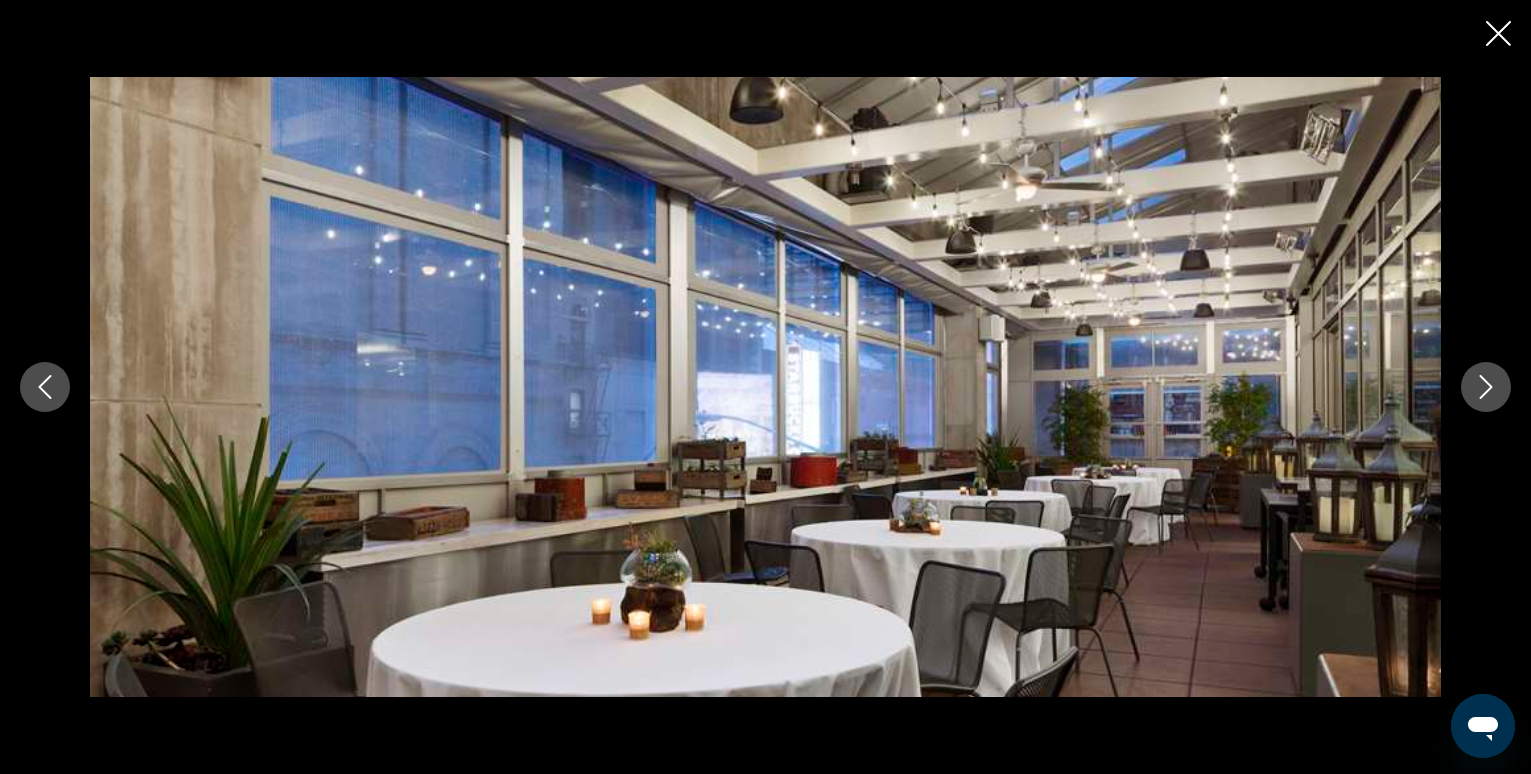 click 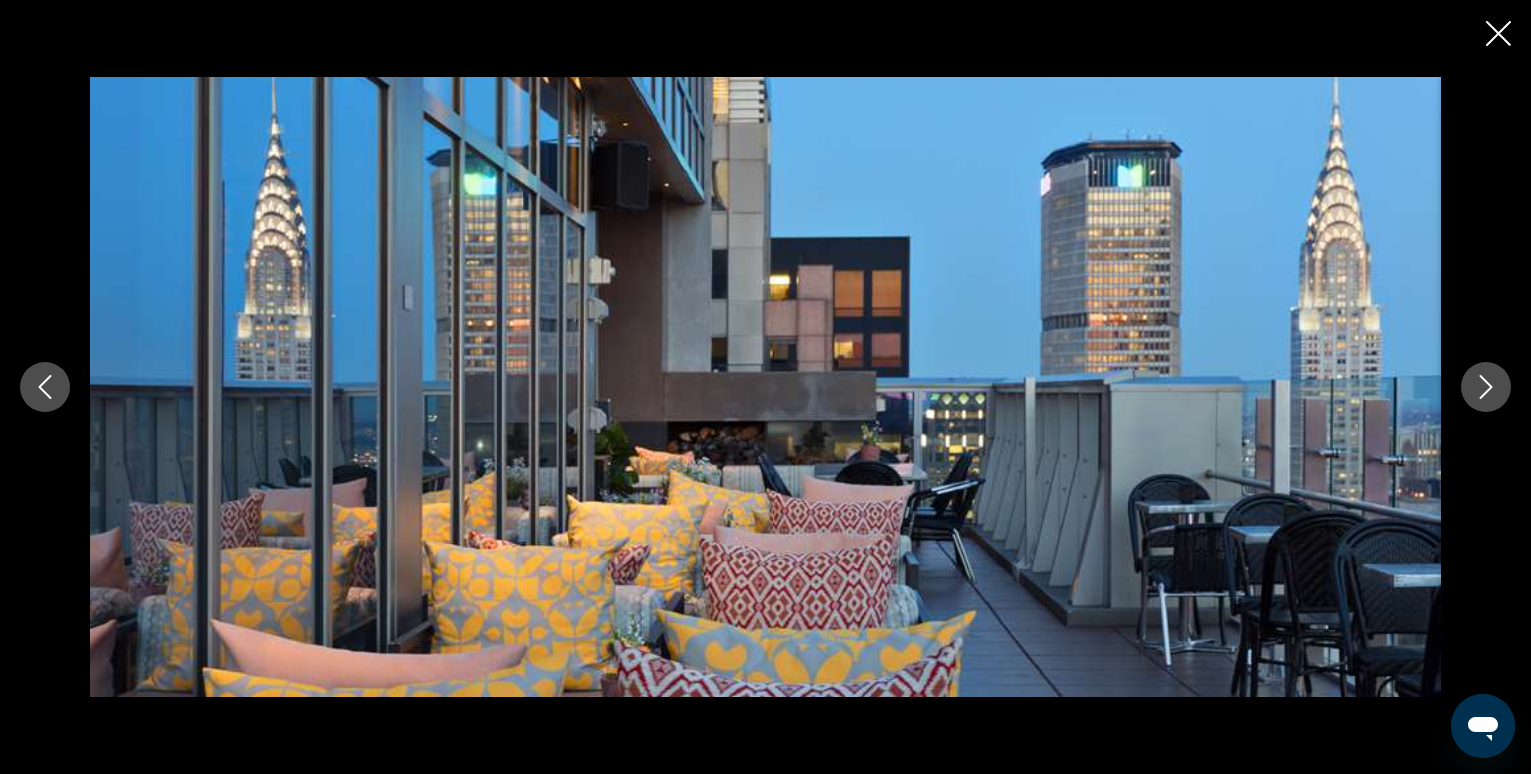 click 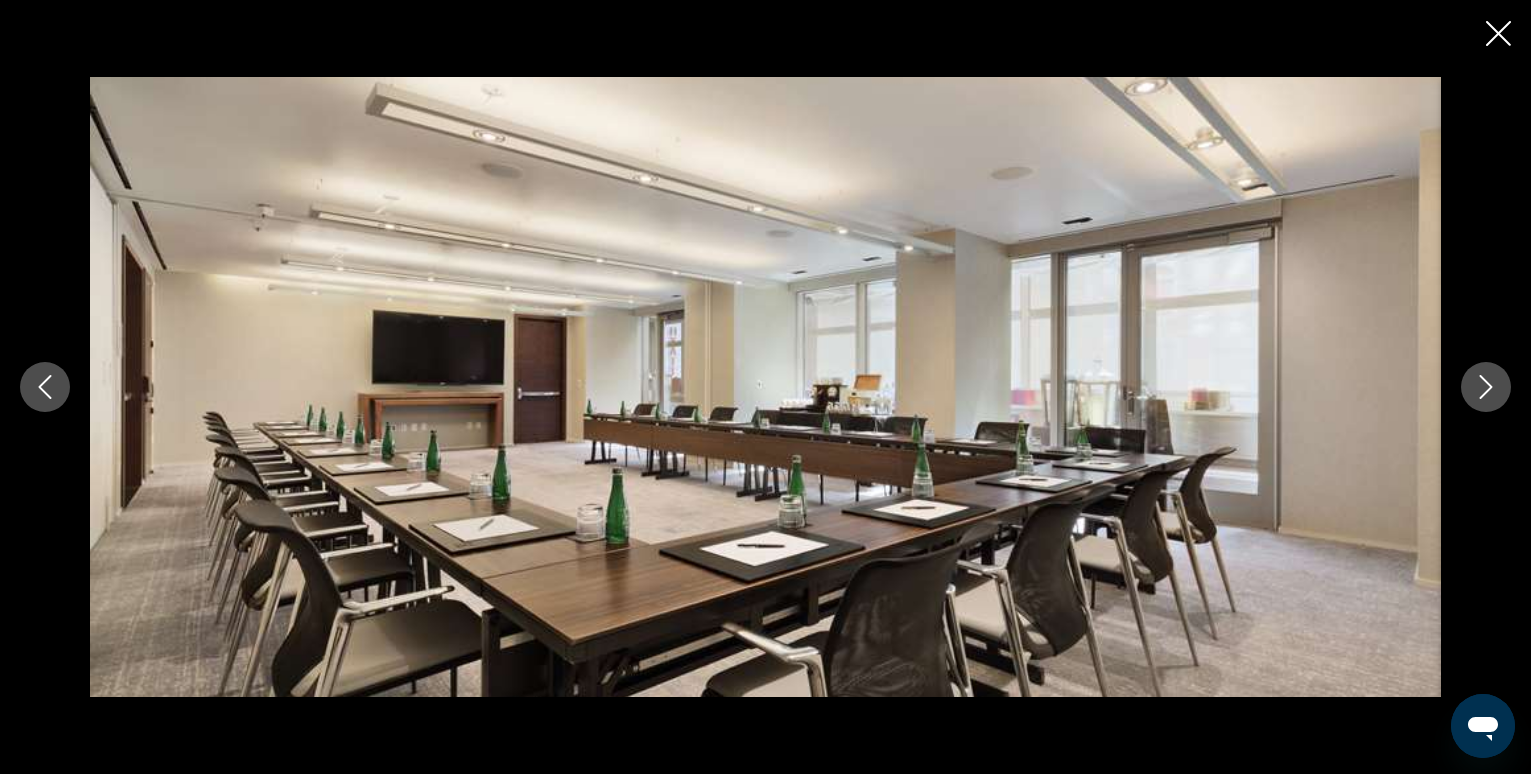 click 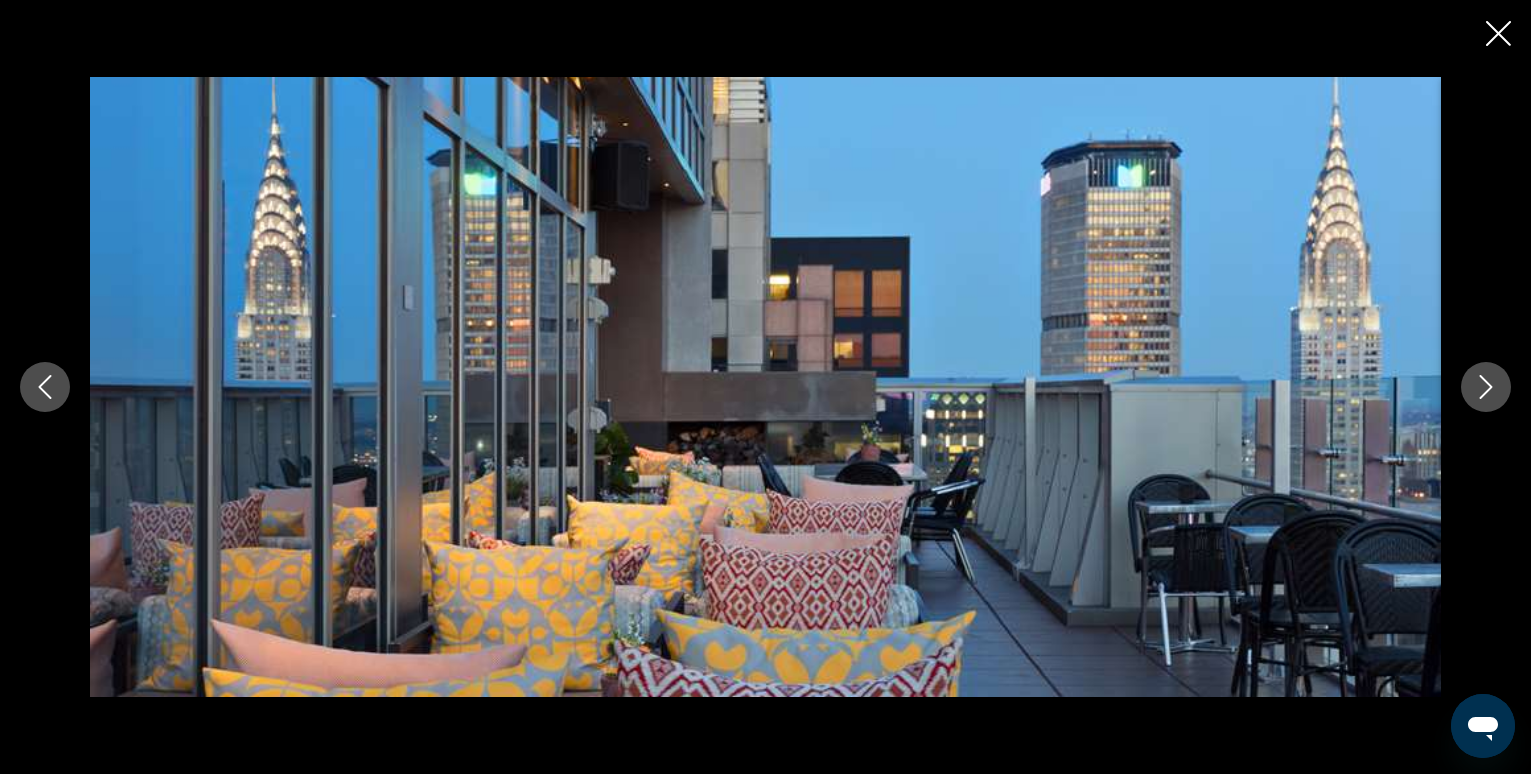 click 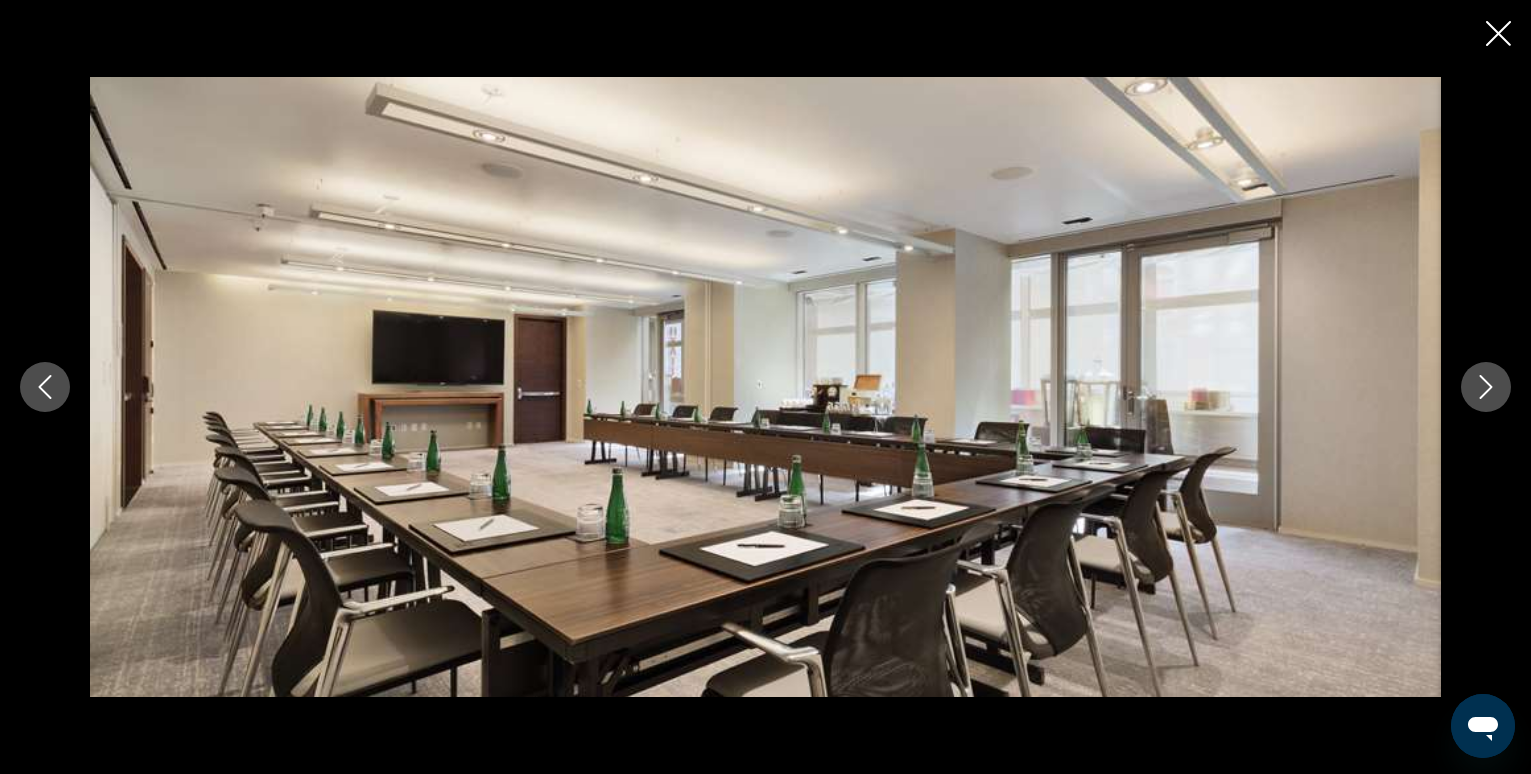 click 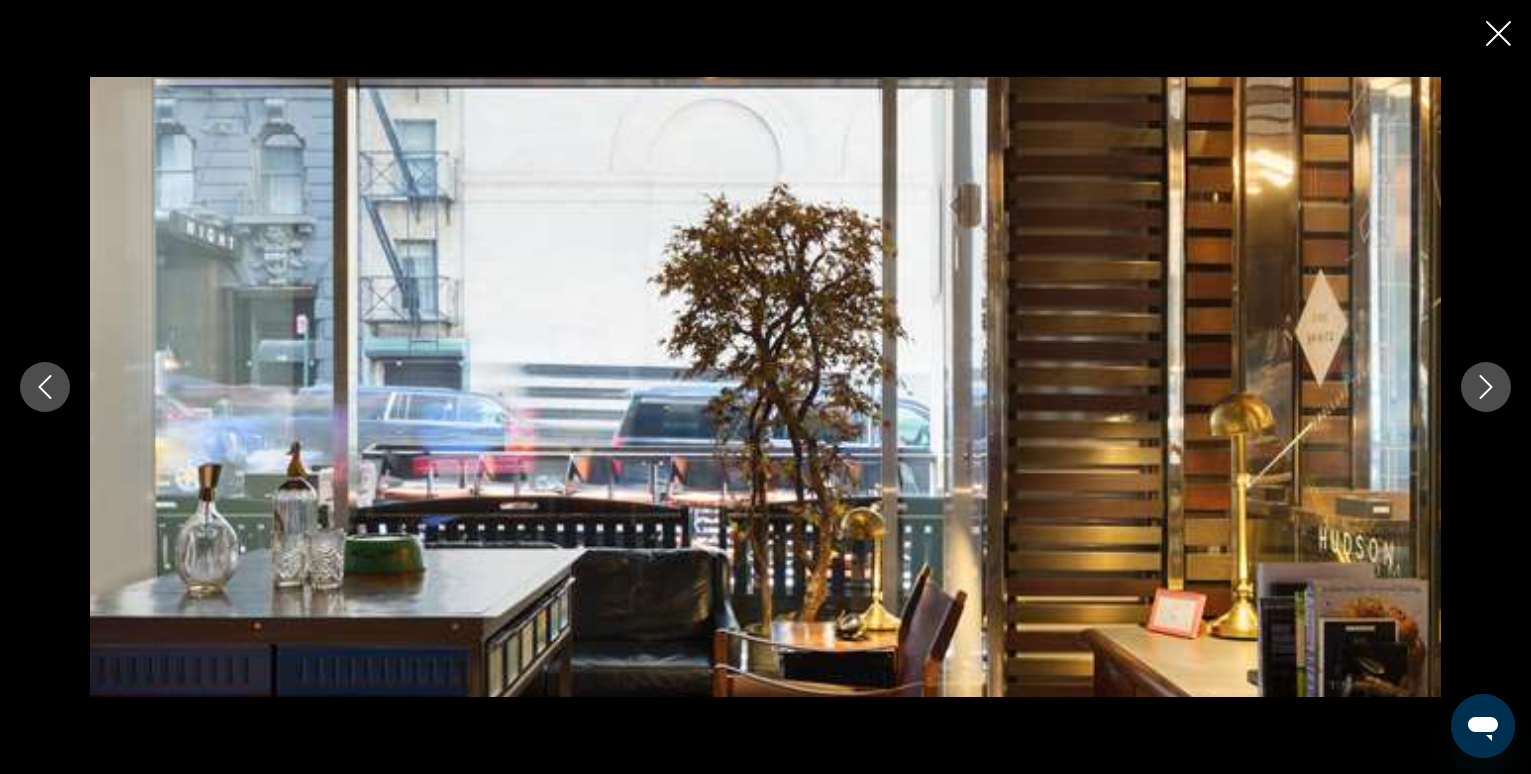 click 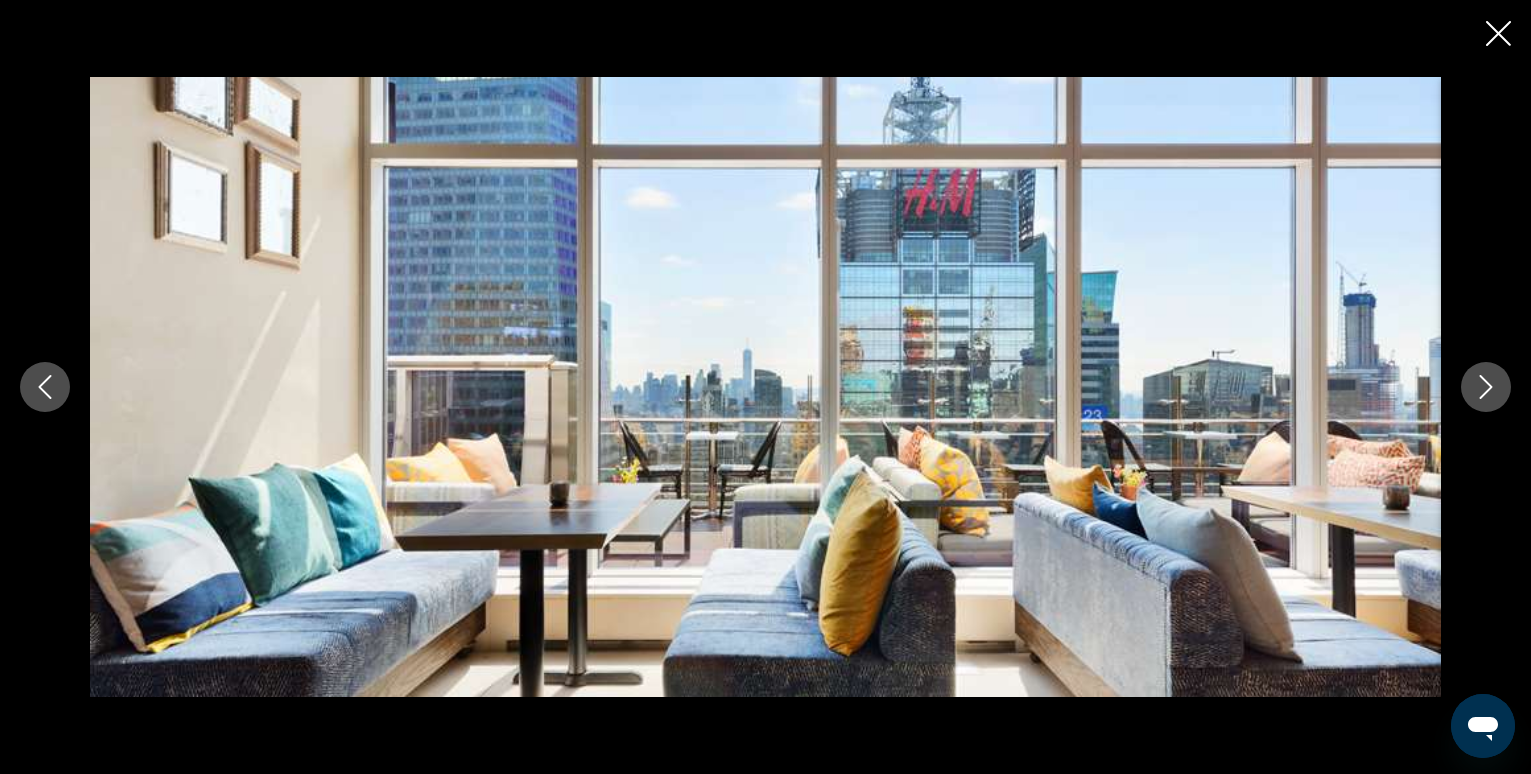 click 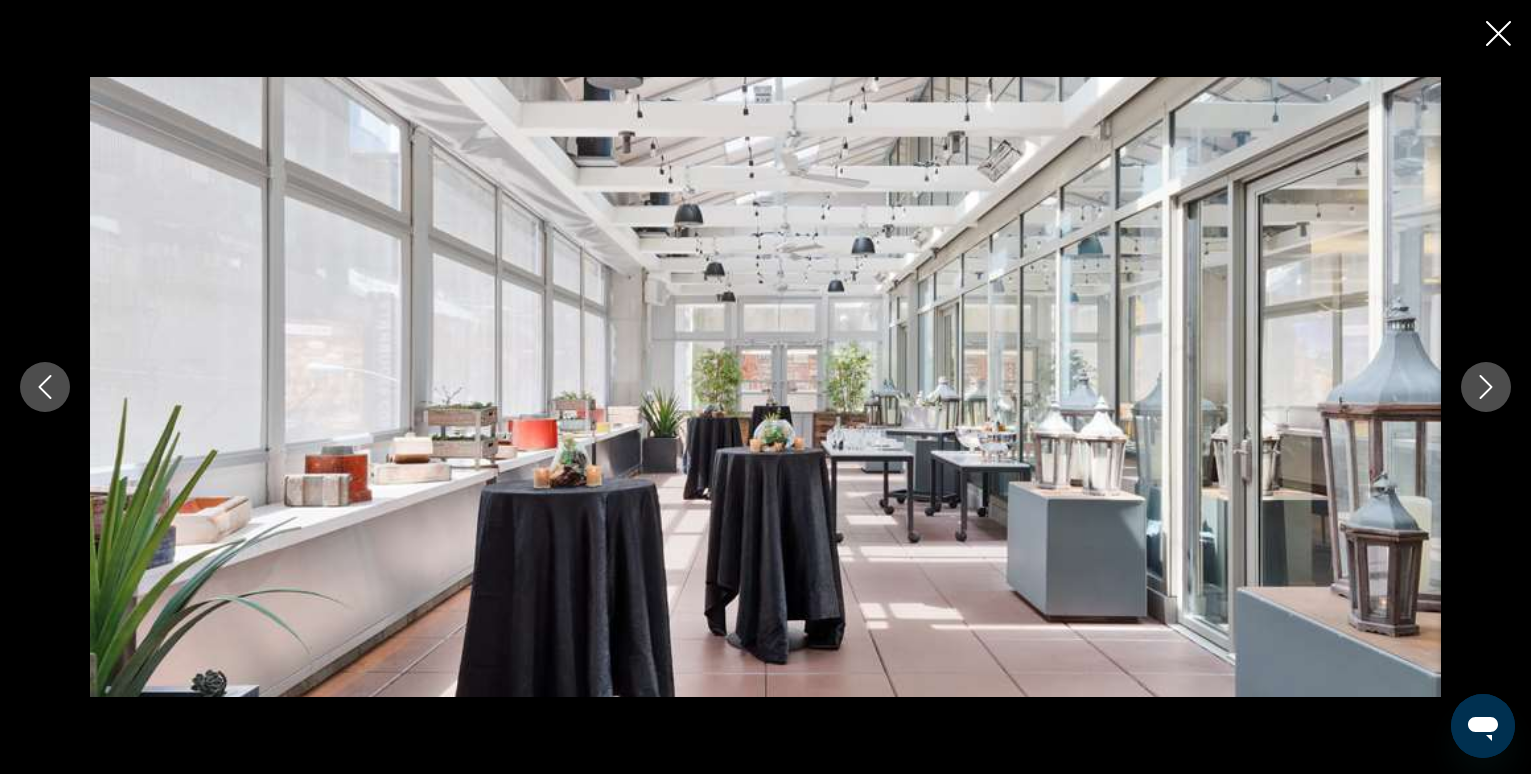 click 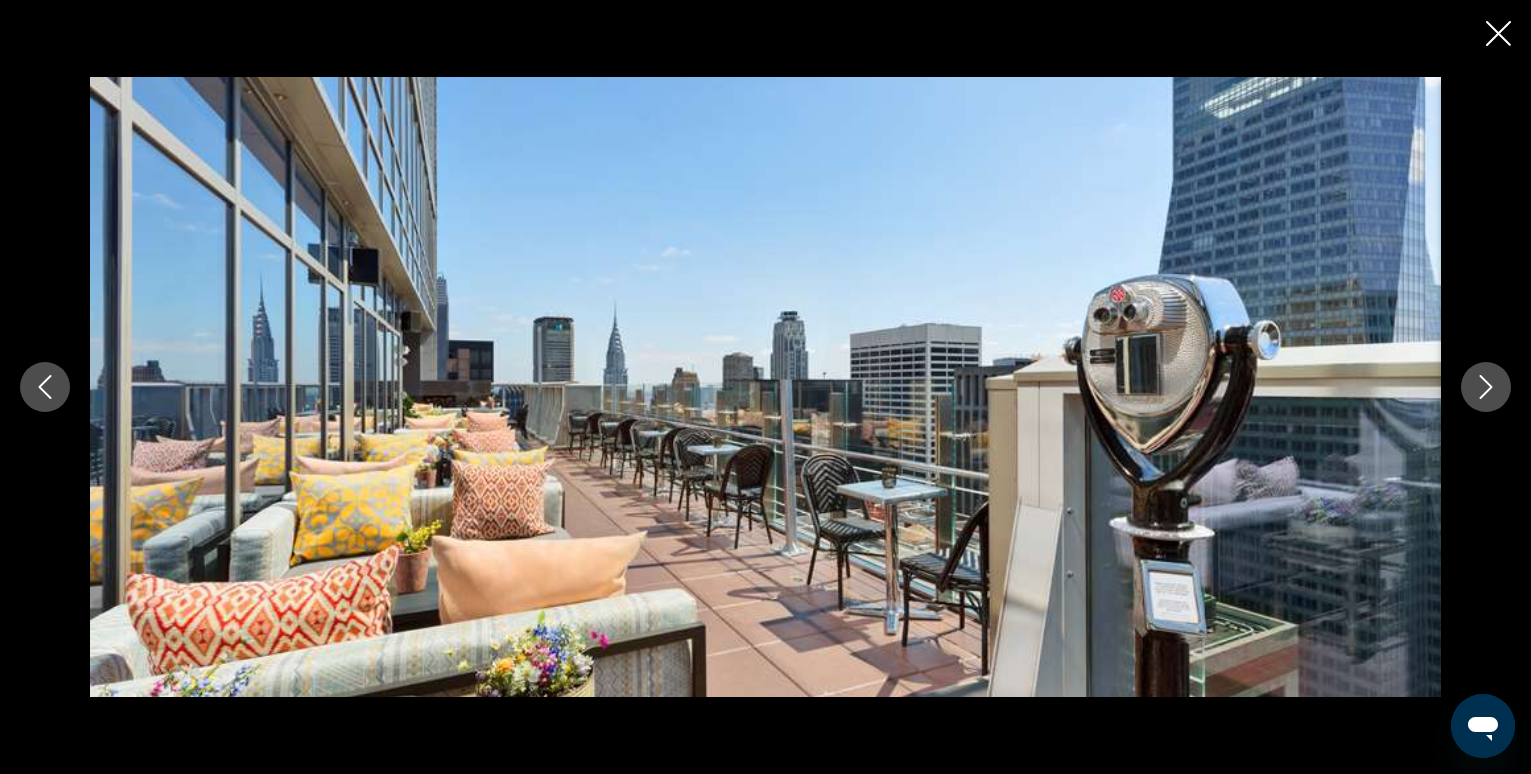 click 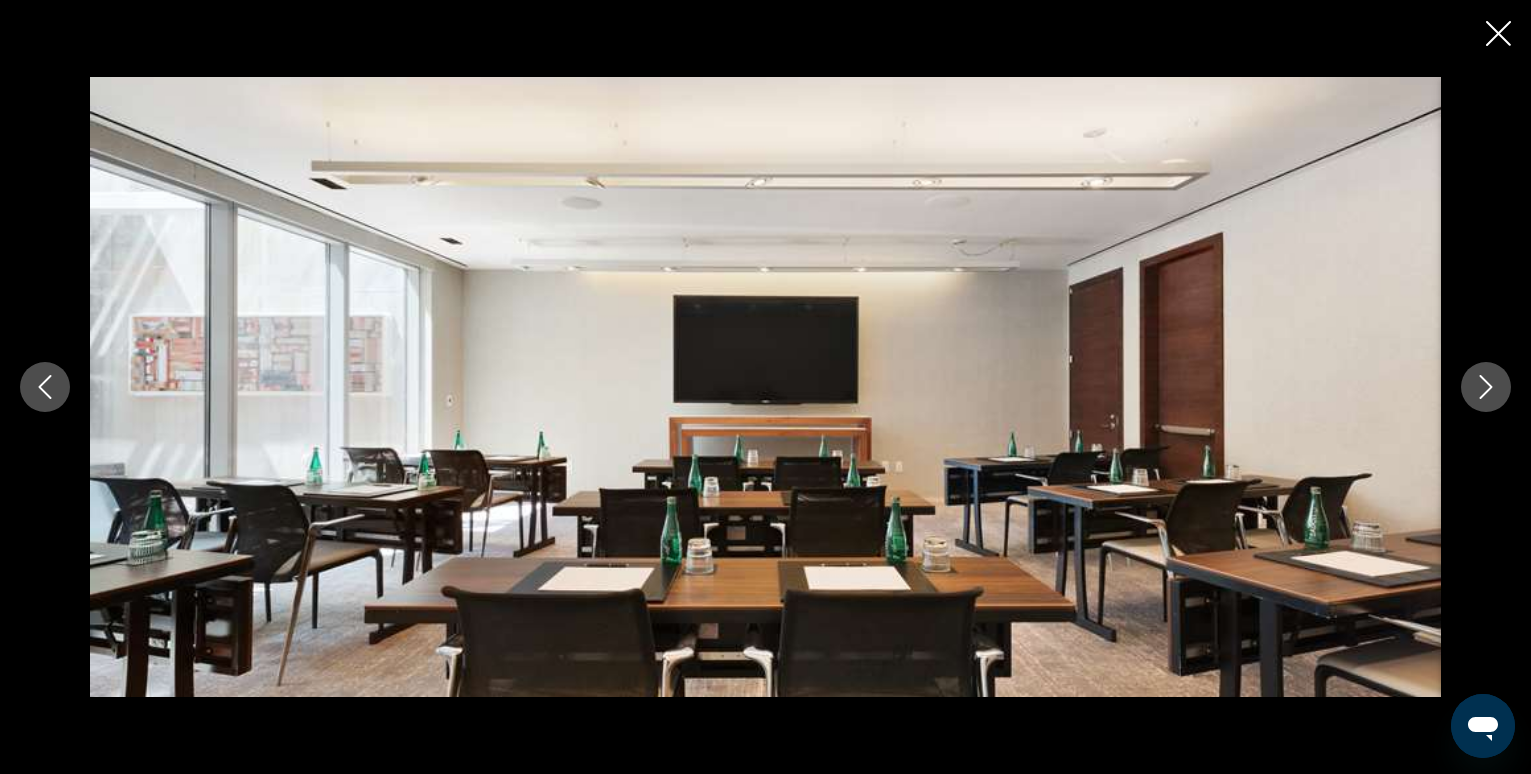 click 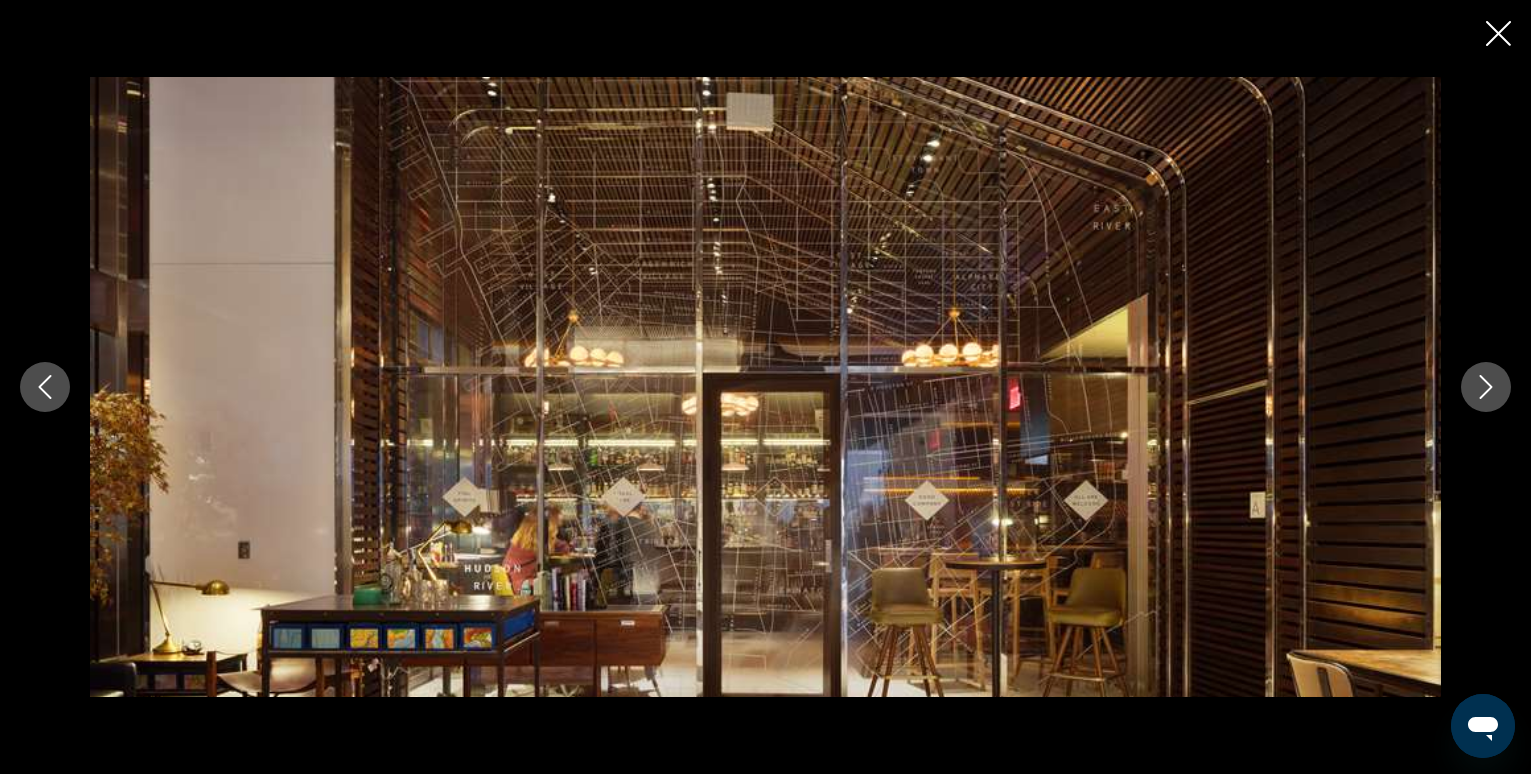 click 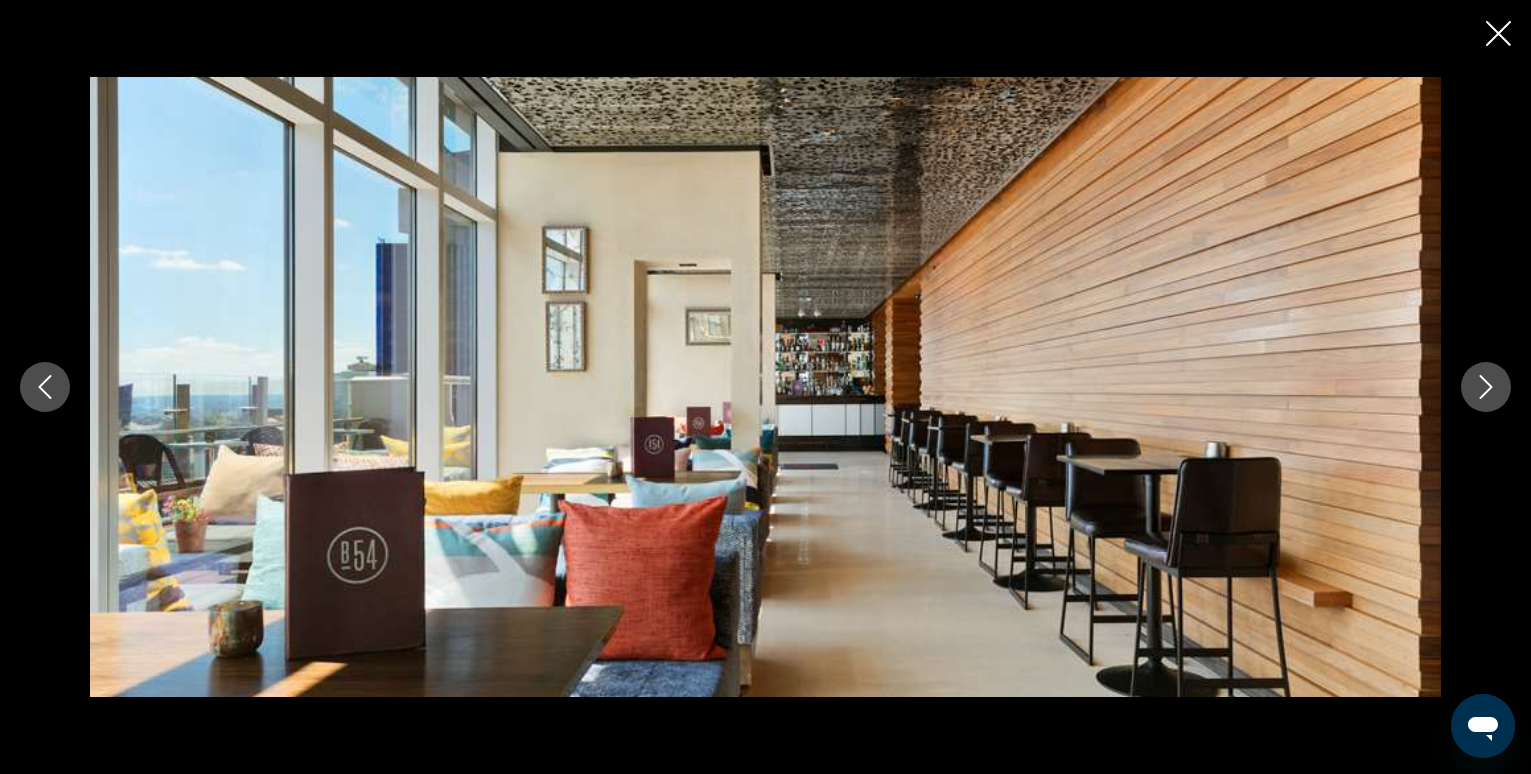 click 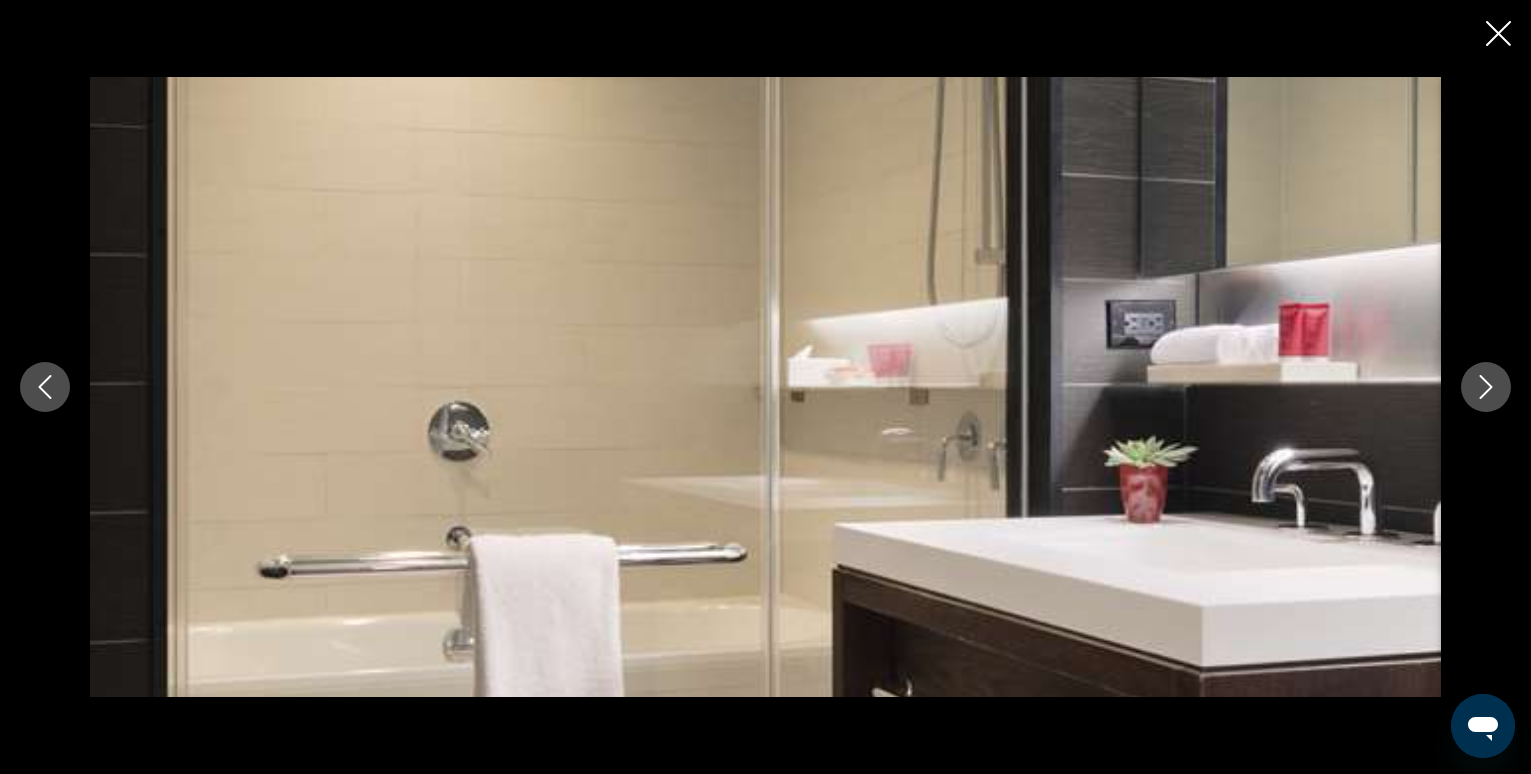 click 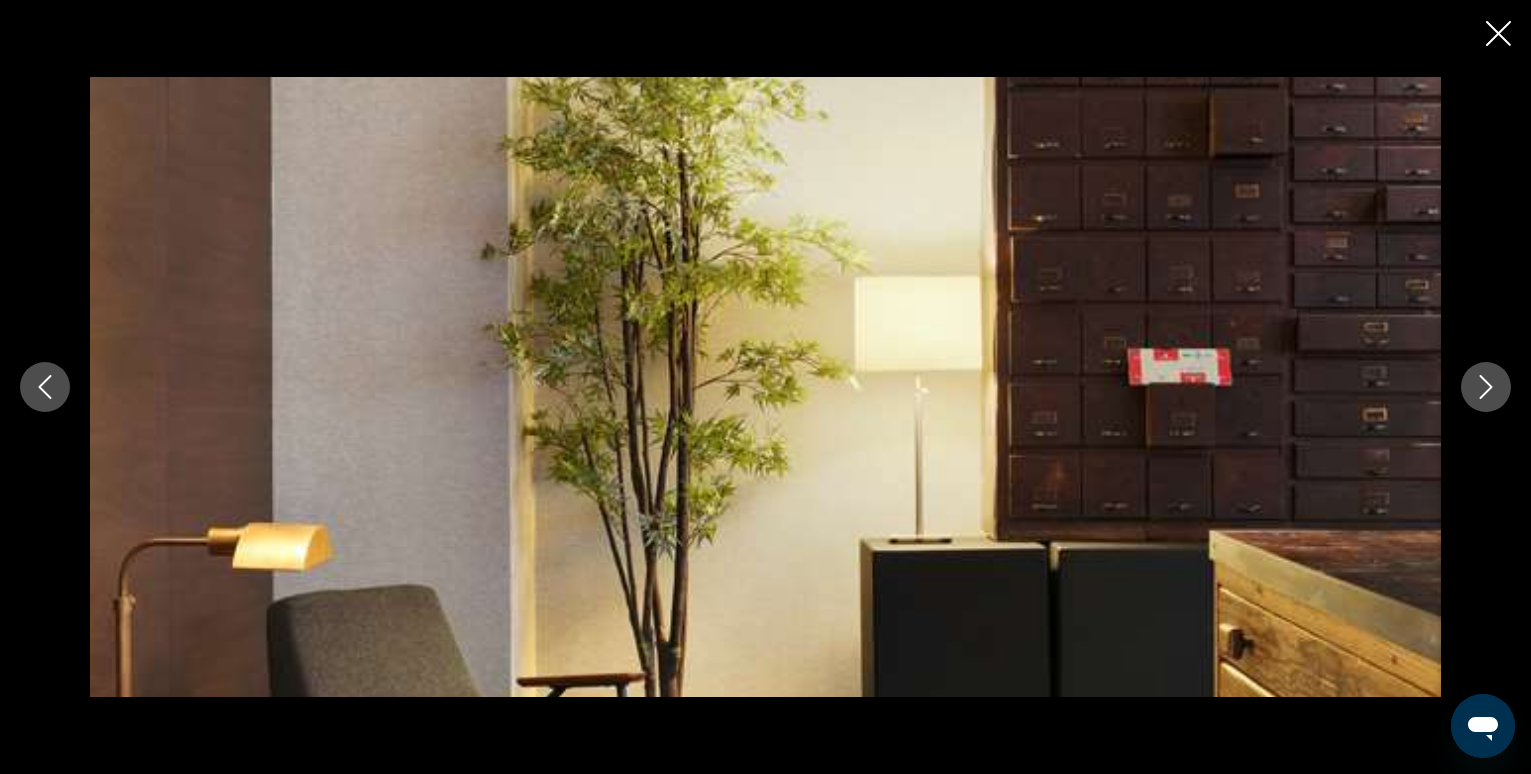 click 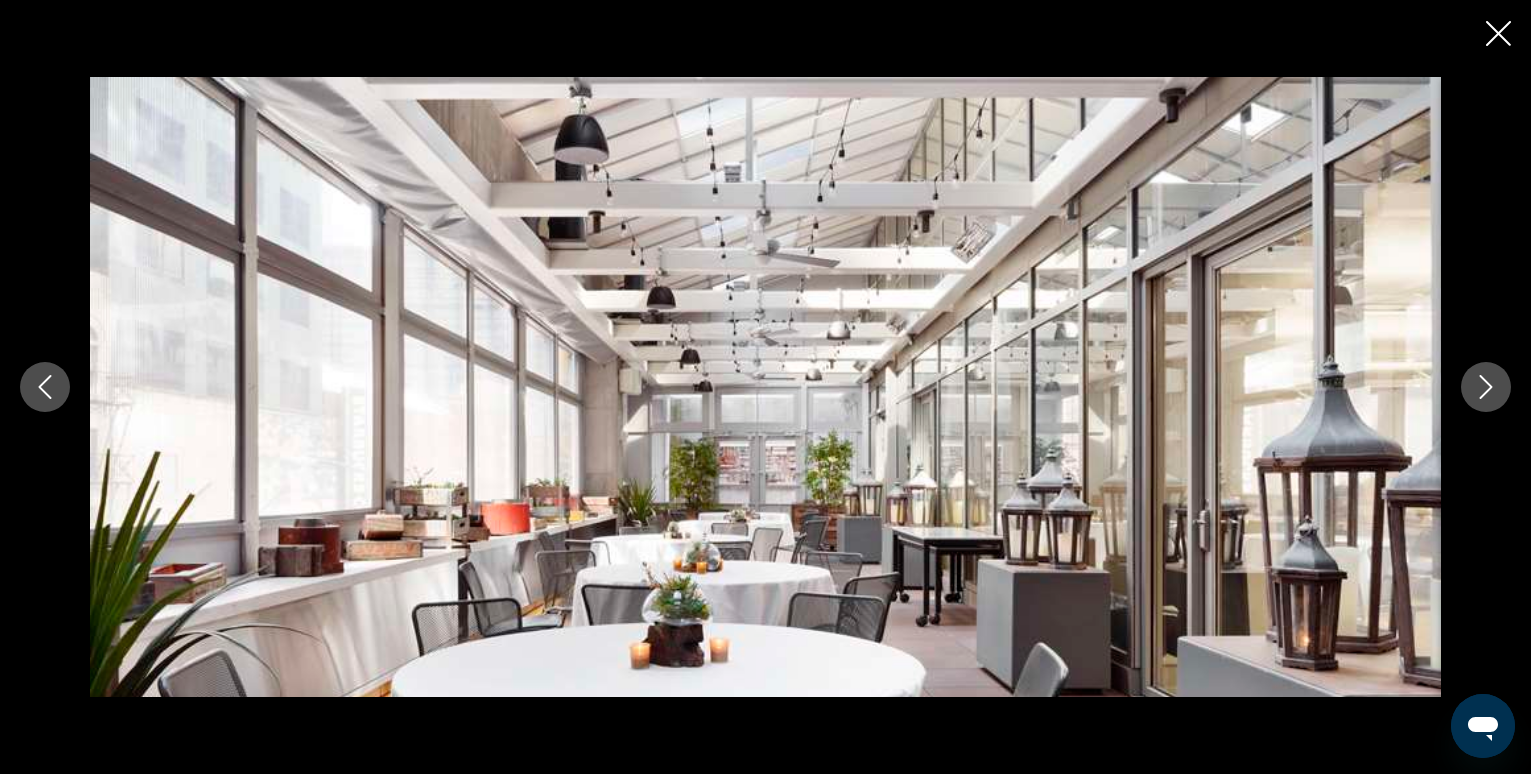 click 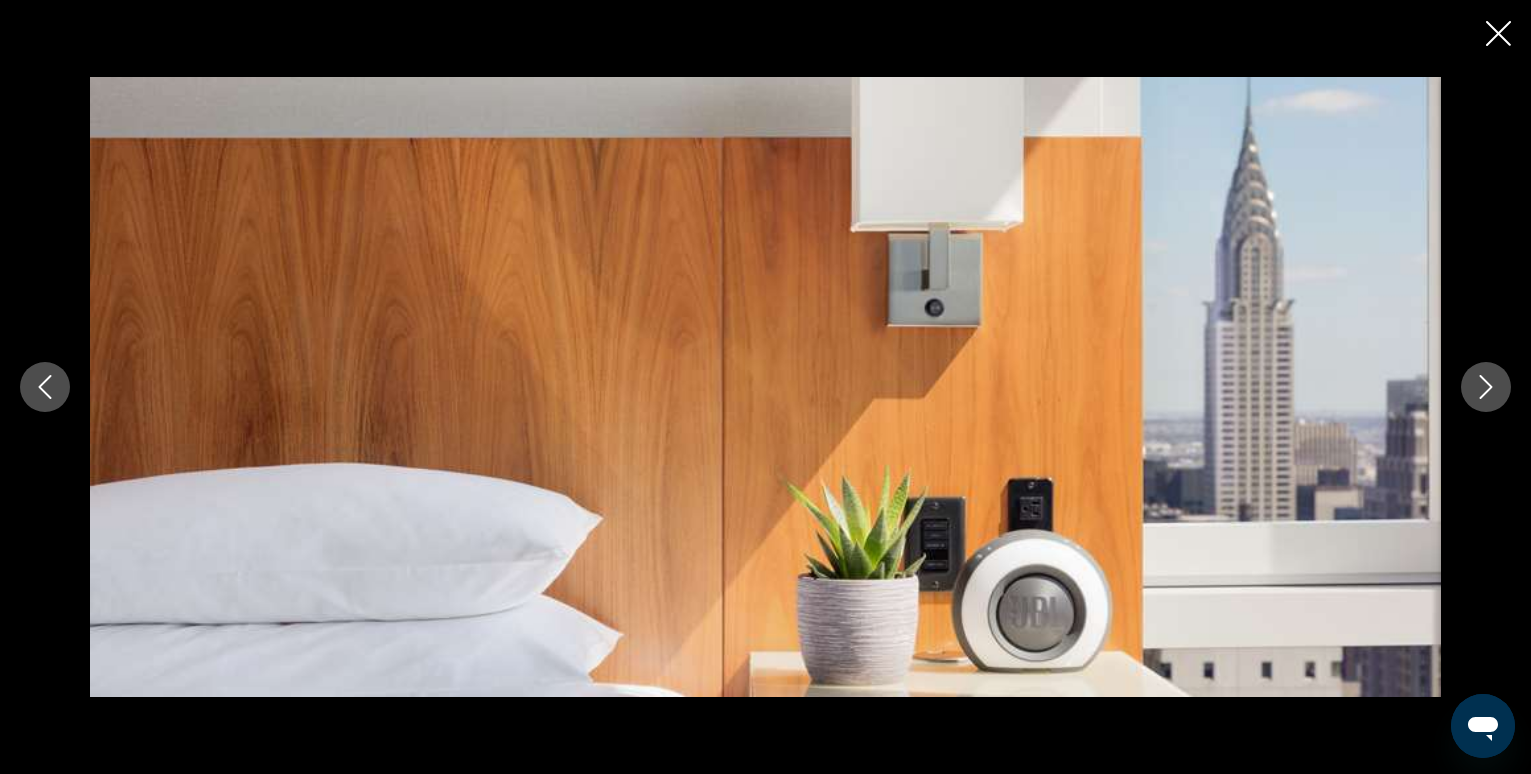 click 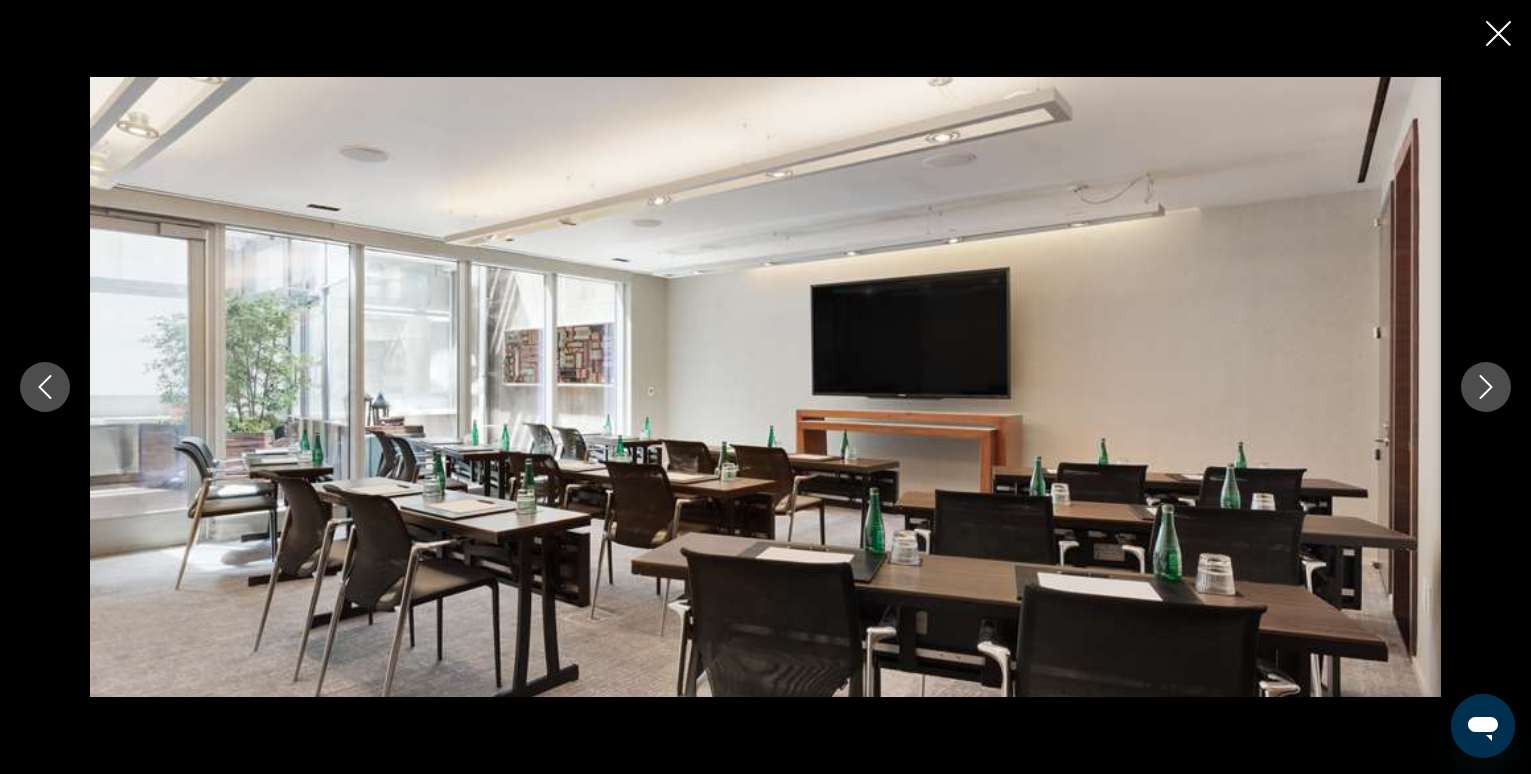click 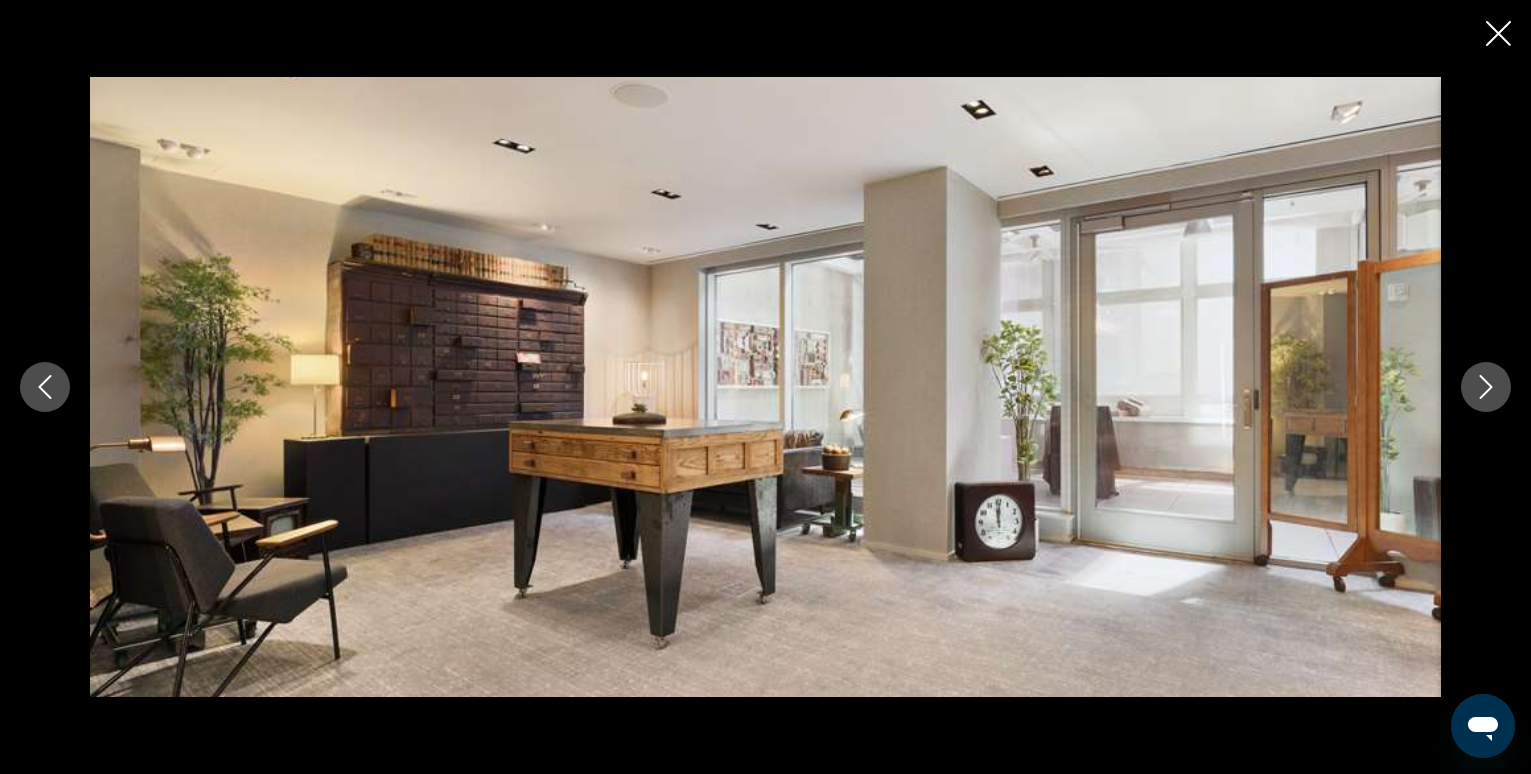 click 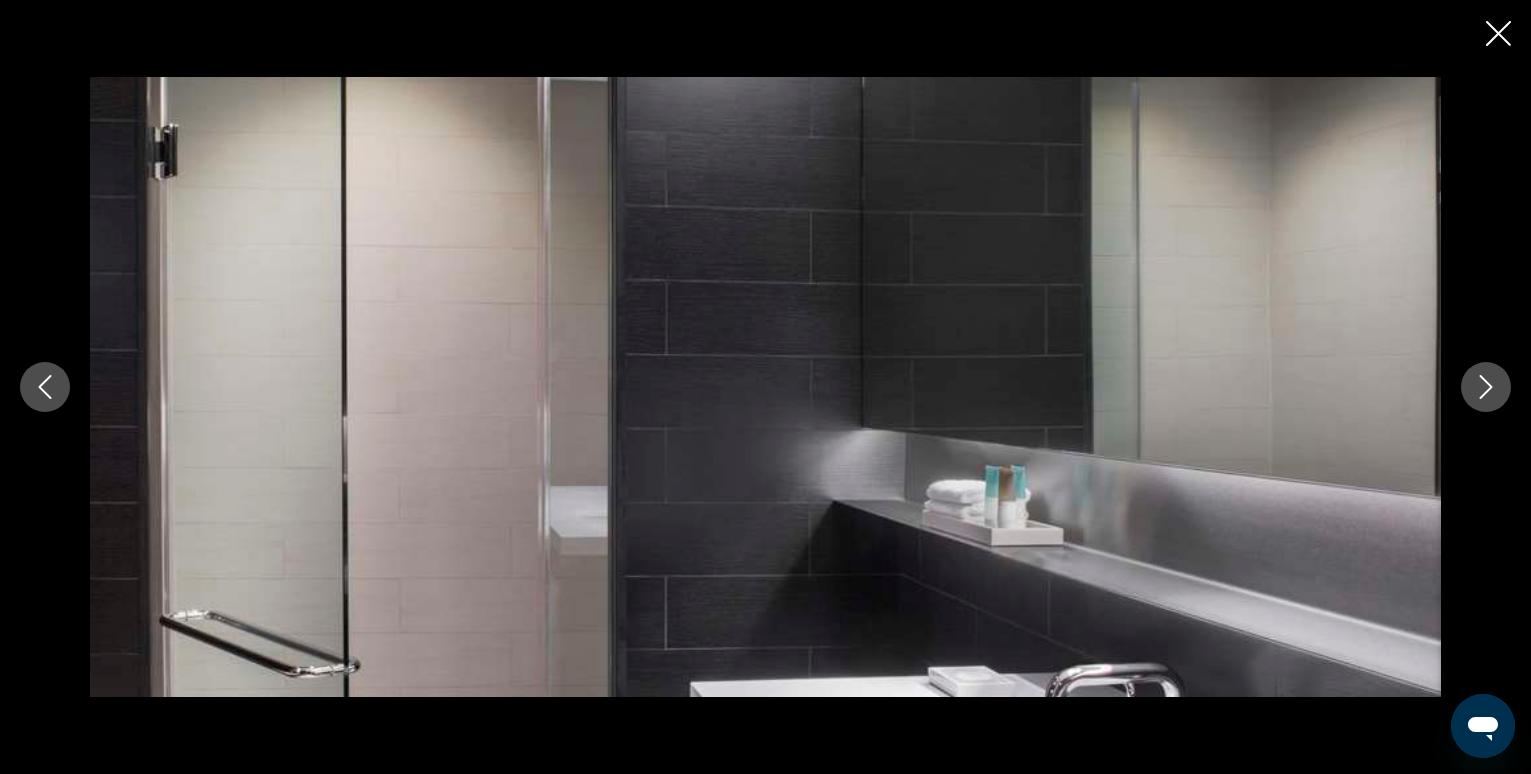 click 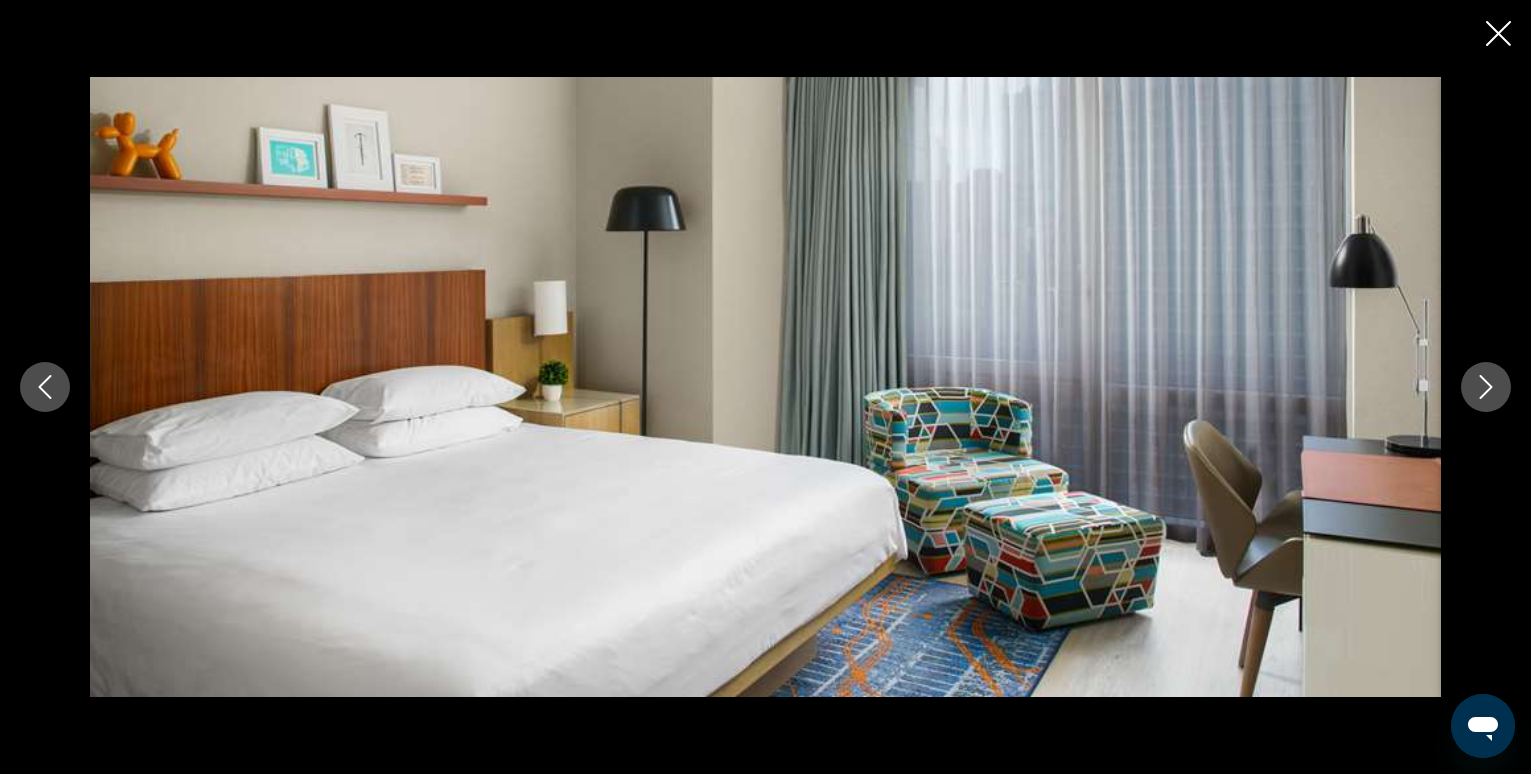click 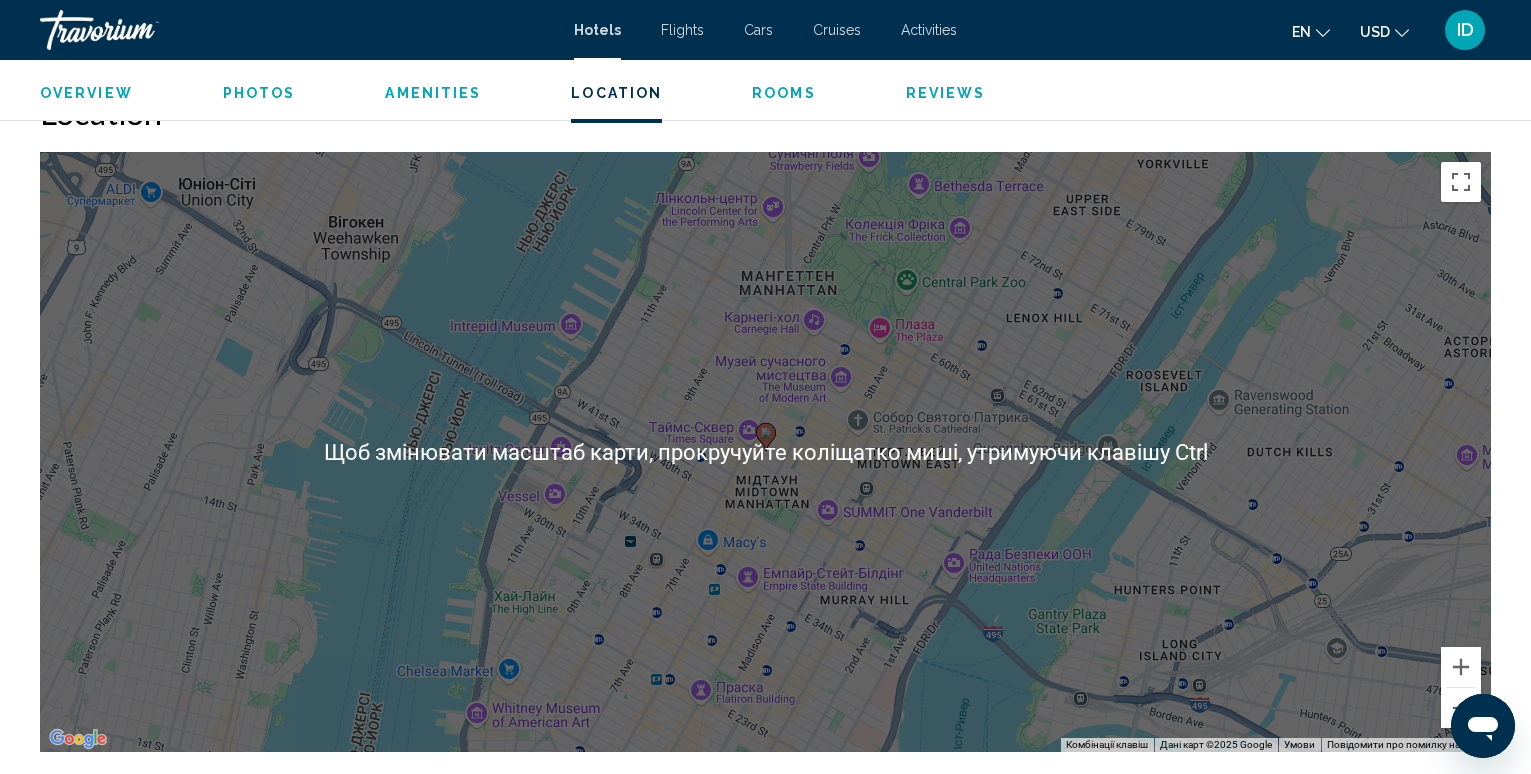 scroll, scrollTop: 1900, scrollLeft: 0, axis: vertical 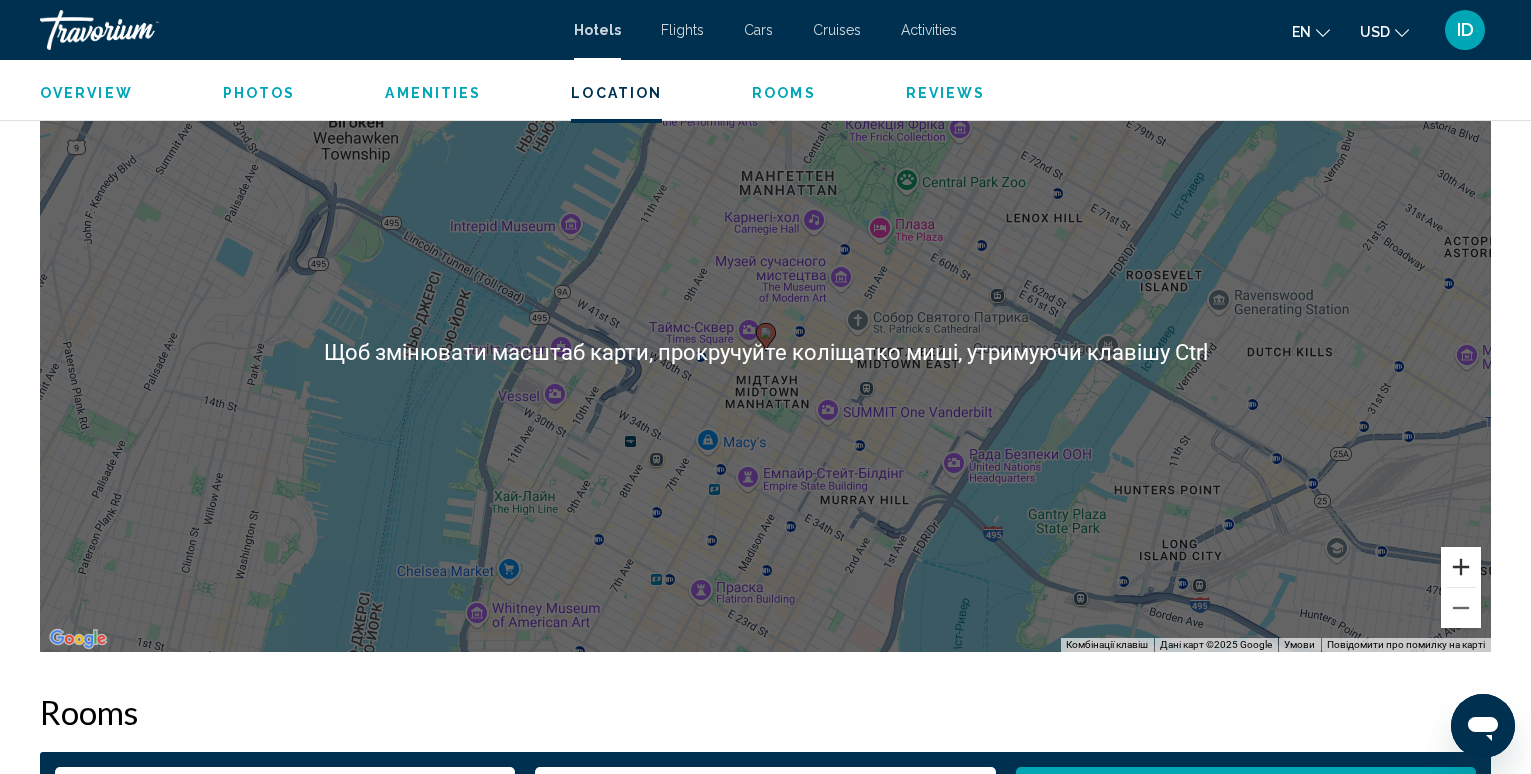 click at bounding box center (1461, 567) 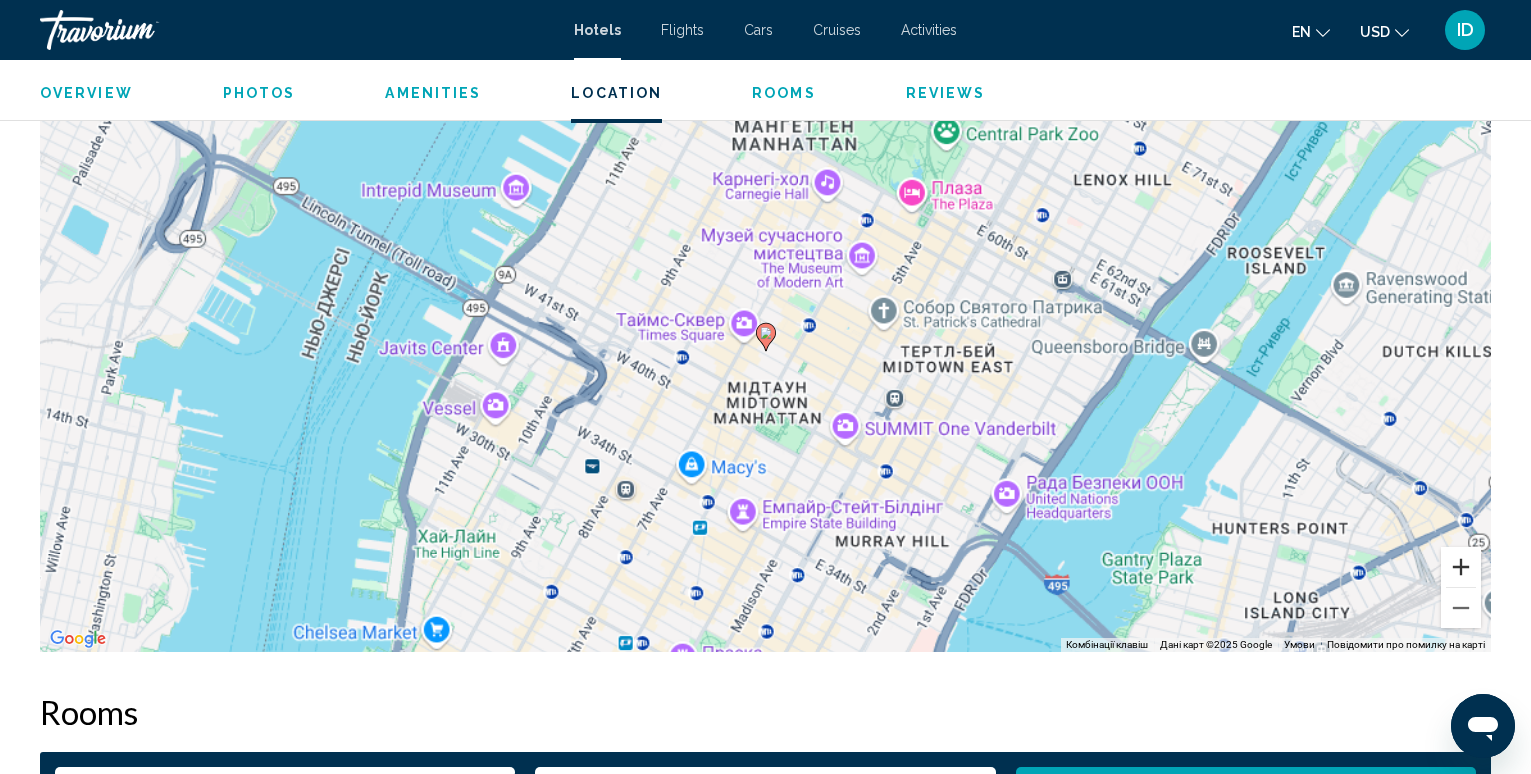 click at bounding box center [1461, 567] 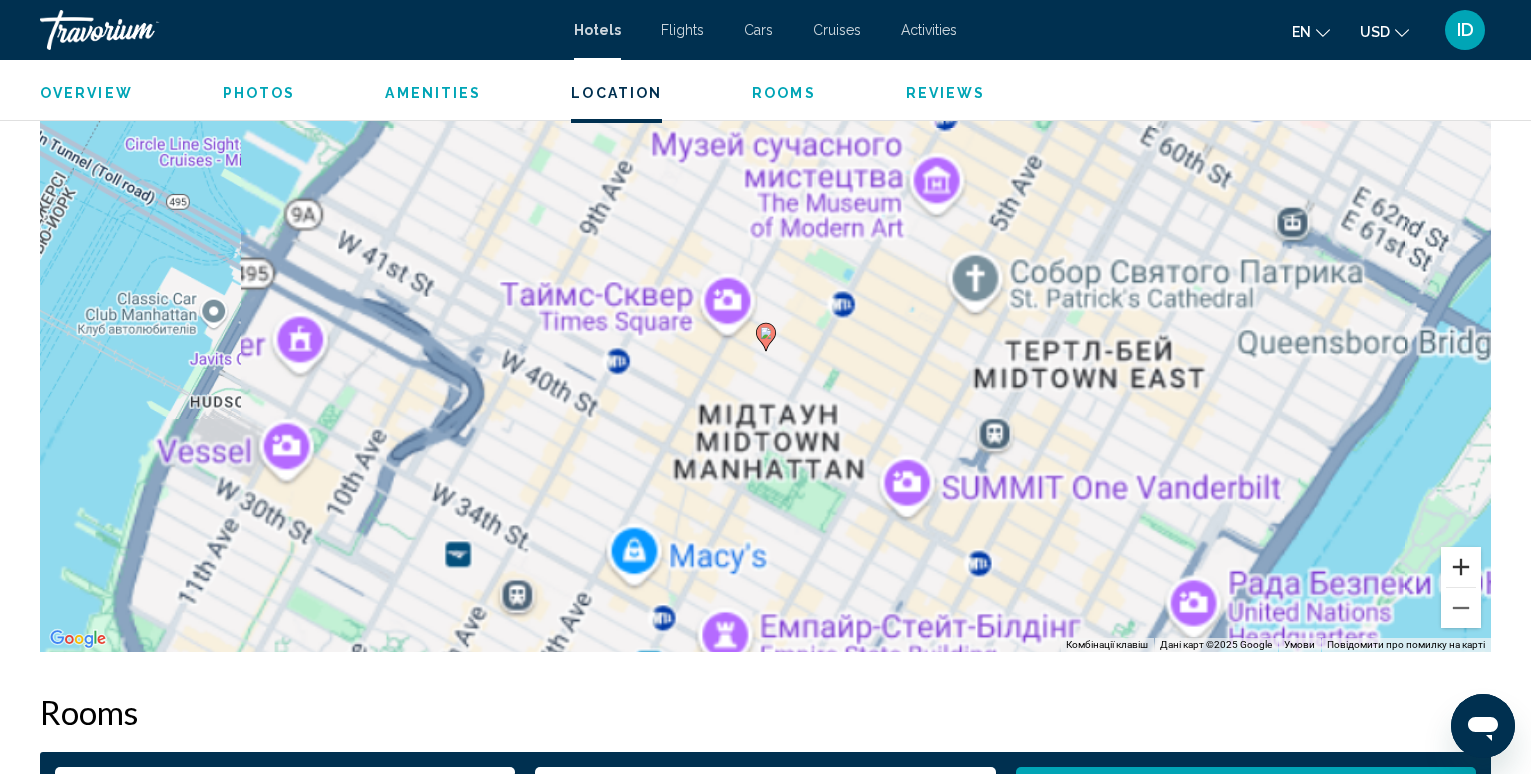 click at bounding box center (1461, 567) 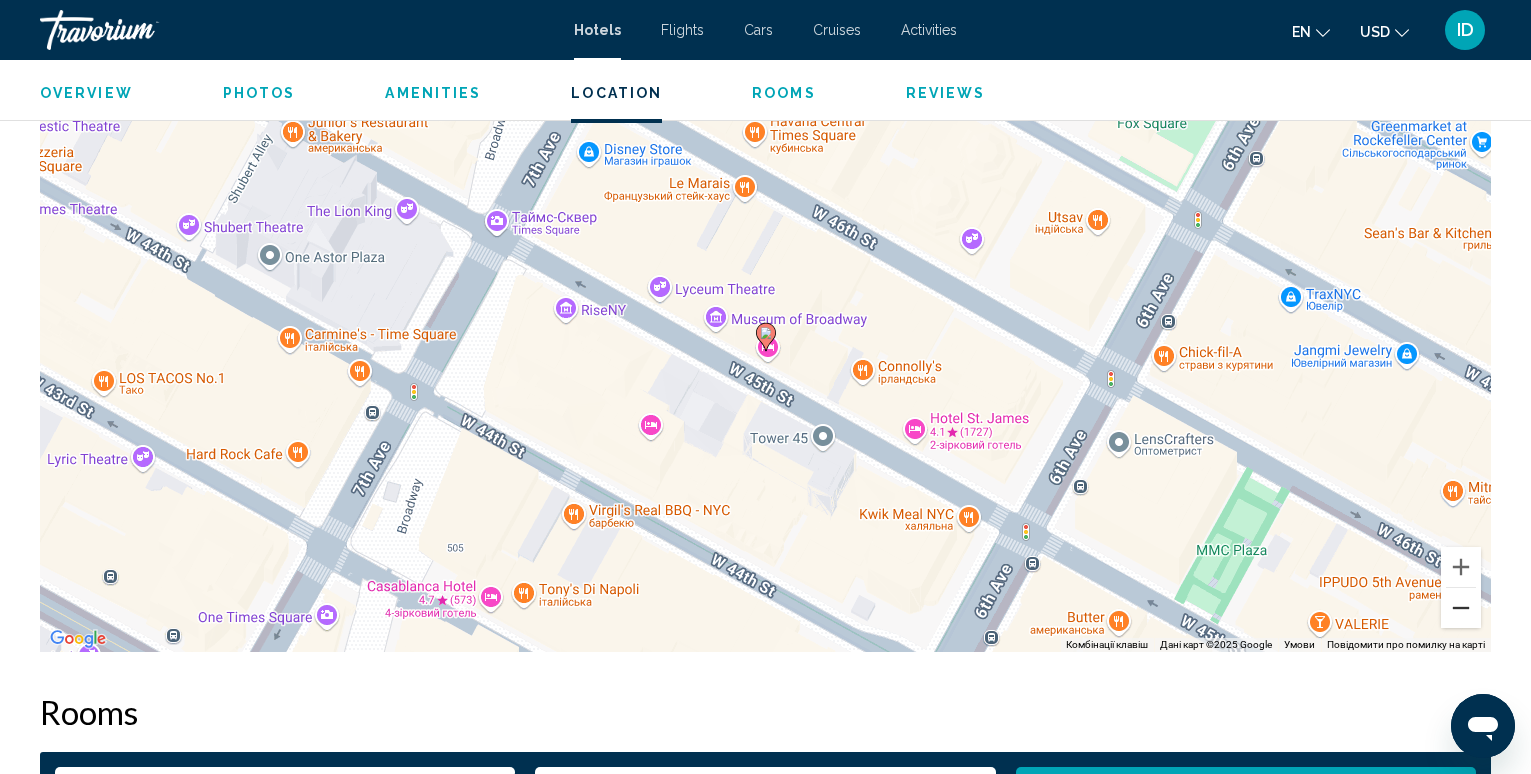 click at bounding box center [1461, 608] 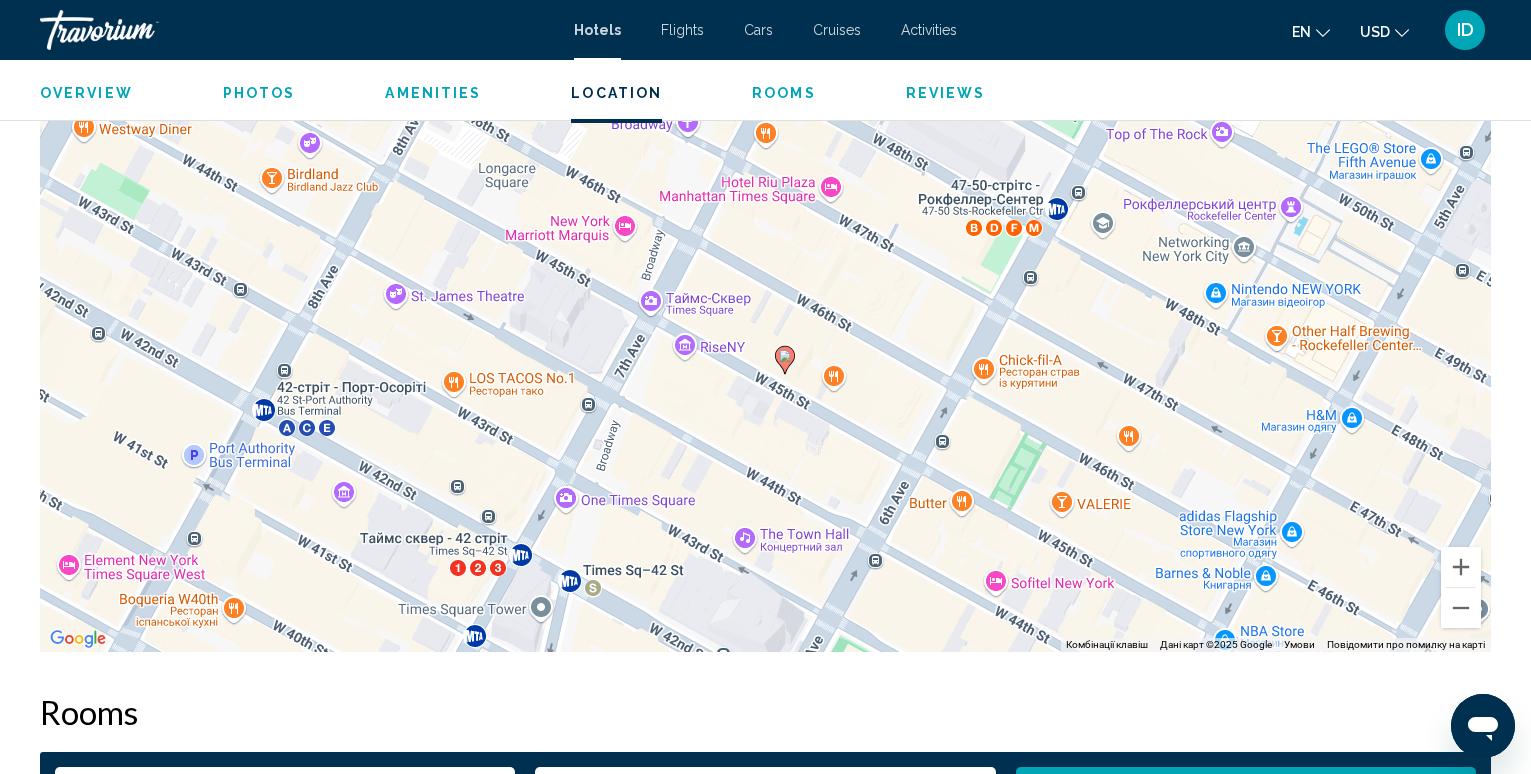 drag, startPoint x: 814, startPoint y: 367, endPoint x: 833, endPoint y: 392, distance: 31.400637 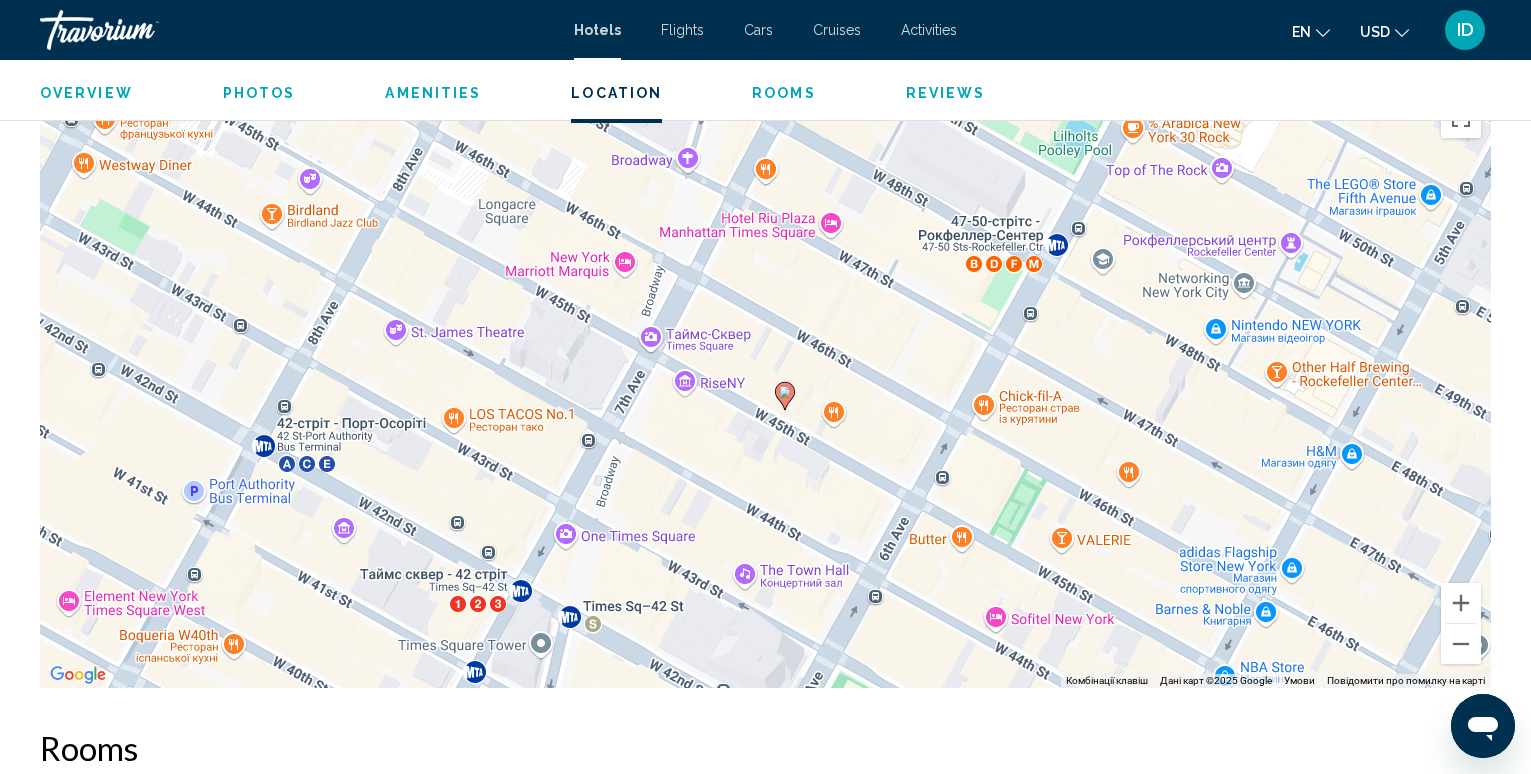 scroll, scrollTop: 1800, scrollLeft: 0, axis: vertical 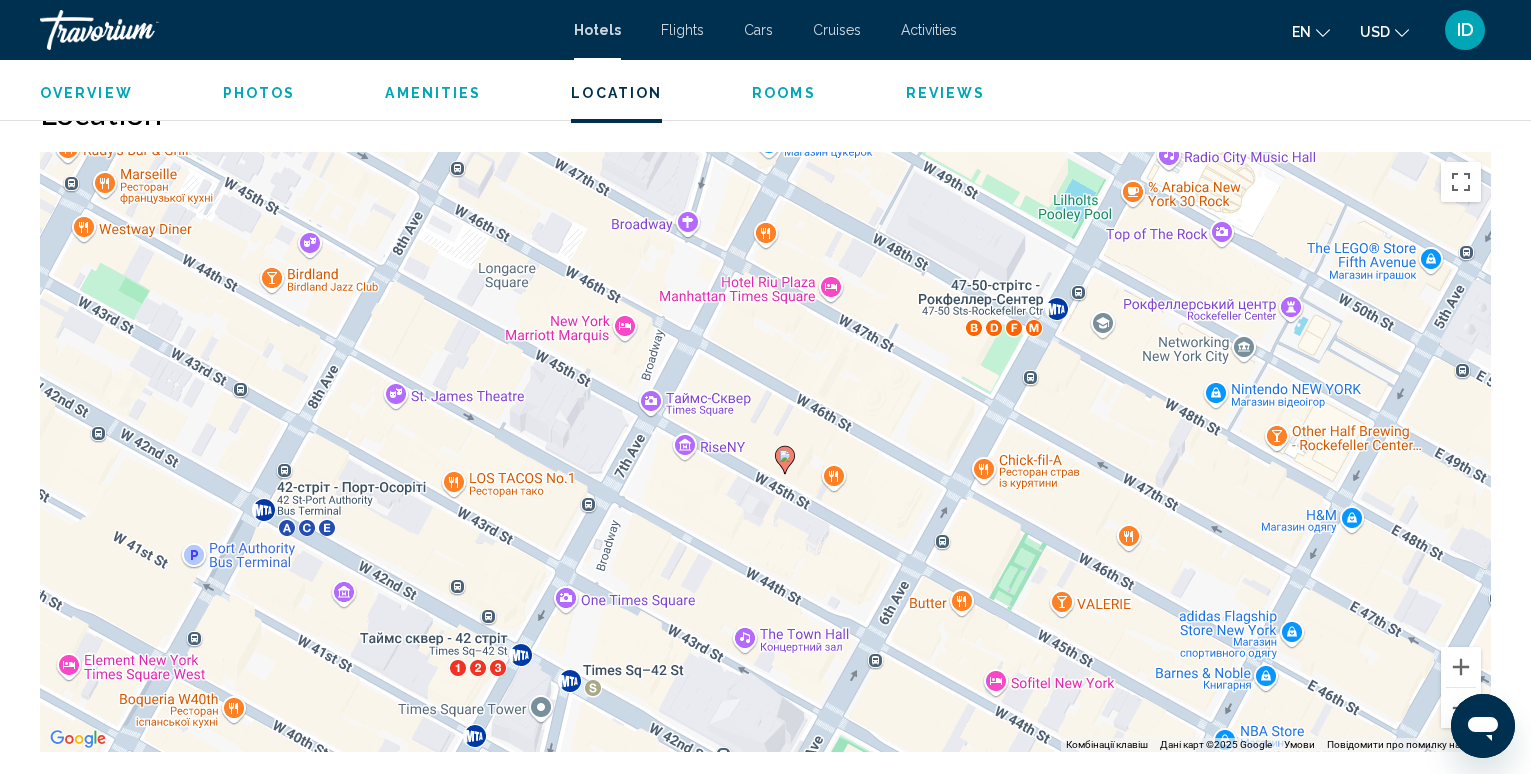click on "Увімкніть режим перетягування за допомогою клавіатури, натиснувши Alt + Enter. Після цього переміщуйте маркер, використовуючи клавіші зі стрілками. Щоб завершити, натисніть клавішу Enter. Щоб скасувати, натисніть Escape." at bounding box center (765, 452) 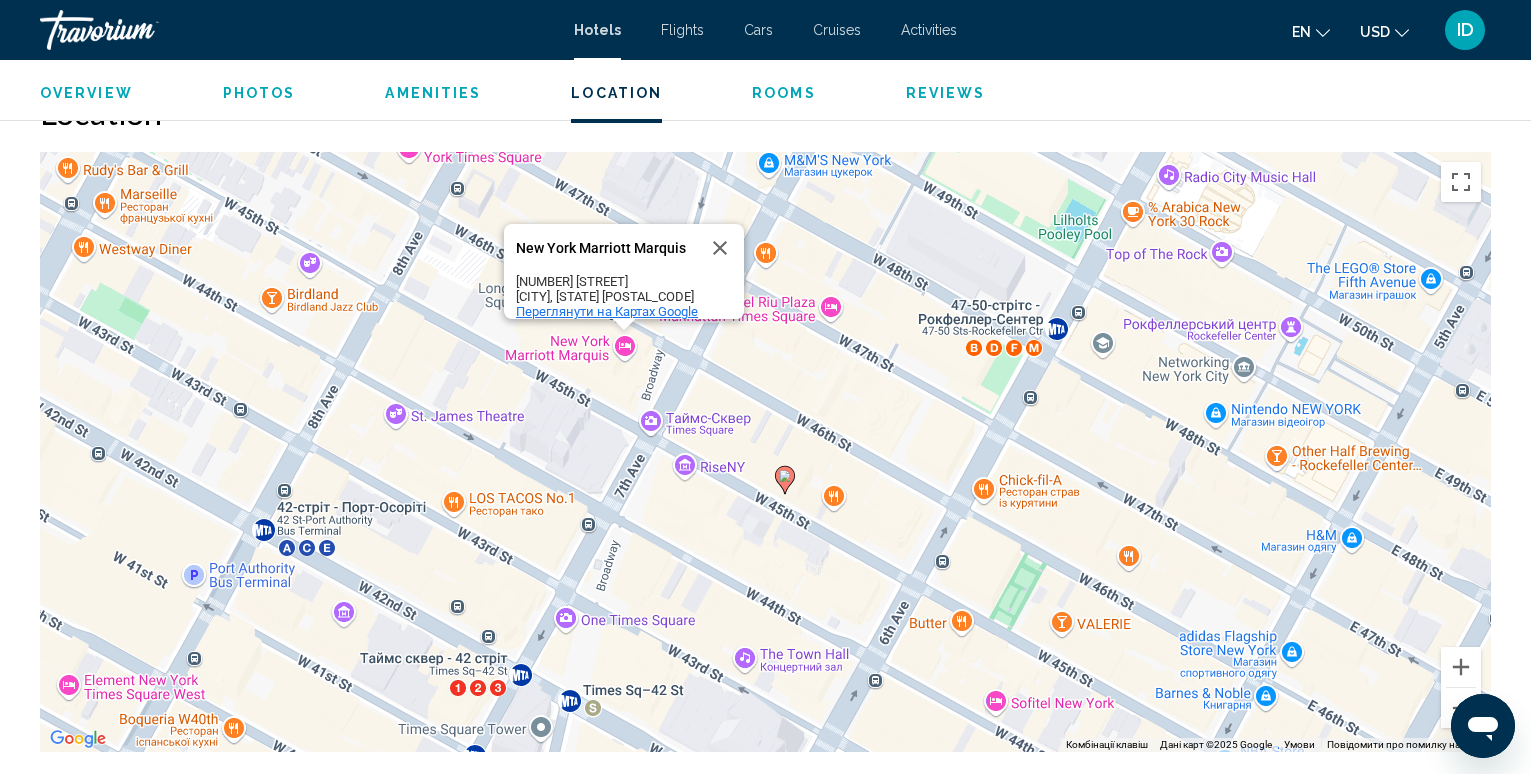 click on "Переглянути на Картах Google" at bounding box center (607, 311) 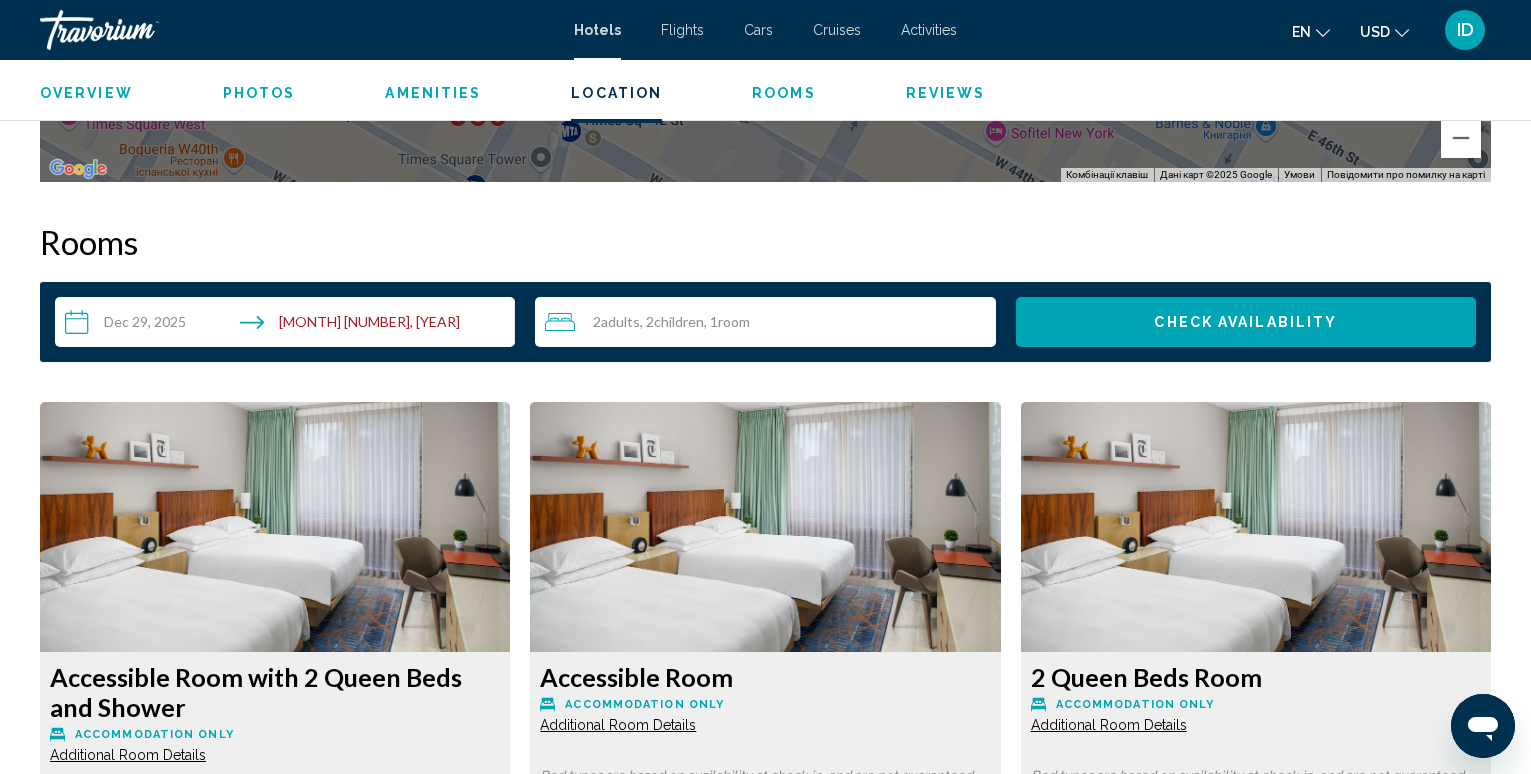 scroll, scrollTop: 2700, scrollLeft: 0, axis: vertical 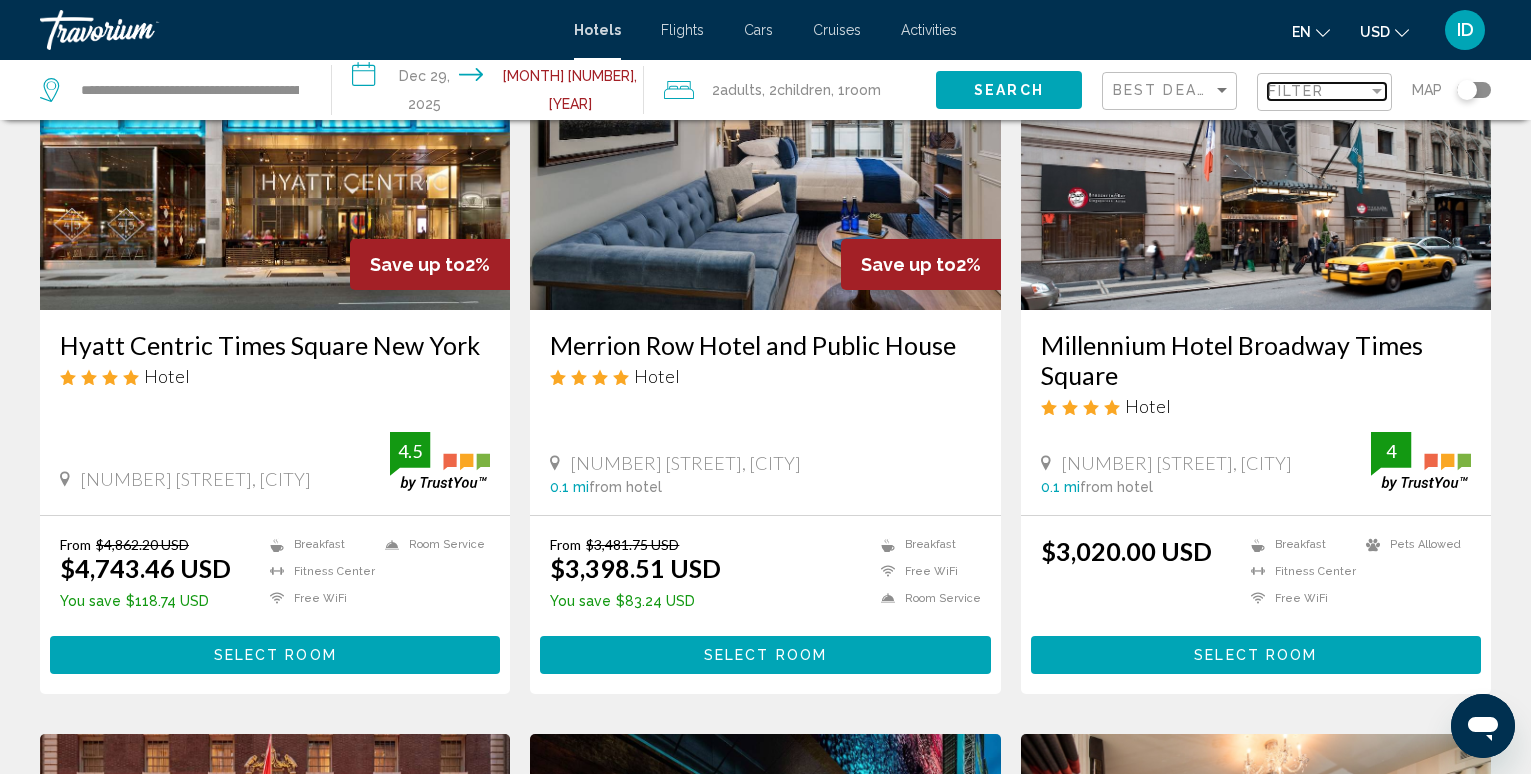 click on "Filter" at bounding box center (1296, 91) 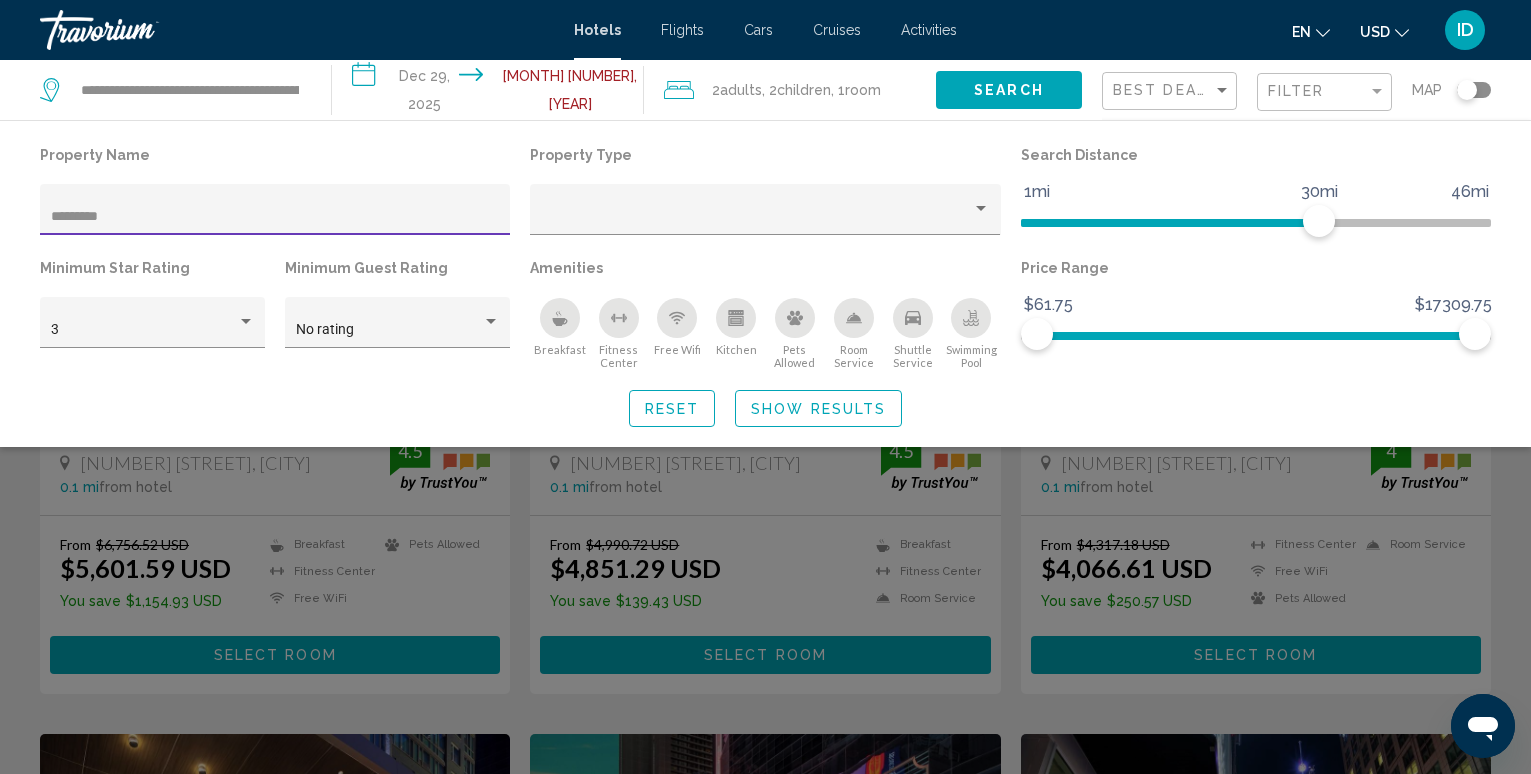 type on "********" 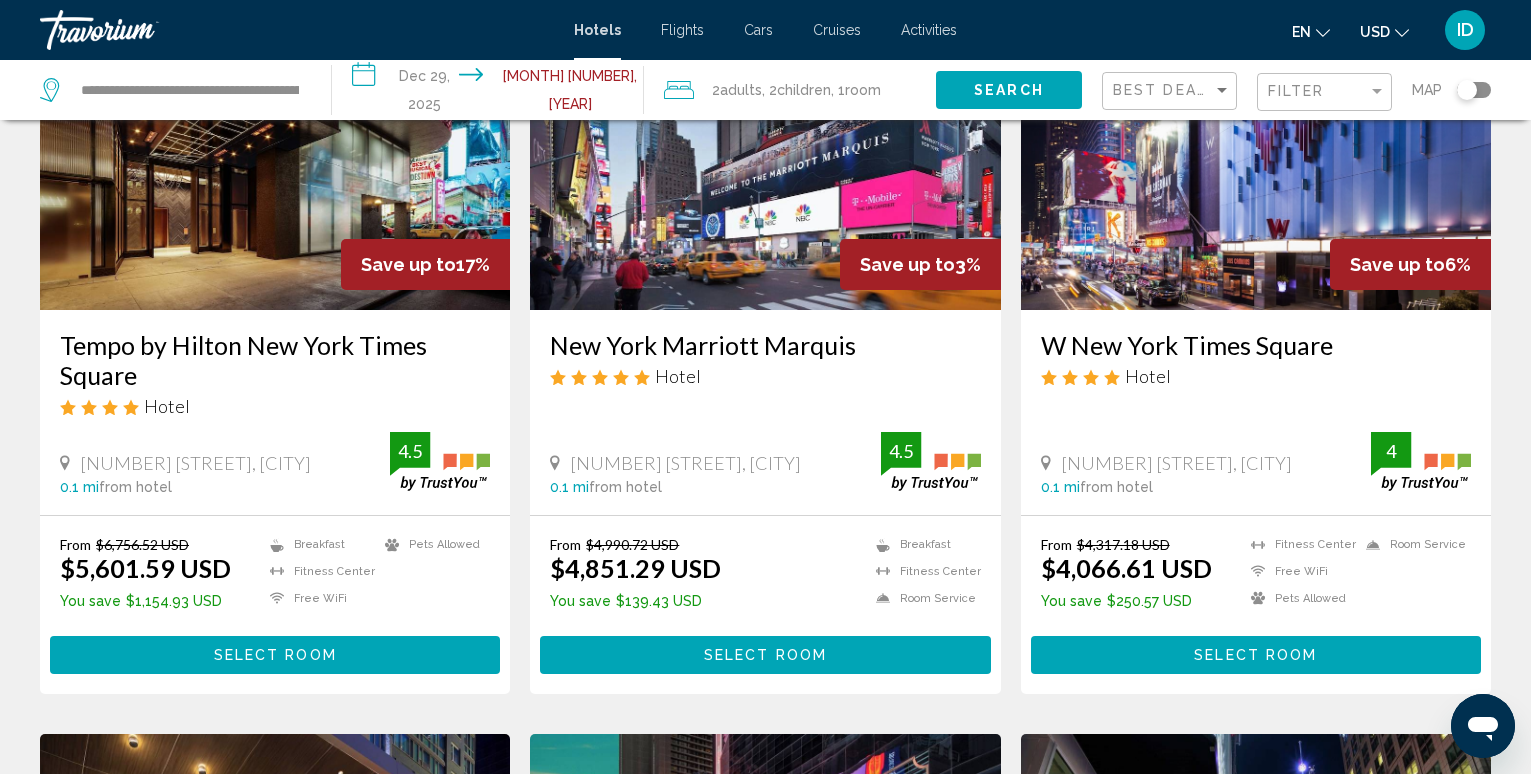 click on "**********" at bounding box center [492, 93] 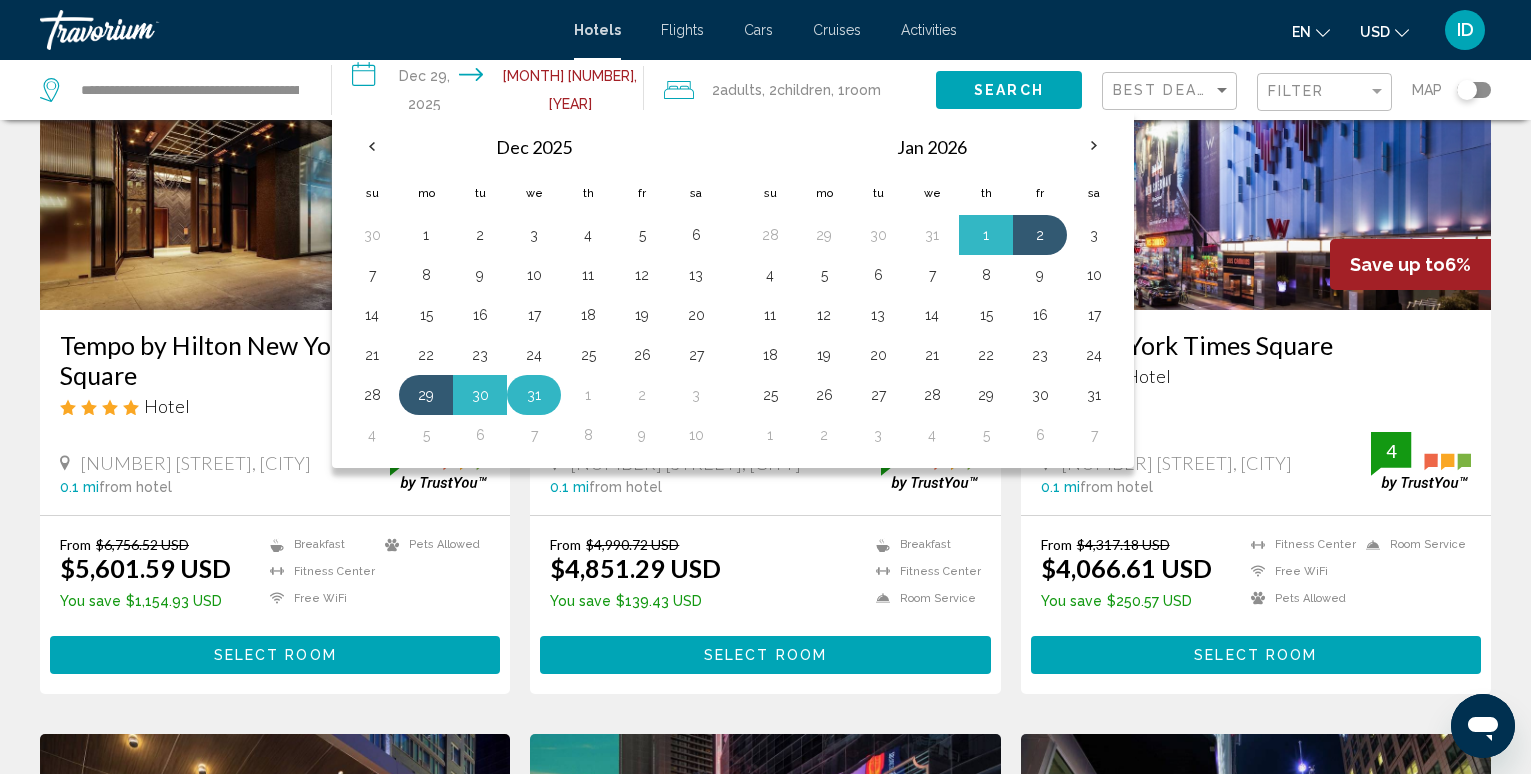 click on "31" at bounding box center [534, 395] 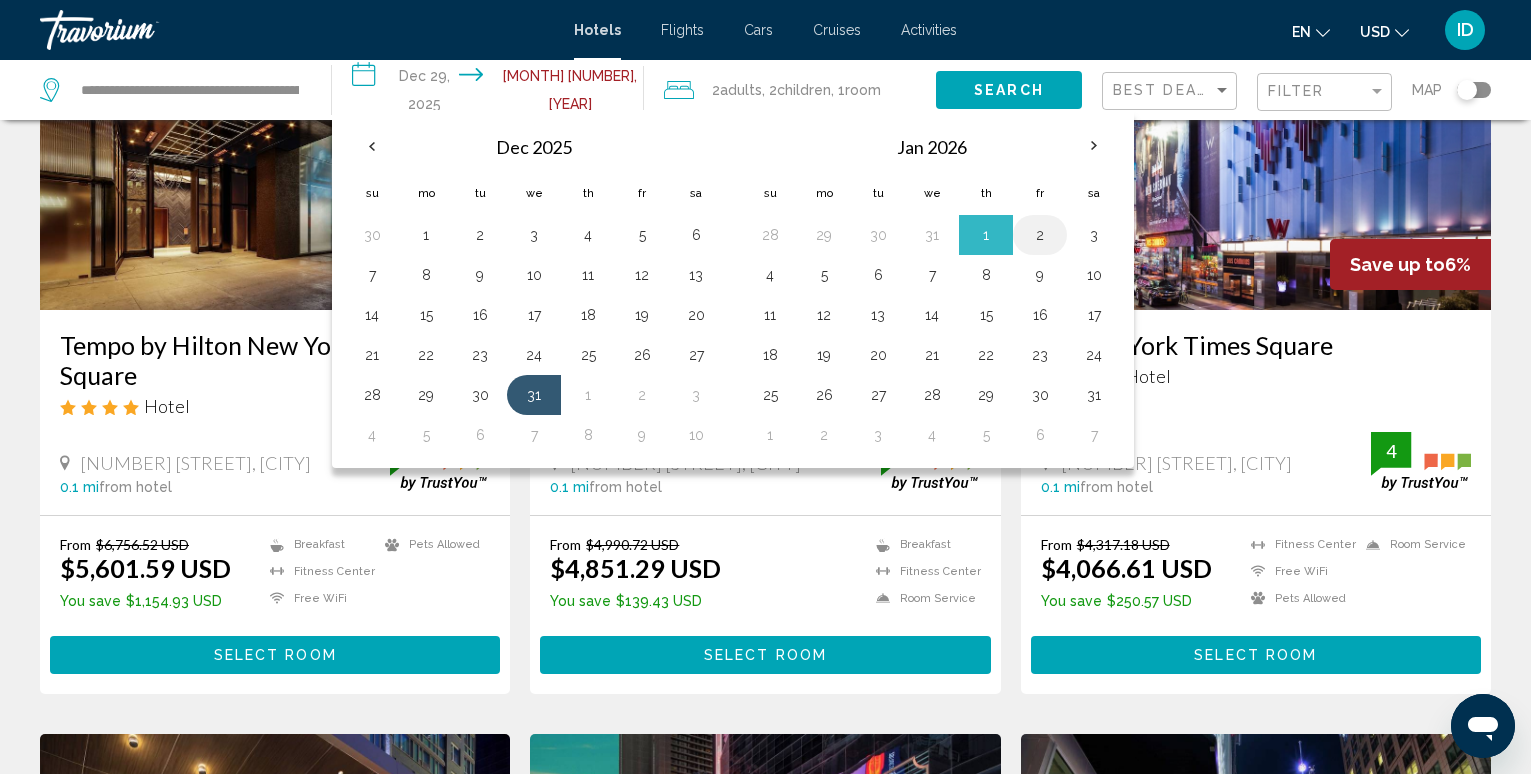 click on "2" at bounding box center (1040, 235) 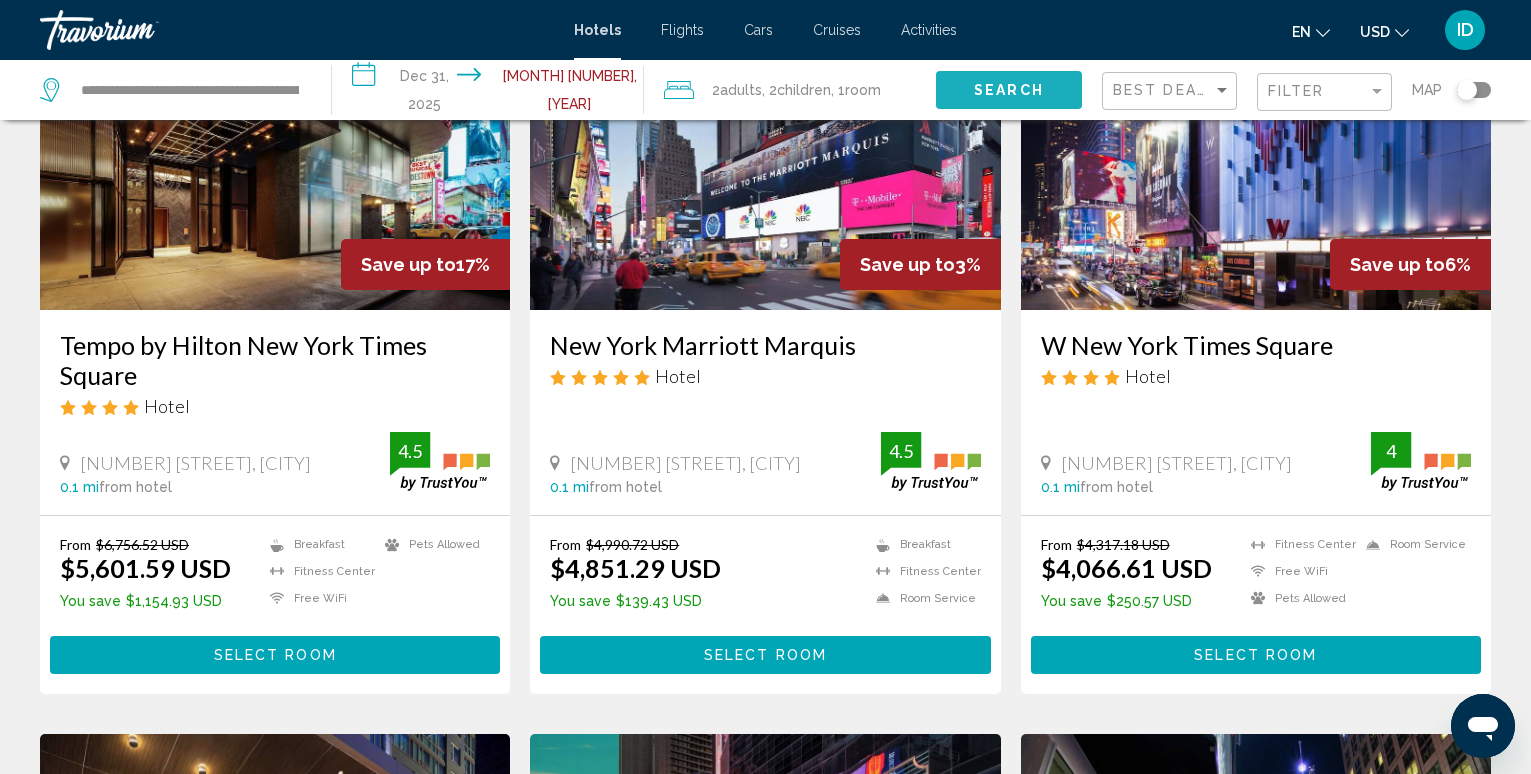 click on "Search" 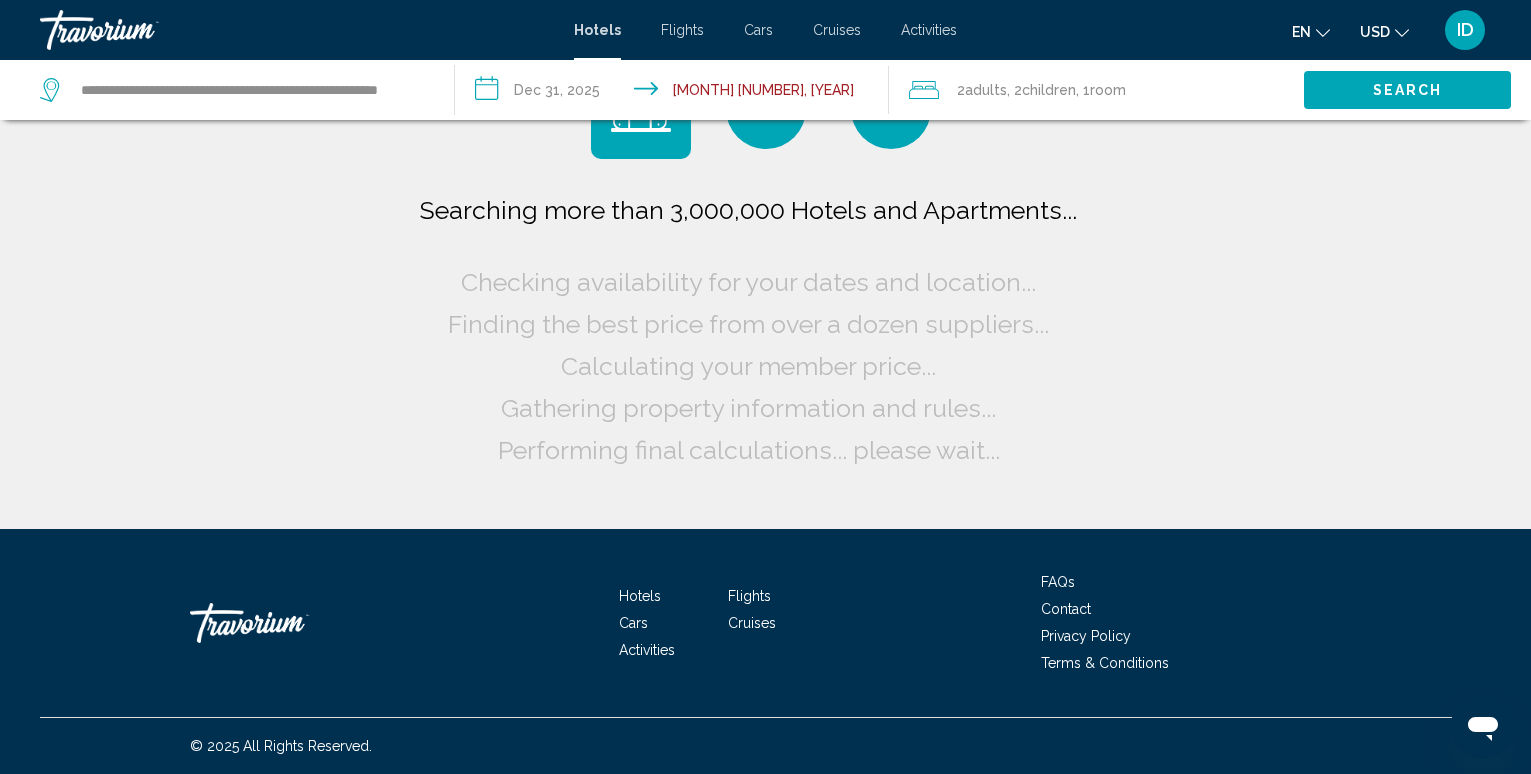 scroll, scrollTop: 0, scrollLeft: 0, axis: both 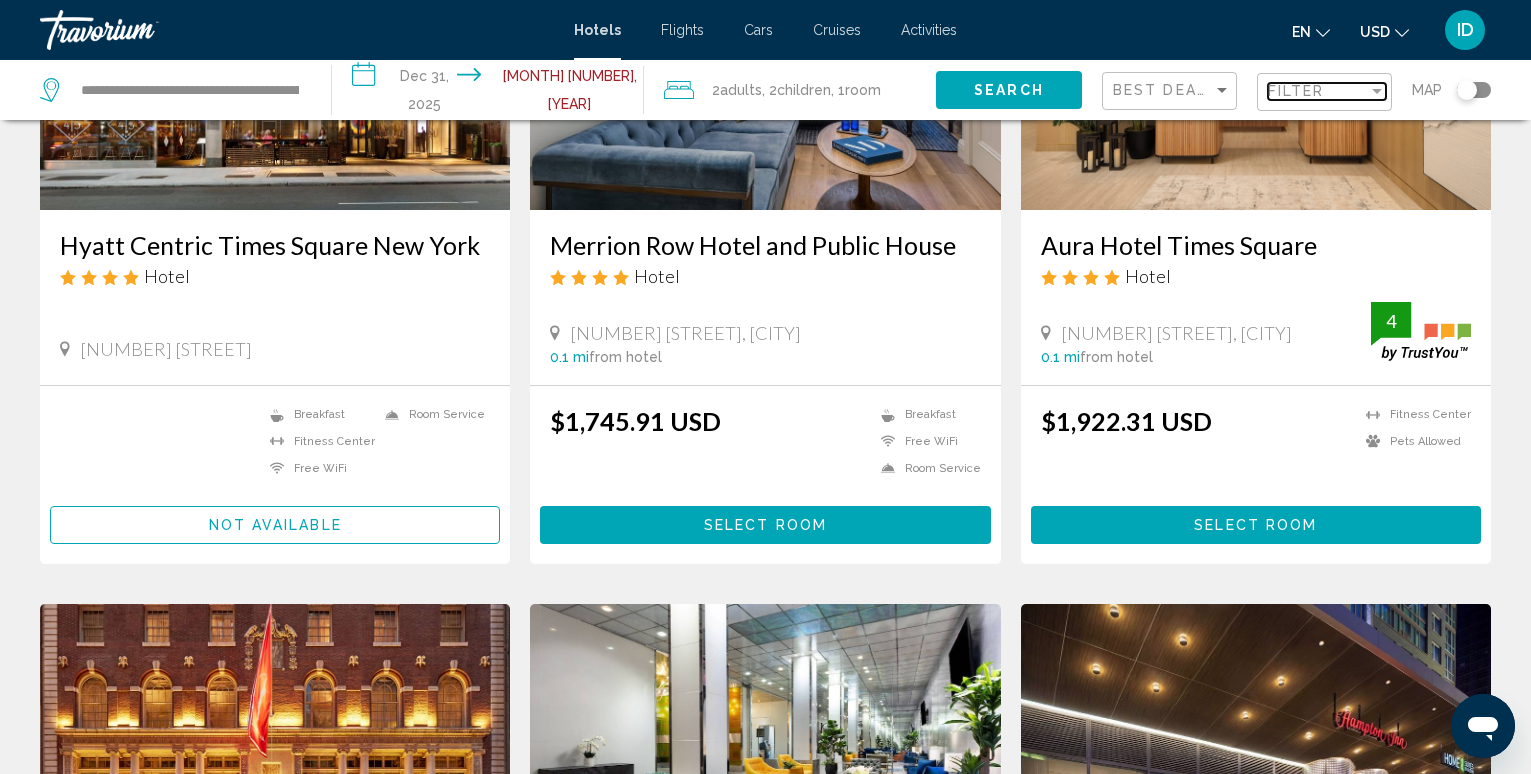 click on "Filter" at bounding box center [1296, 91] 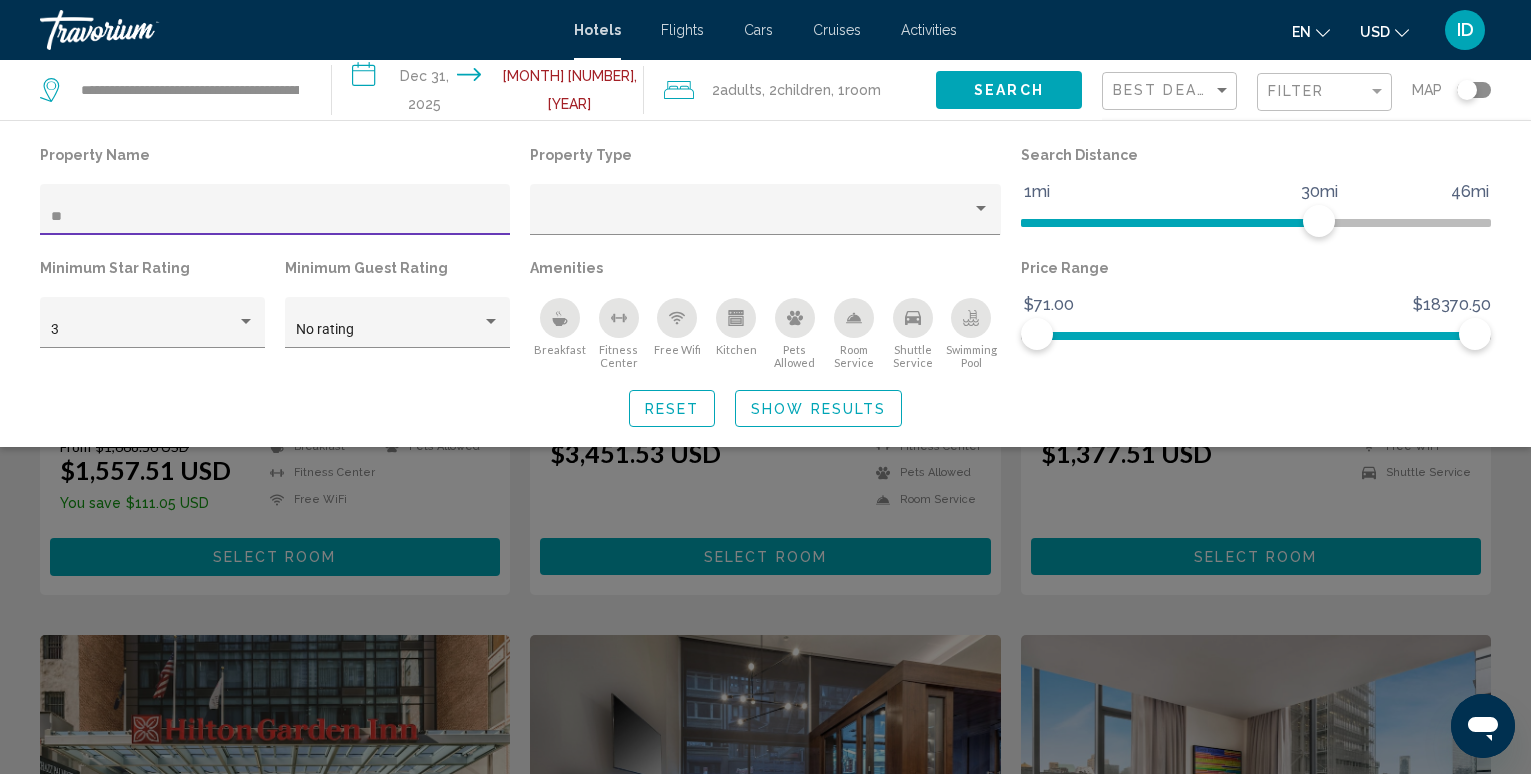 scroll, scrollTop: 0, scrollLeft: 0, axis: both 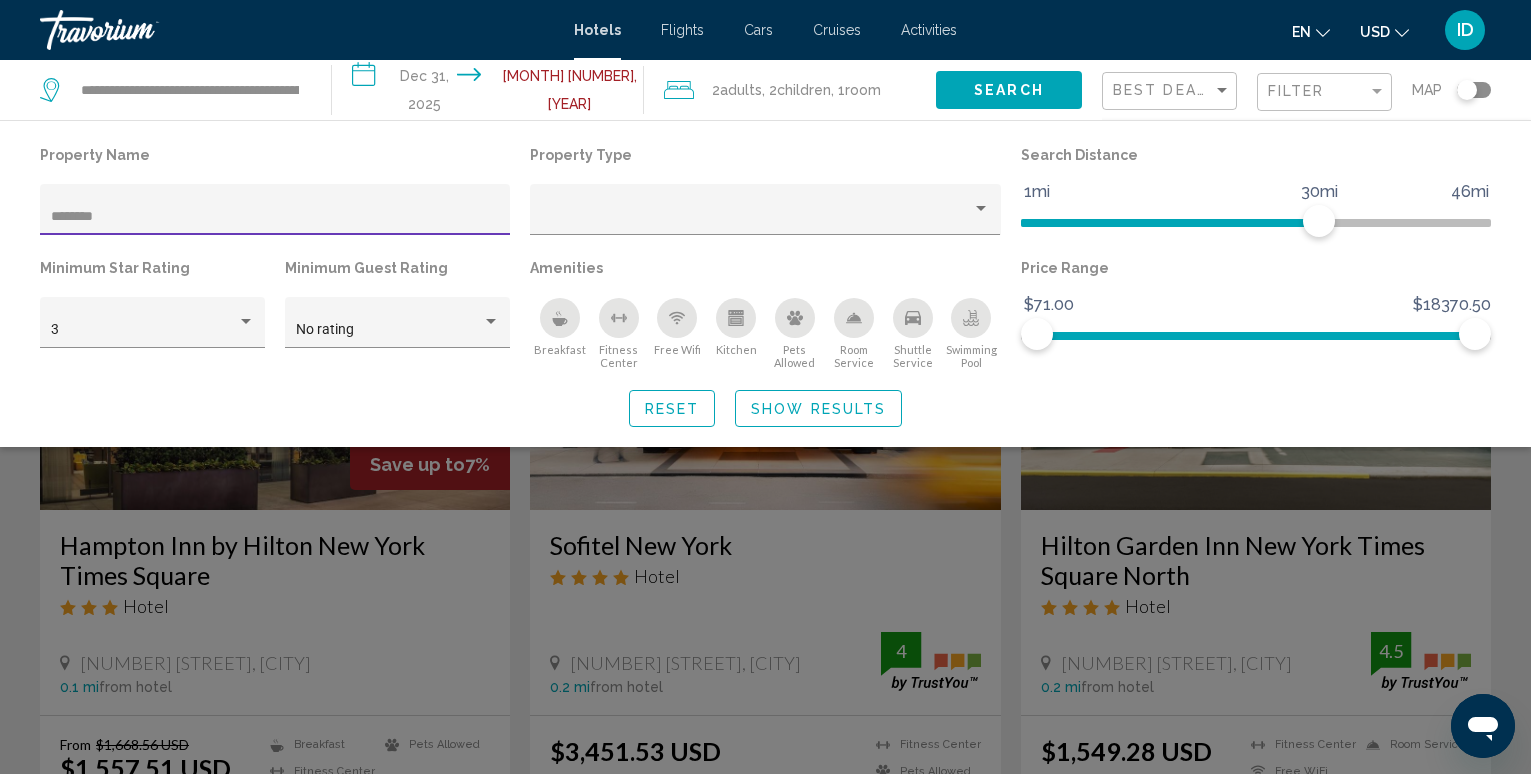 type on "********" 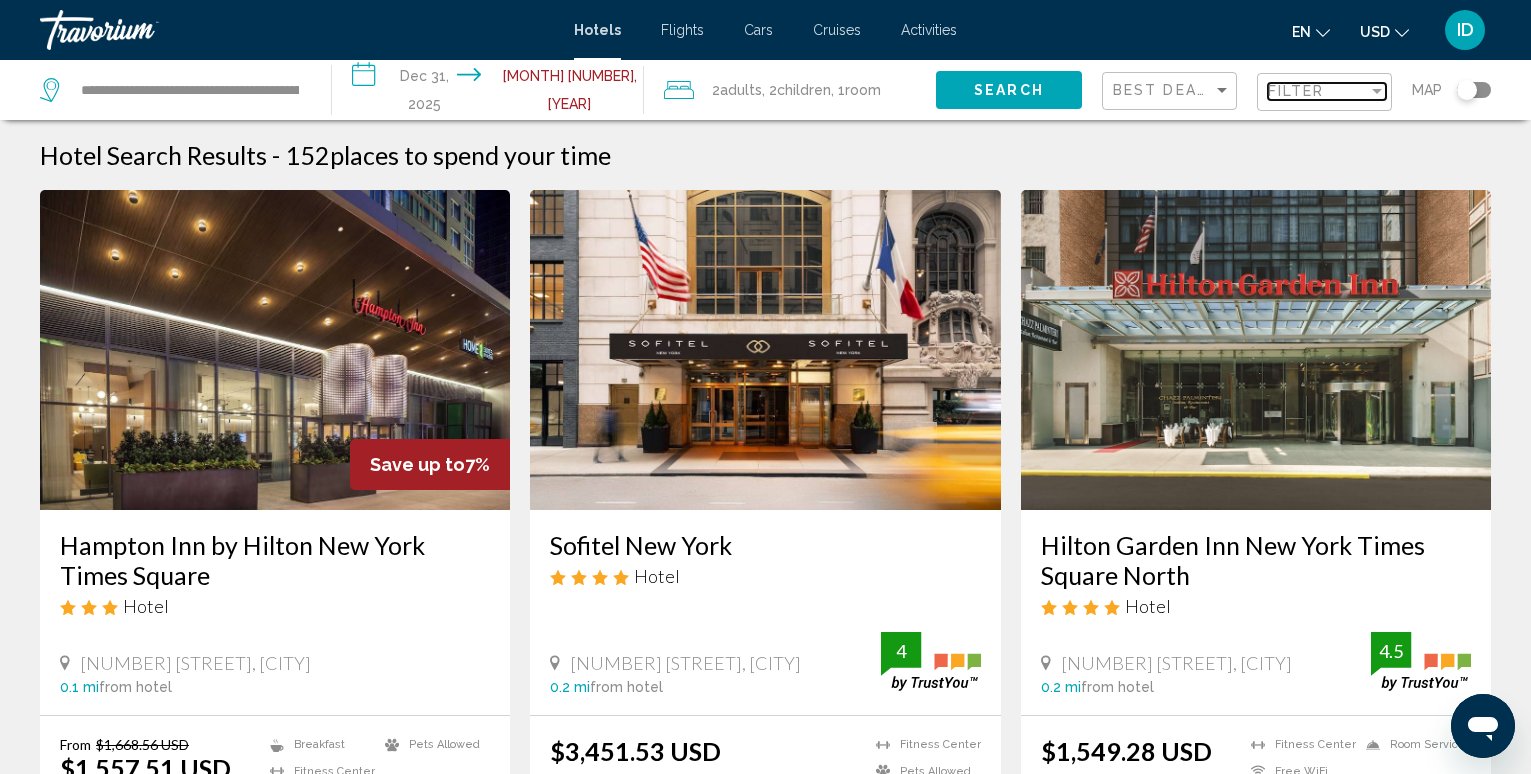 click on "Filter" at bounding box center [1296, 91] 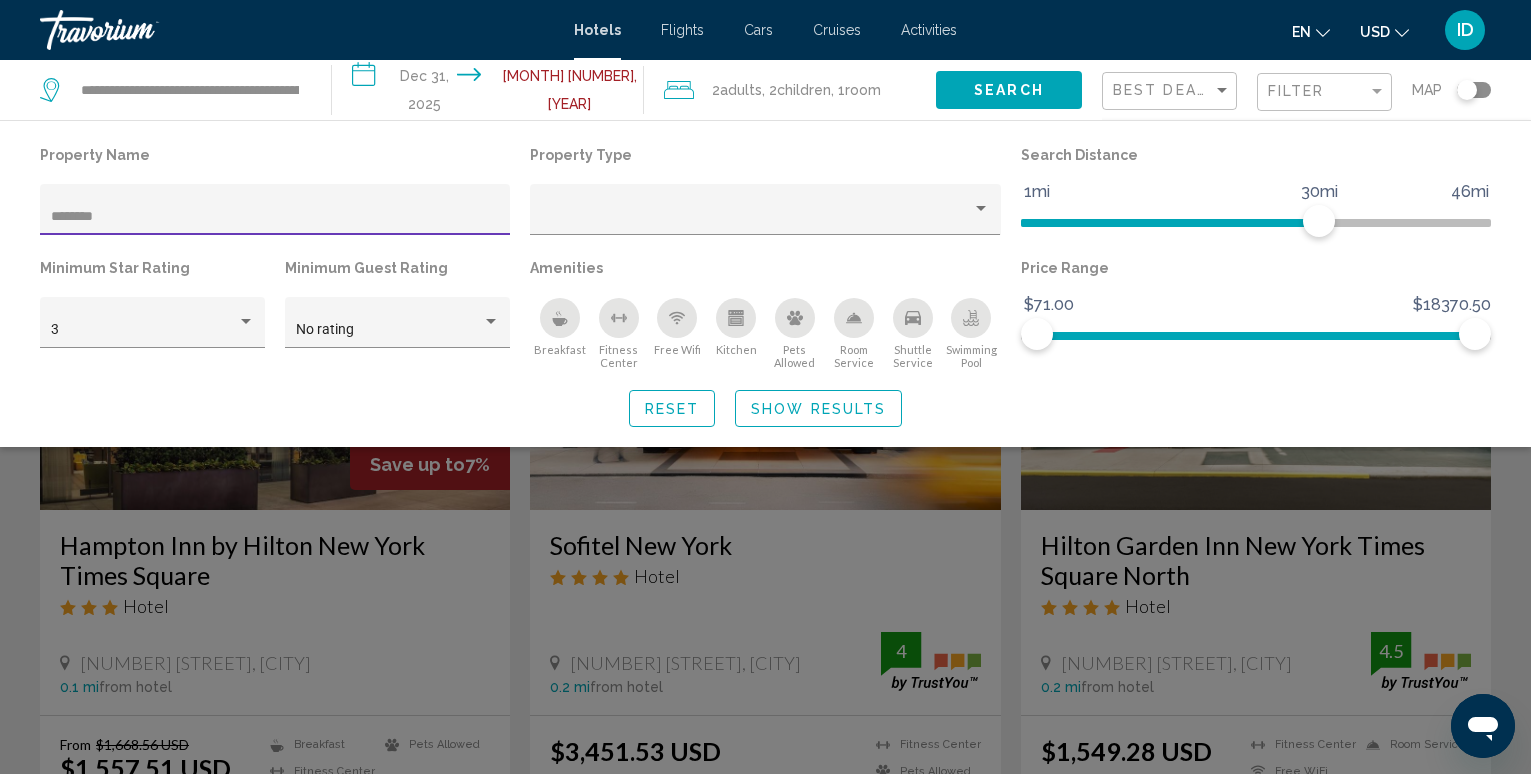click on "Show Results" 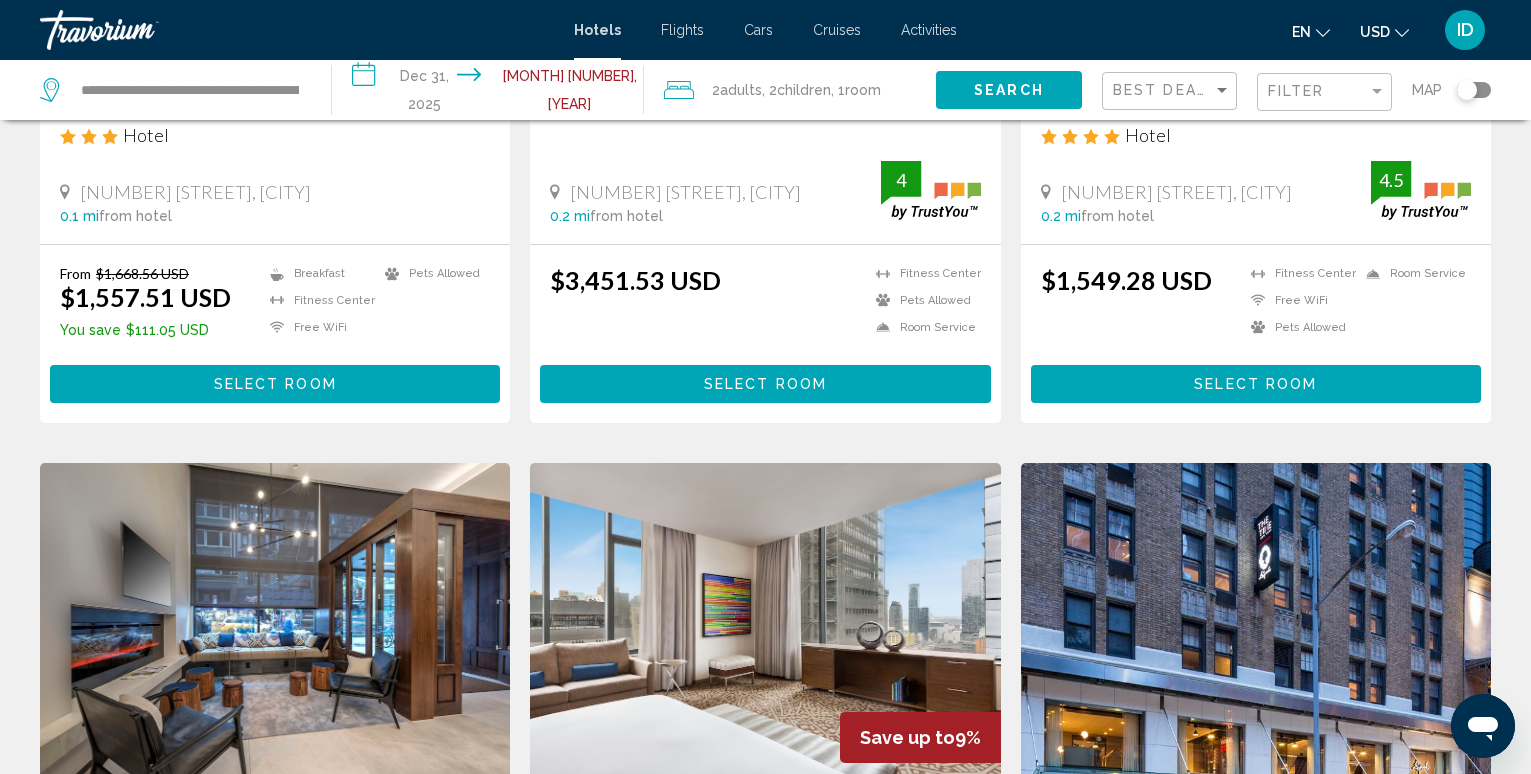 scroll, scrollTop: 600, scrollLeft: 0, axis: vertical 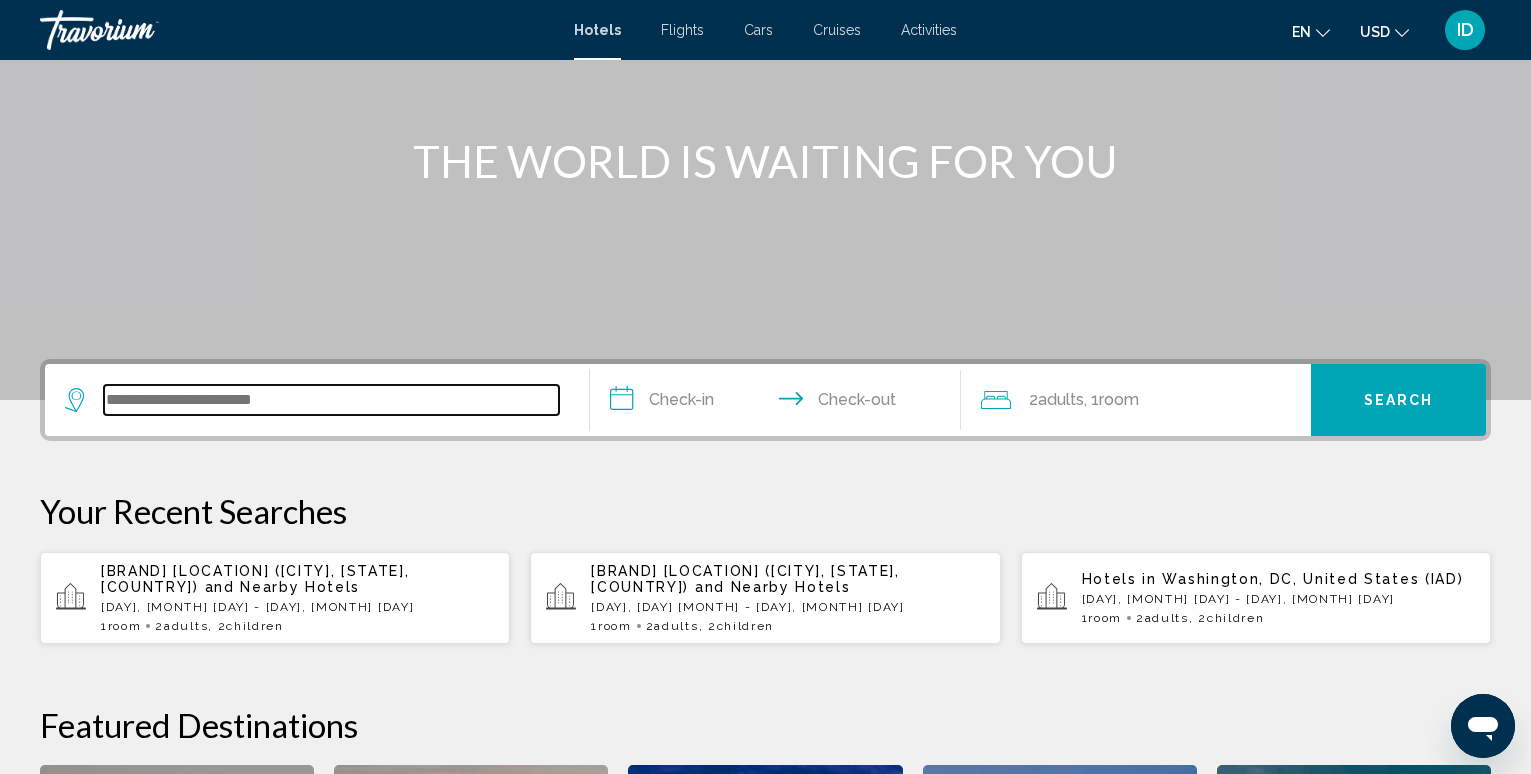 click at bounding box center [331, 400] 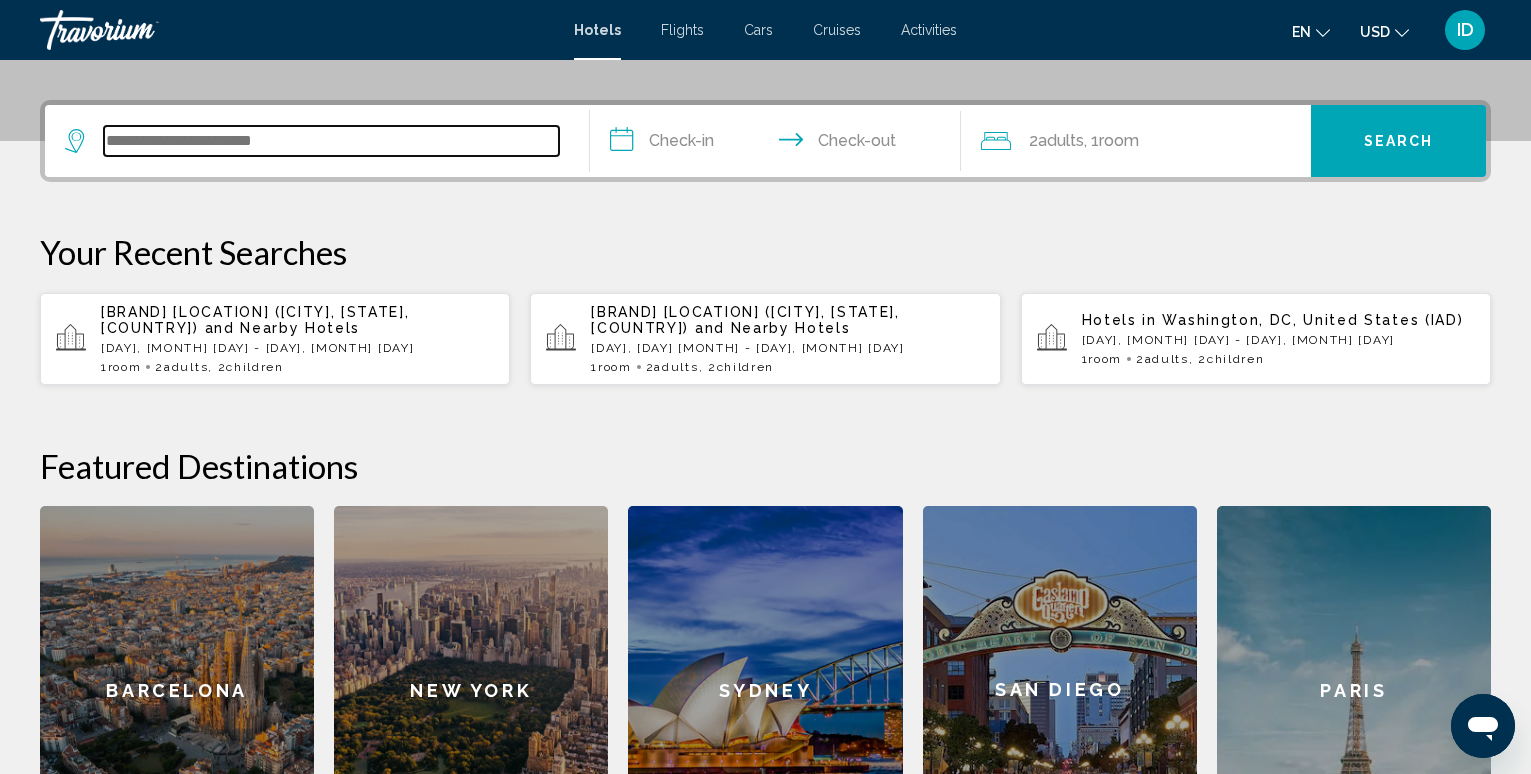 scroll, scrollTop: 494, scrollLeft: 0, axis: vertical 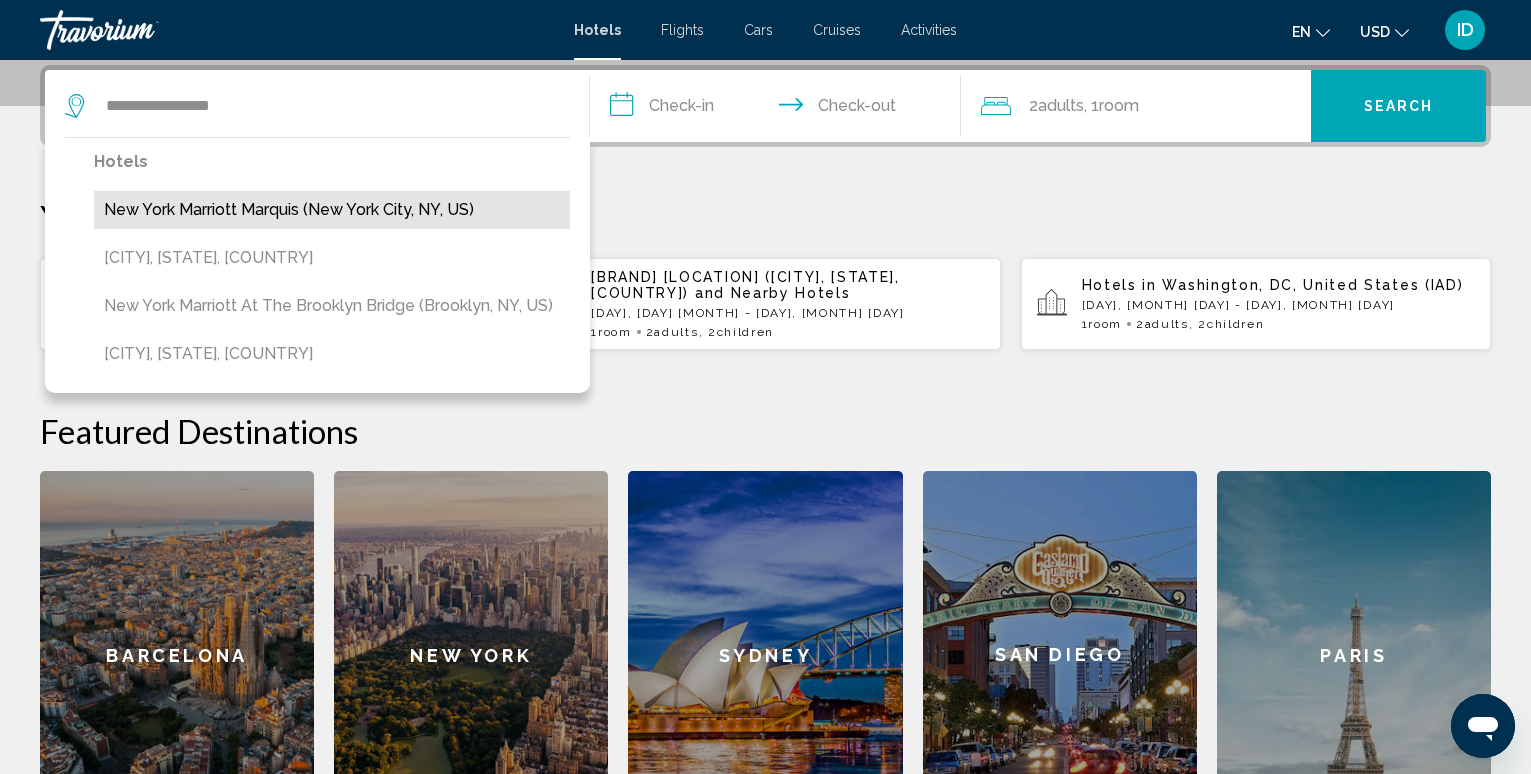 click on "New York Marriott Marquis (New York City, NY, US)" at bounding box center [332, 210] 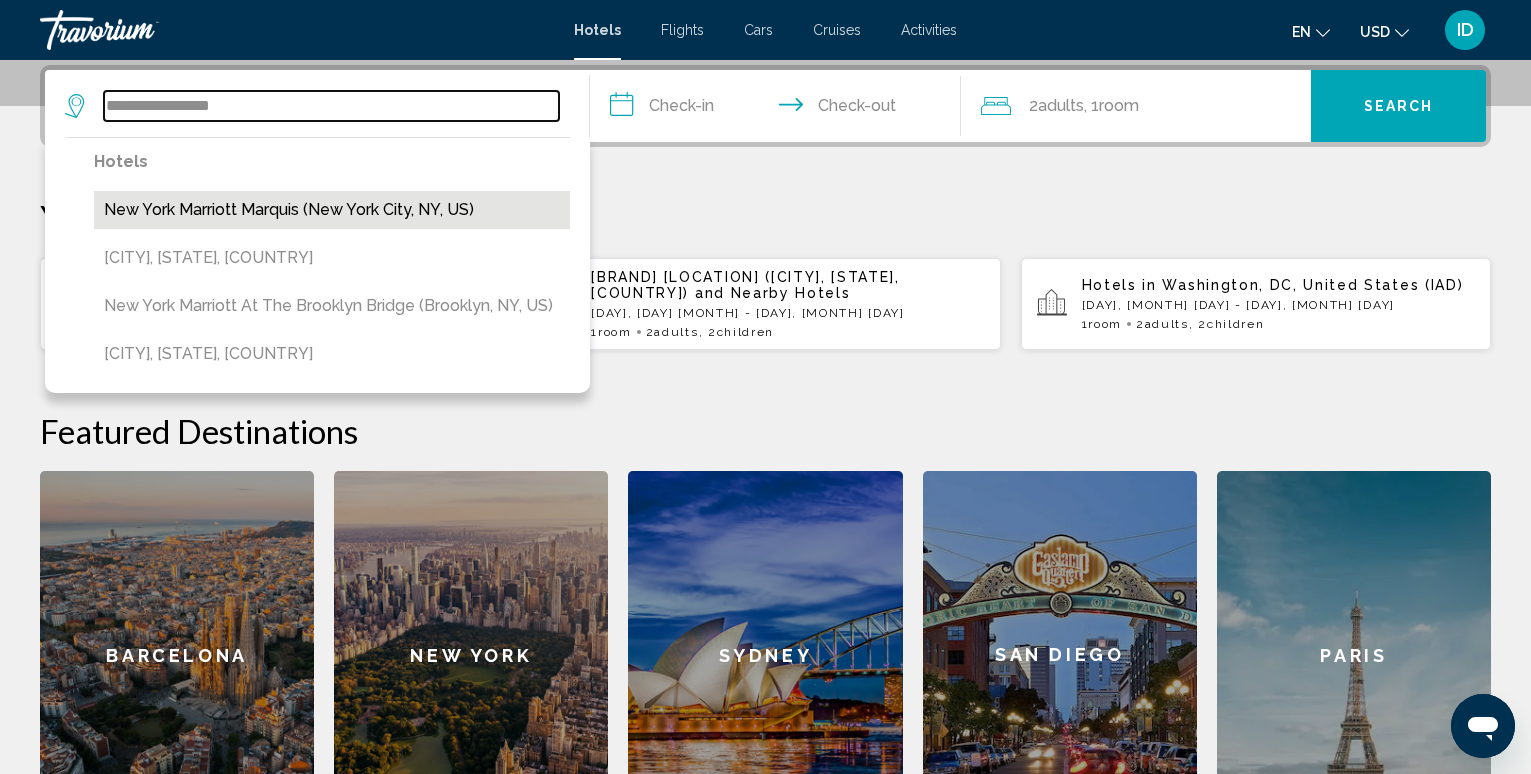 type on "**********" 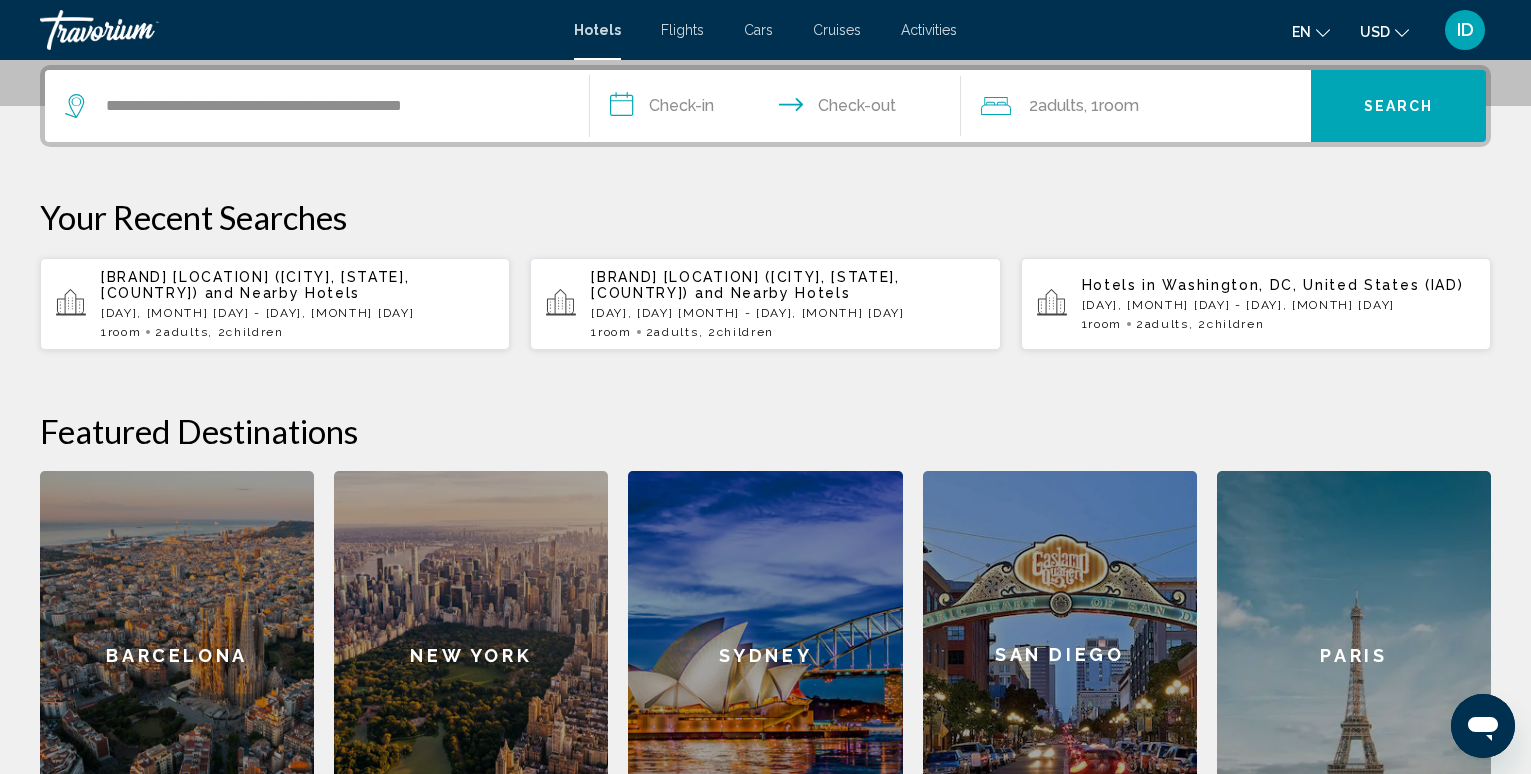 click on "**********" at bounding box center [779, 109] 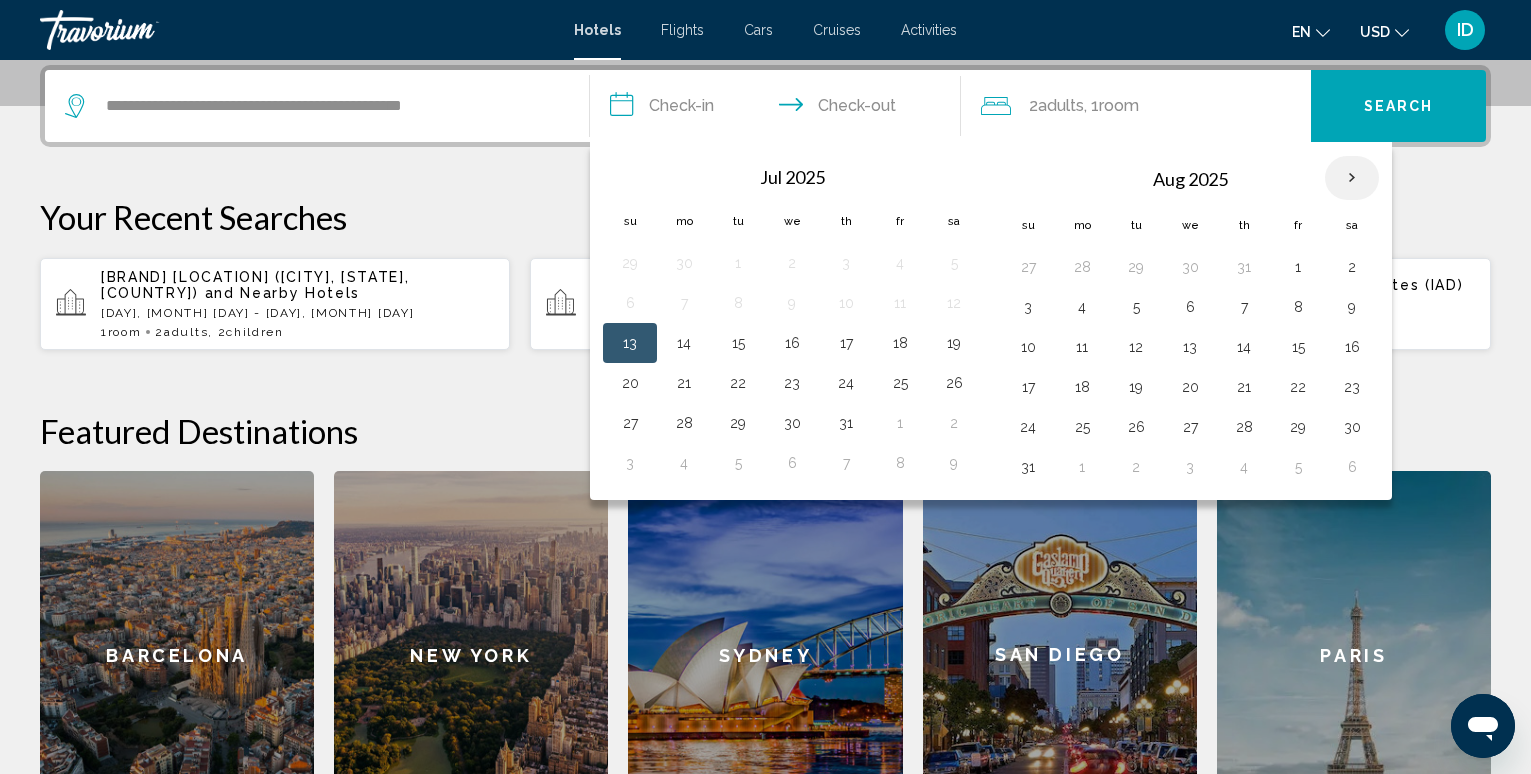 click at bounding box center (1352, 178) 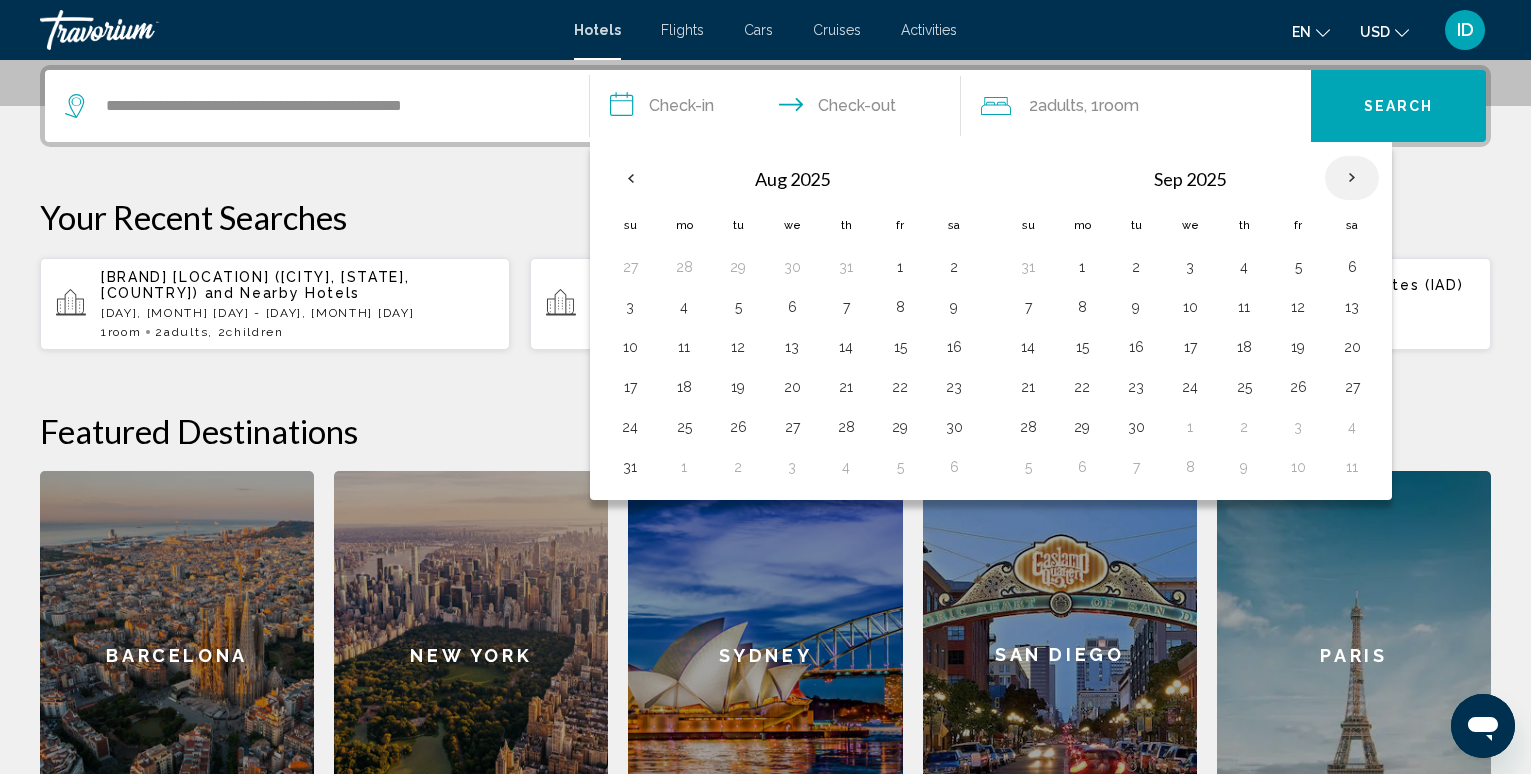click at bounding box center [1352, 178] 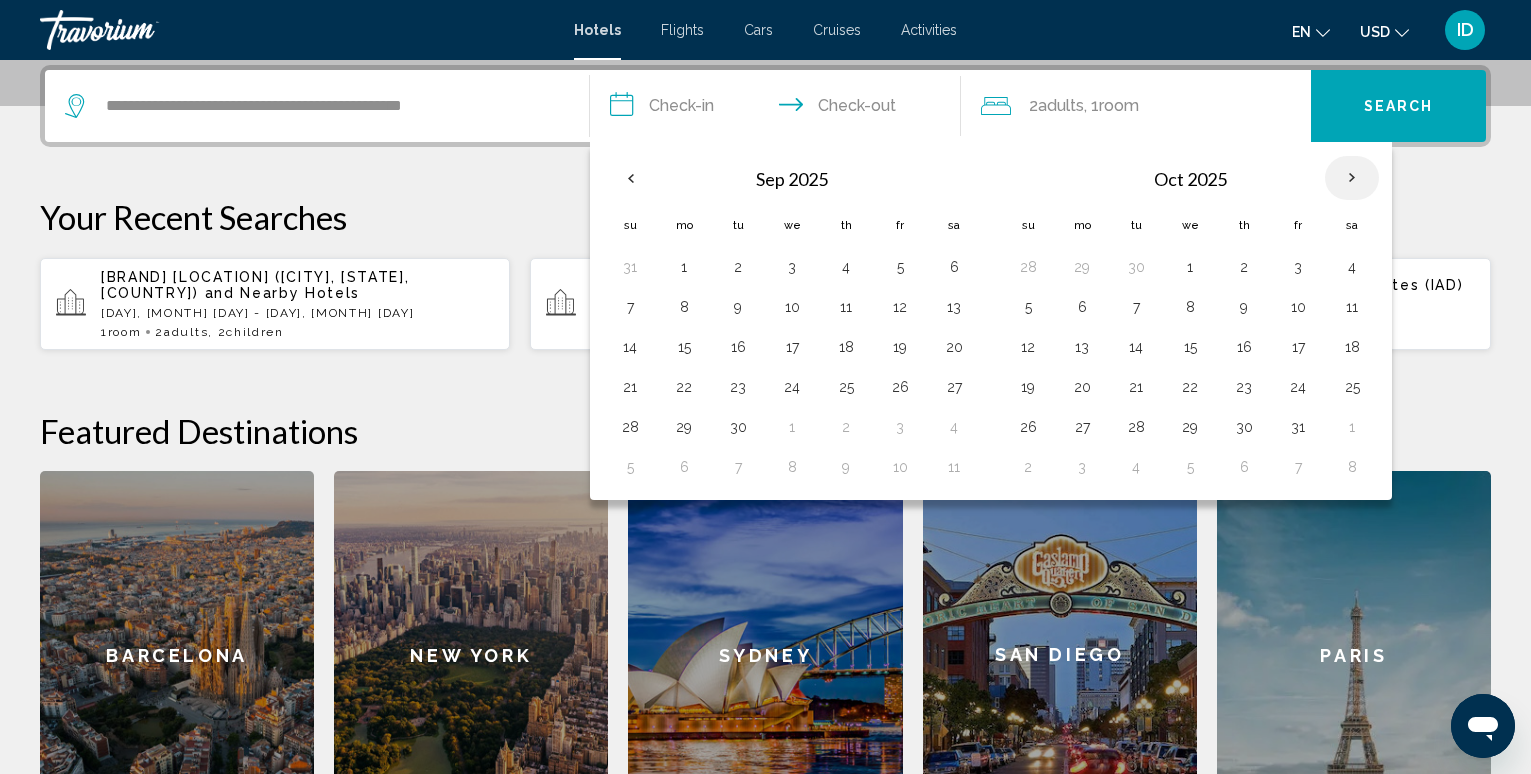 click at bounding box center (1352, 178) 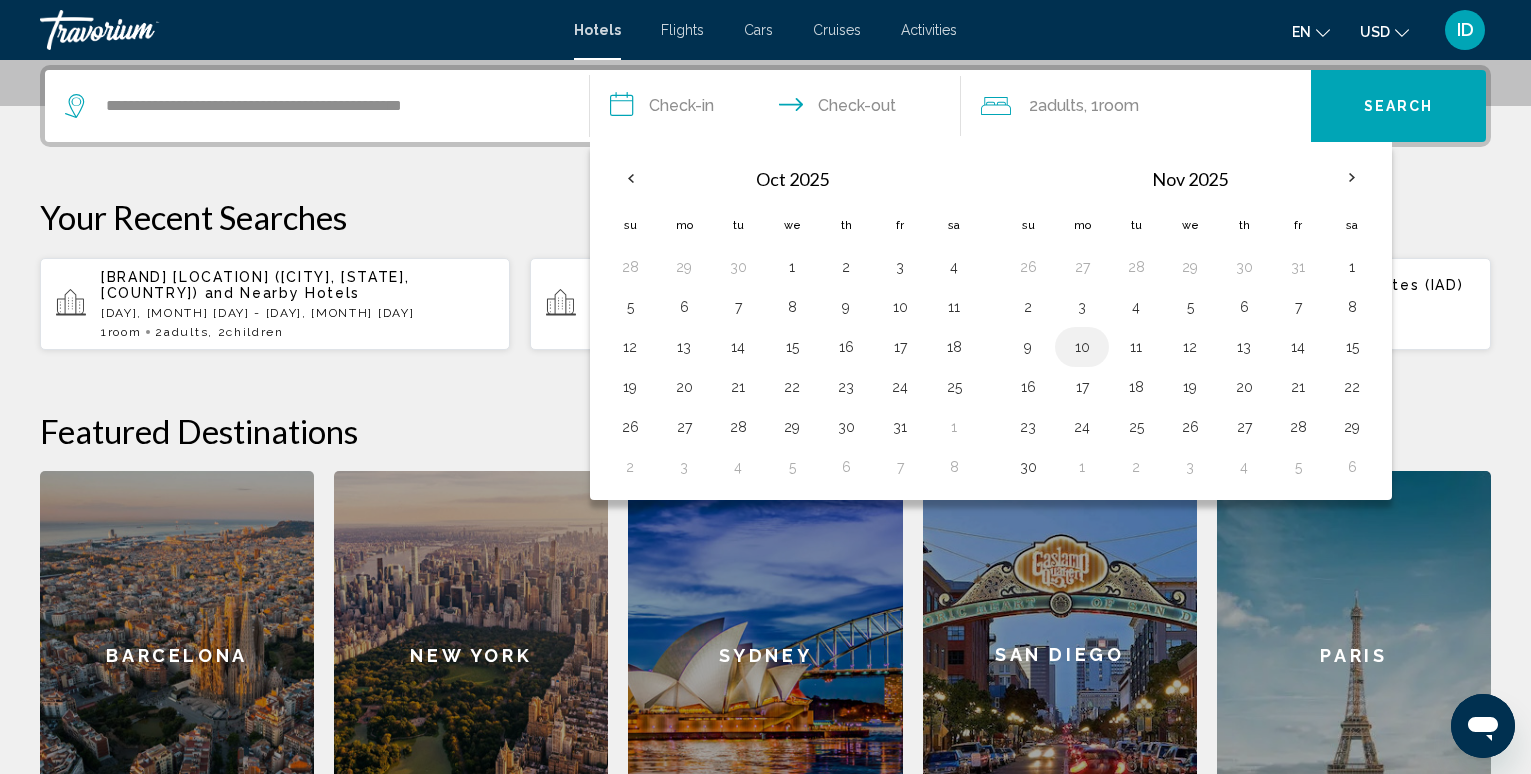 click on "10" at bounding box center (1082, 347) 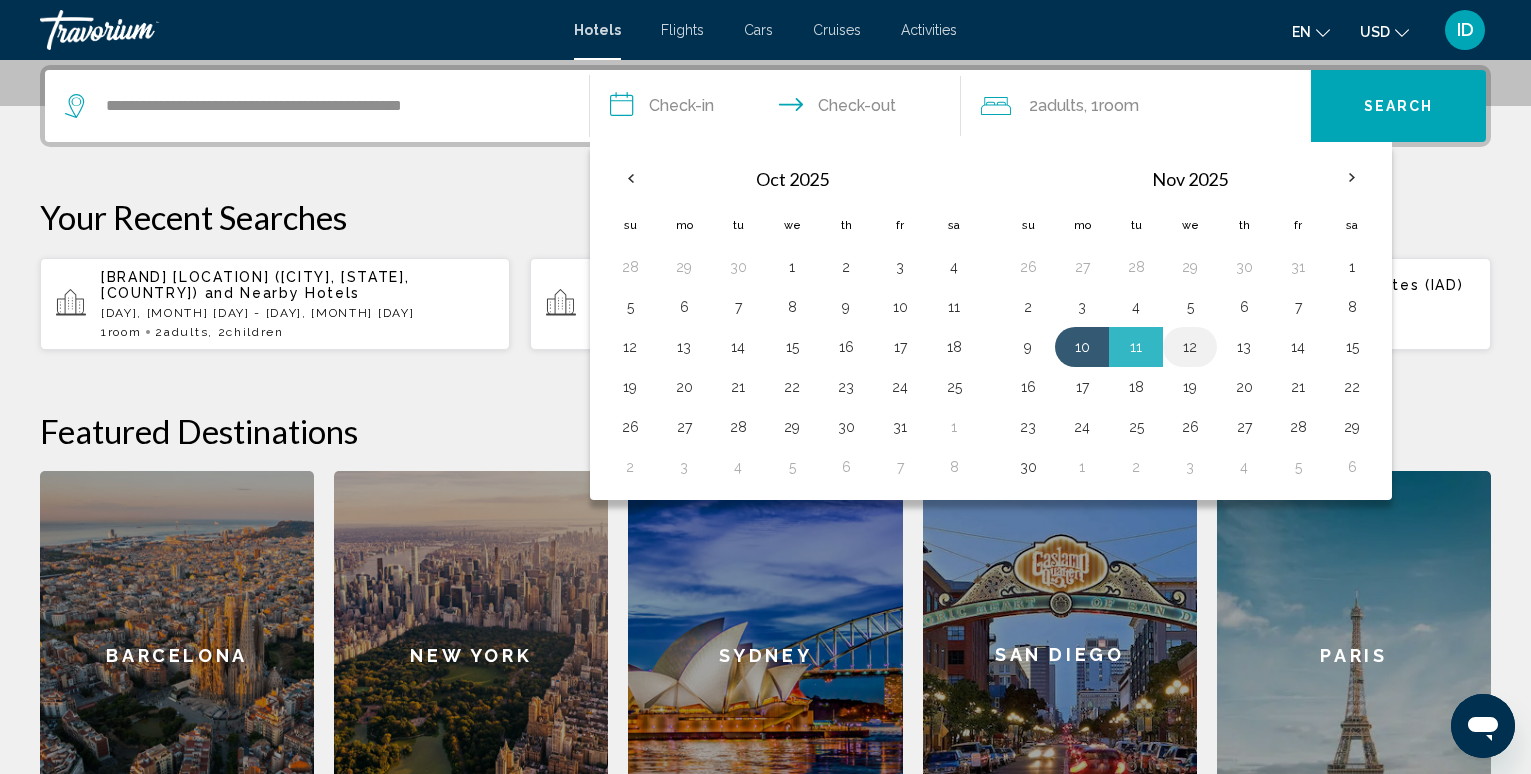 click on "12" at bounding box center [1190, 347] 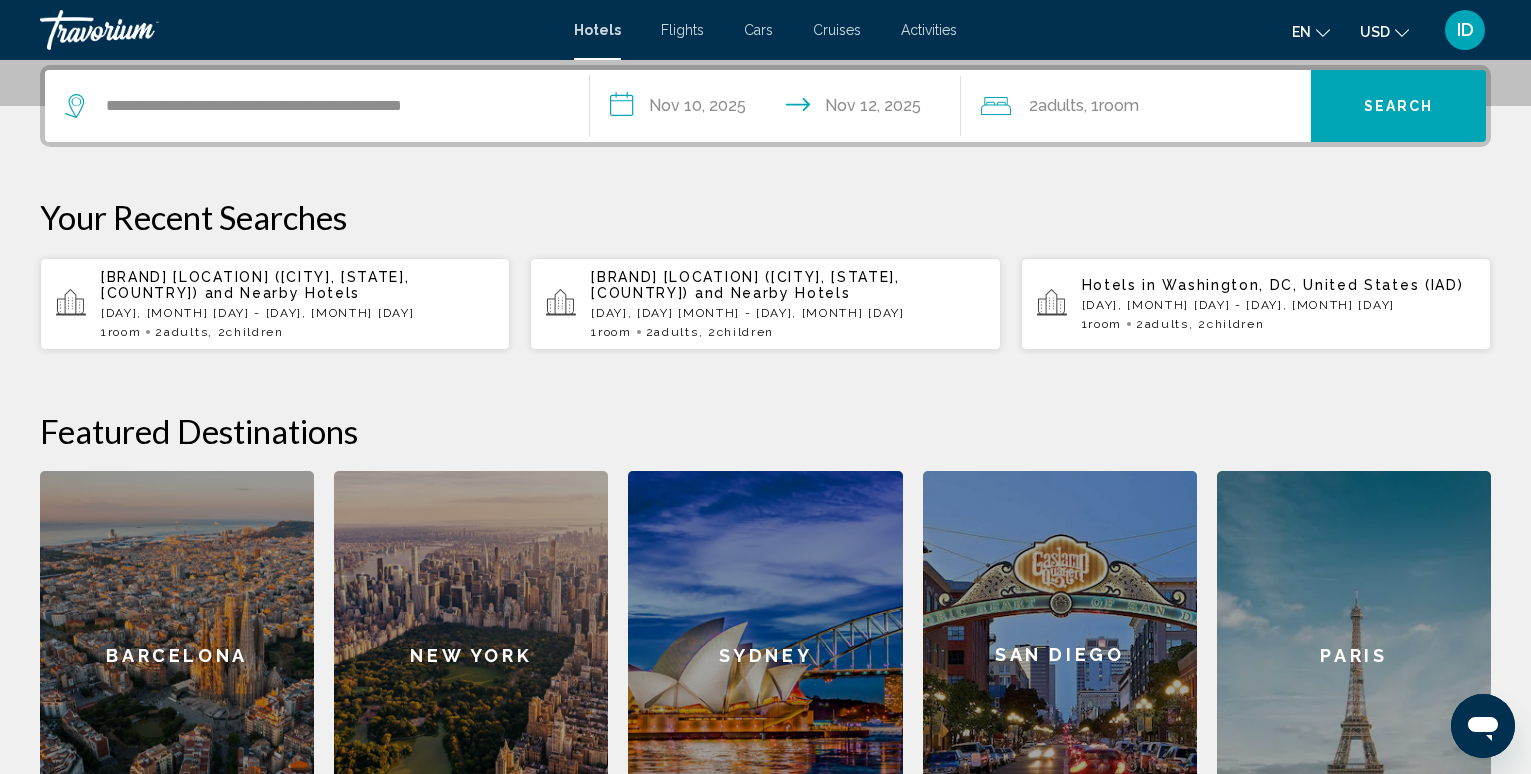 click on "2  Adult Adults , 1  Room rooms" 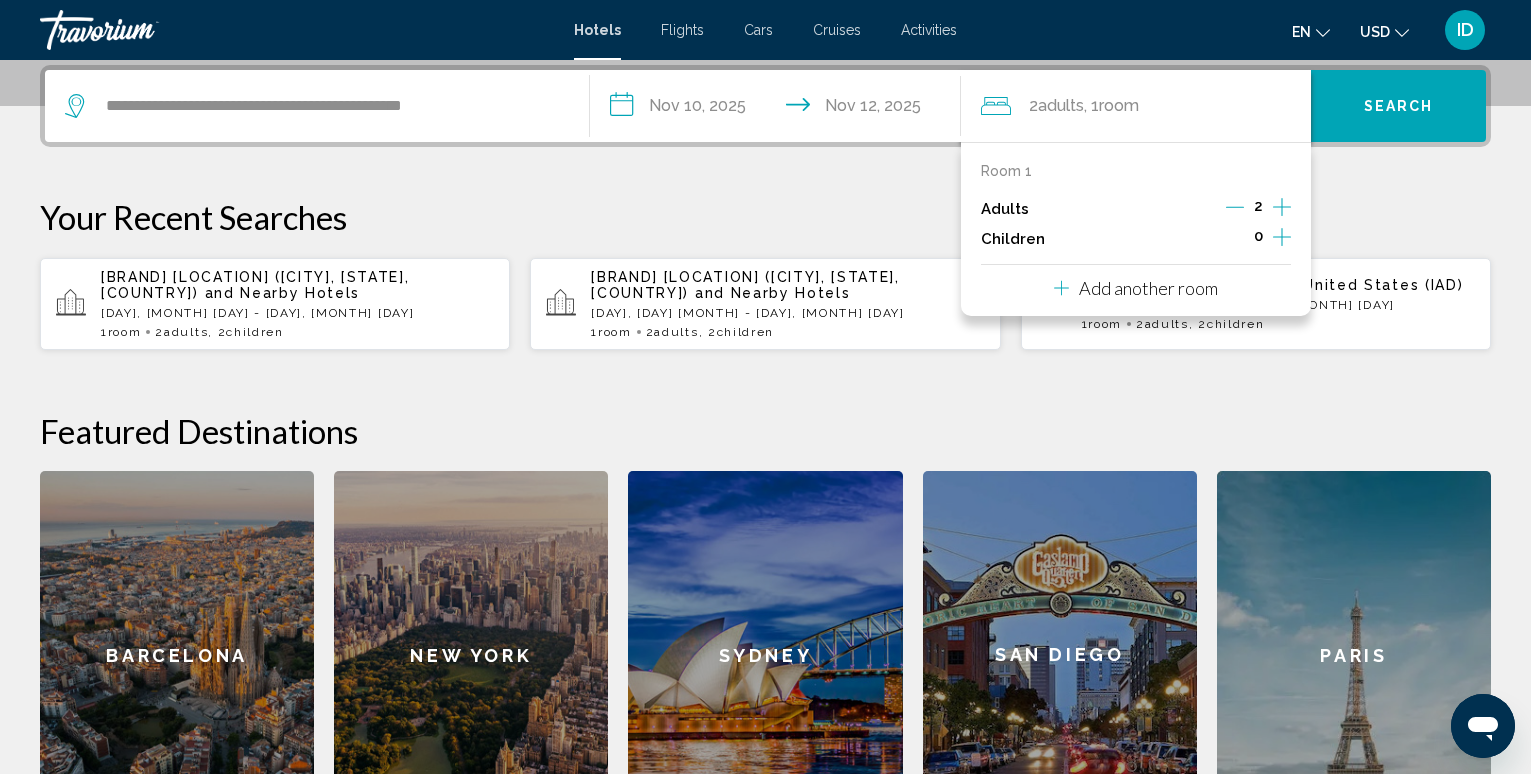 click 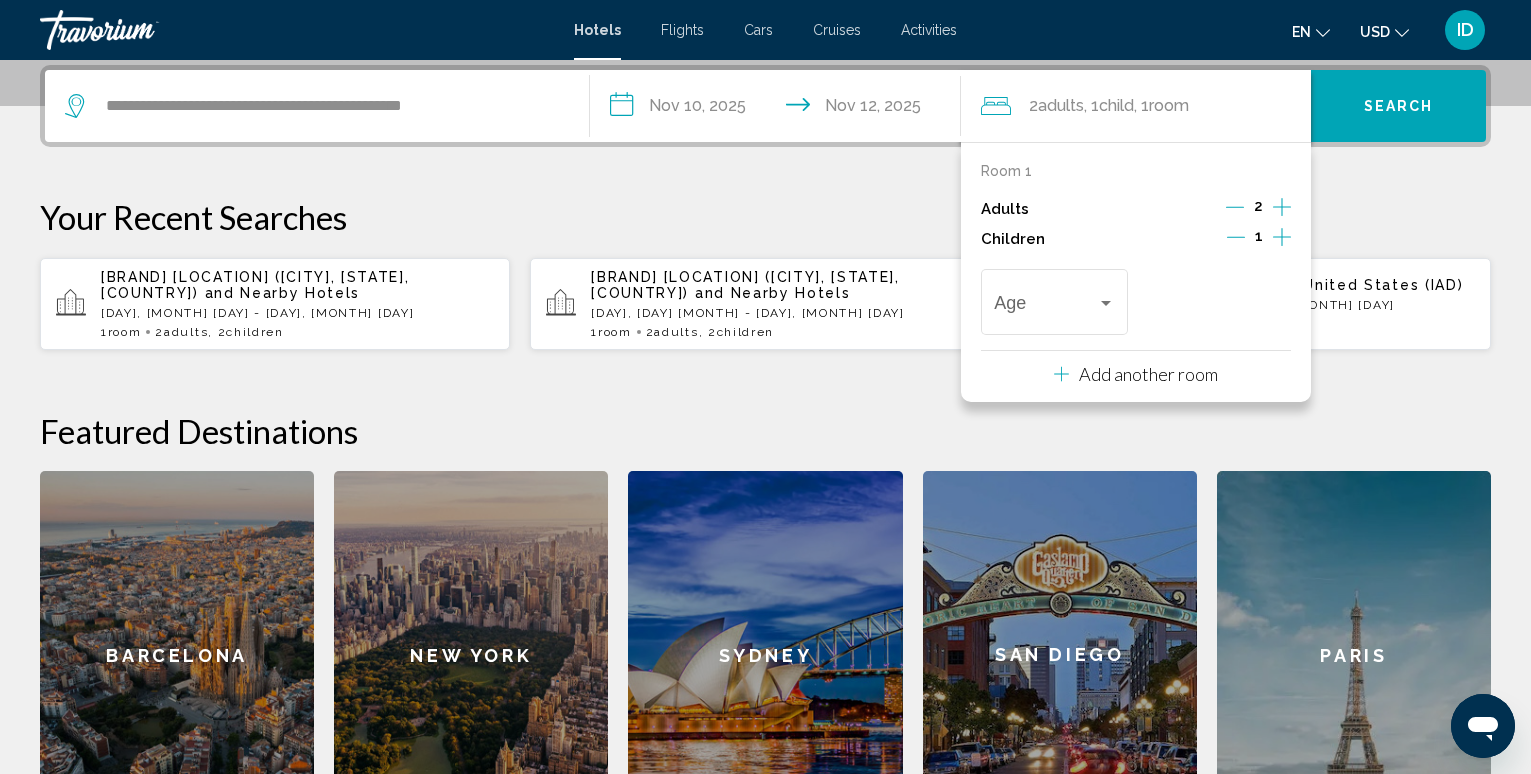 click 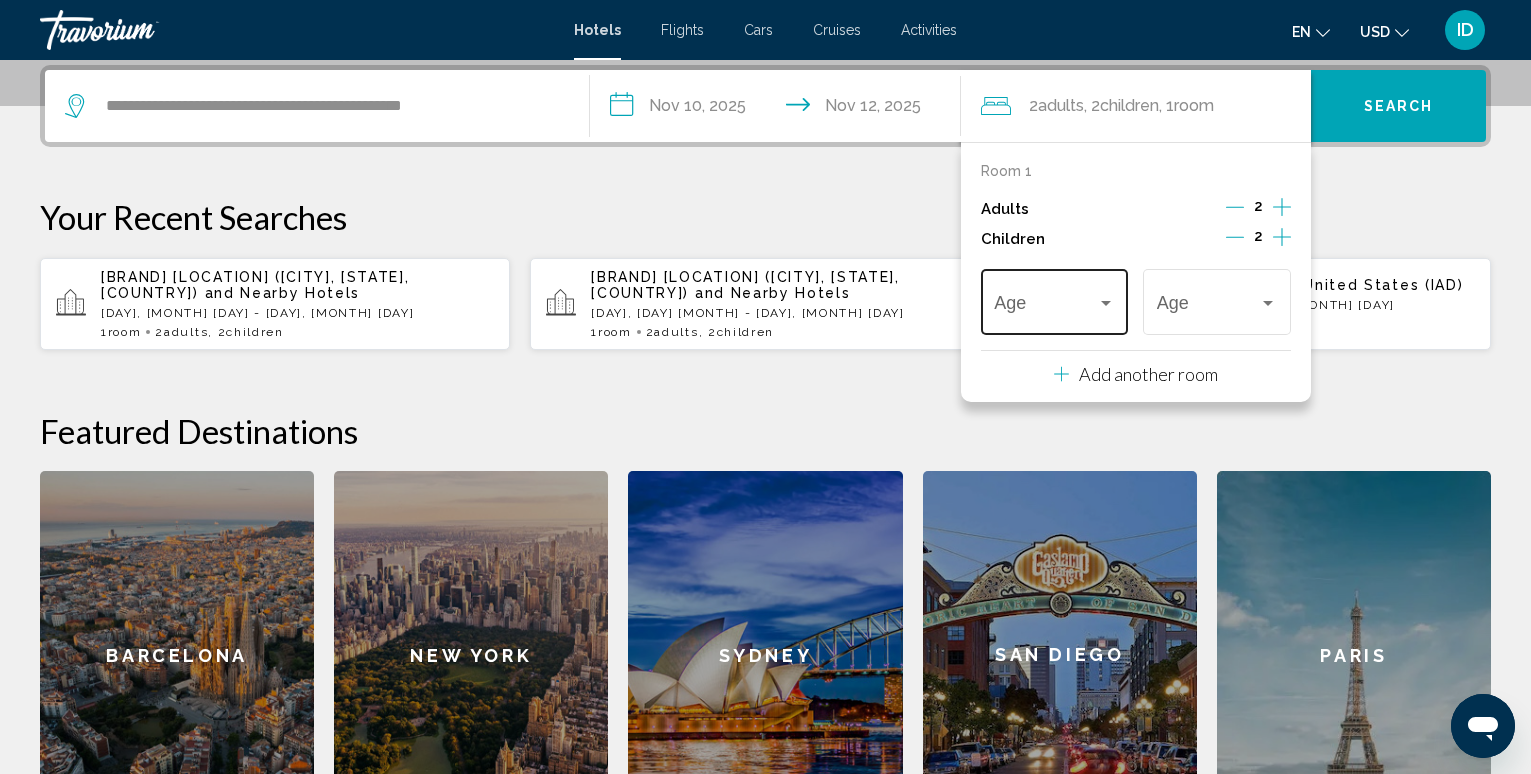 click at bounding box center [1106, 303] 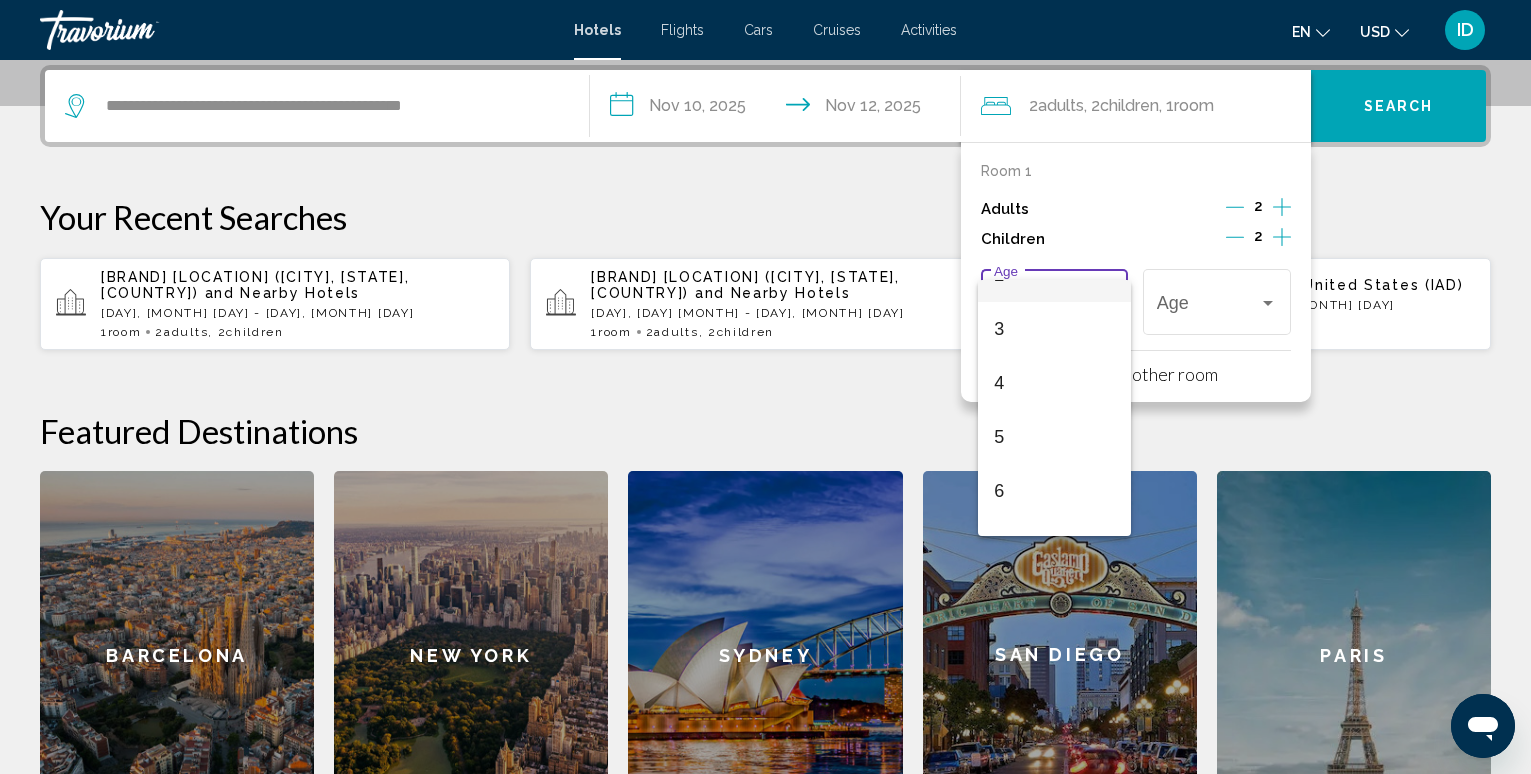 scroll, scrollTop: 400, scrollLeft: 0, axis: vertical 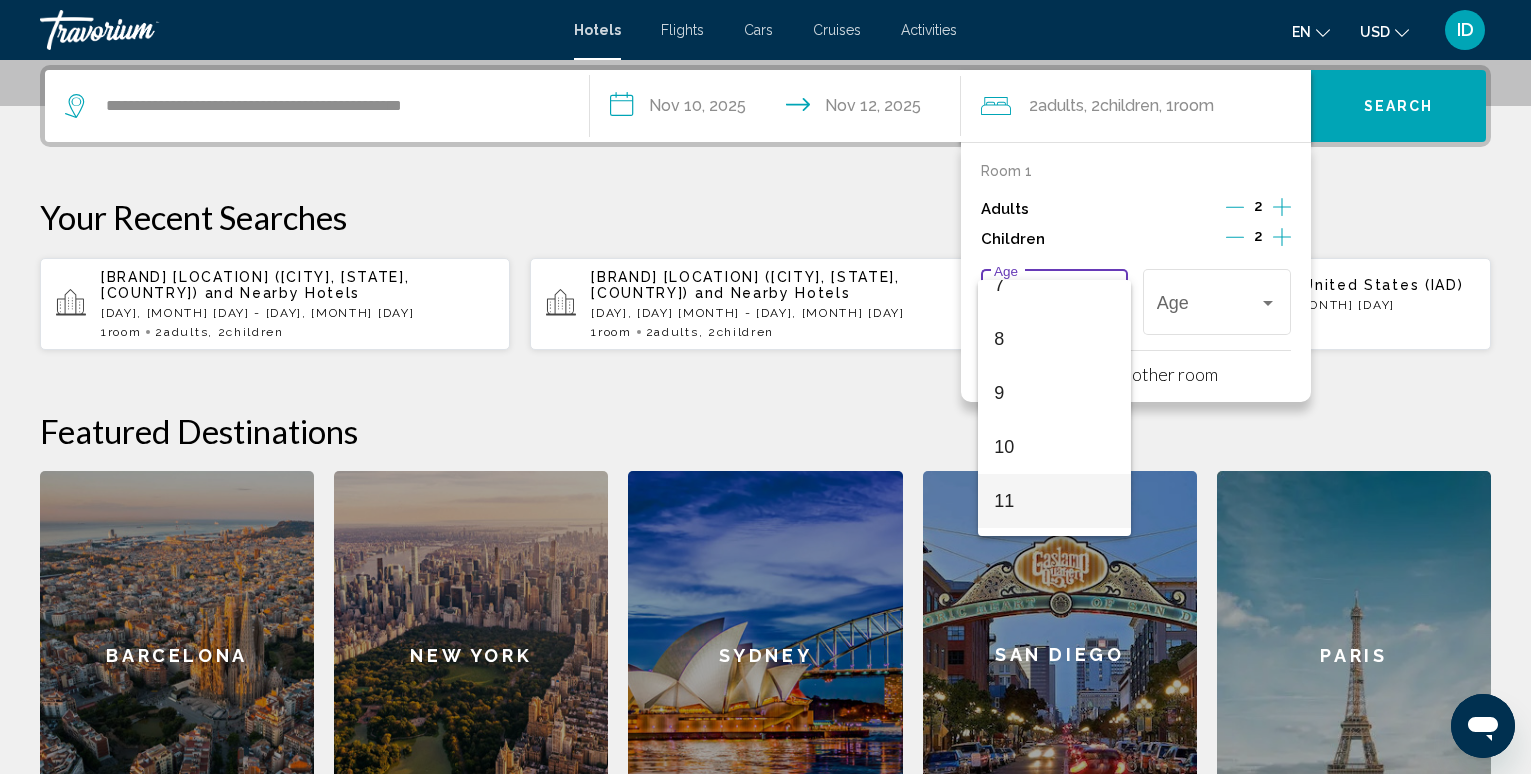 click on "11" at bounding box center (1054, 501) 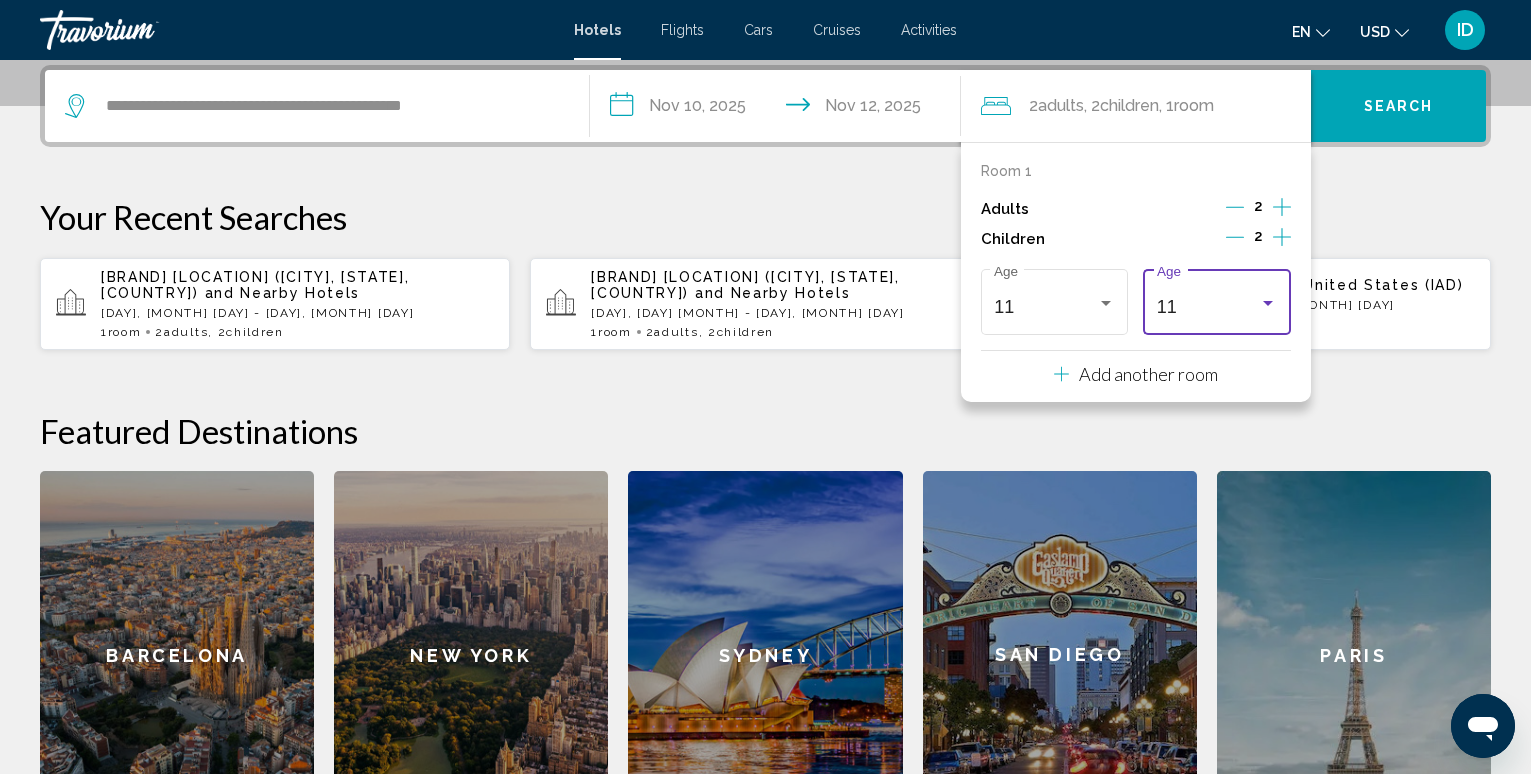 click at bounding box center (1268, 303) 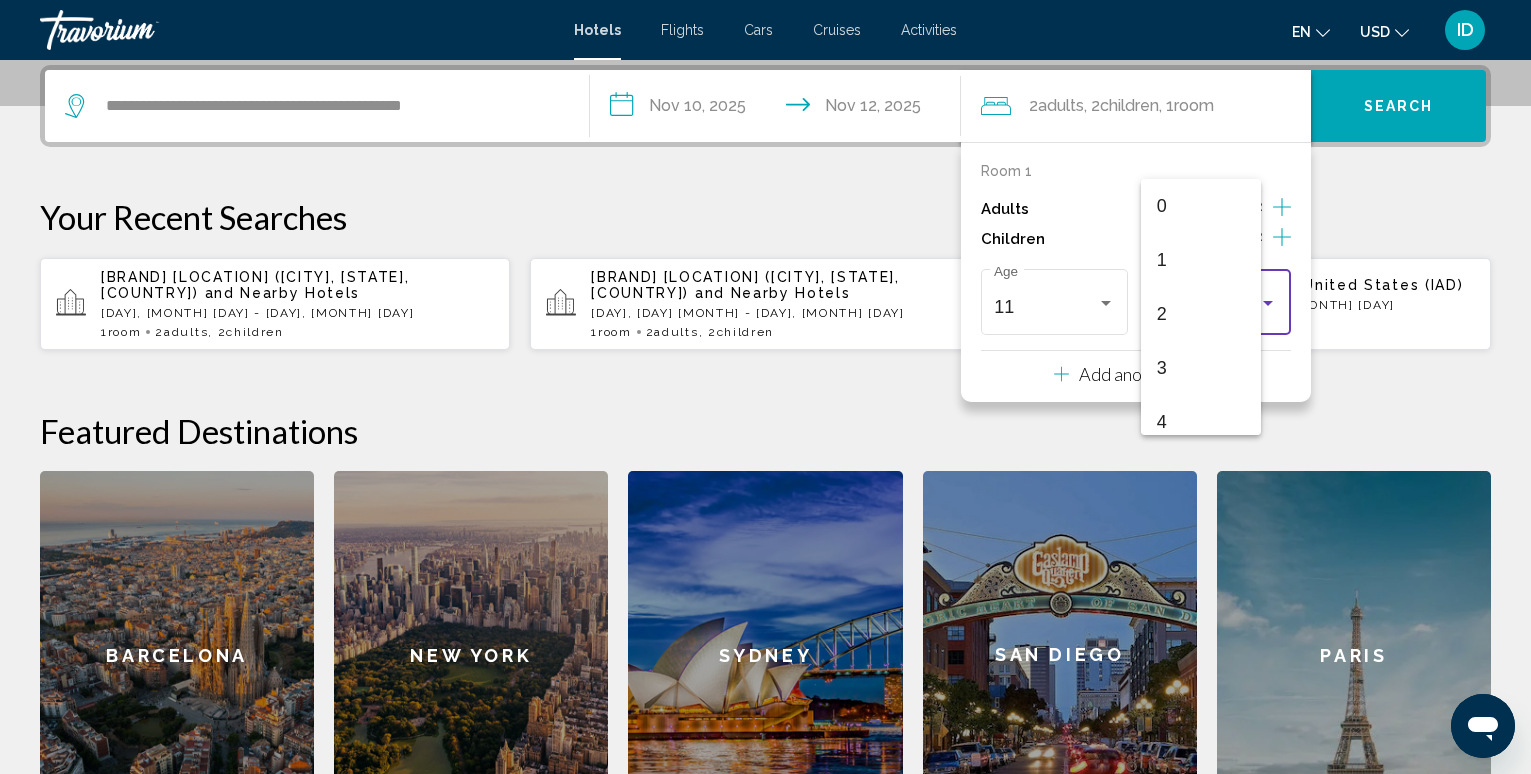 scroll, scrollTop: 493, scrollLeft: 0, axis: vertical 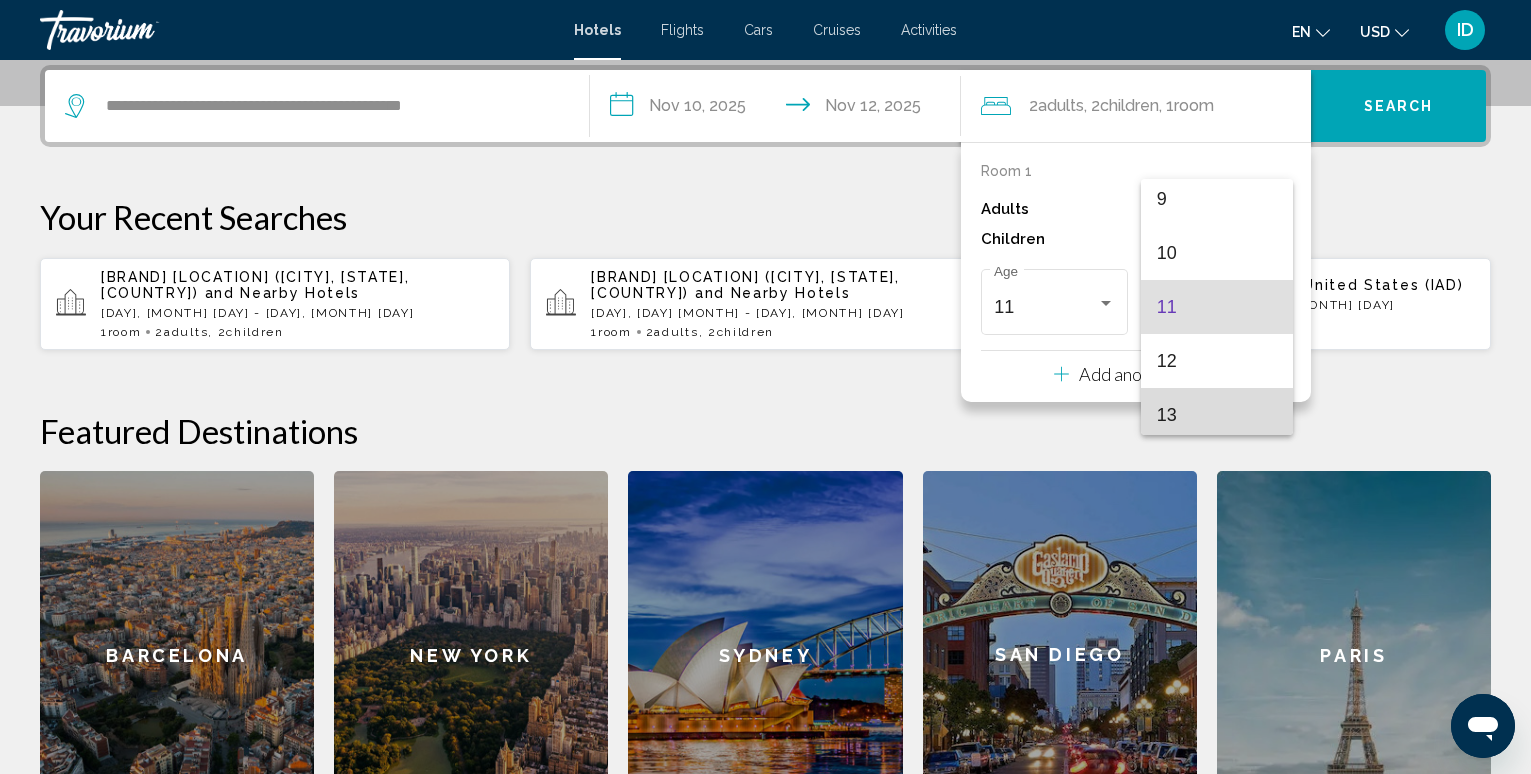 click on "13" at bounding box center [1217, 415] 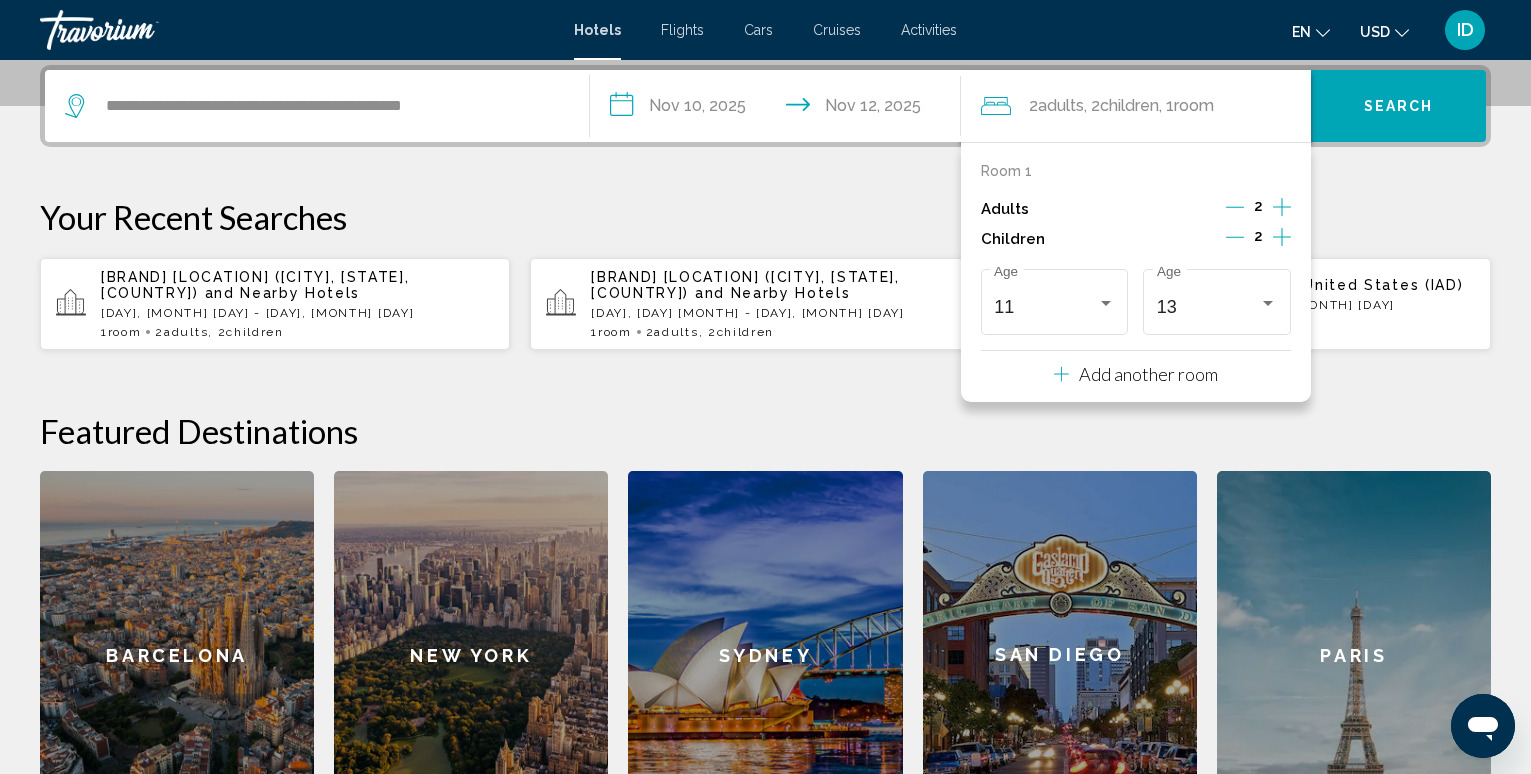click on "Search" at bounding box center (1399, 107) 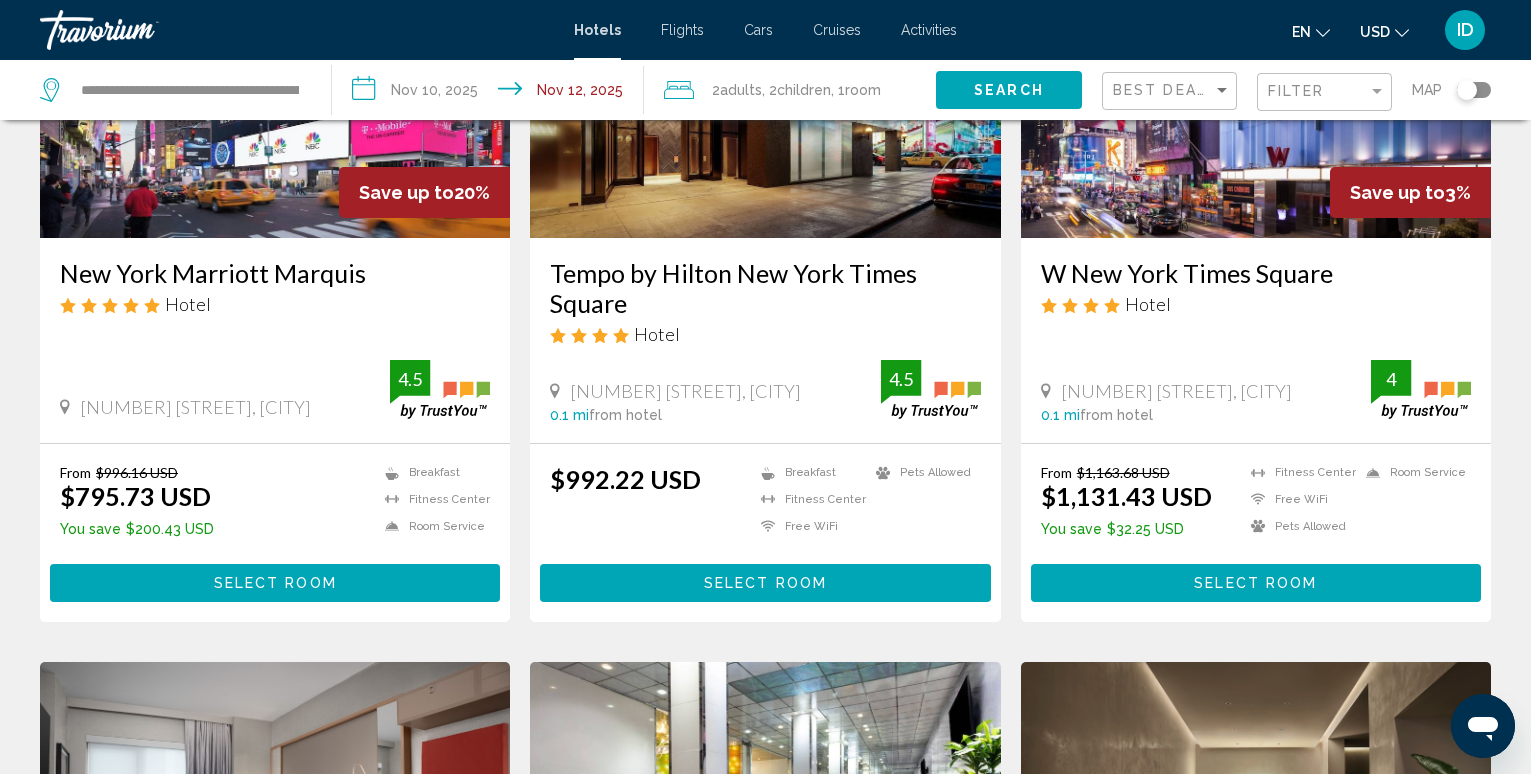 scroll, scrollTop: 300, scrollLeft: 0, axis: vertical 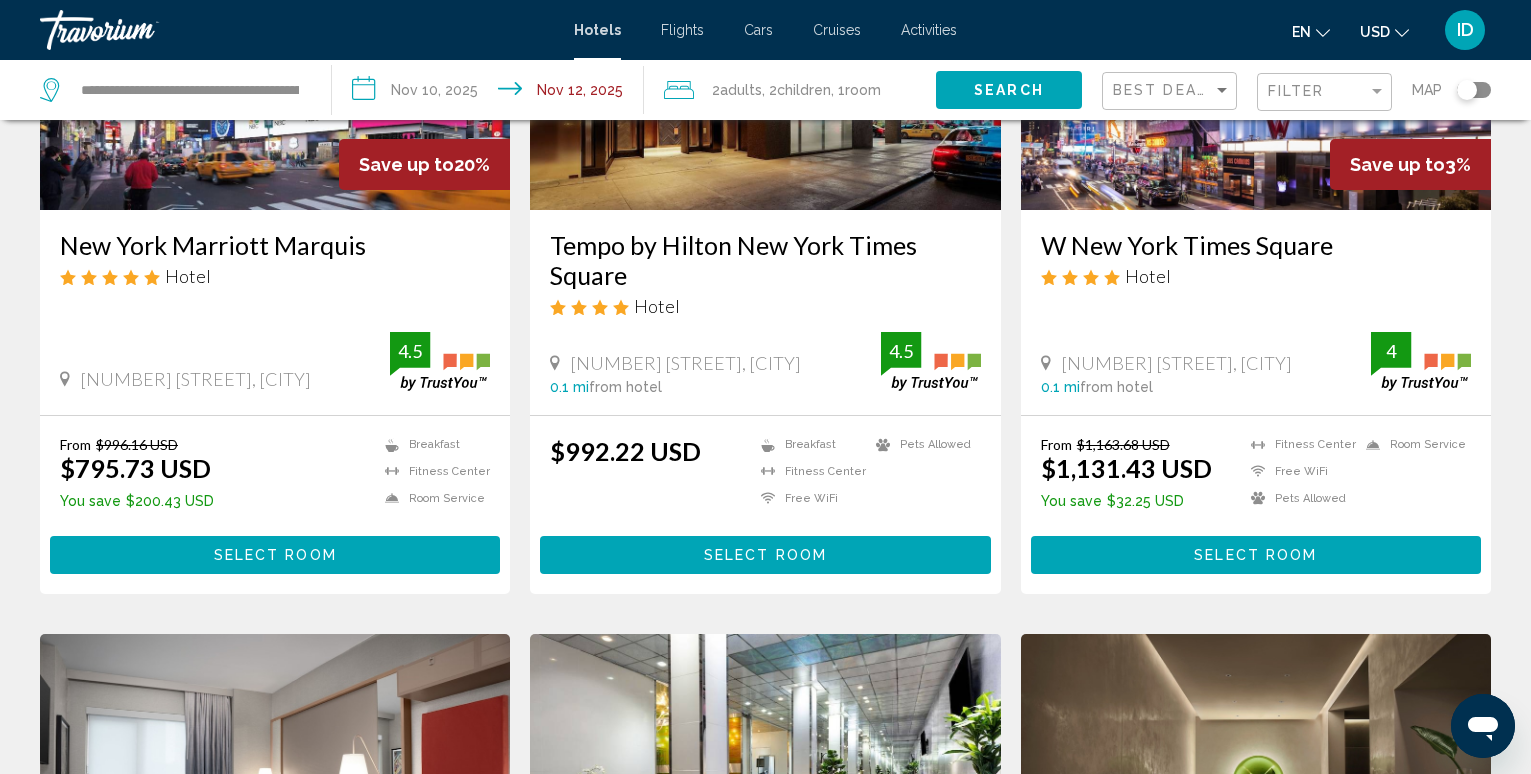 click on "**********" at bounding box center (492, 93) 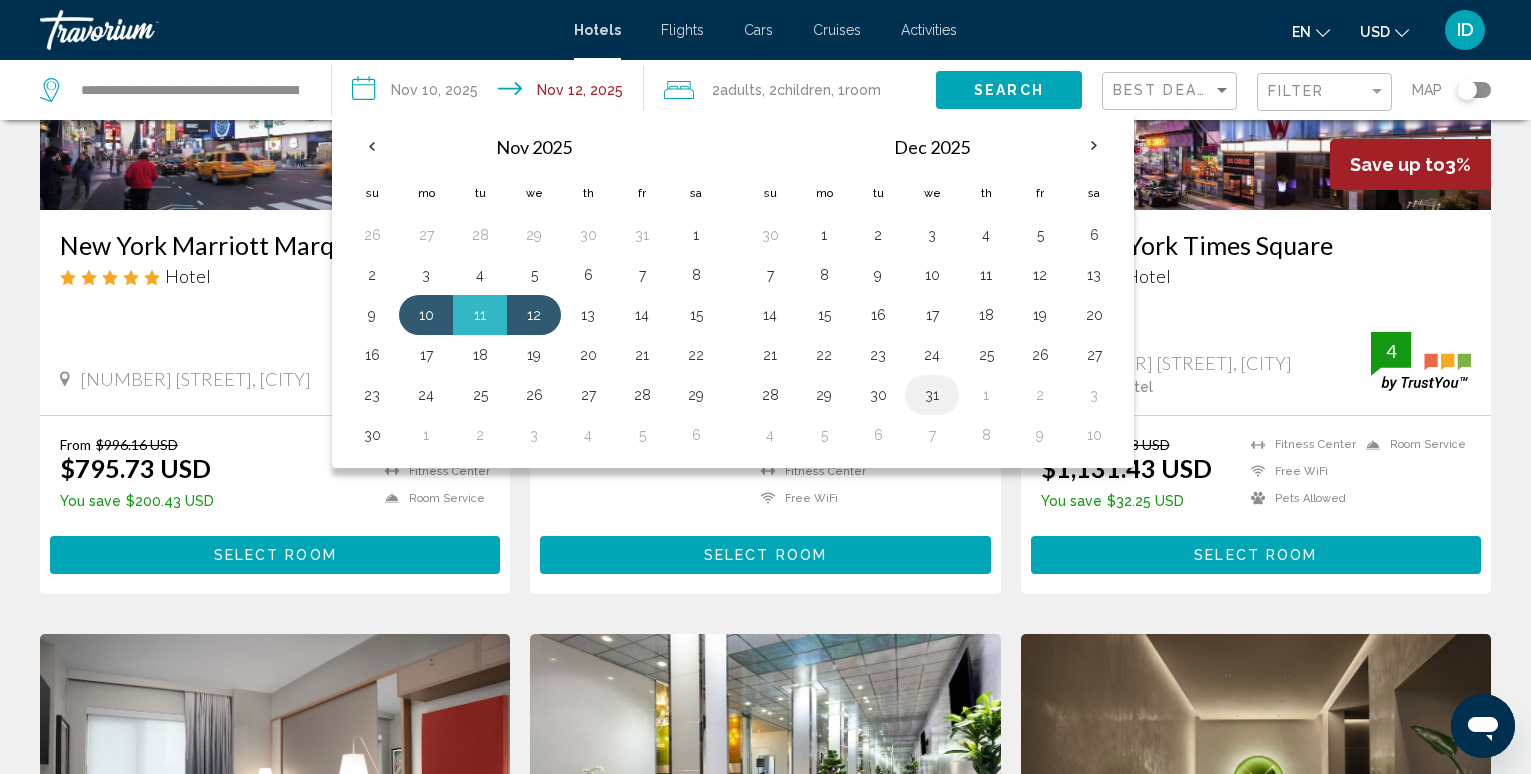 click on "31" at bounding box center (932, 395) 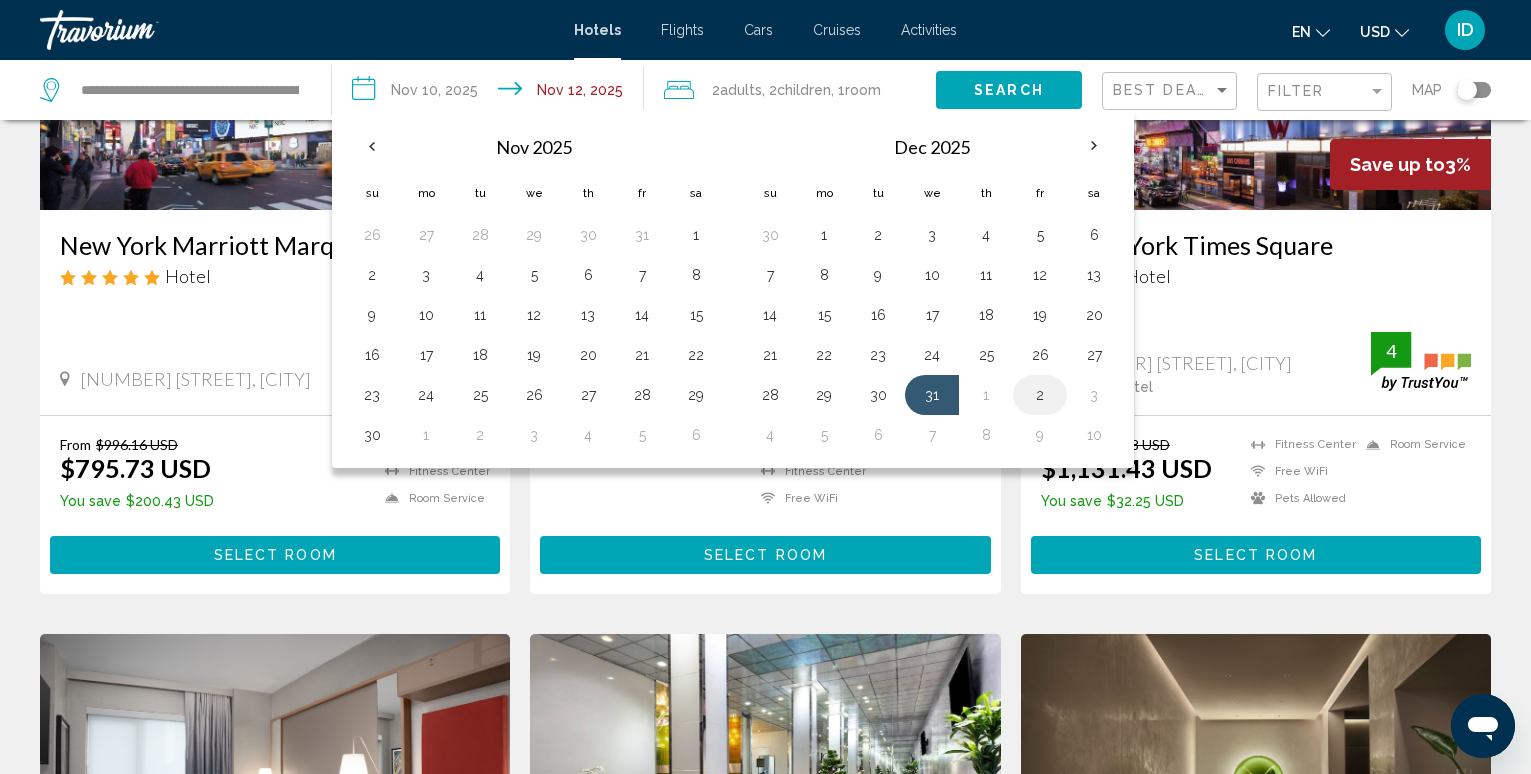 click on "2" at bounding box center (1040, 395) 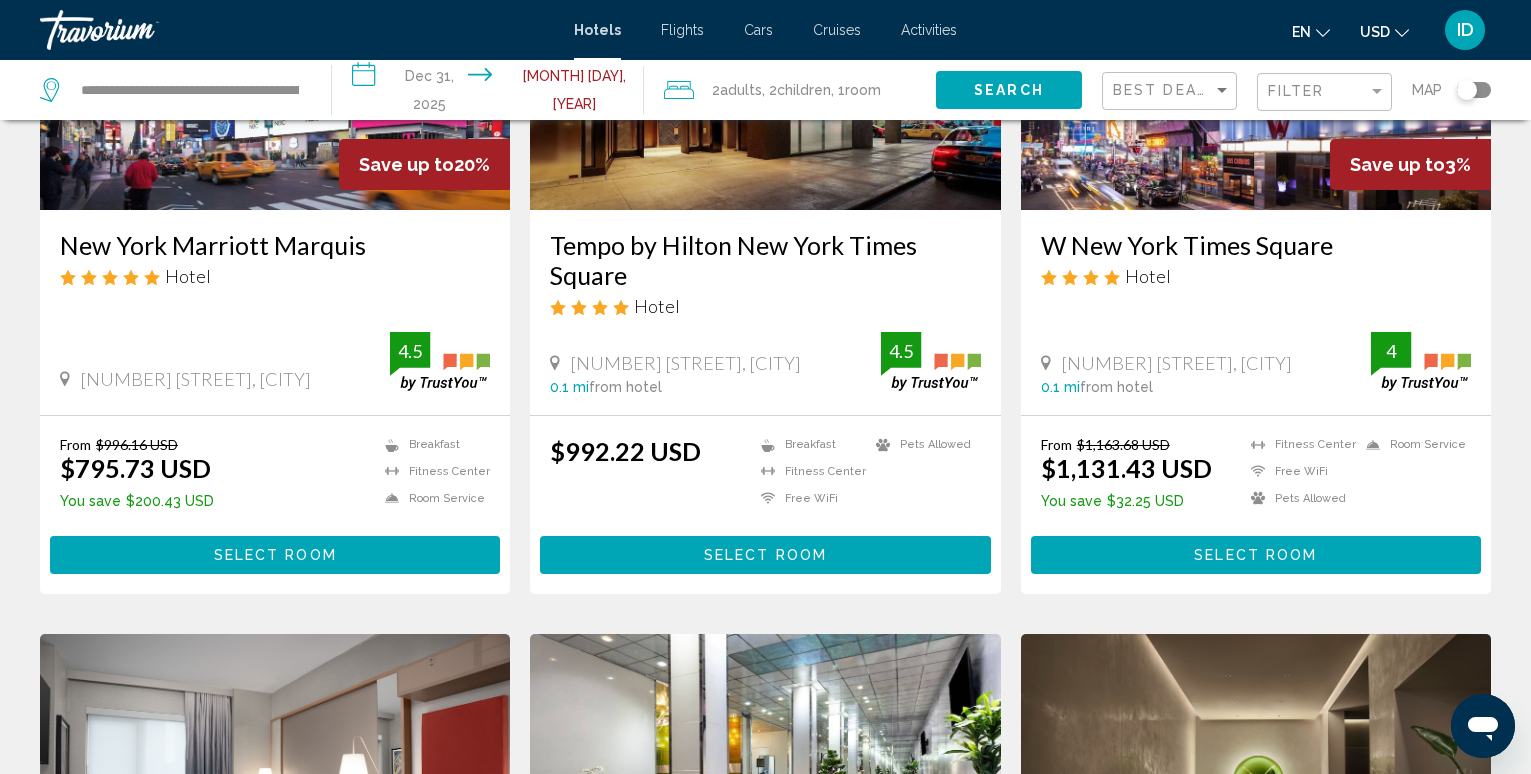 click on "Search" 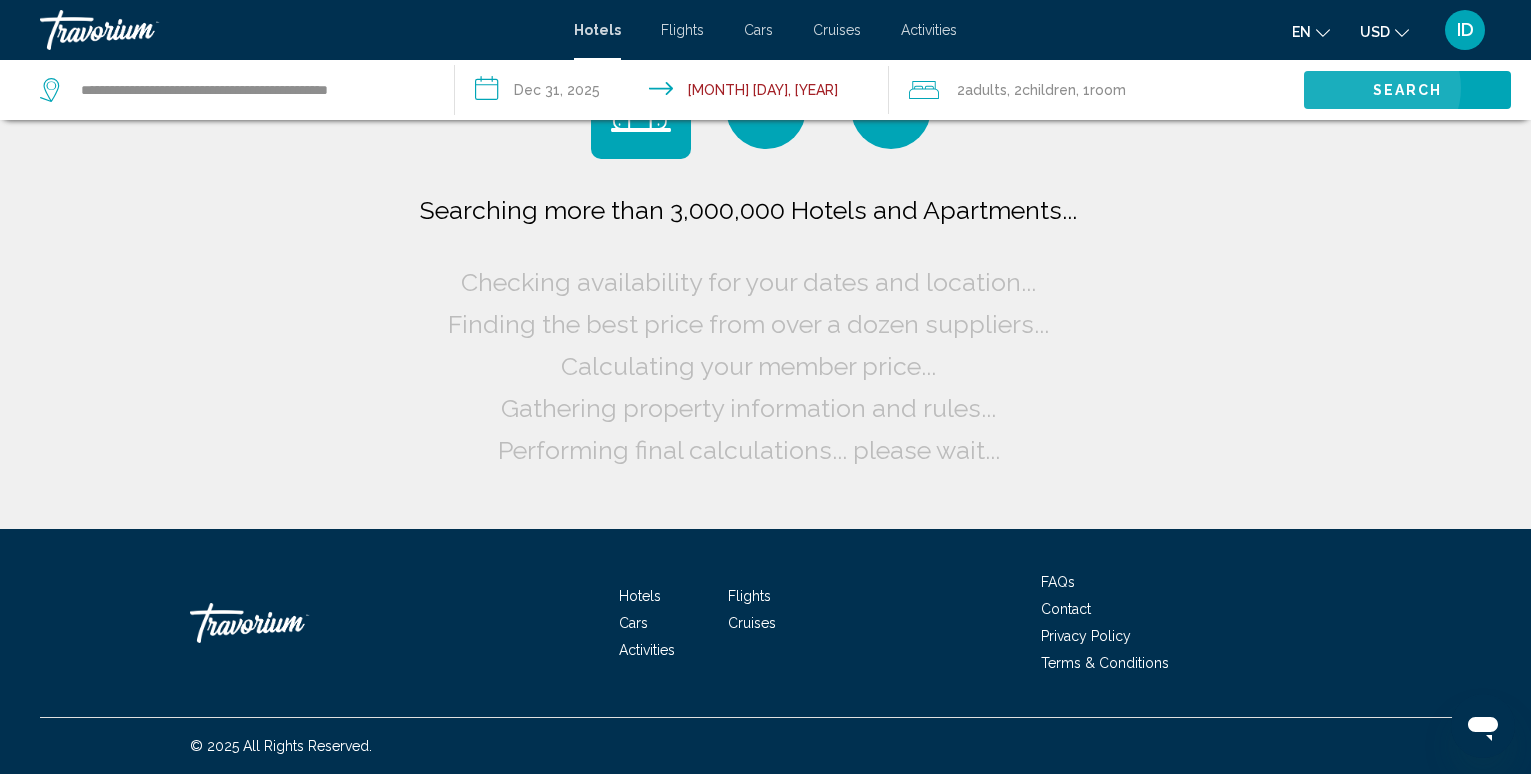scroll, scrollTop: 0, scrollLeft: 0, axis: both 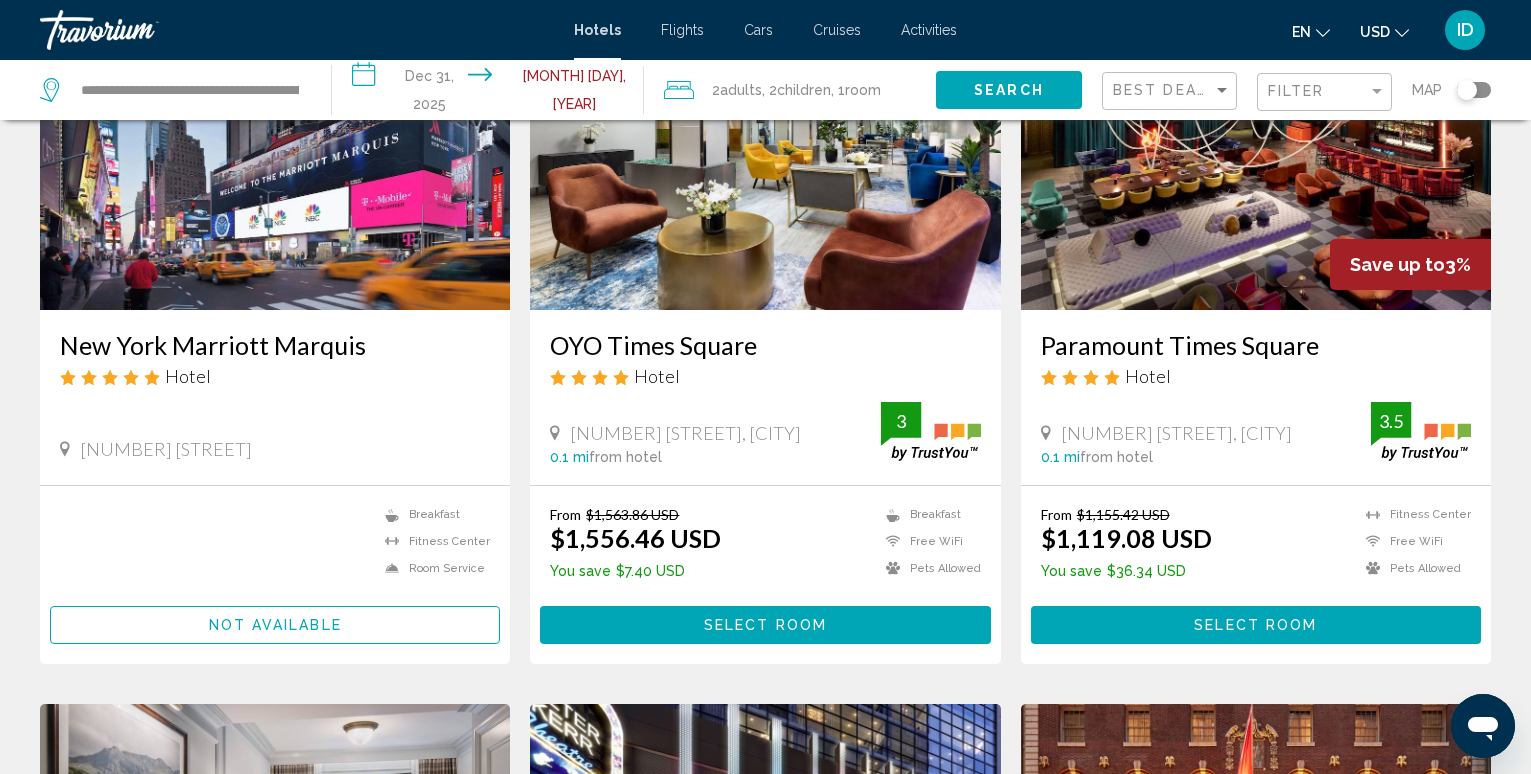 click on "**********" at bounding box center (492, 93) 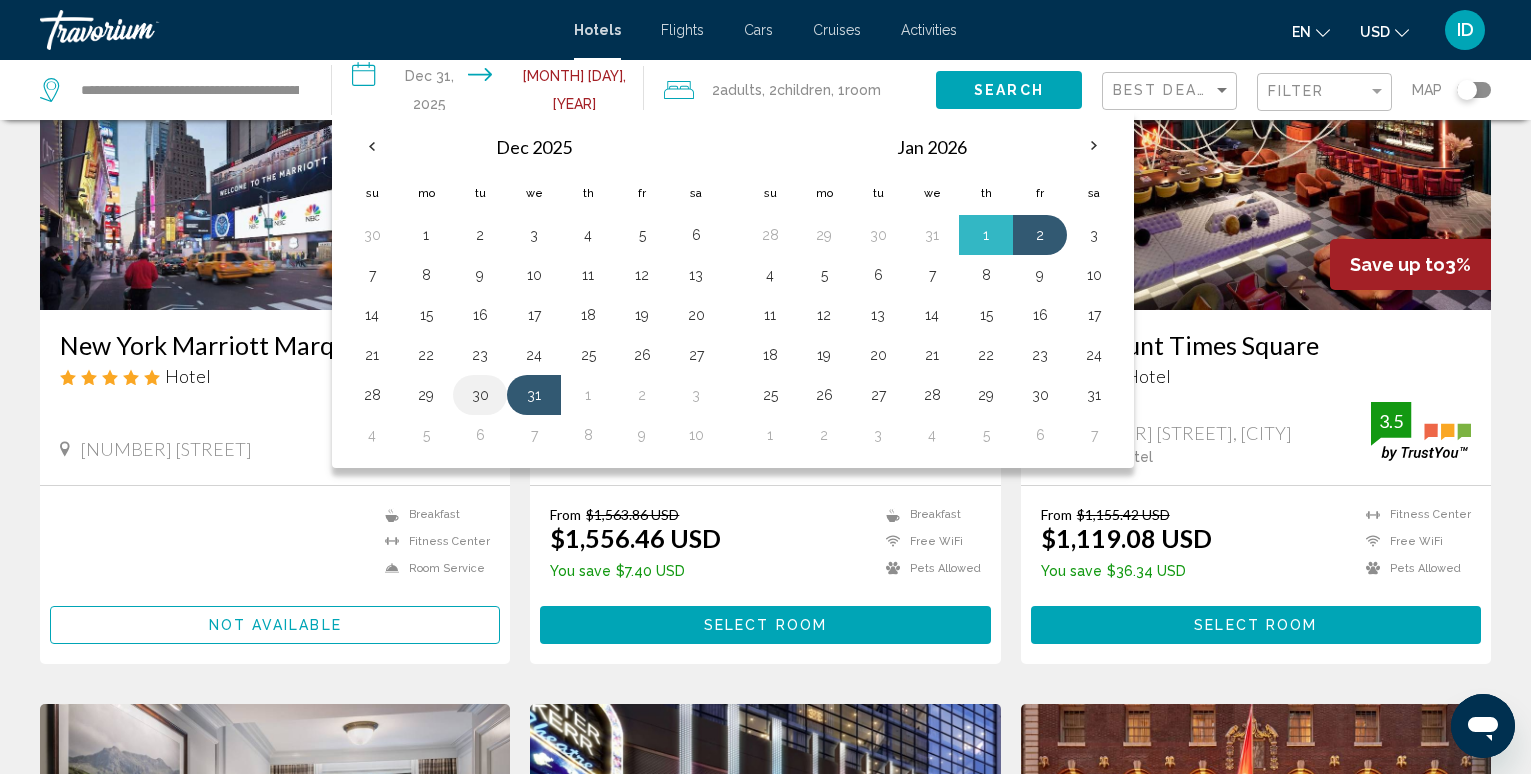 click on "30" at bounding box center (480, 395) 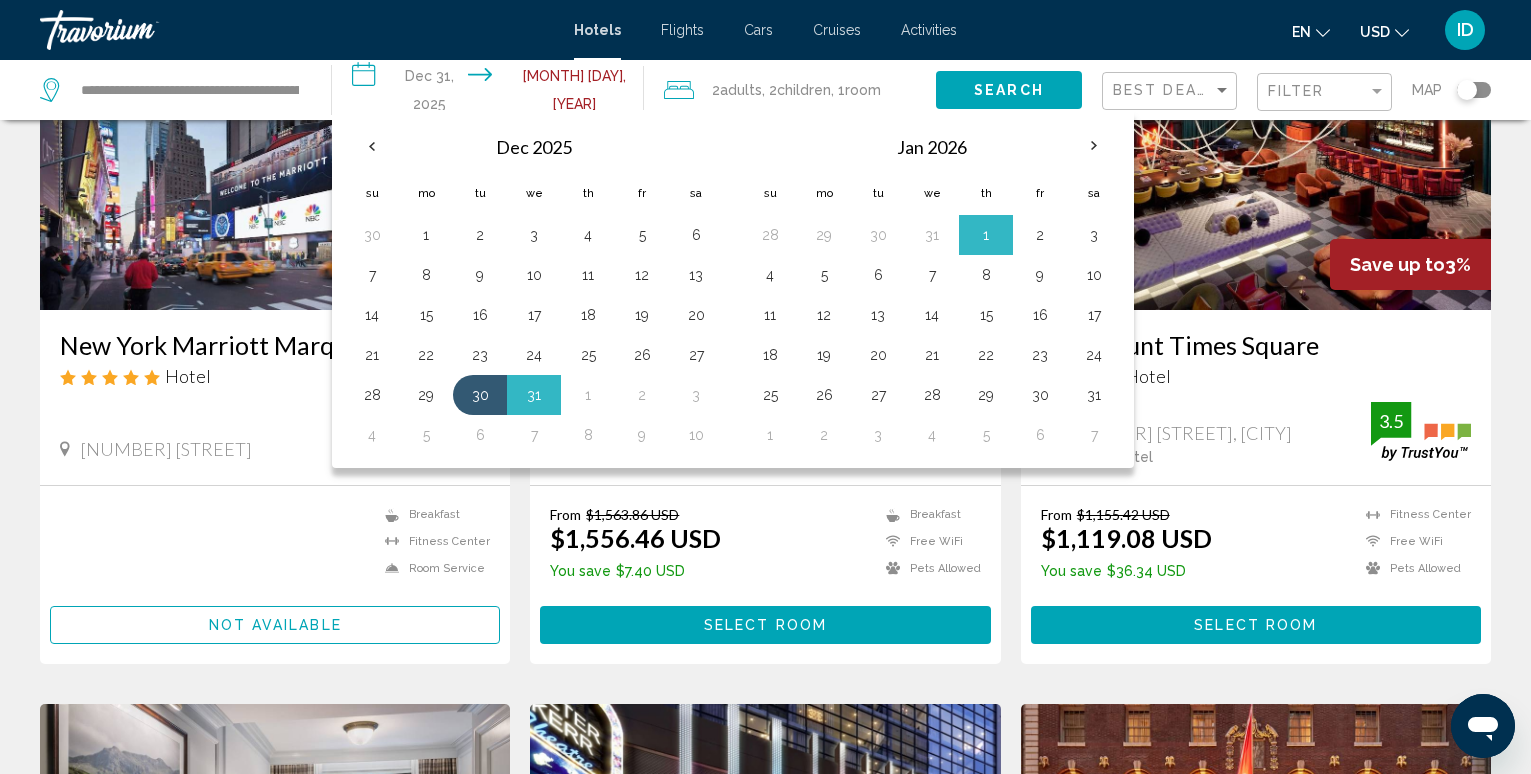 click on "2" at bounding box center (642, 395) 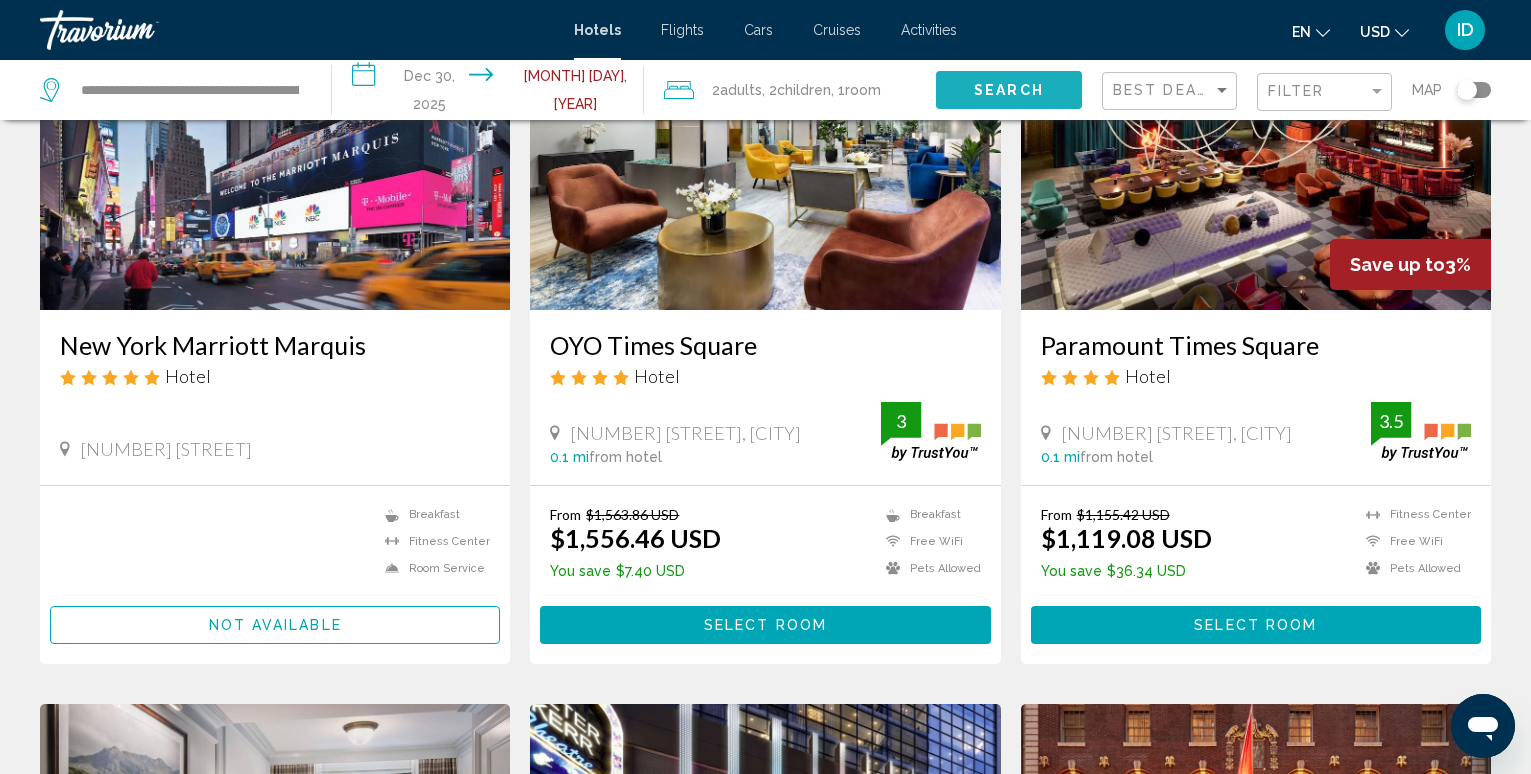 click on "Search" 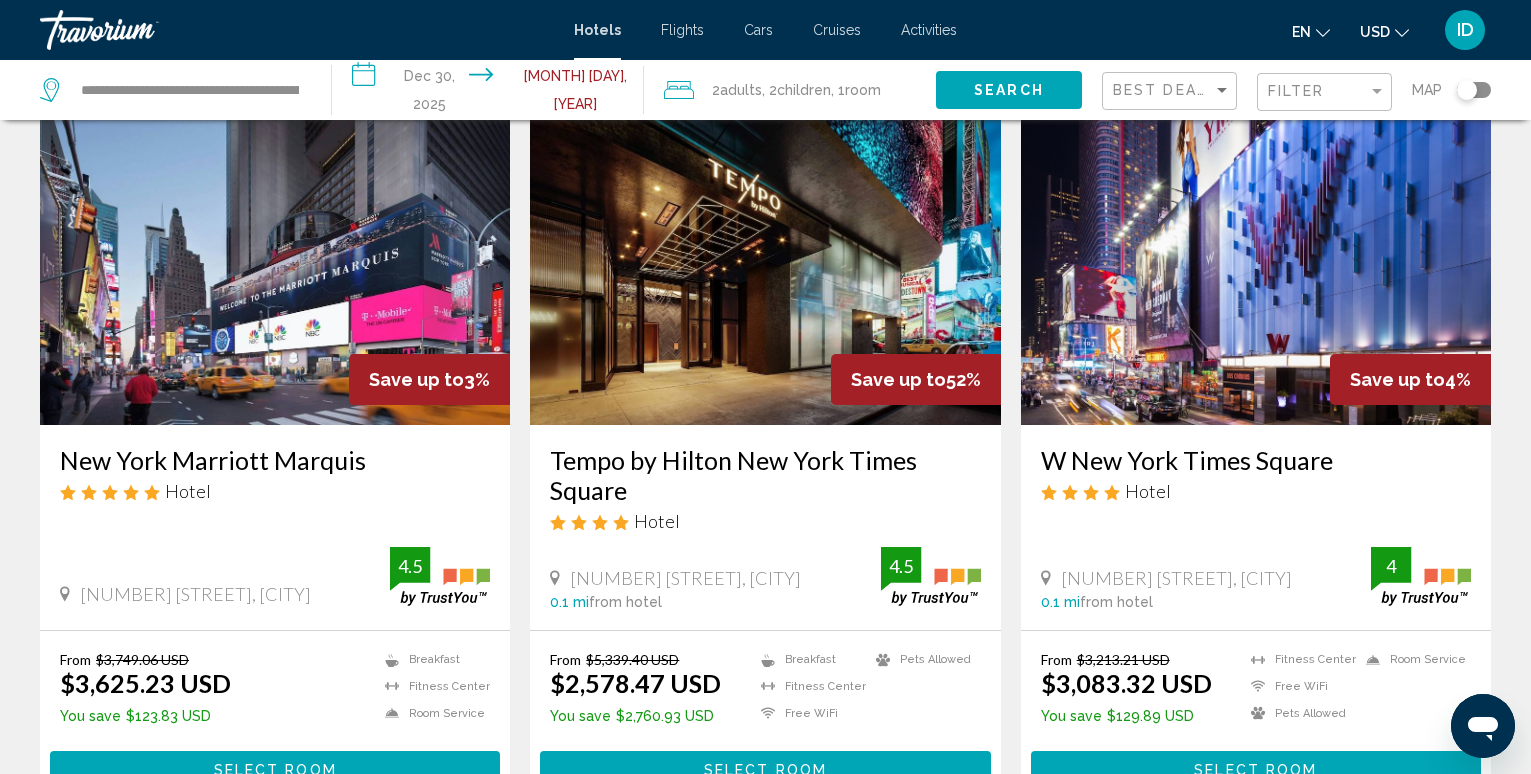 scroll, scrollTop: 200, scrollLeft: 0, axis: vertical 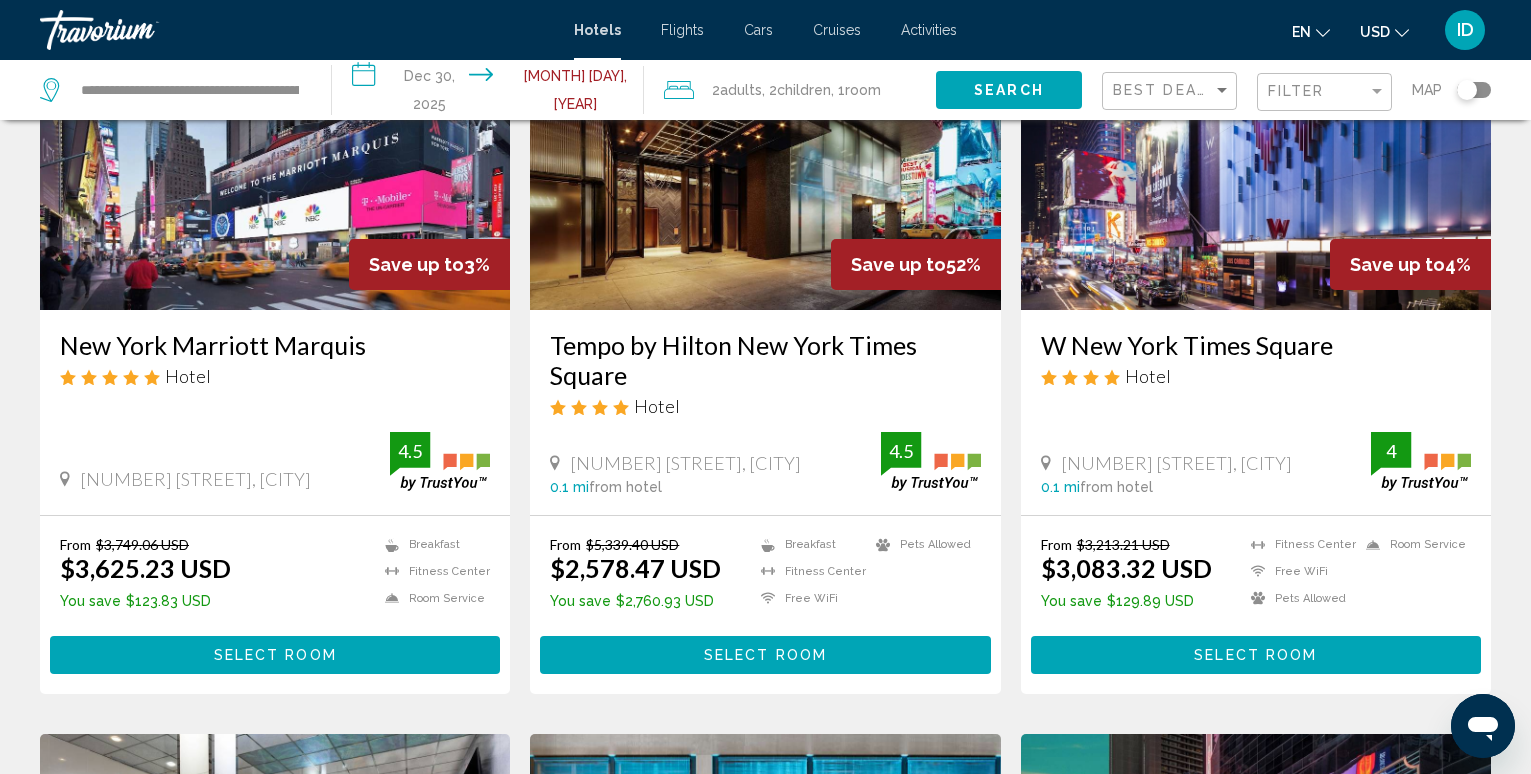 click on "**********" at bounding box center [492, 93] 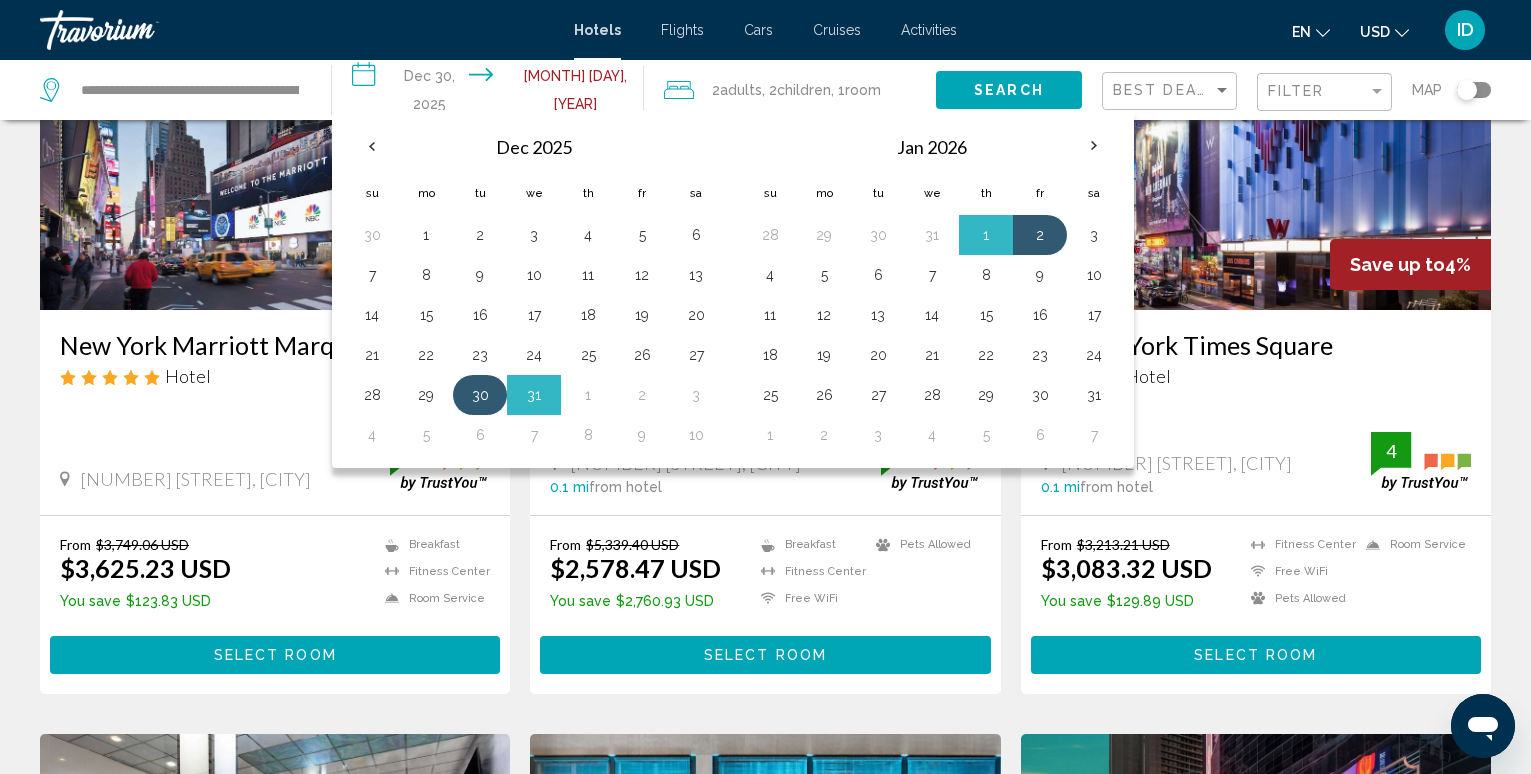 click on "30" at bounding box center (480, 395) 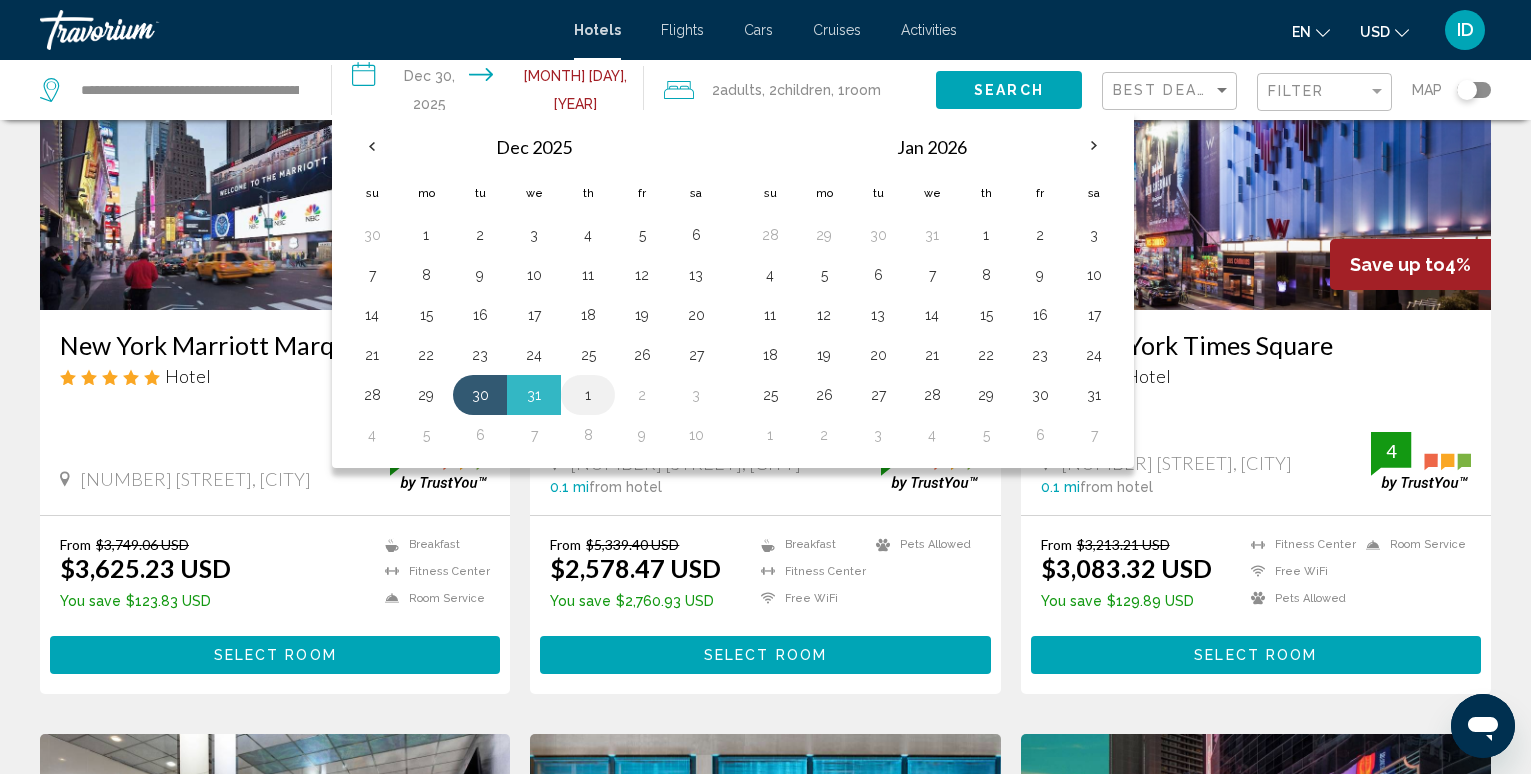 click on "1" at bounding box center [588, 395] 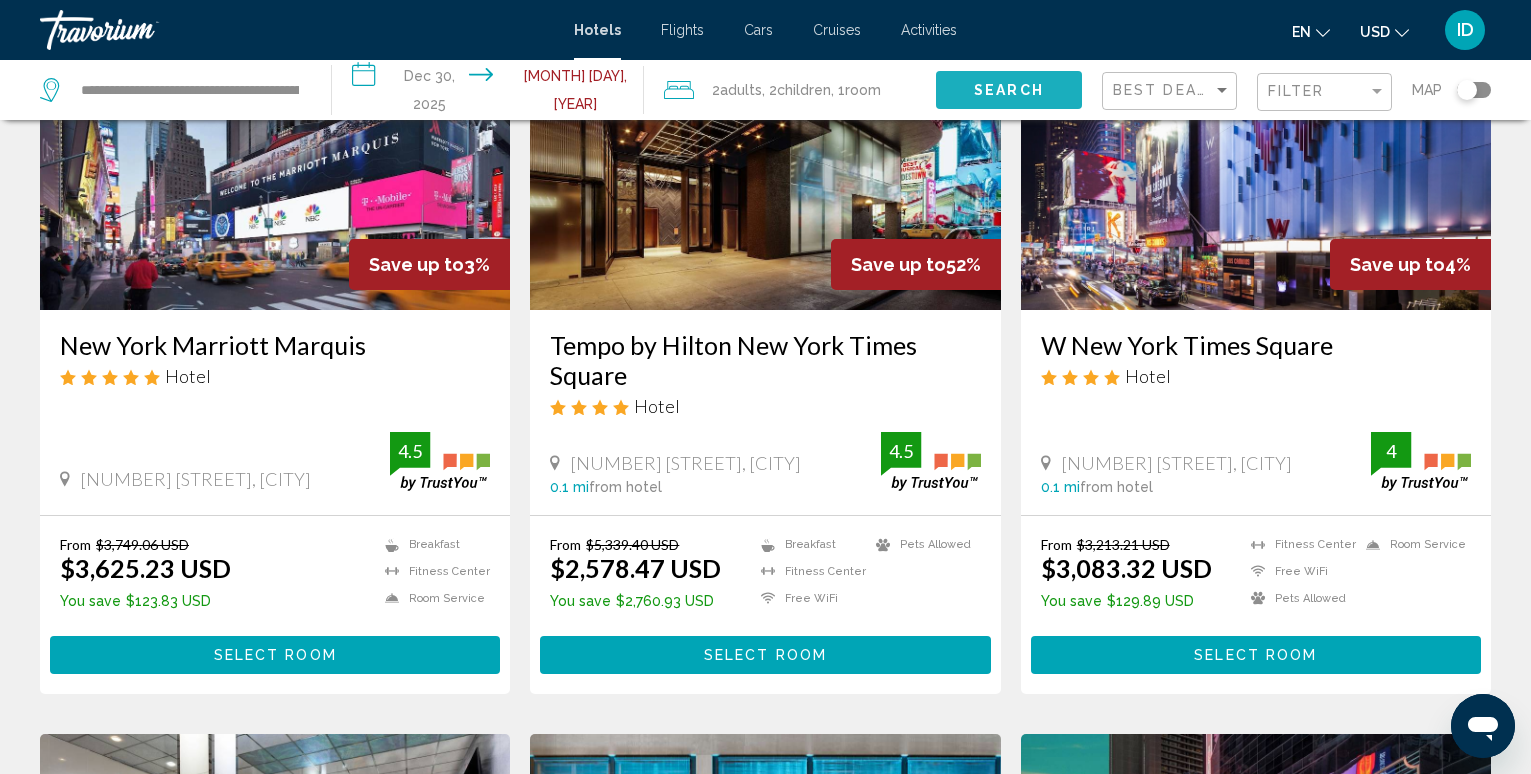 click on "Search" 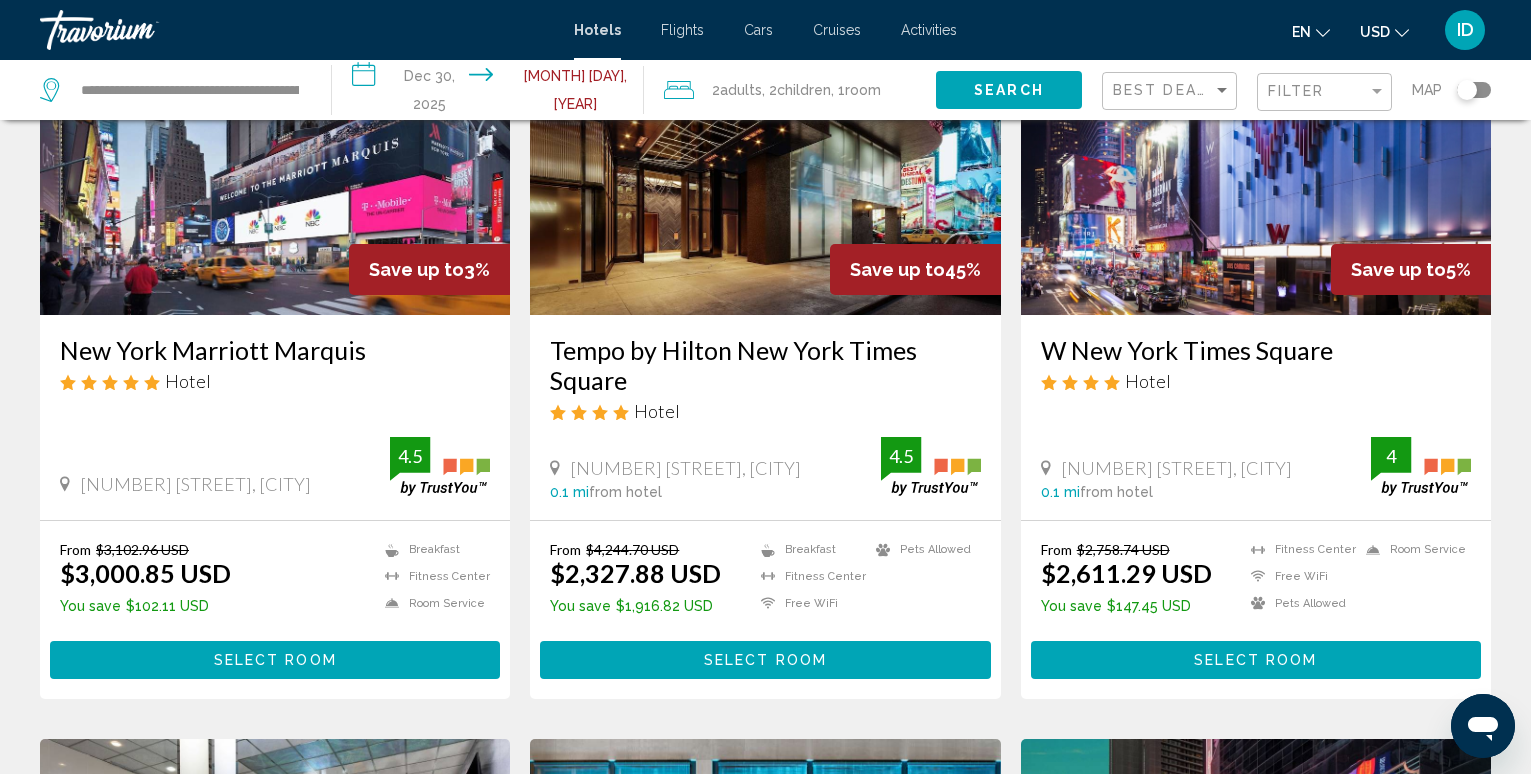 scroll, scrollTop: 200, scrollLeft: 0, axis: vertical 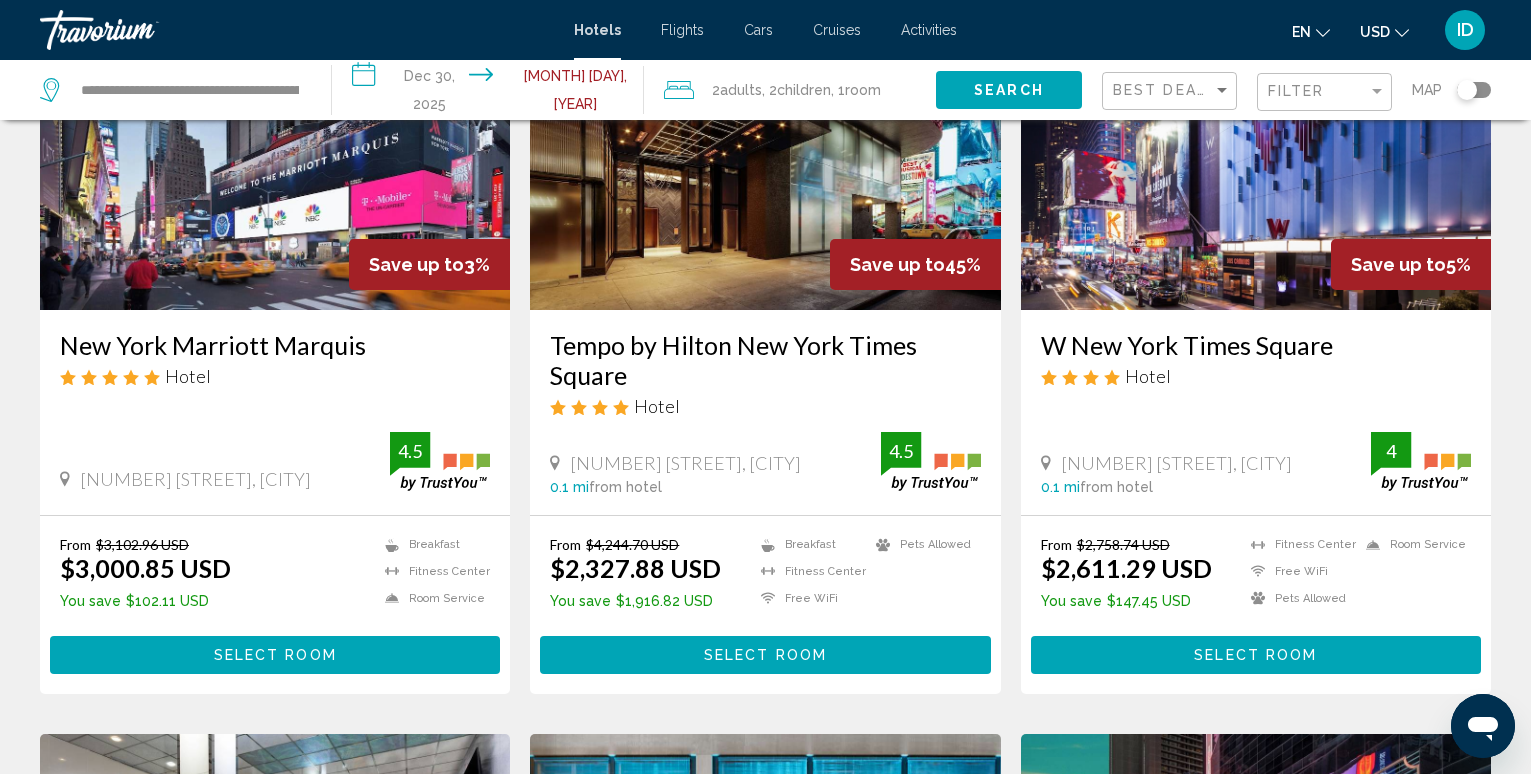 click at bounding box center (275, 150) 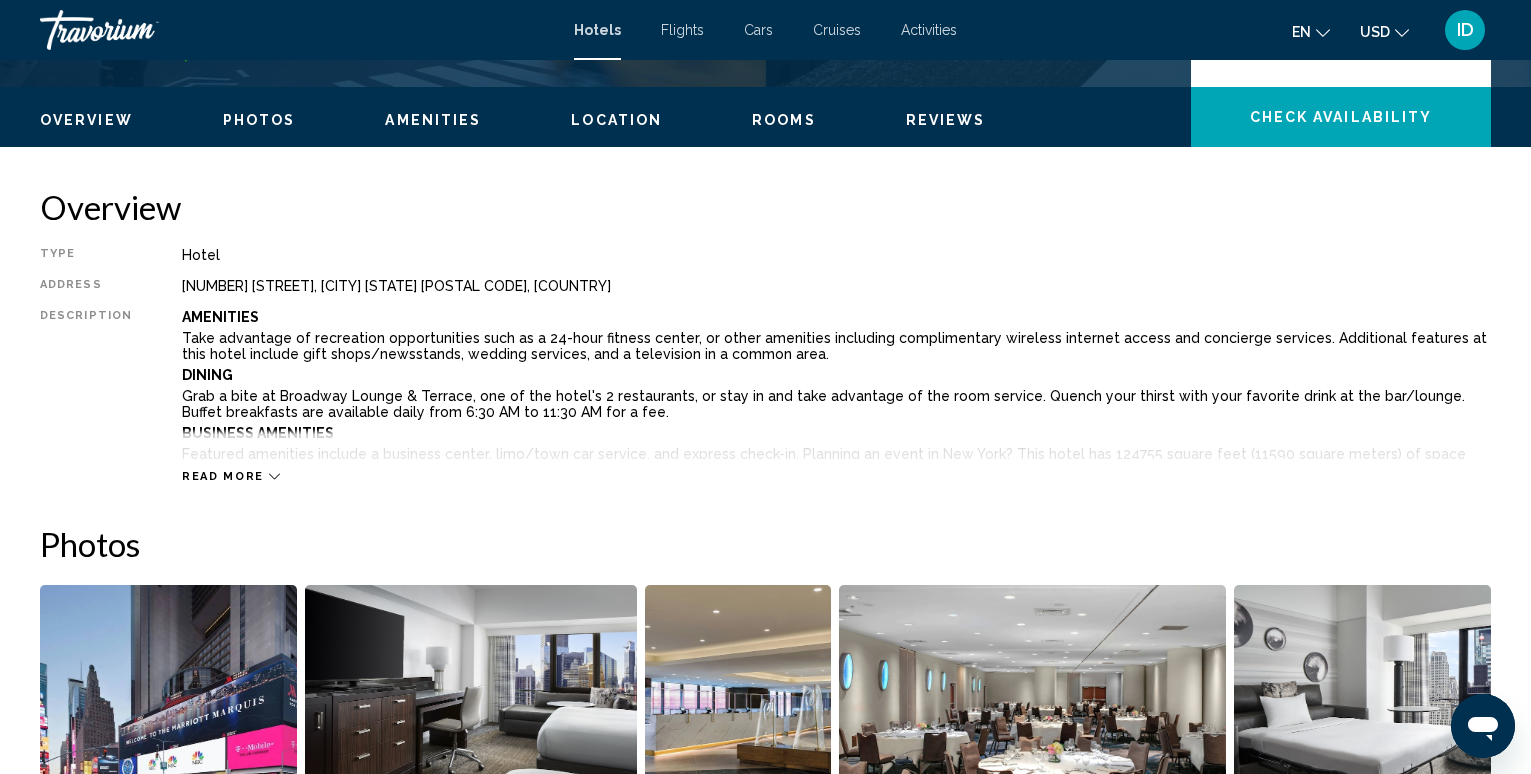 scroll, scrollTop: 900, scrollLeft: 0, axis: vertical 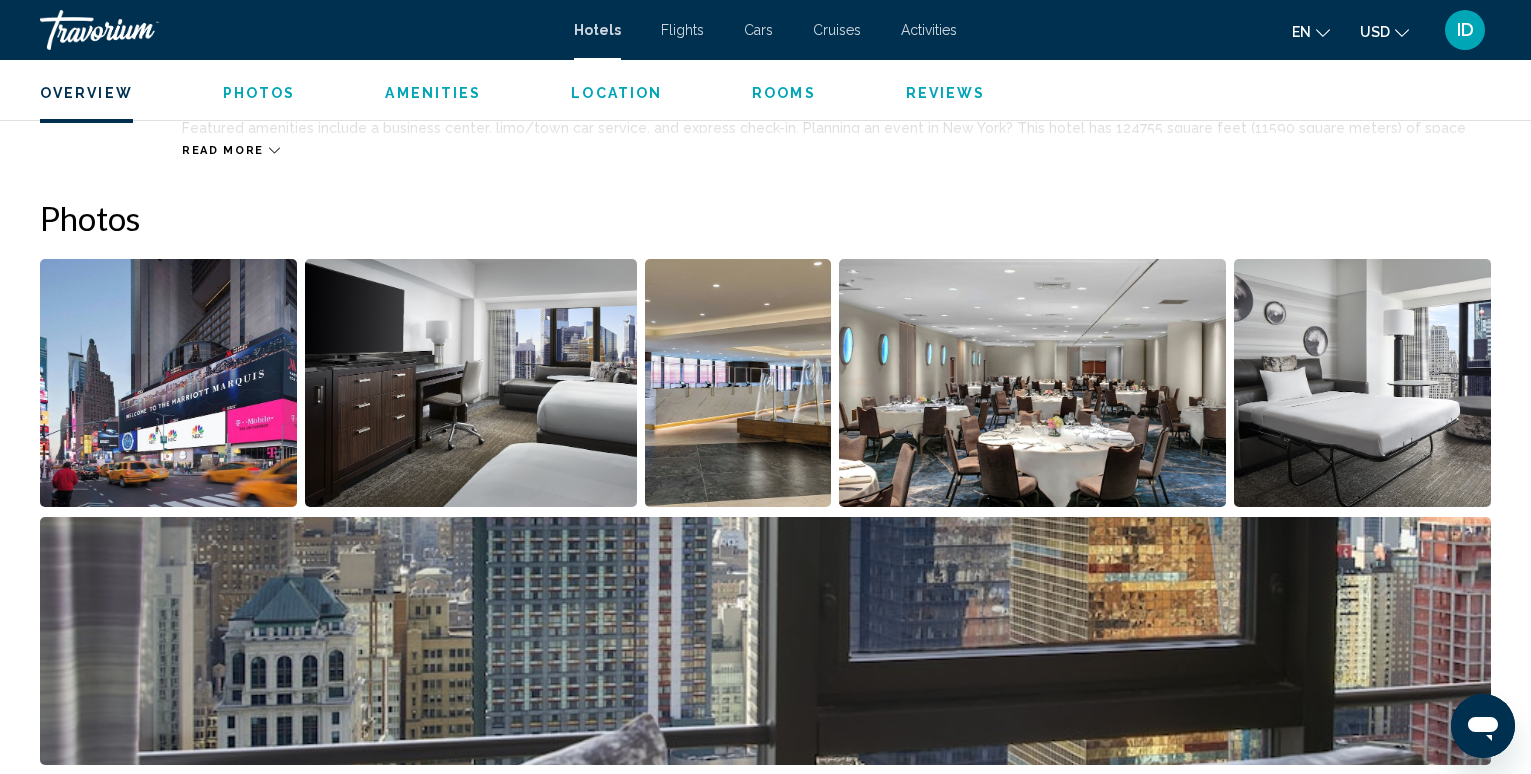 click at bounding box center [168, 383] 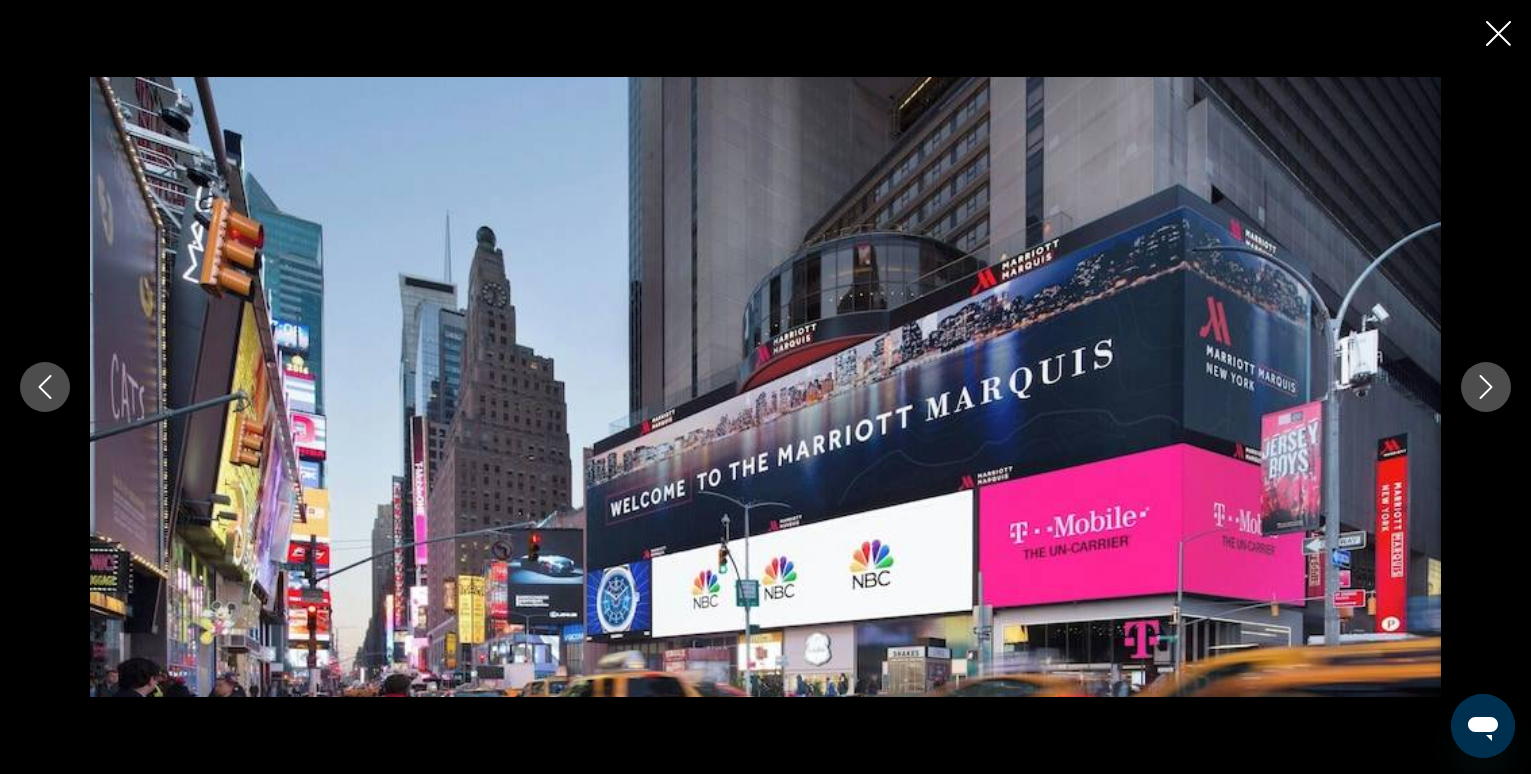 scroll, scrollTop: 1100, scrollLeft: 0, axis: vertical 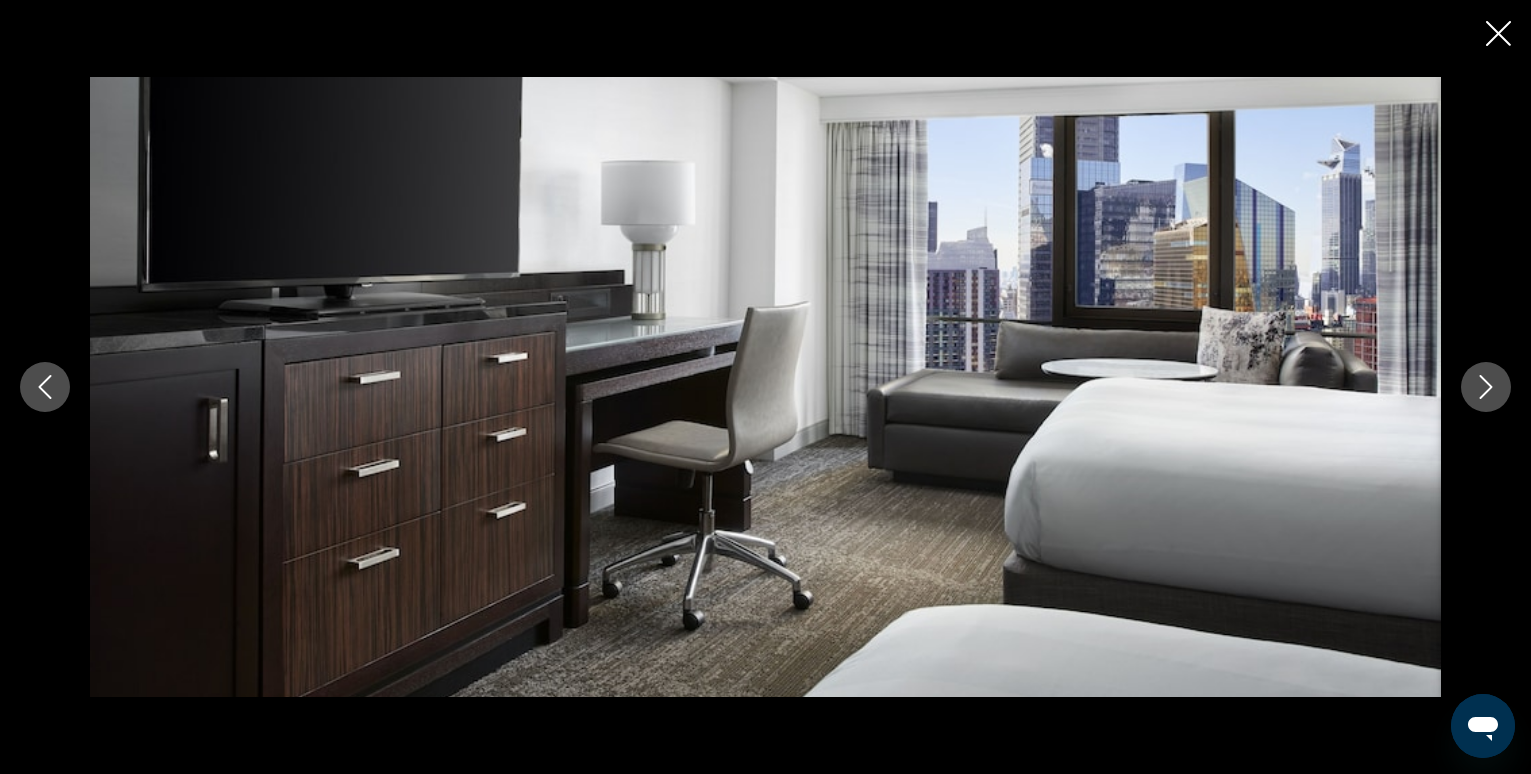 click 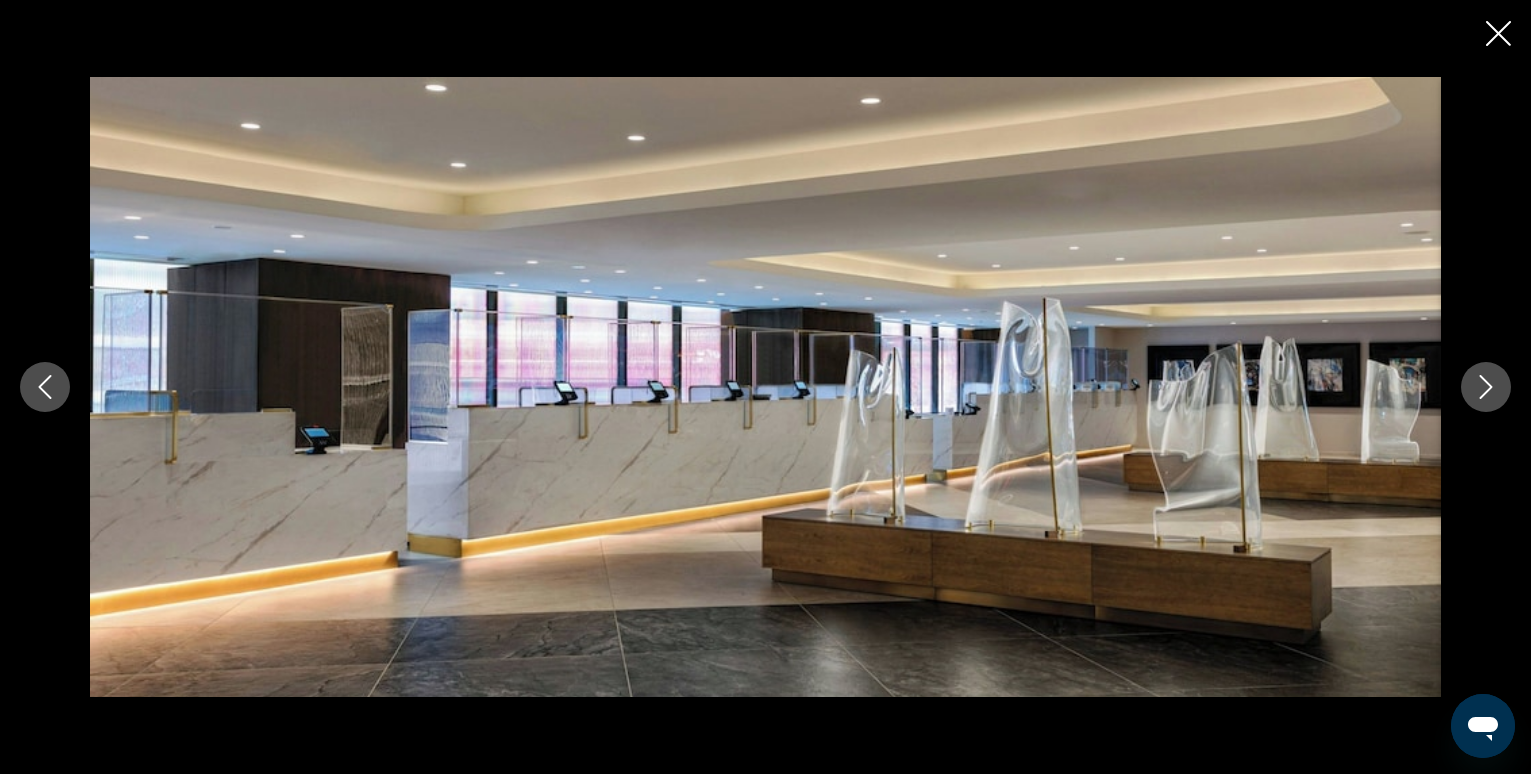 click 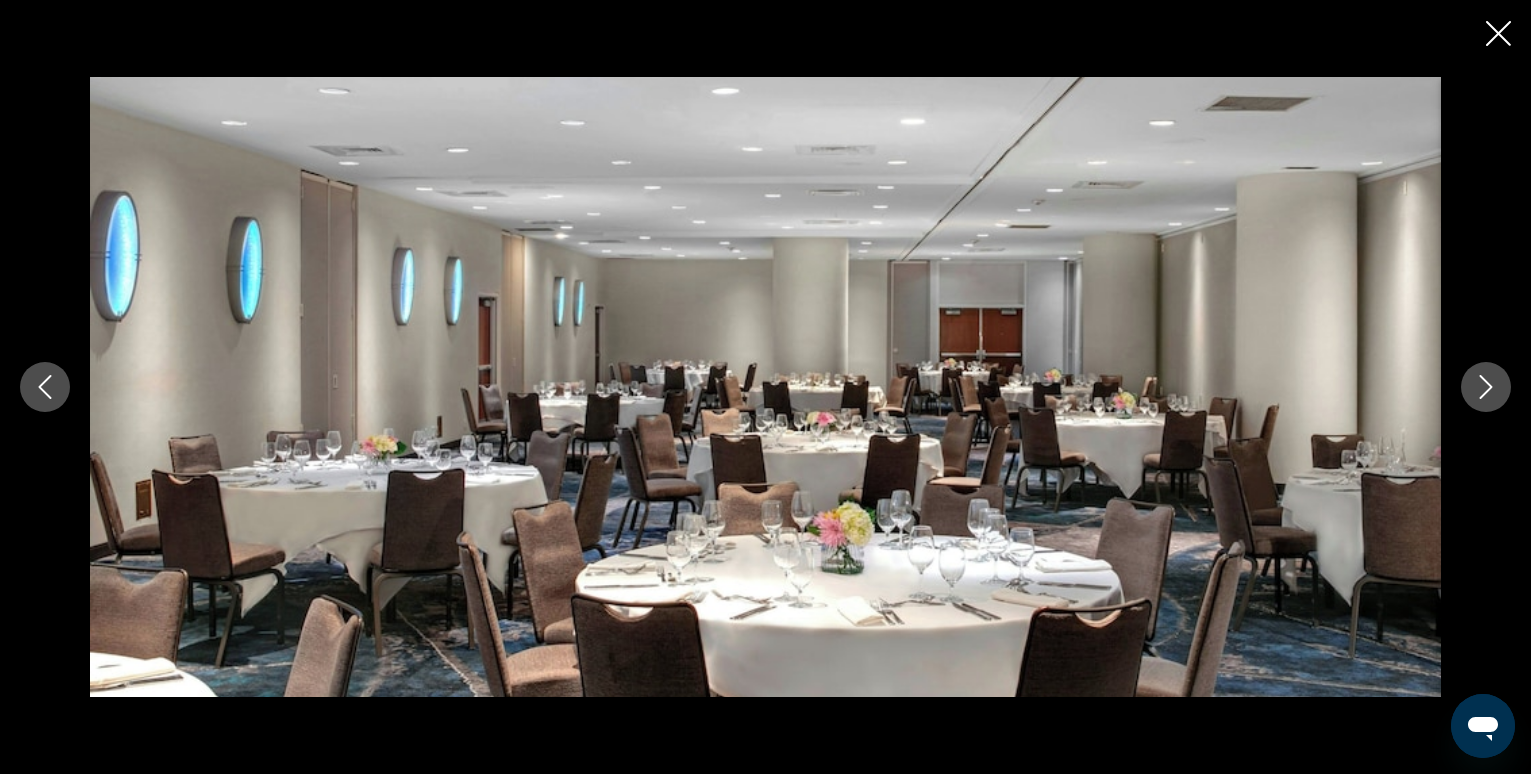 click 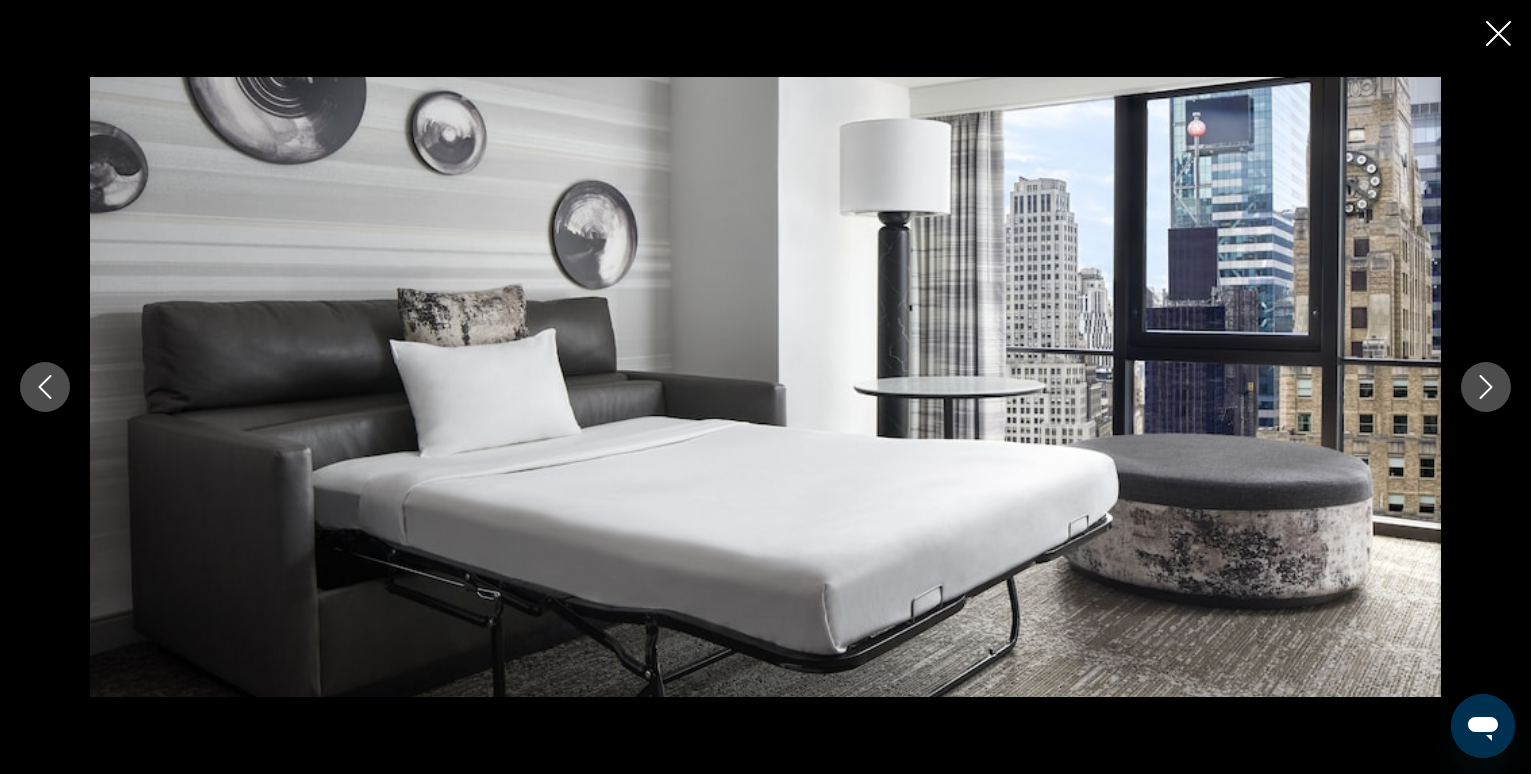 click at bounding box center [1486, 387] 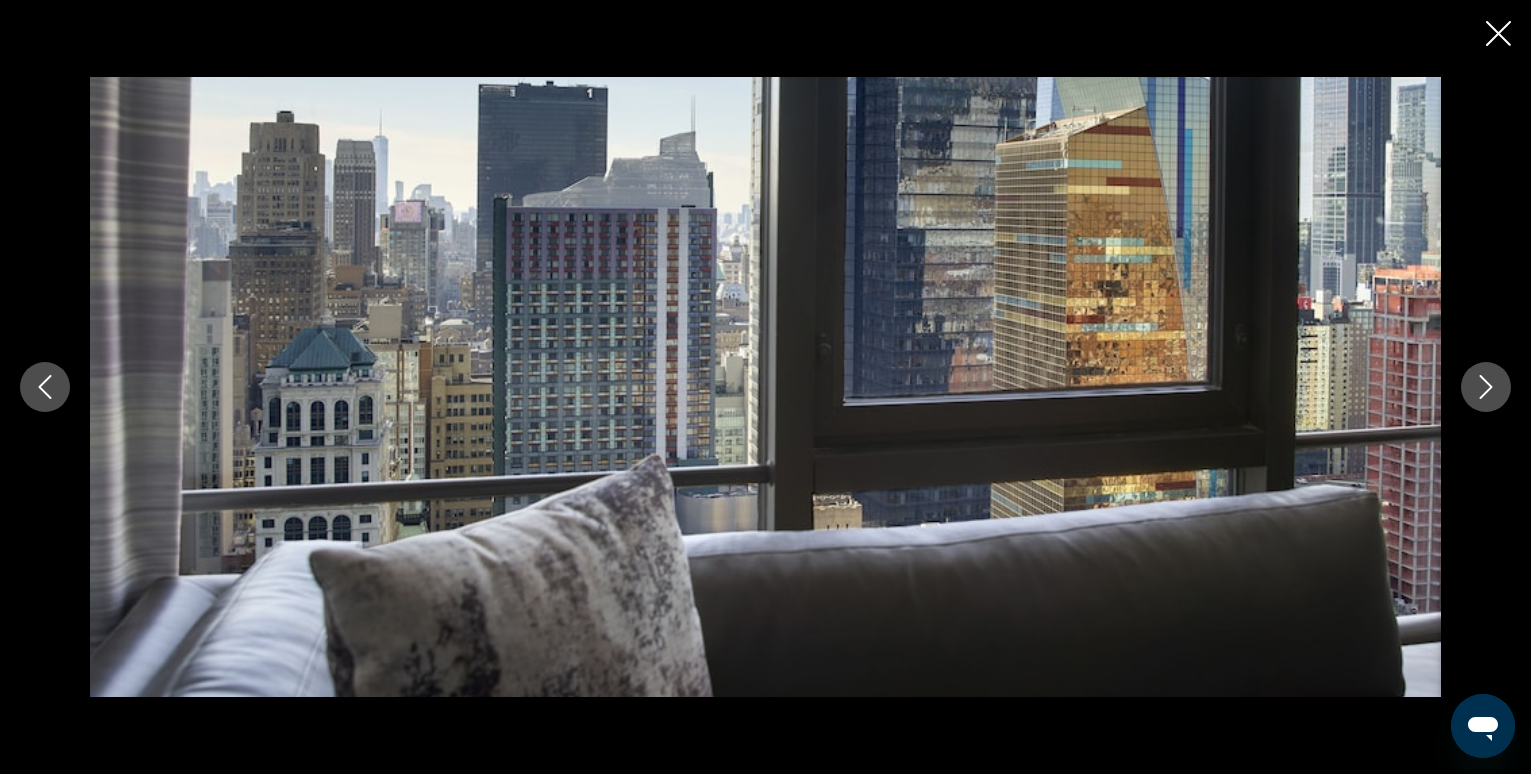 click at bounding box center (1486, 387) 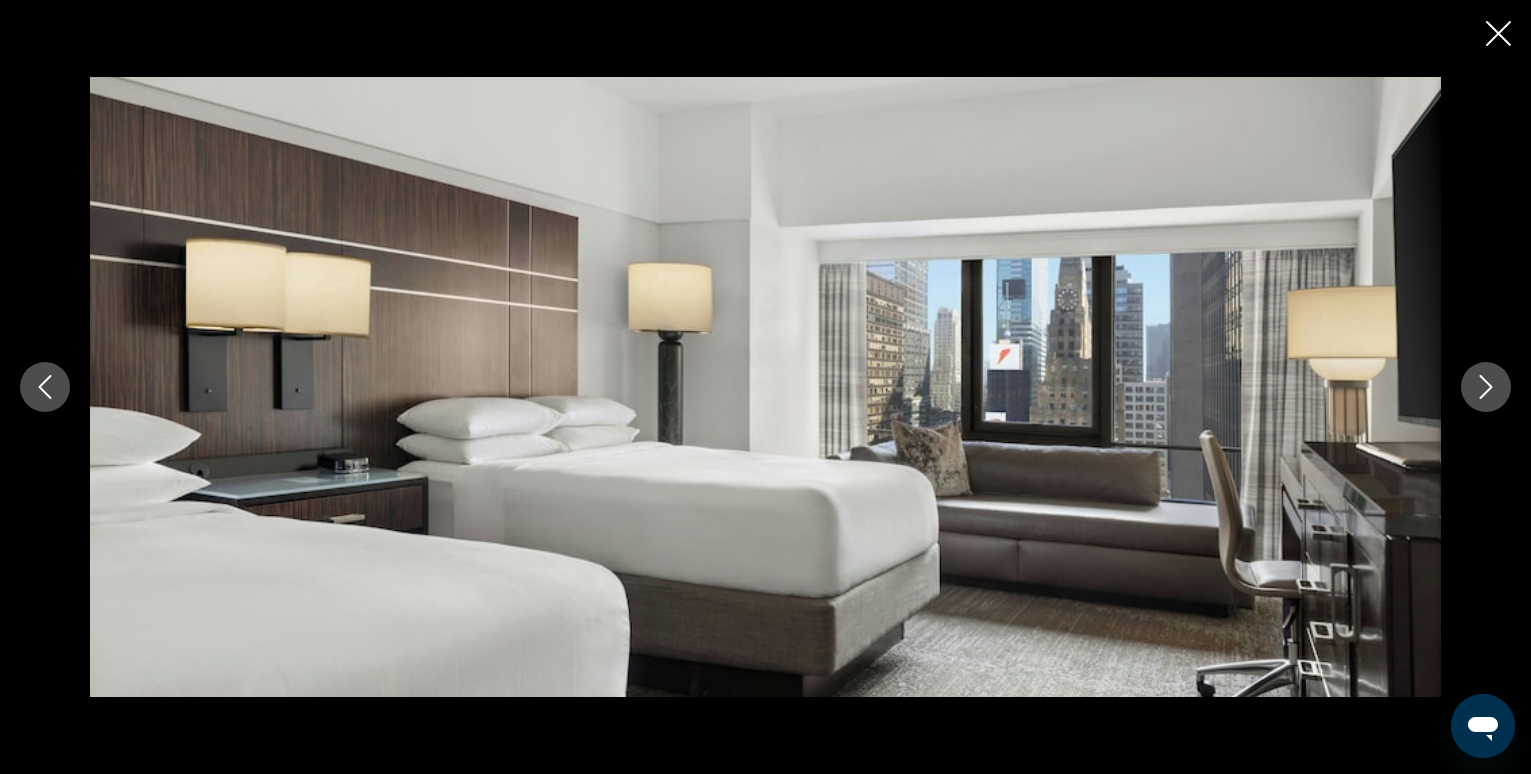 click at bounding box center (1486, 387) 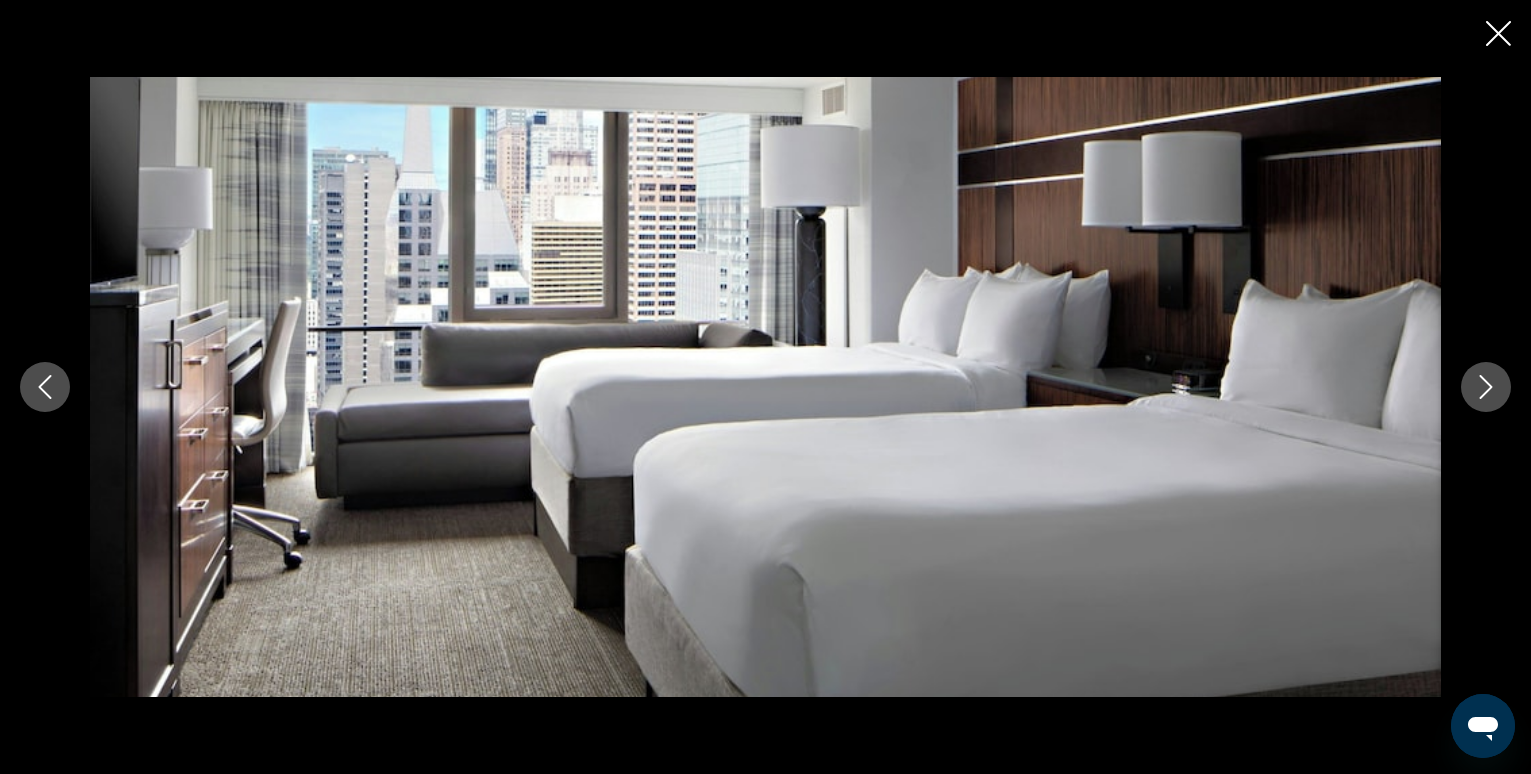 click 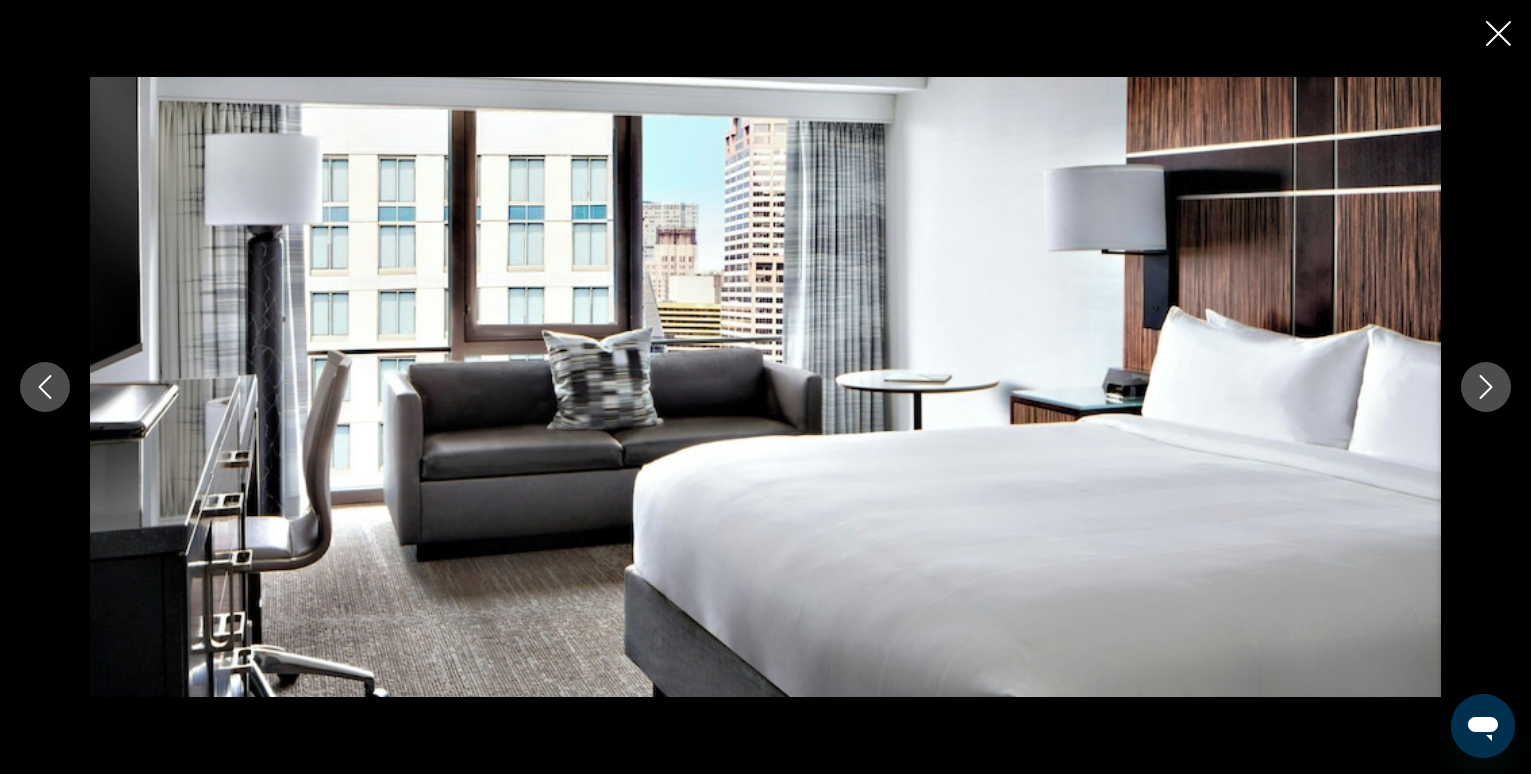 click 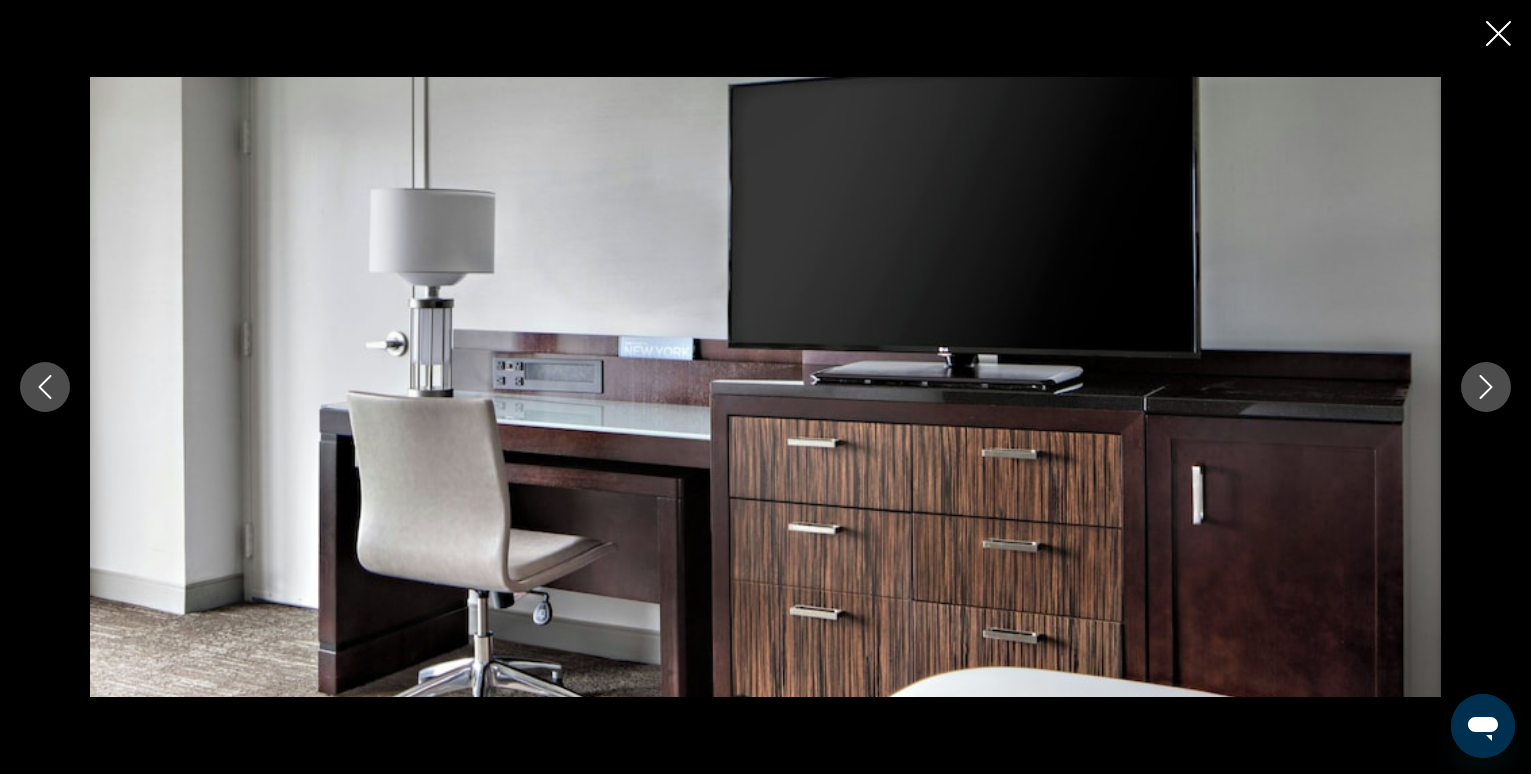 click 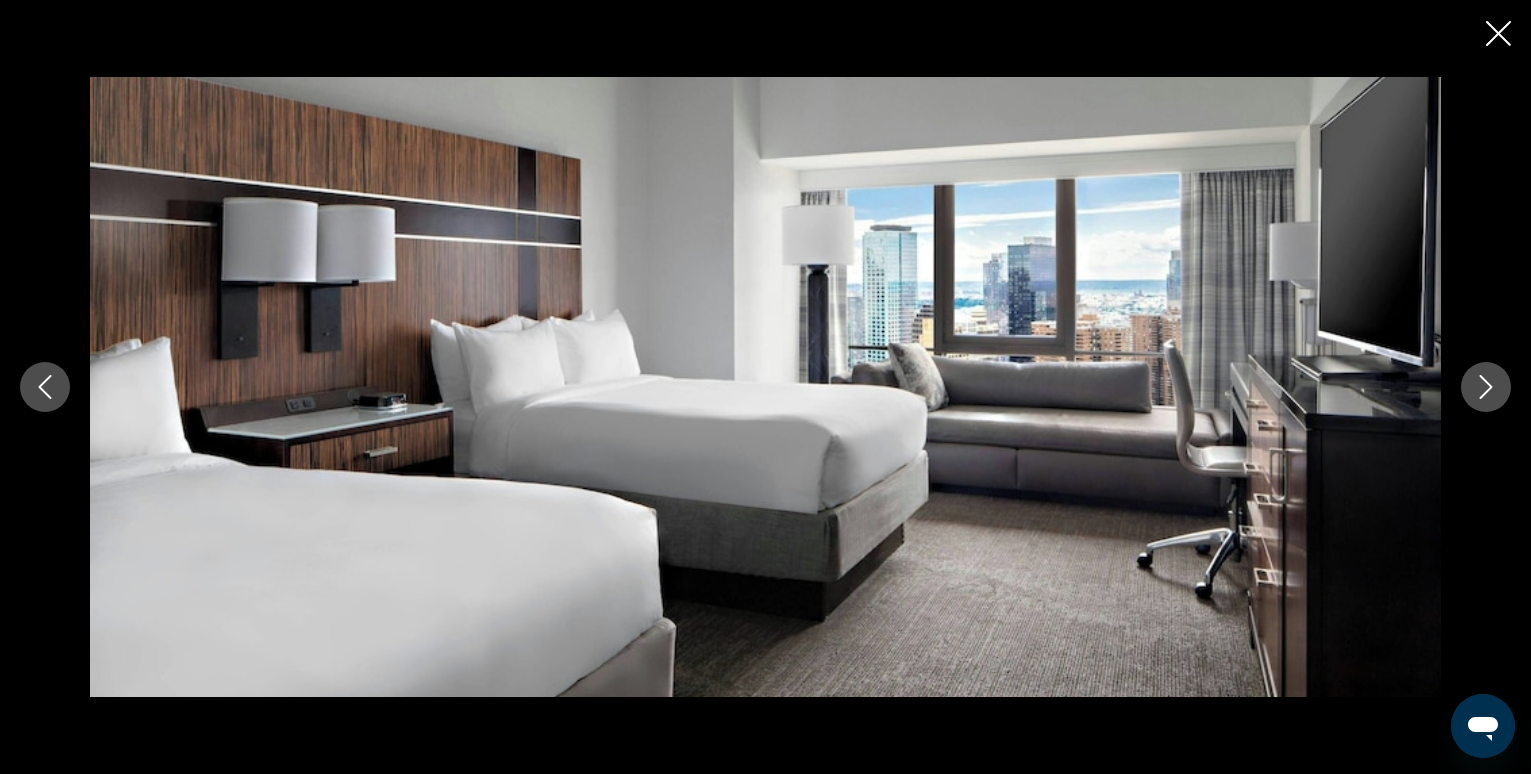 click 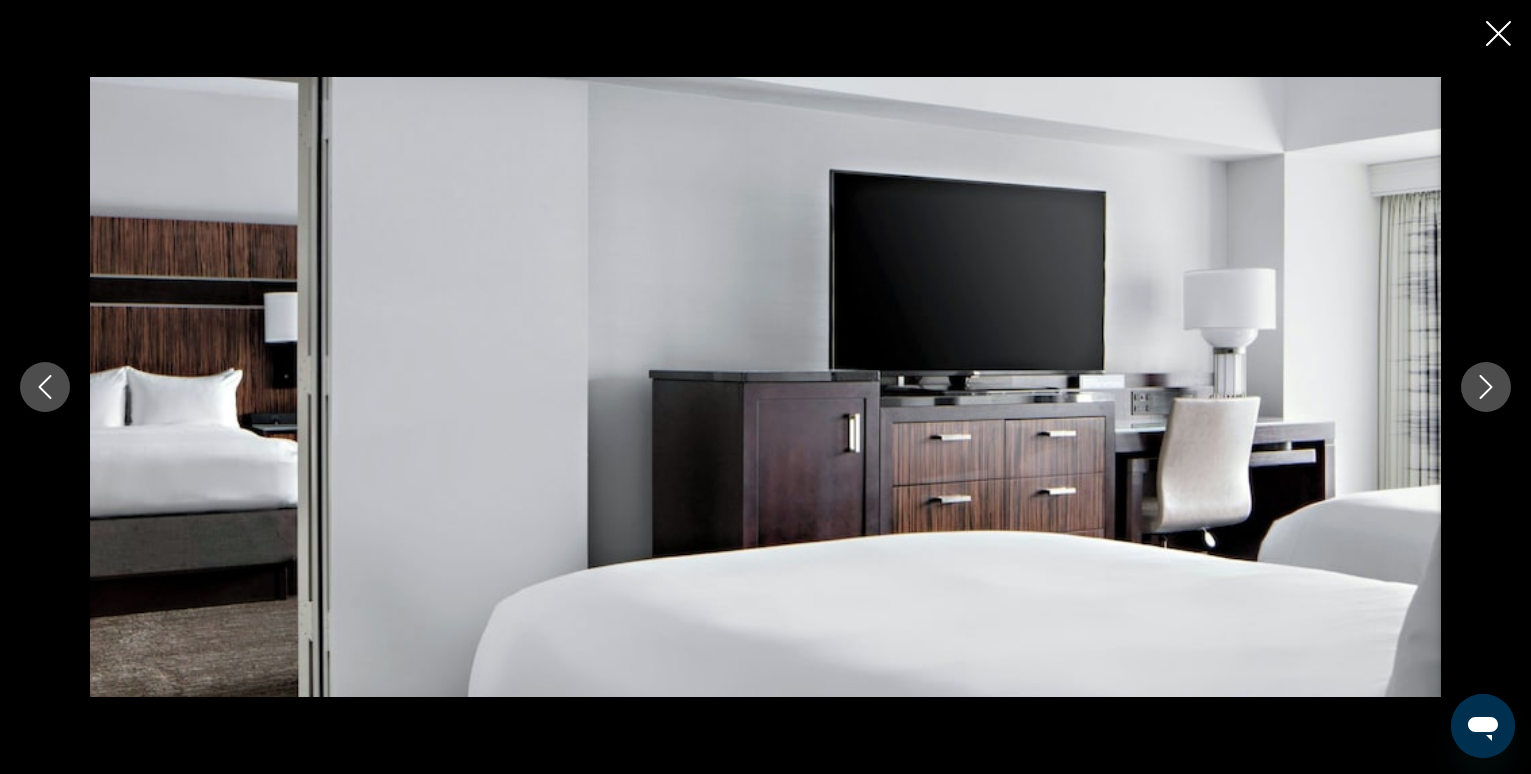 click 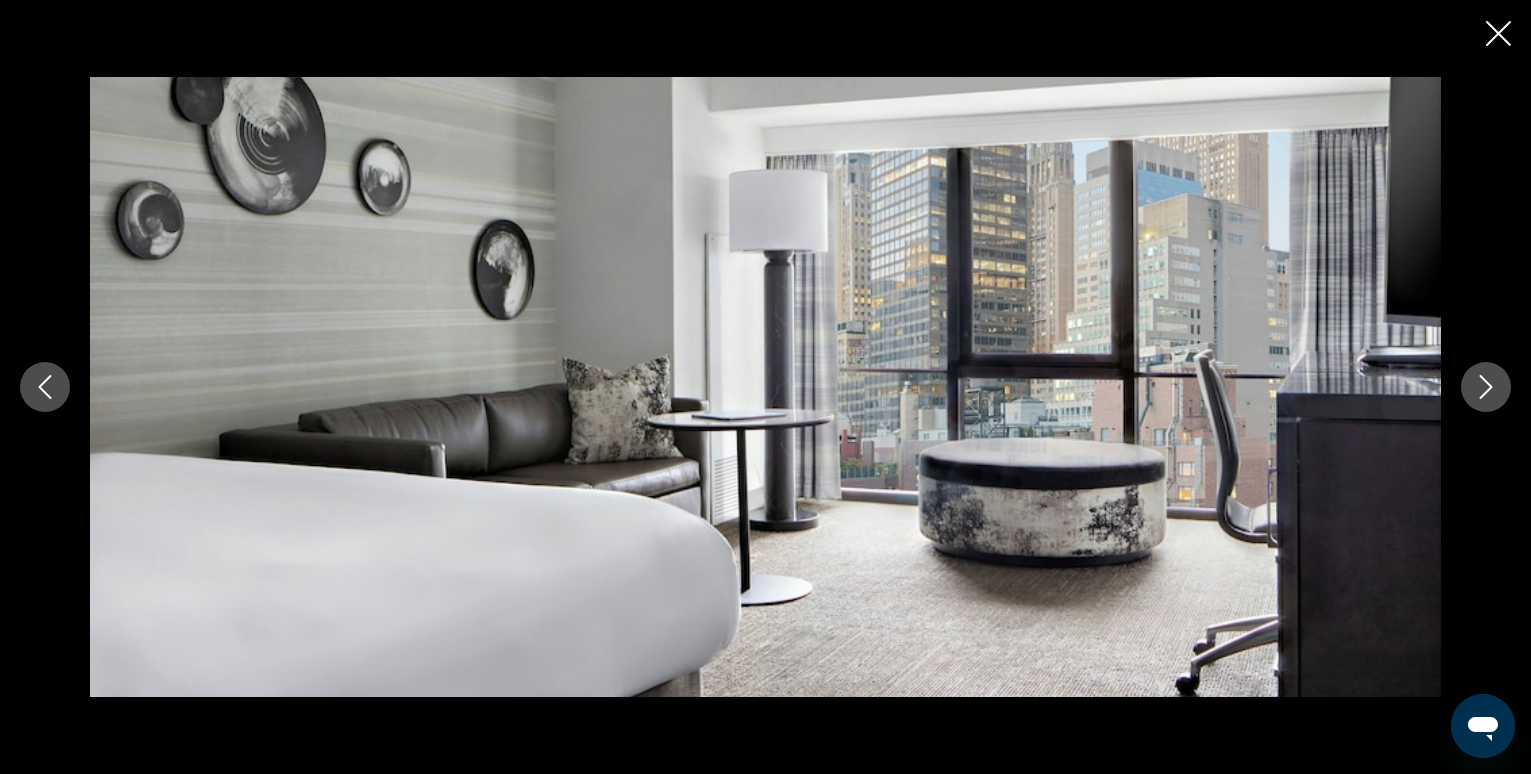 click 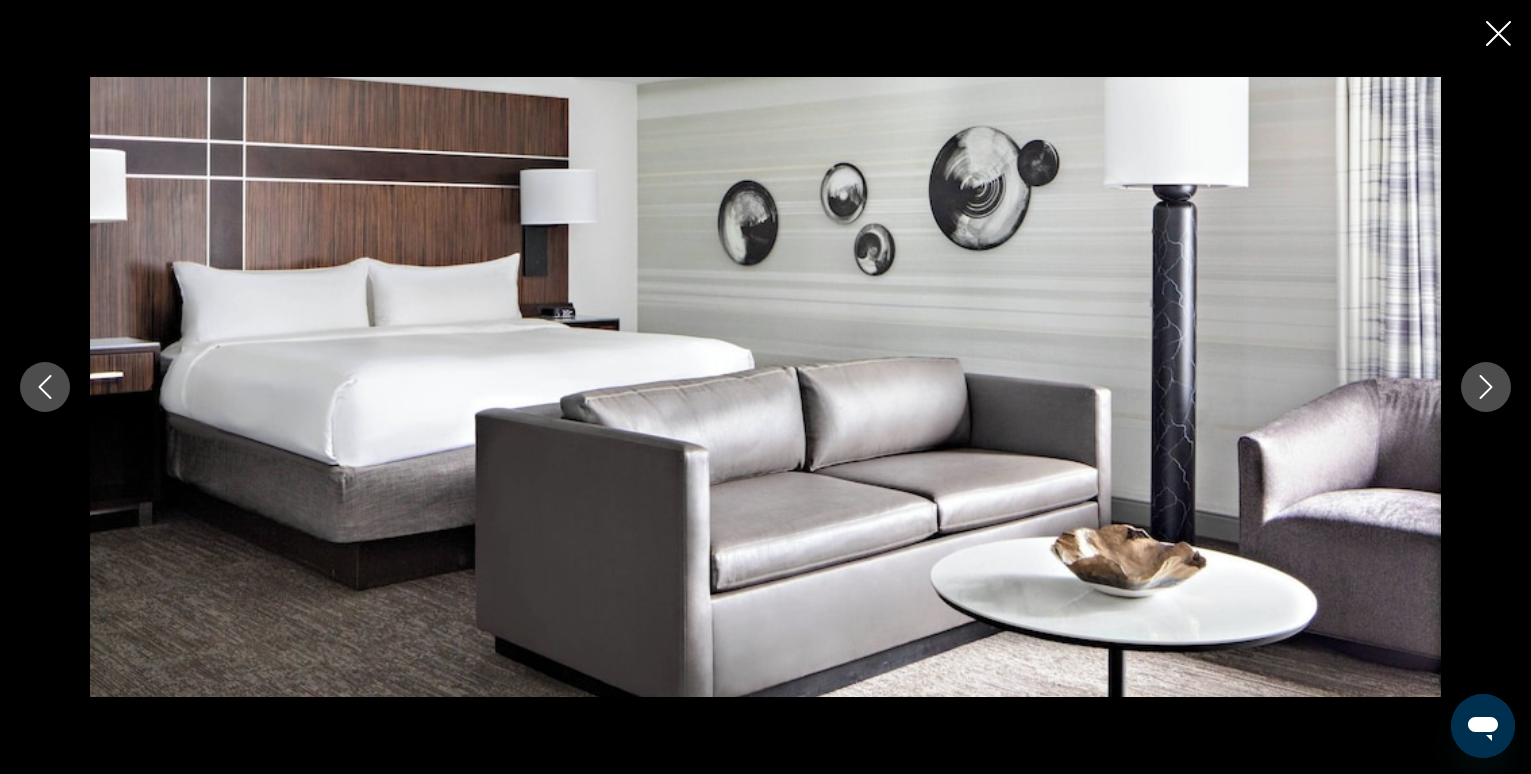 click 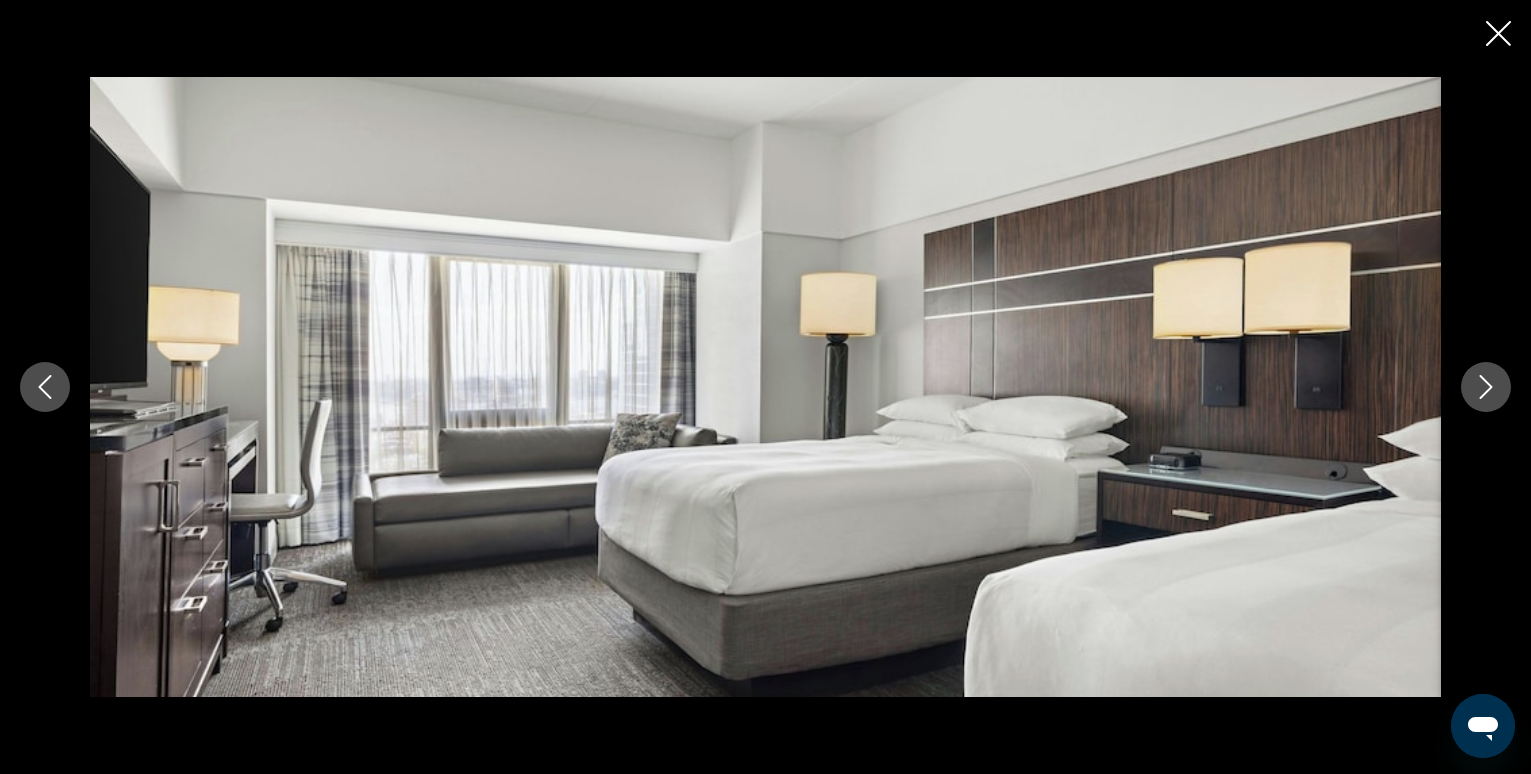 click 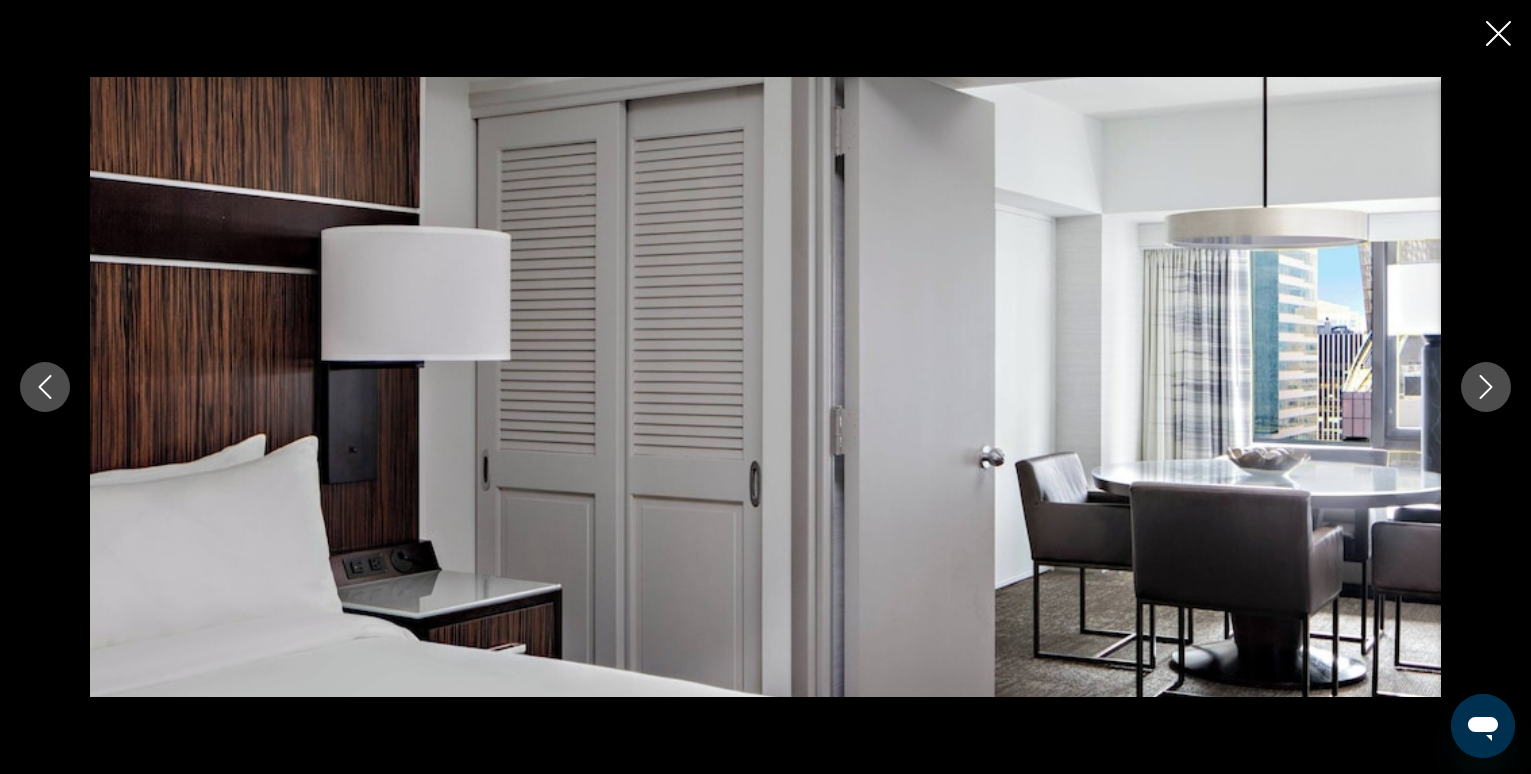 click 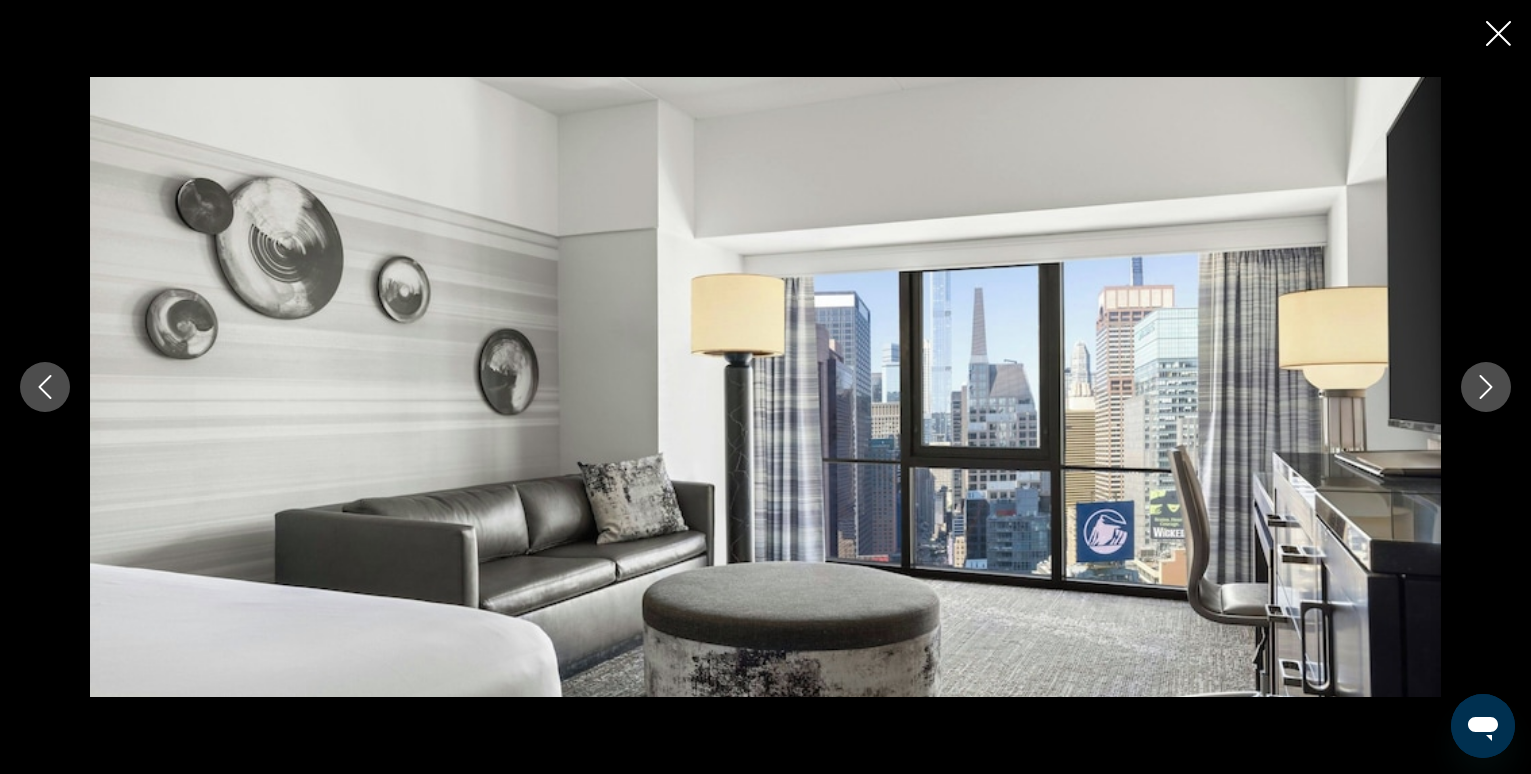 click 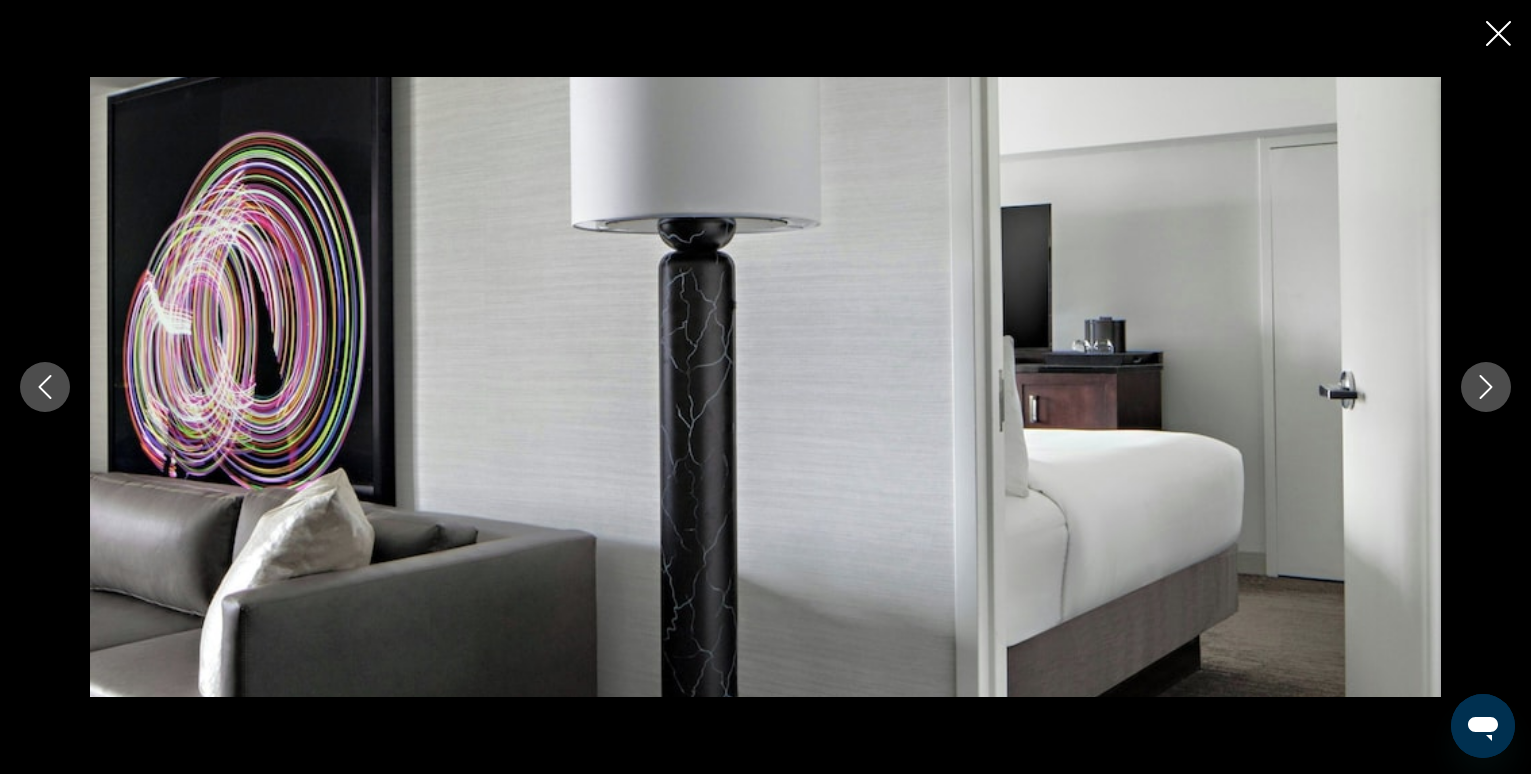 click 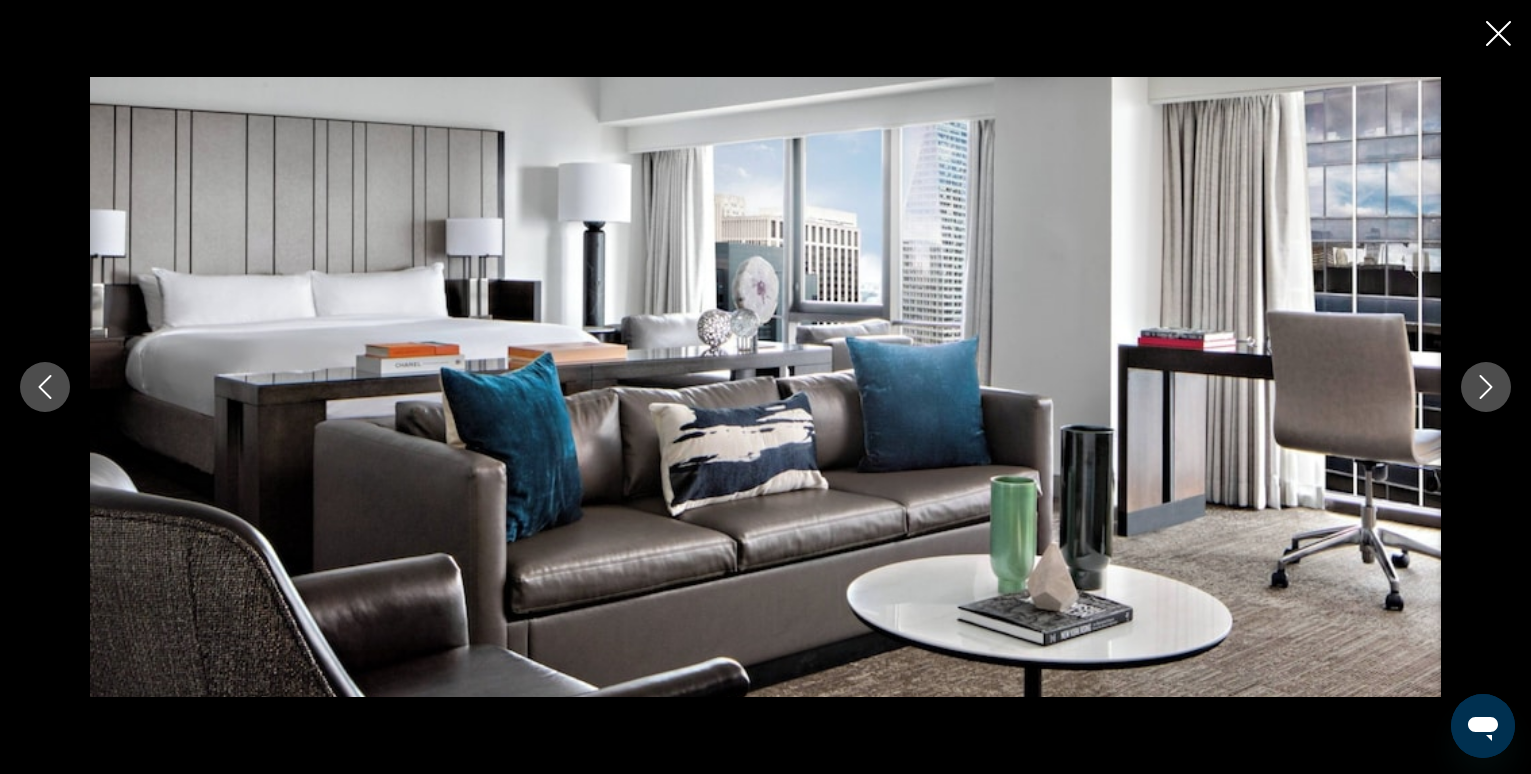 click 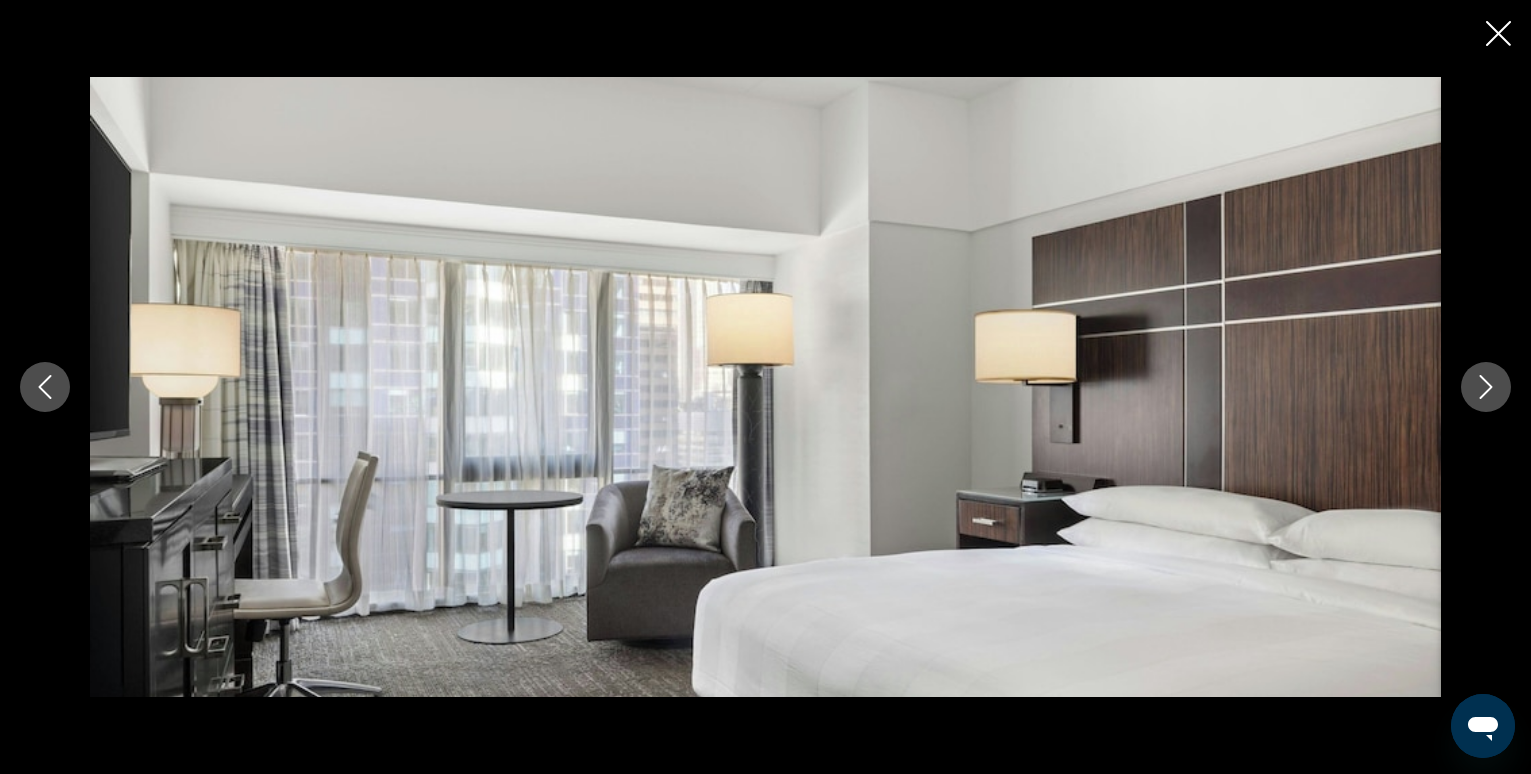 click 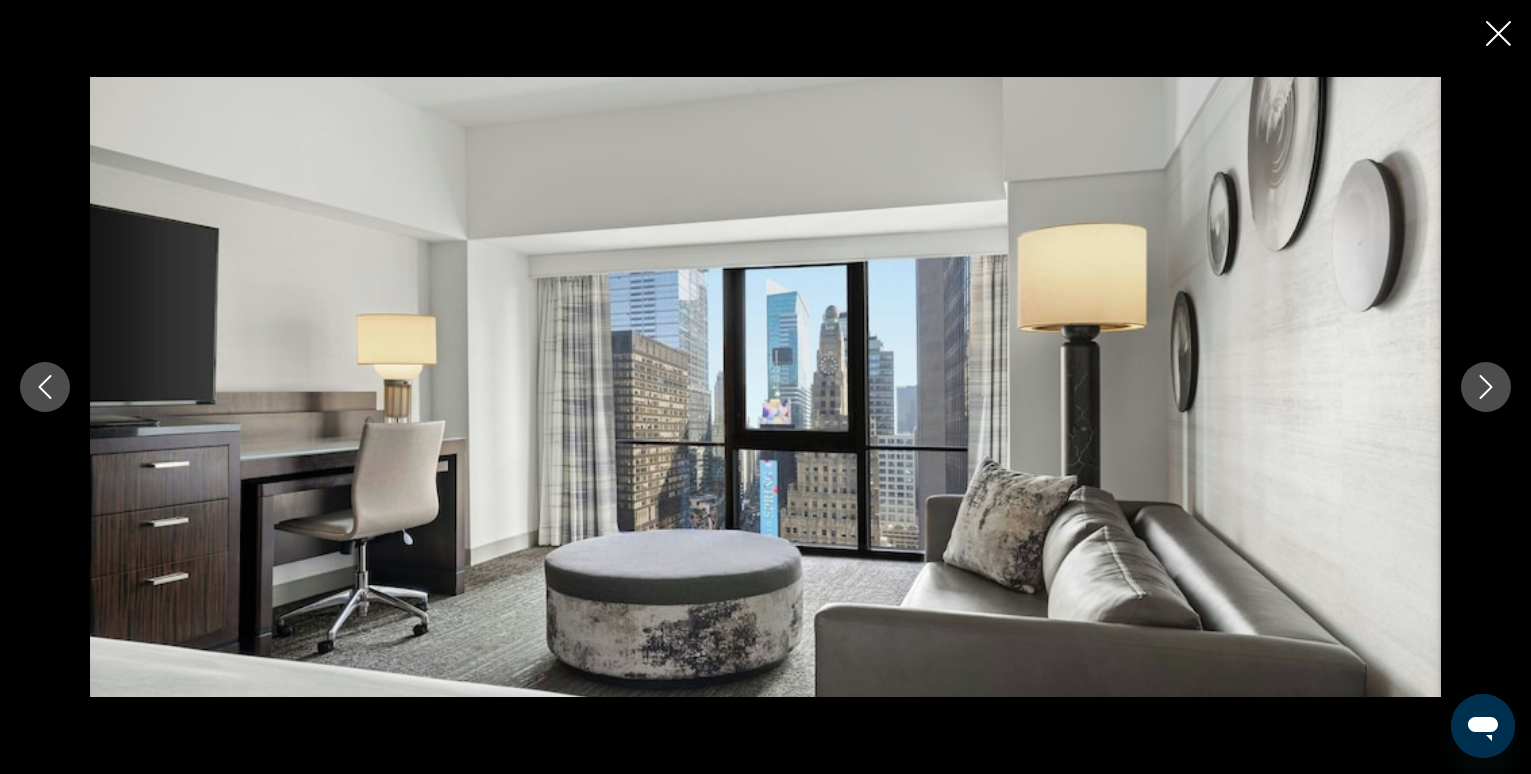 click 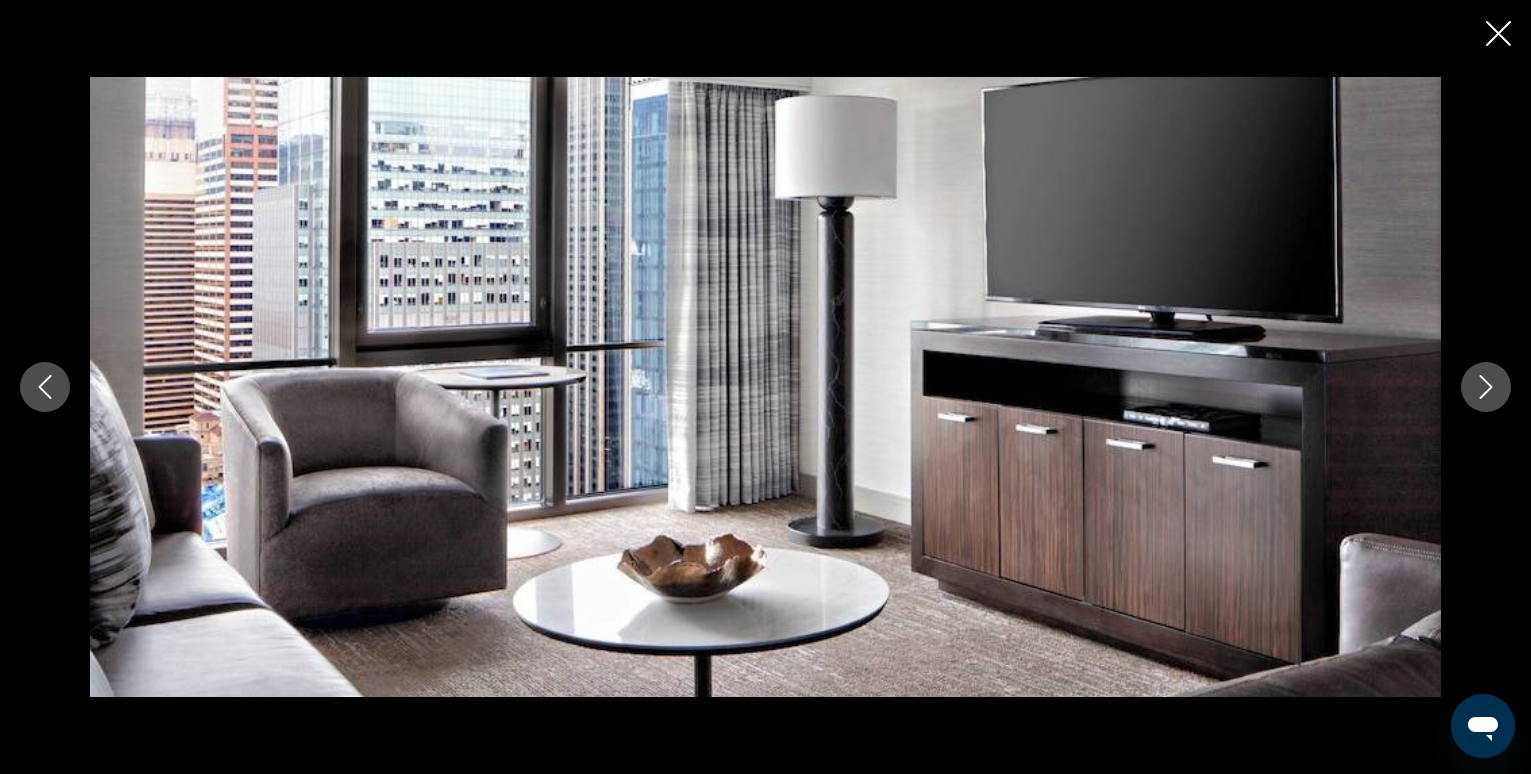 click 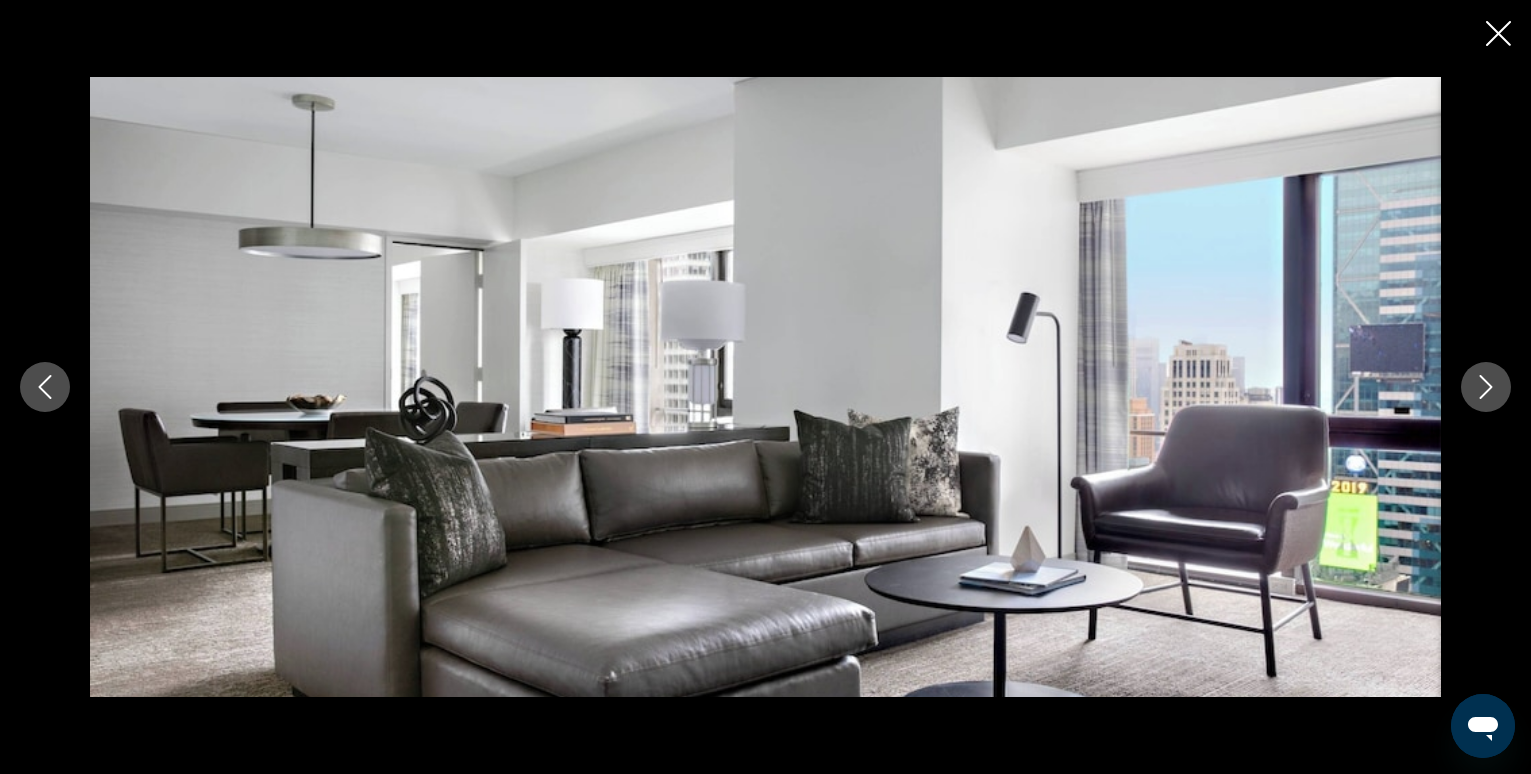 click 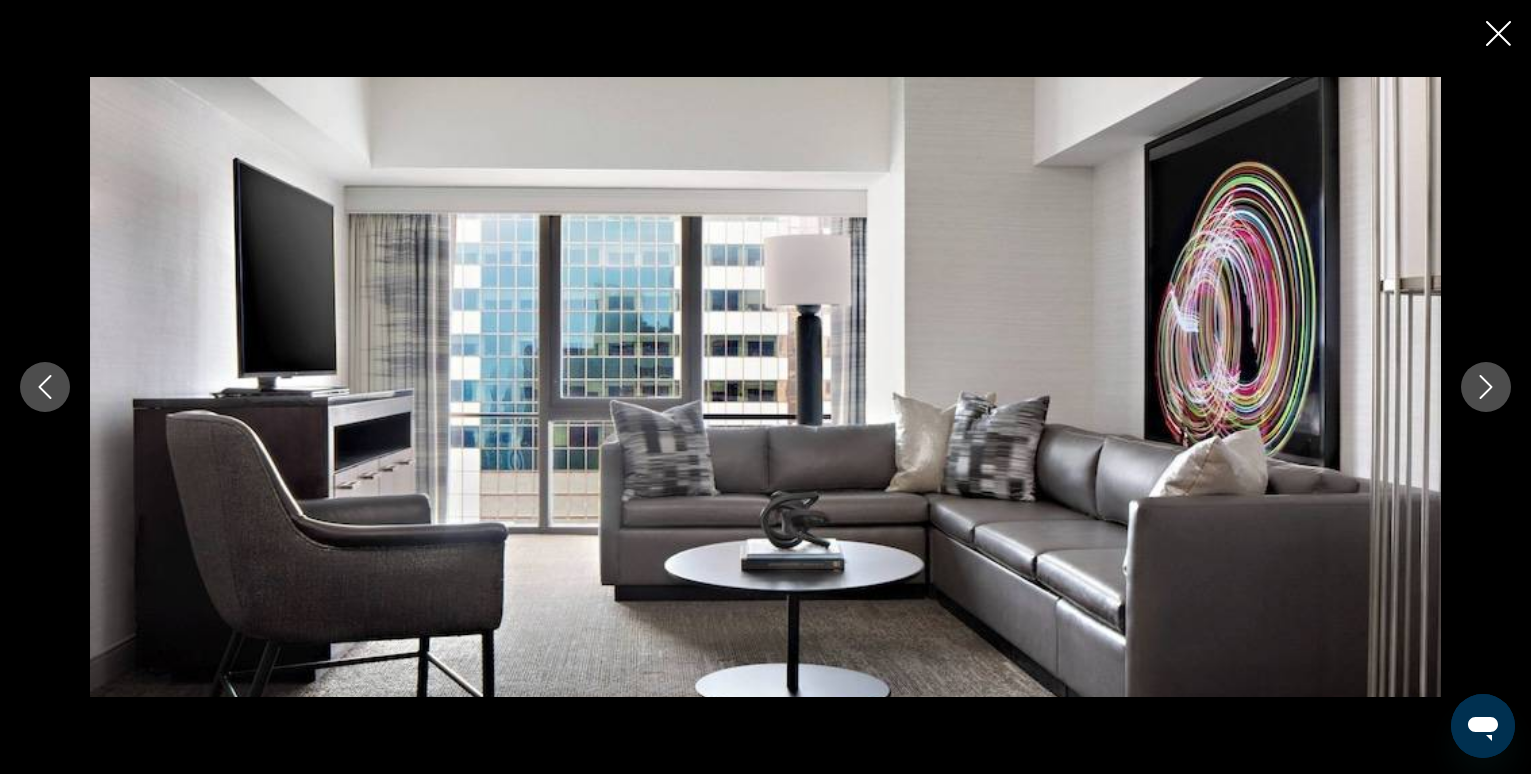 click 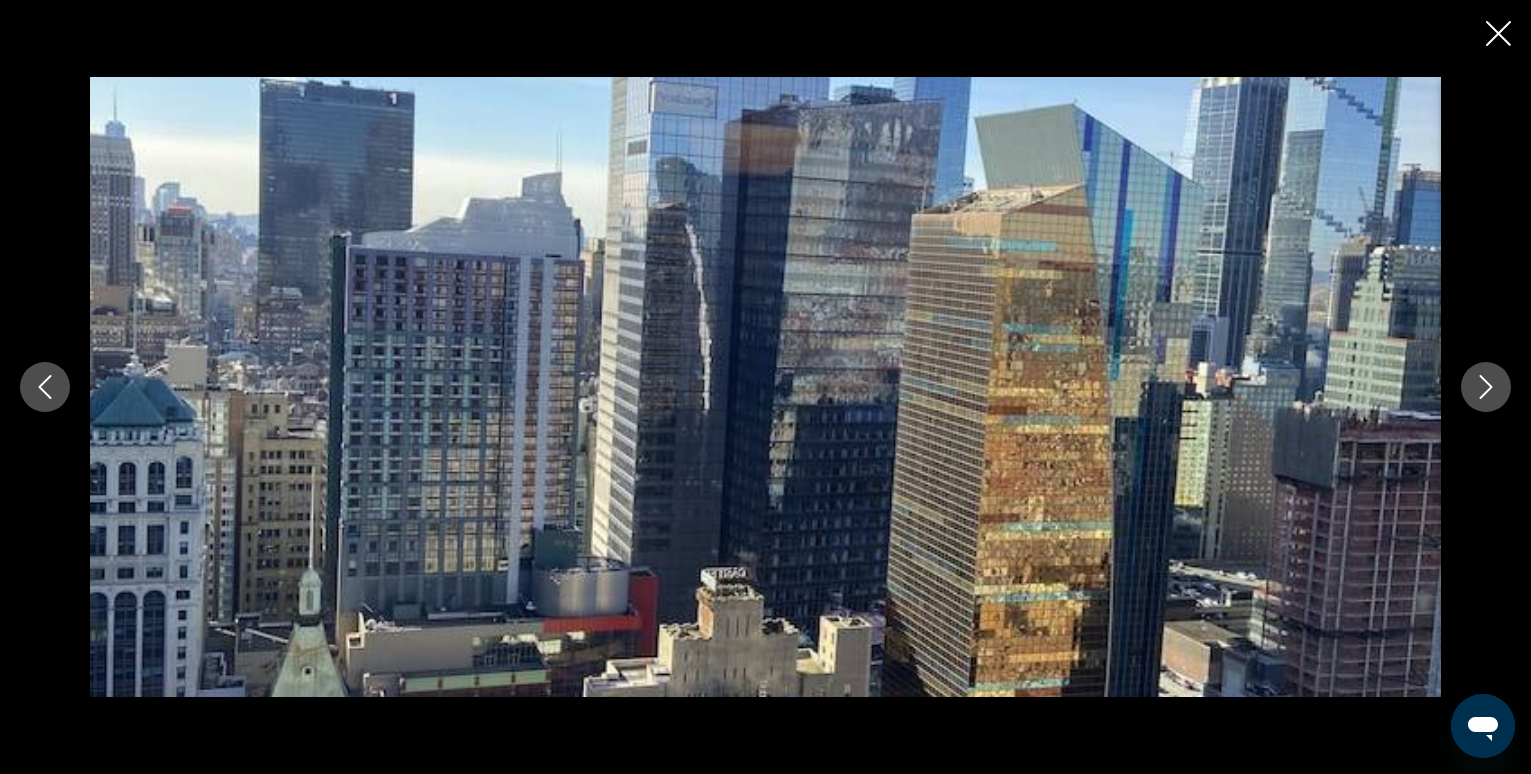 click 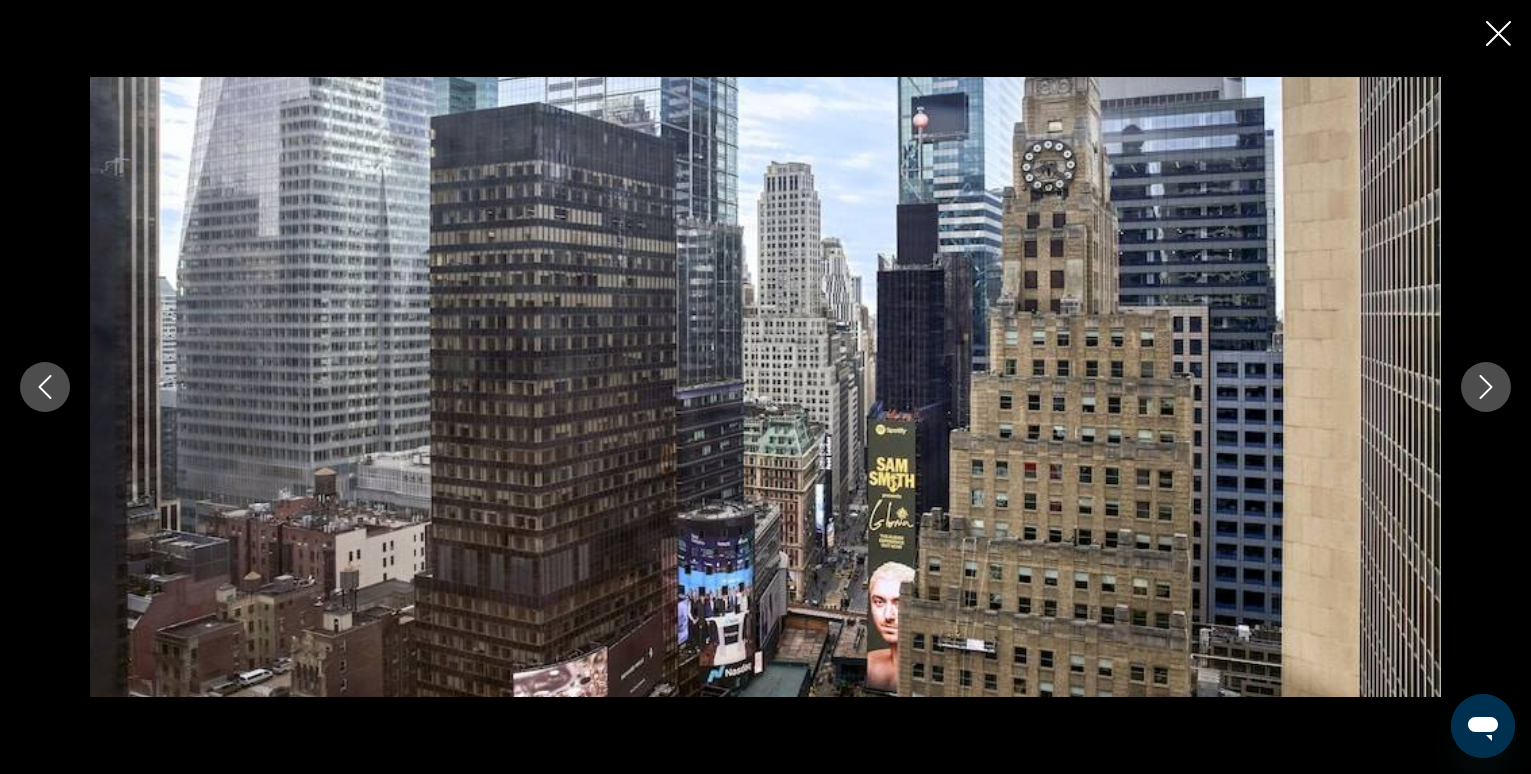 click 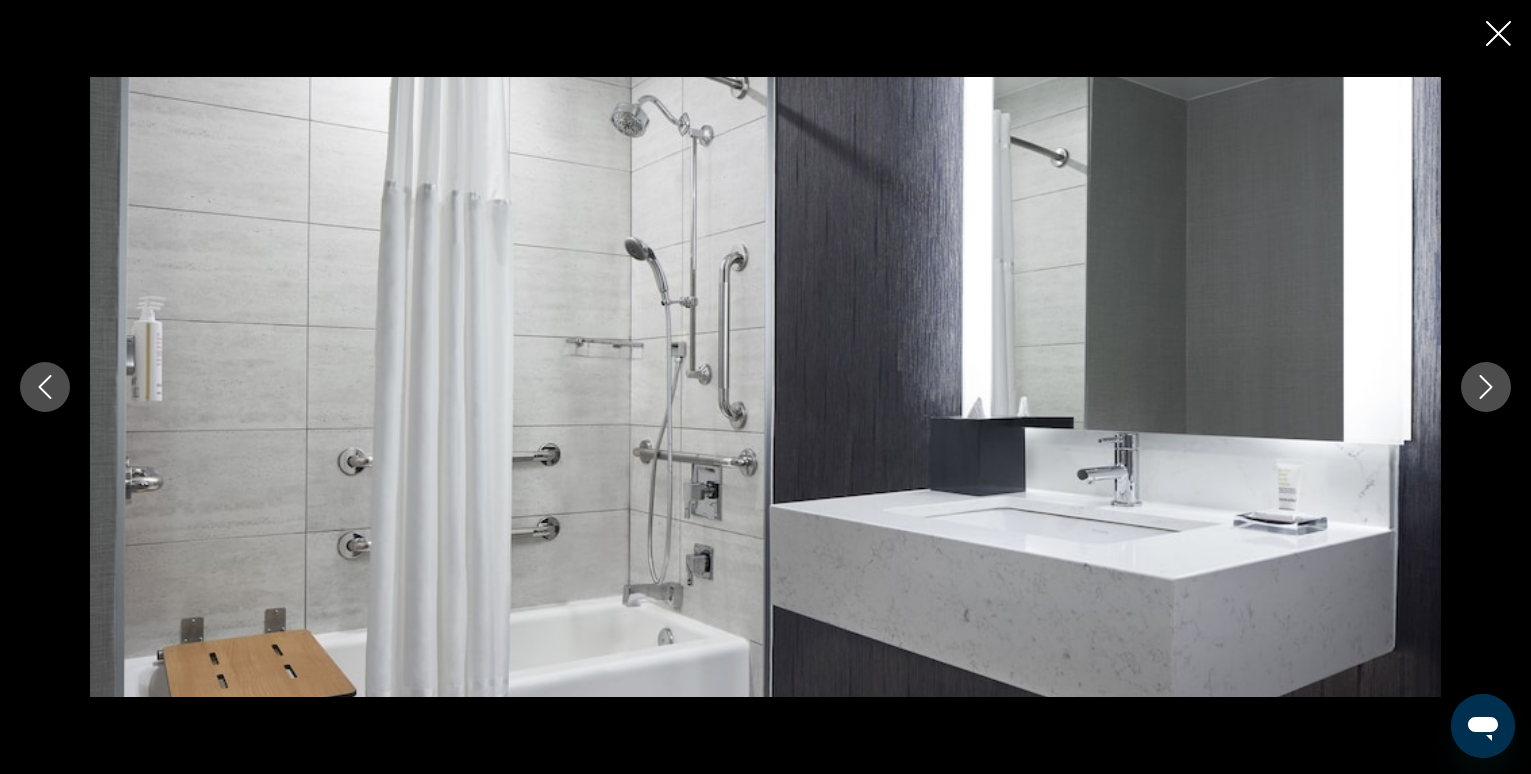 click 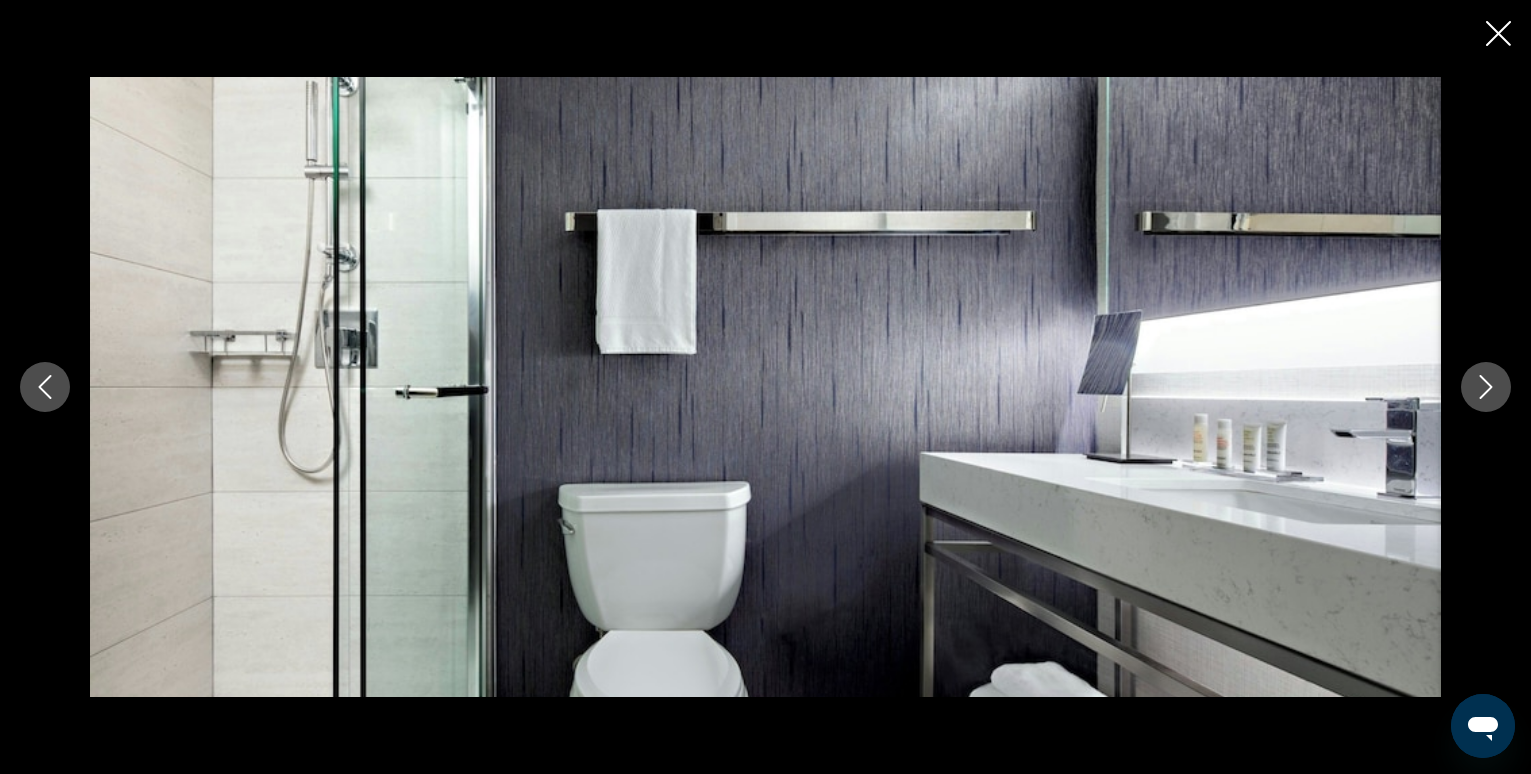 click 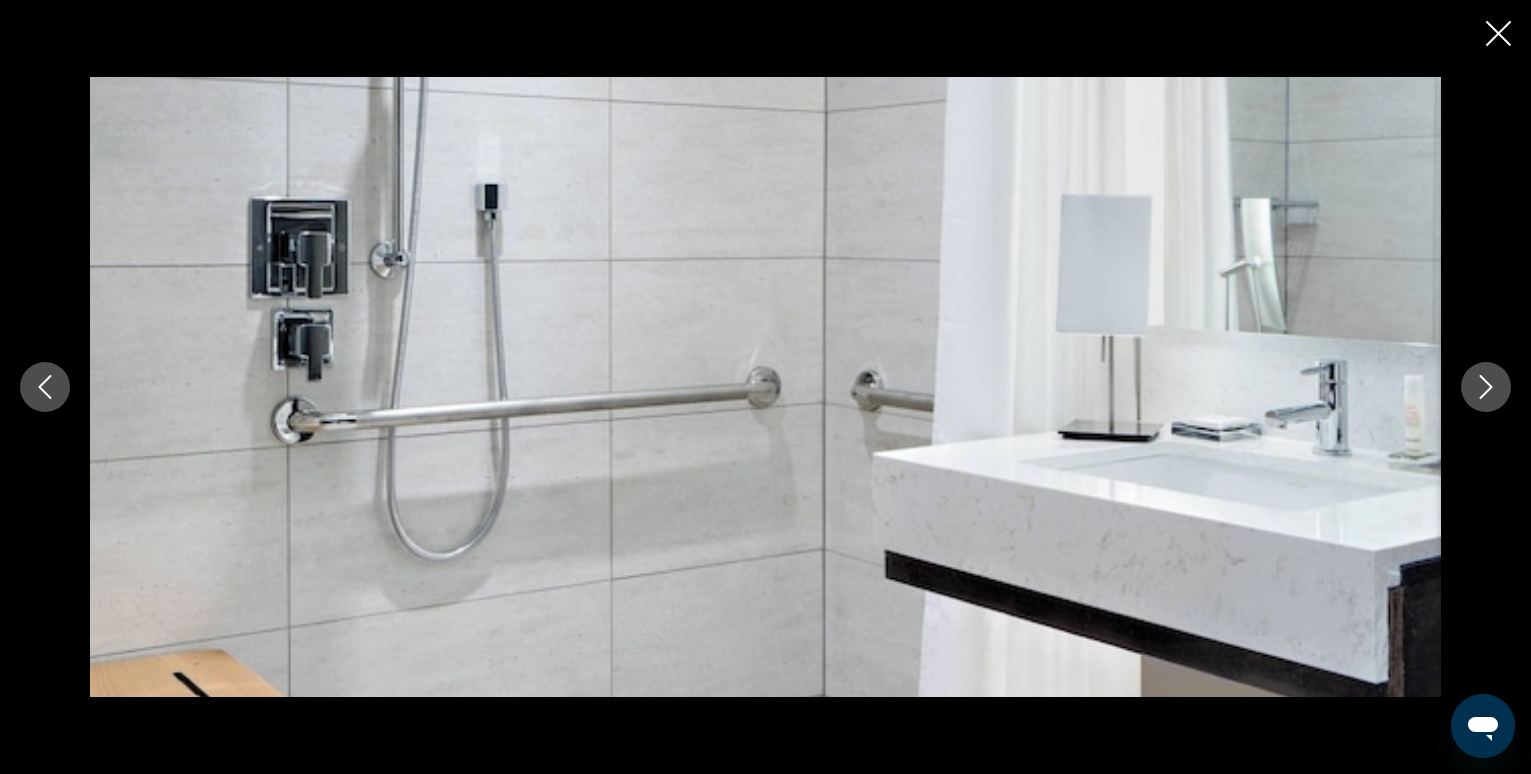click 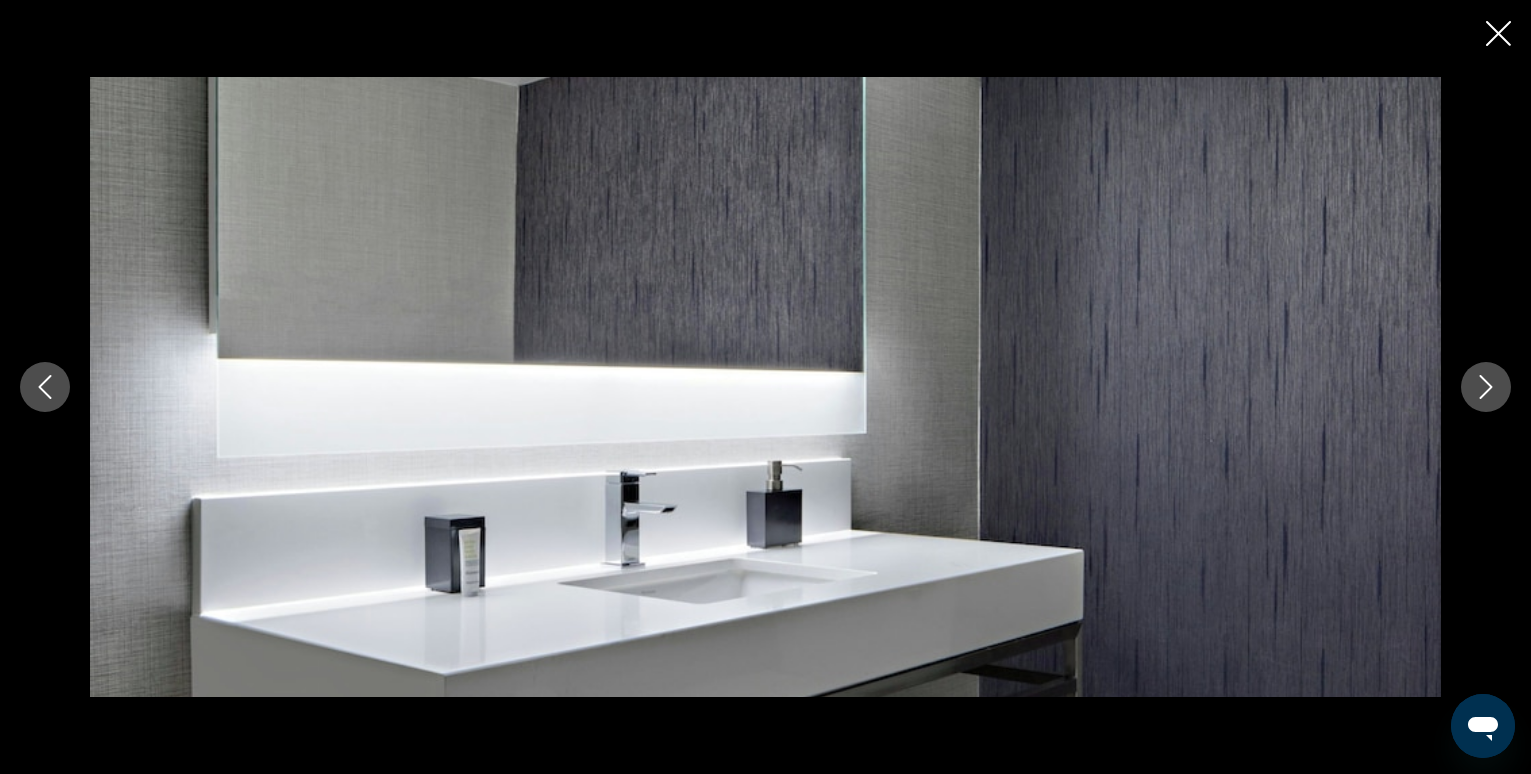 click 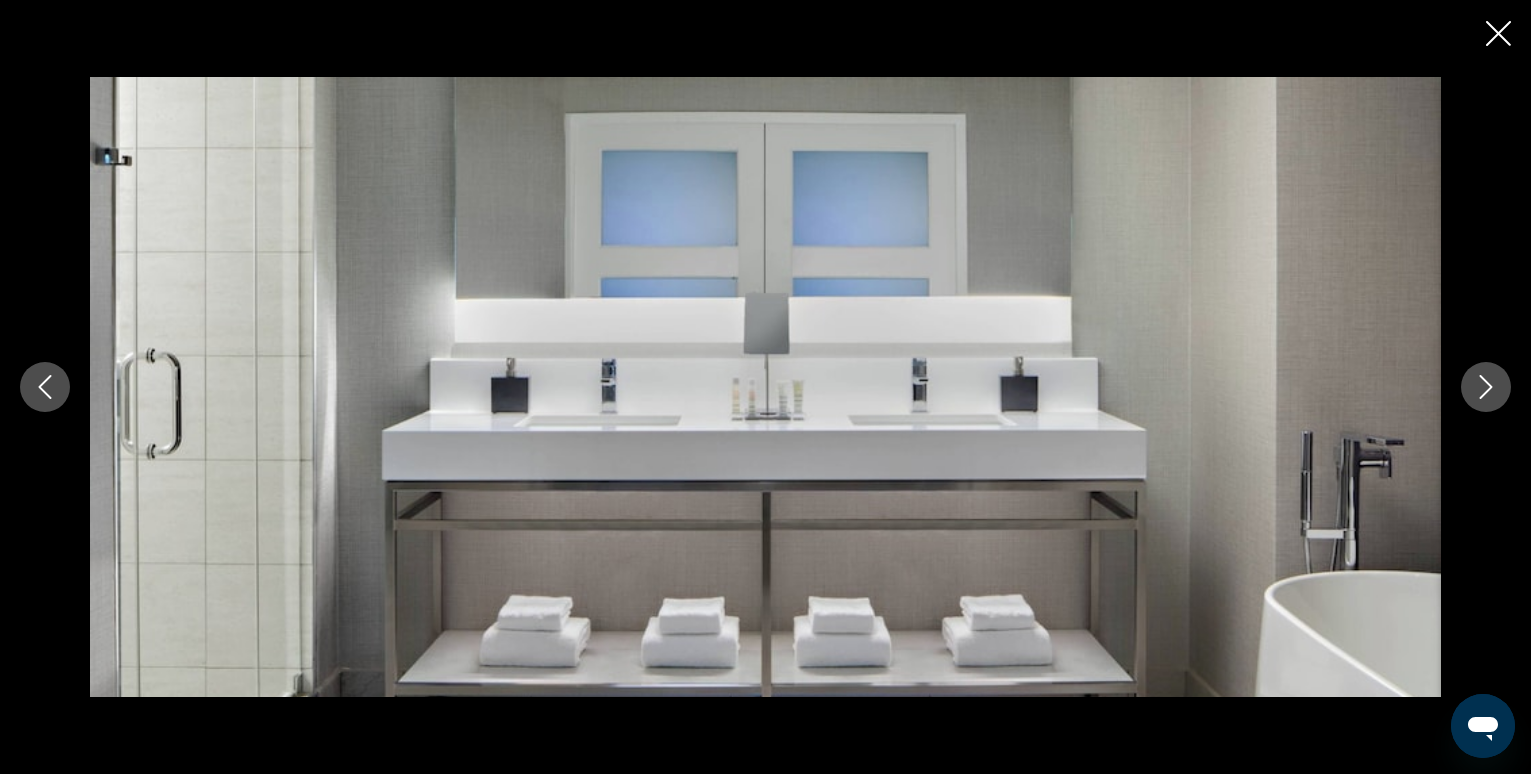 click 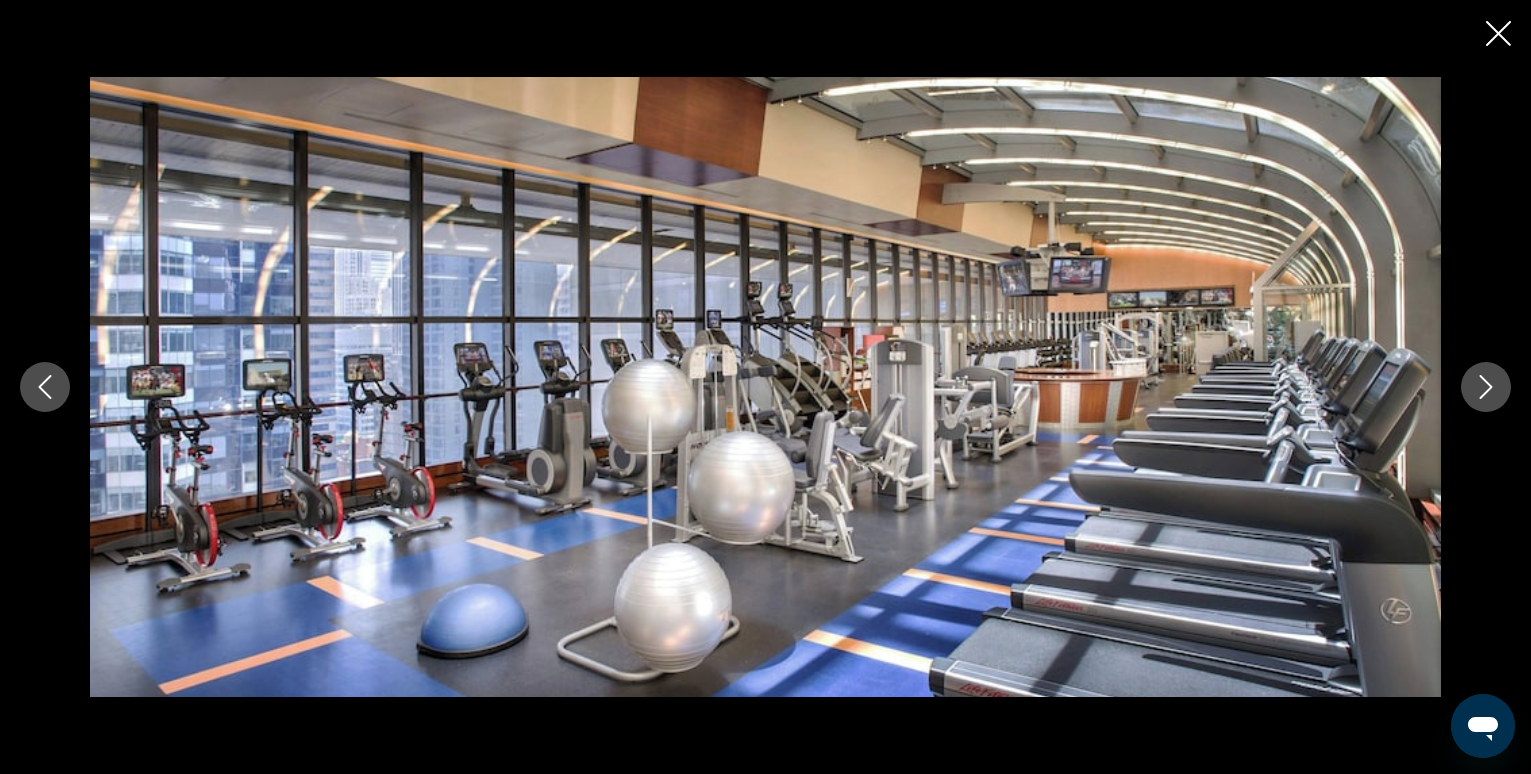click 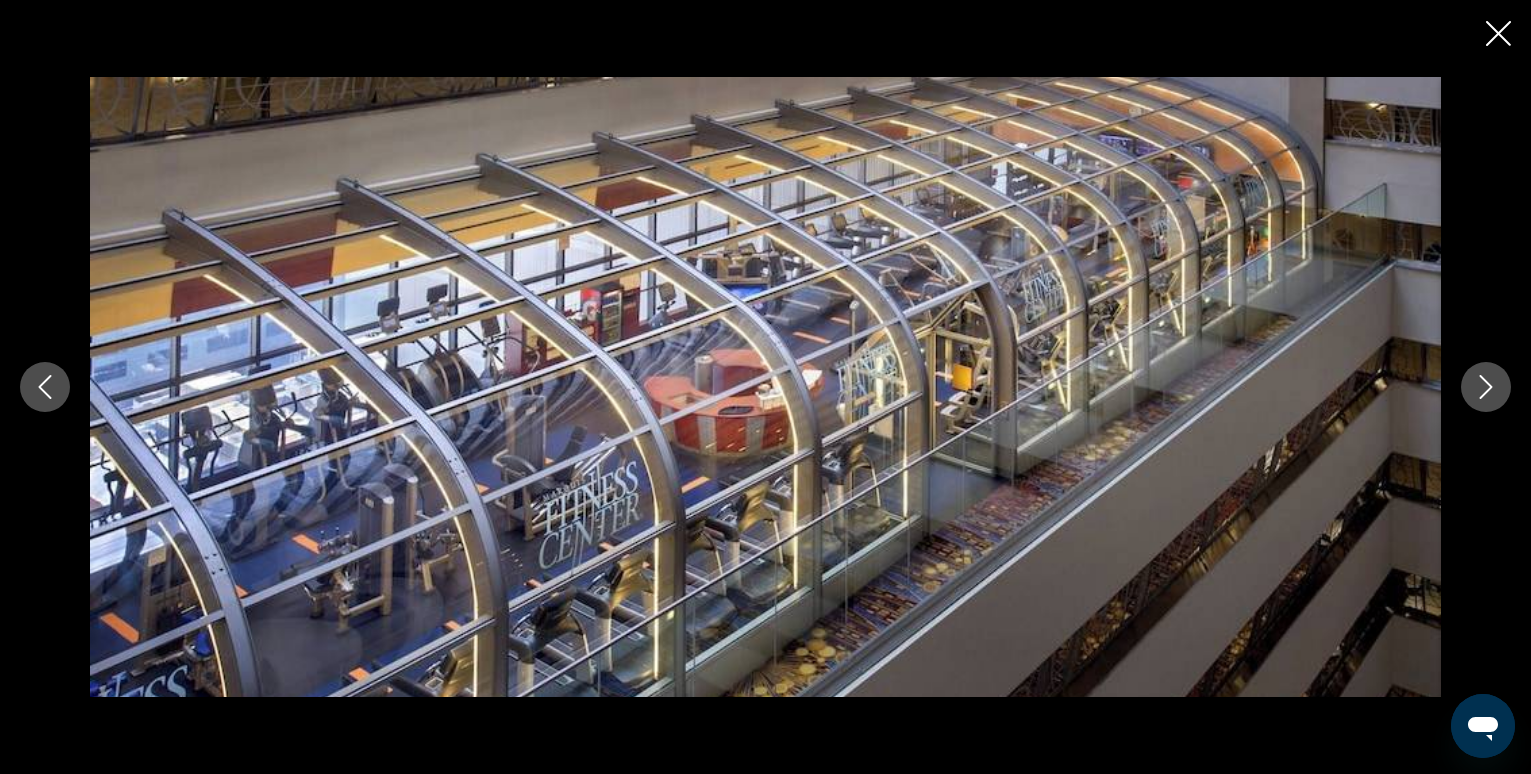 click 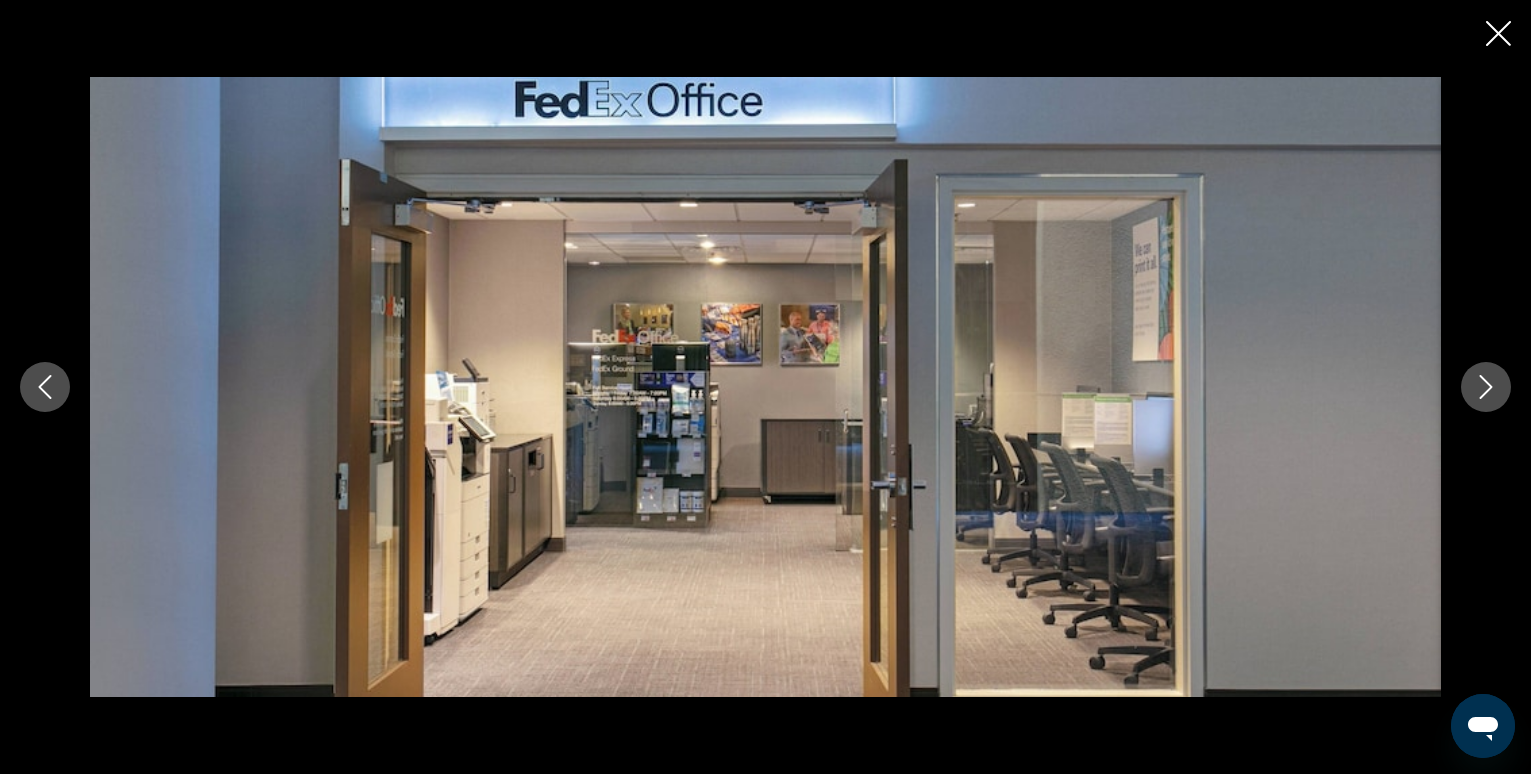 click 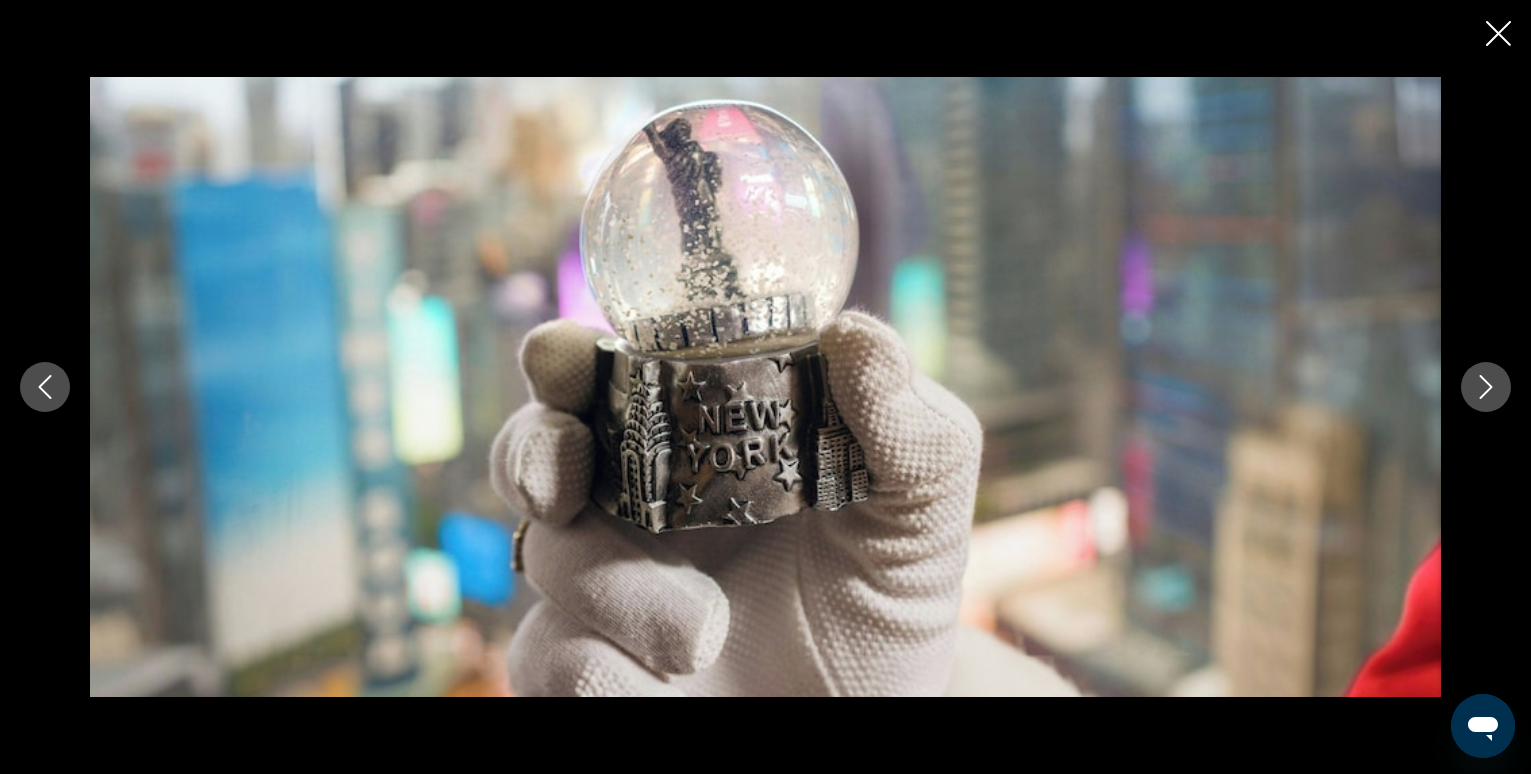 click 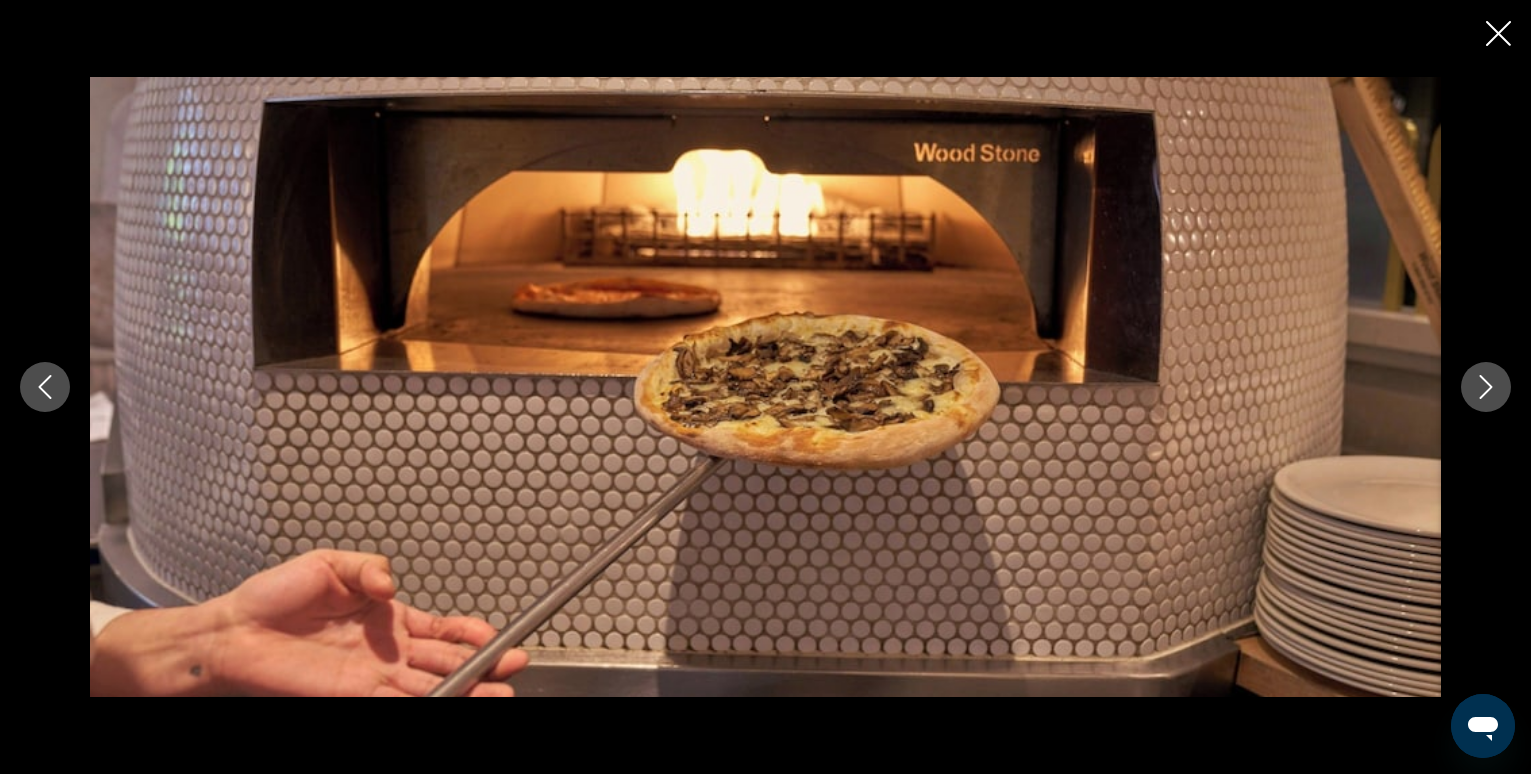 click 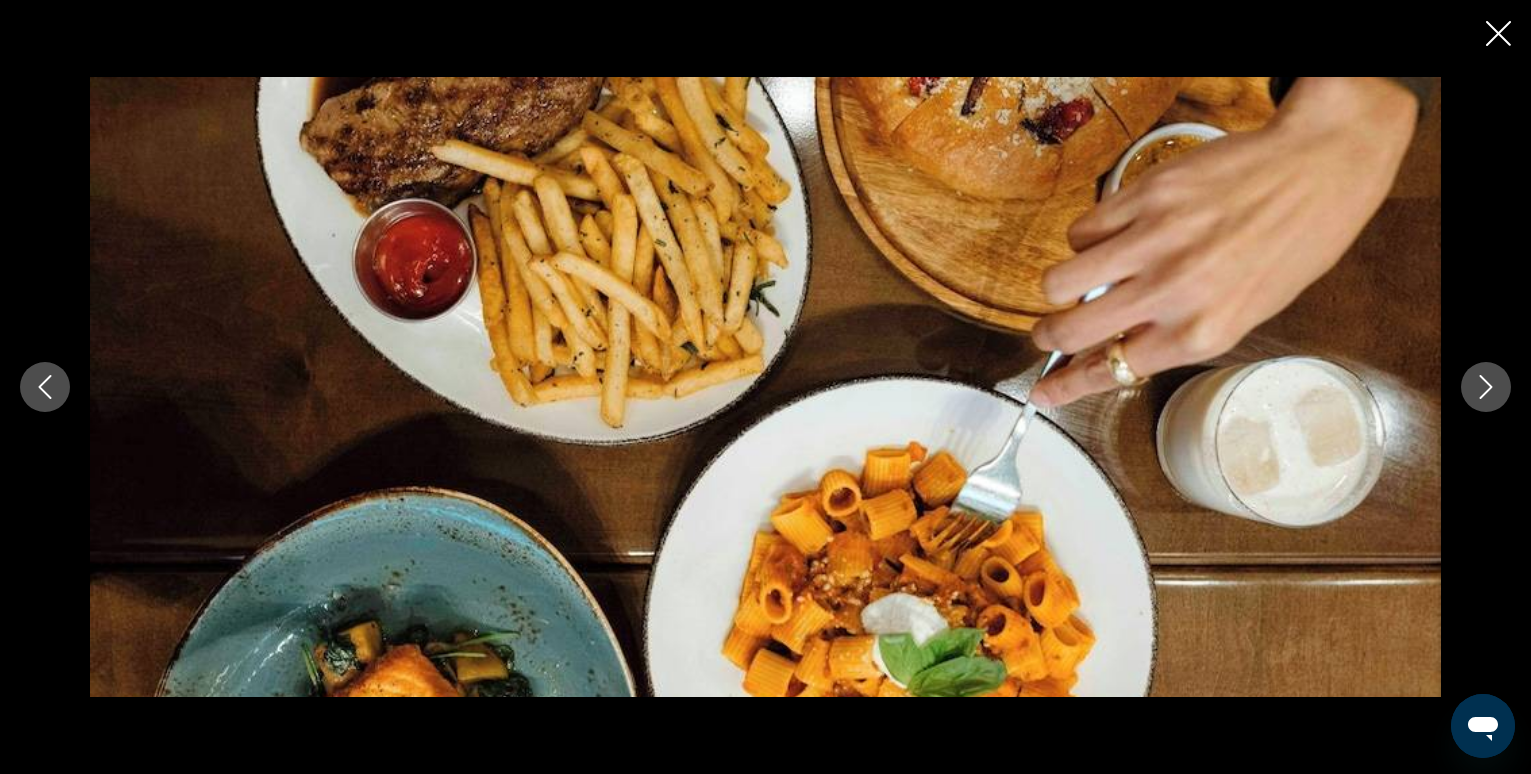 click 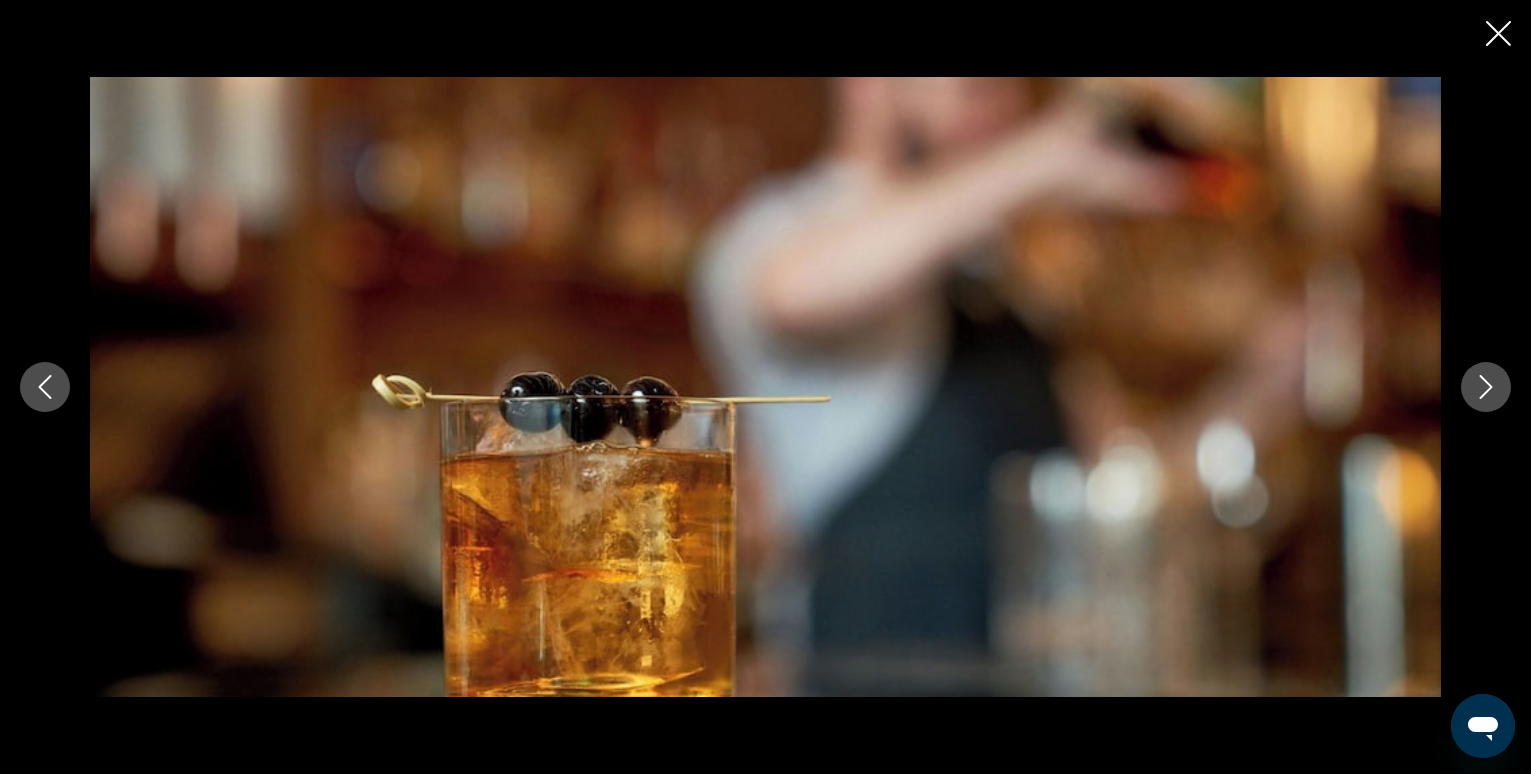 click 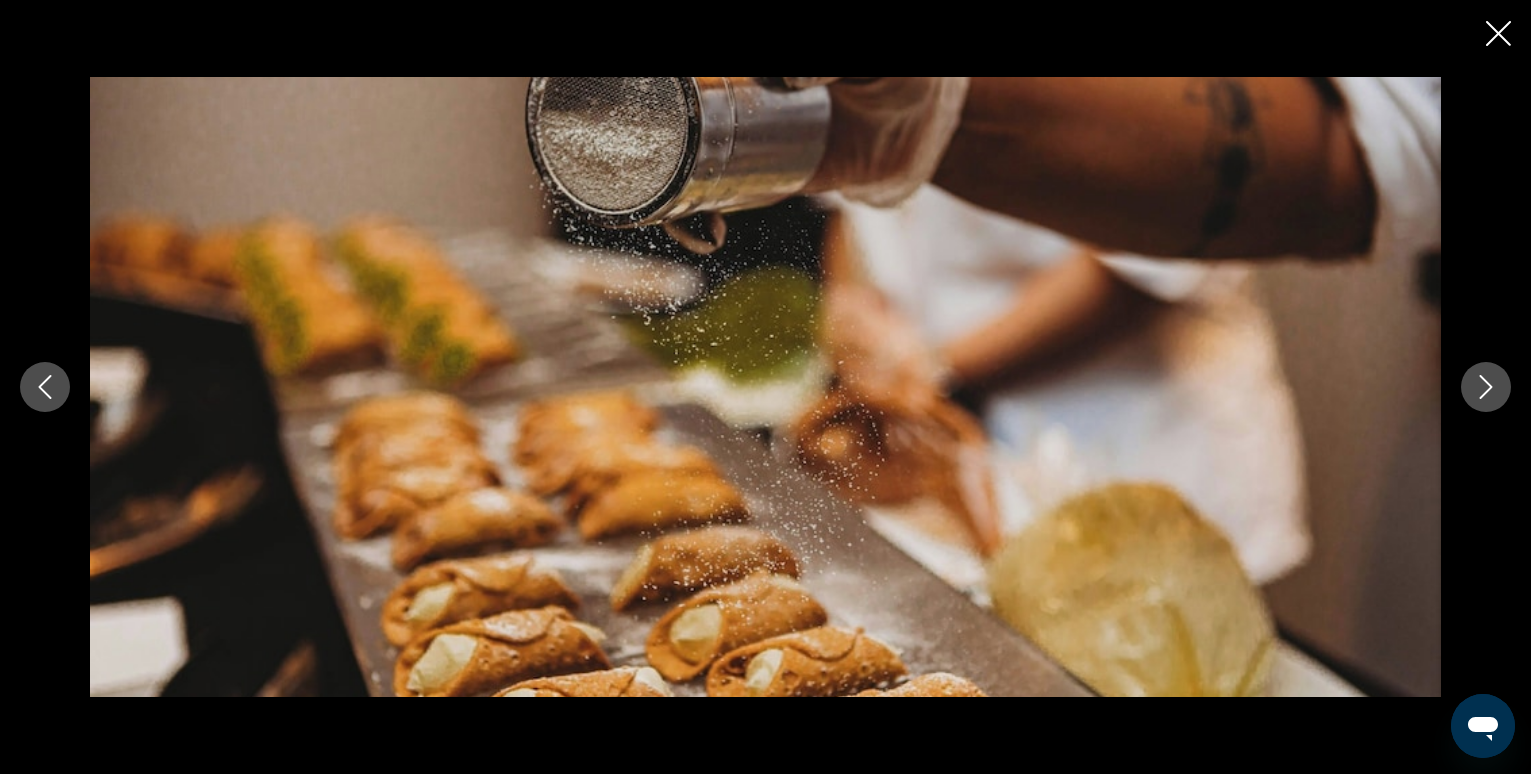 click 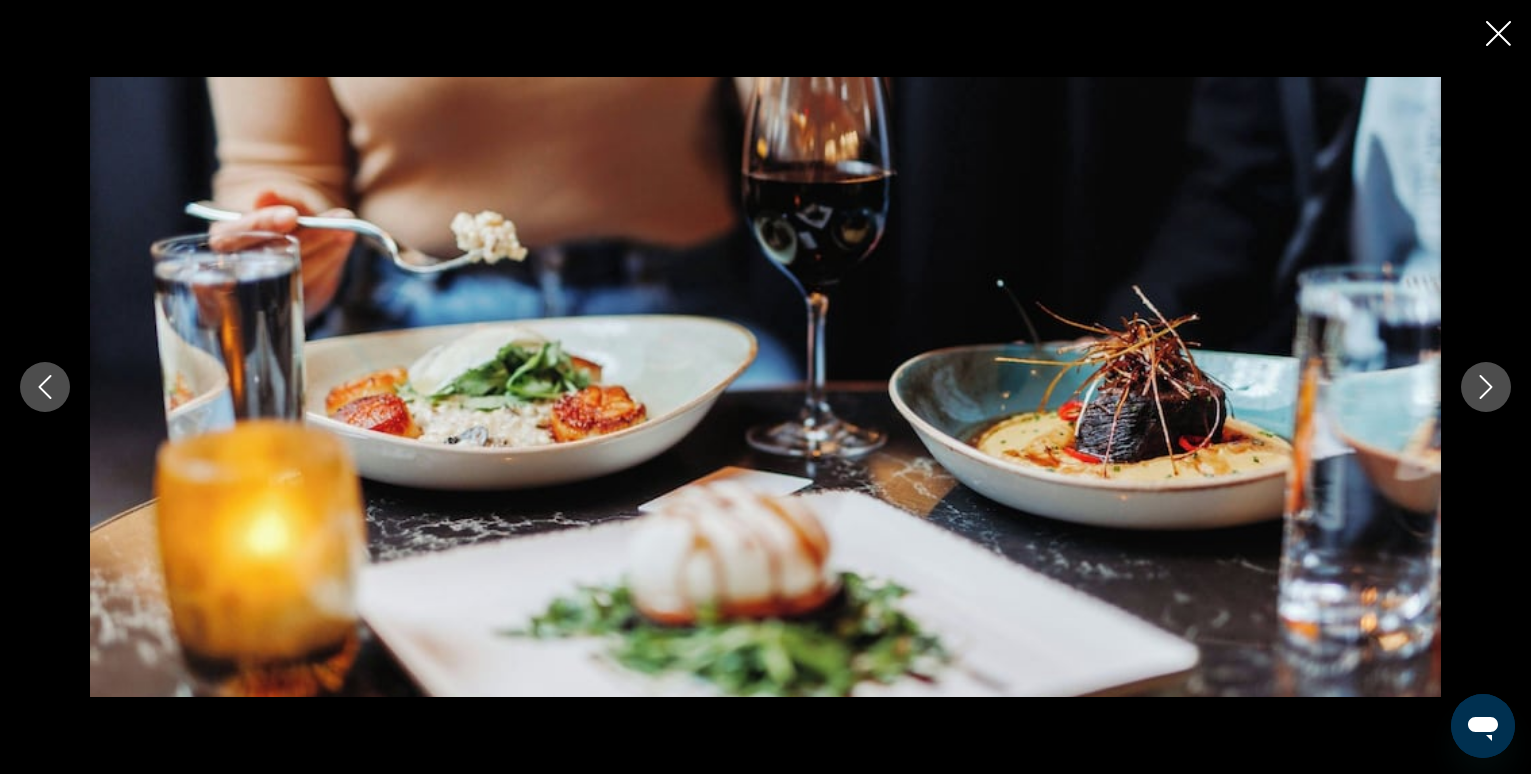 click 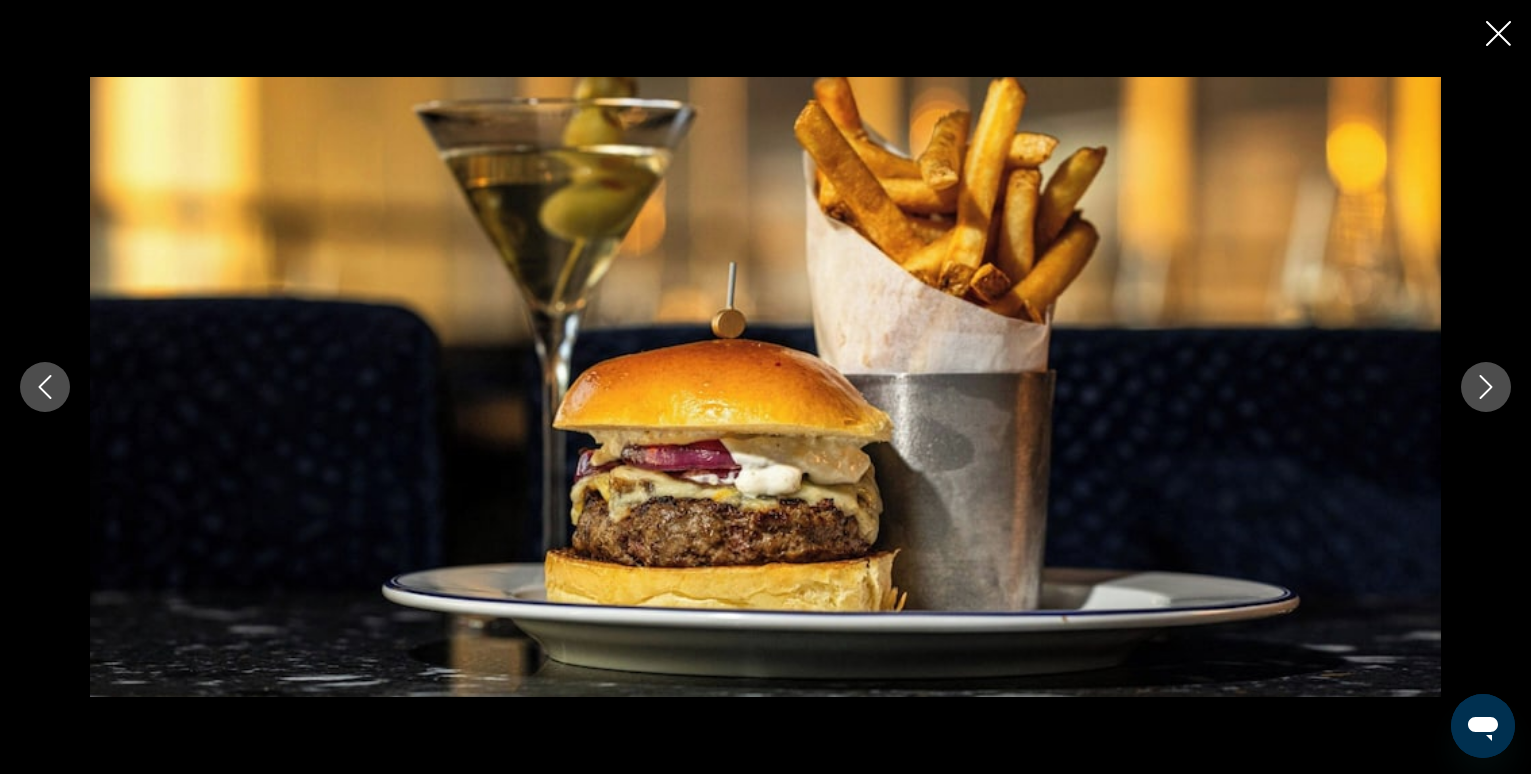 click 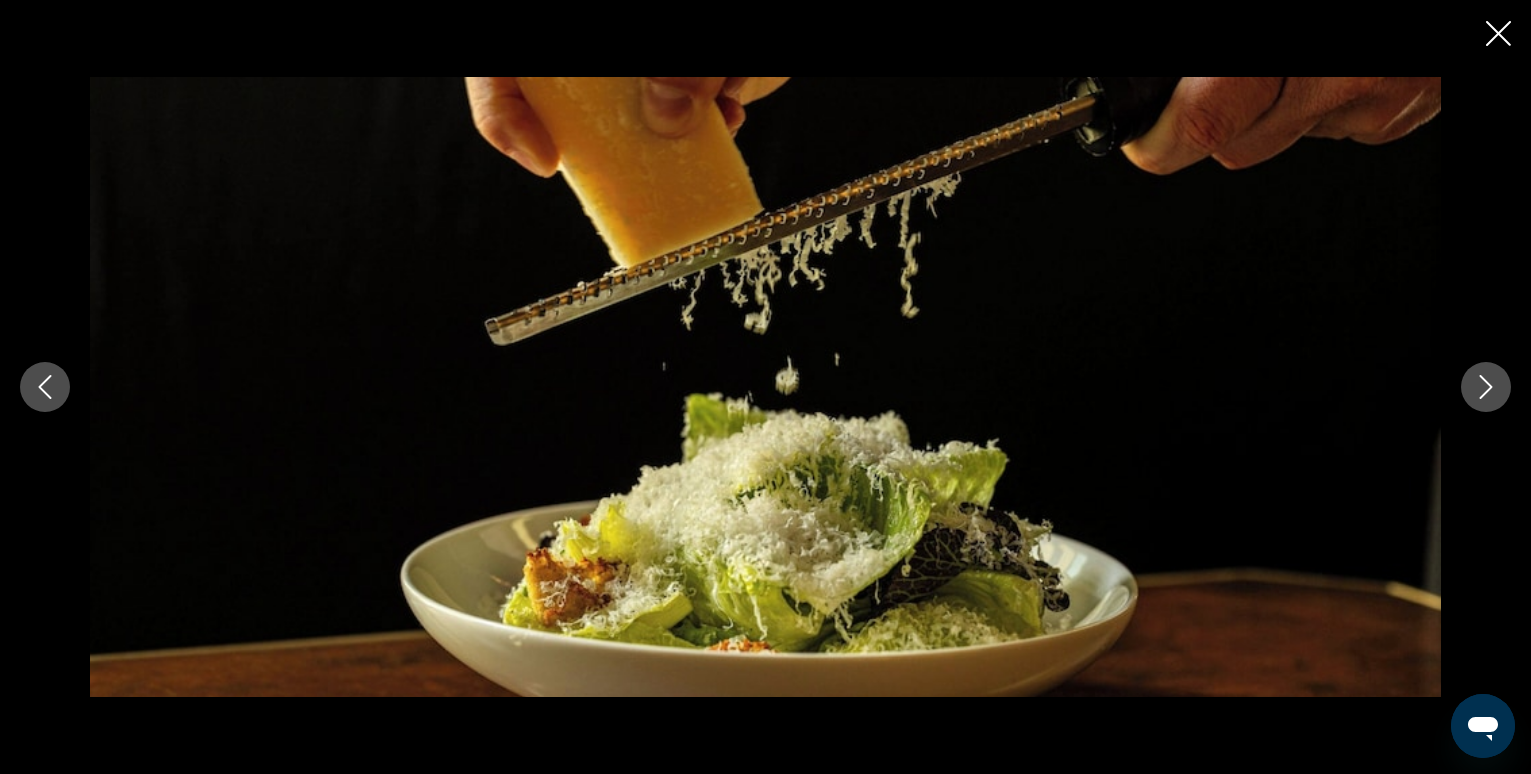 click 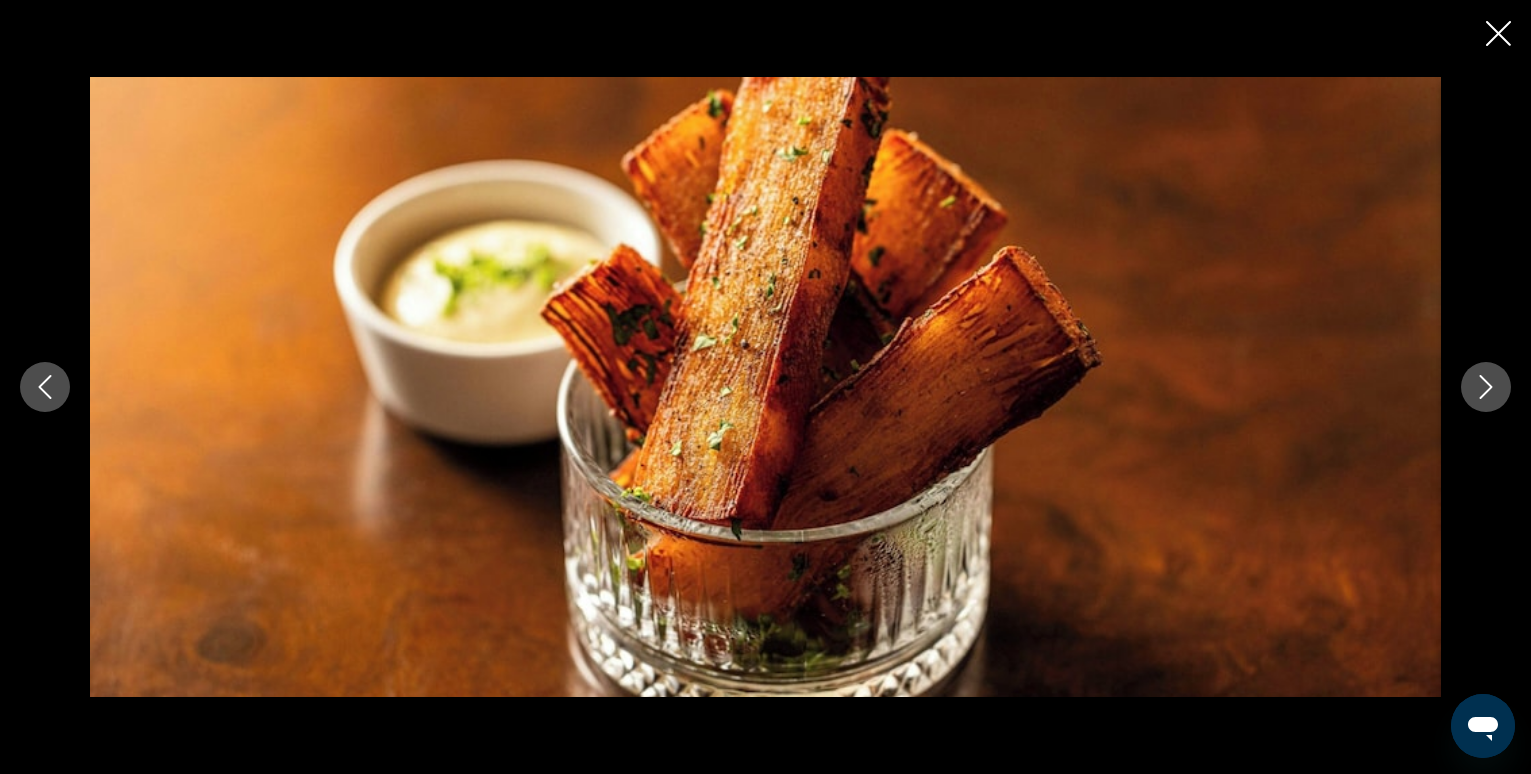 click 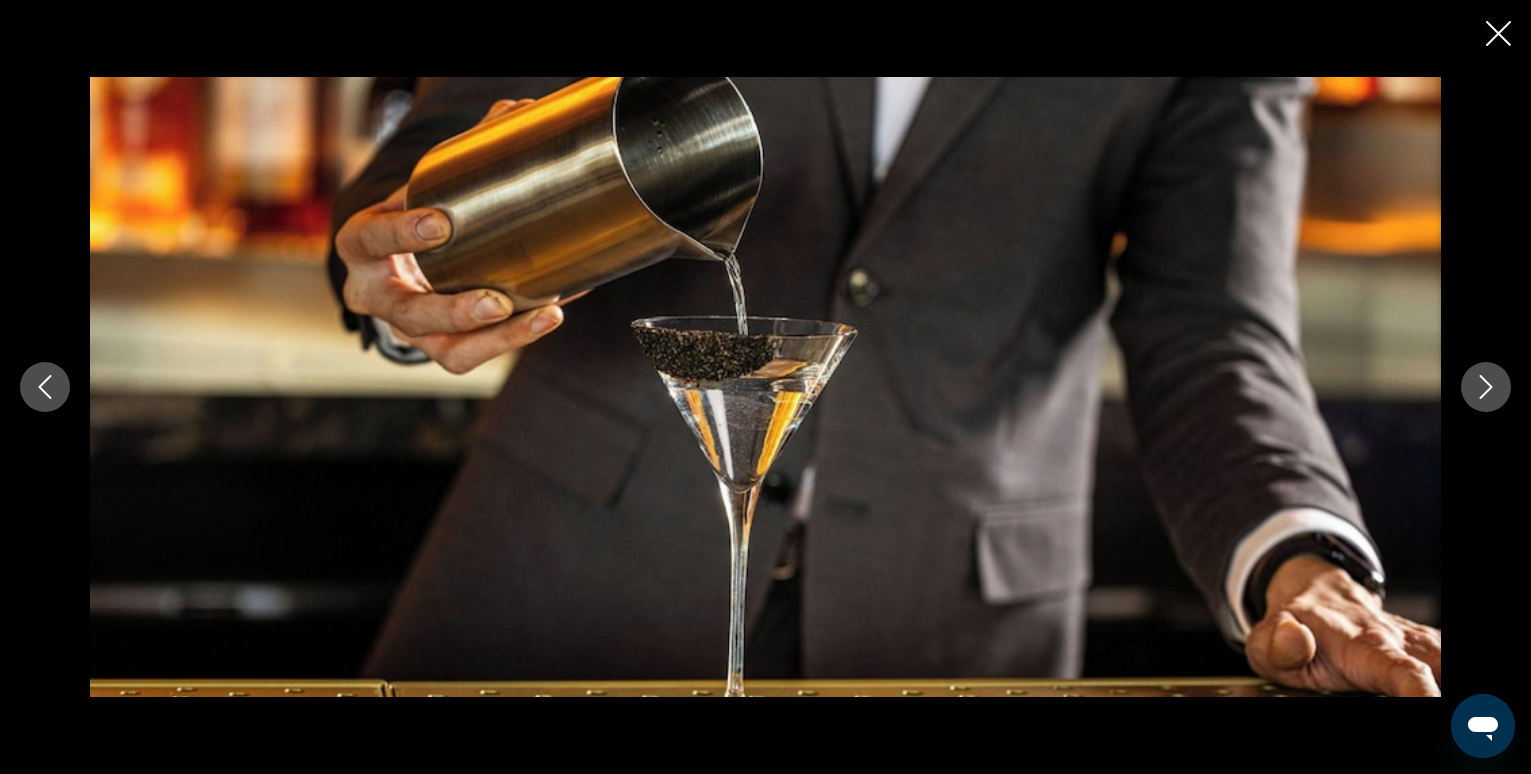 click 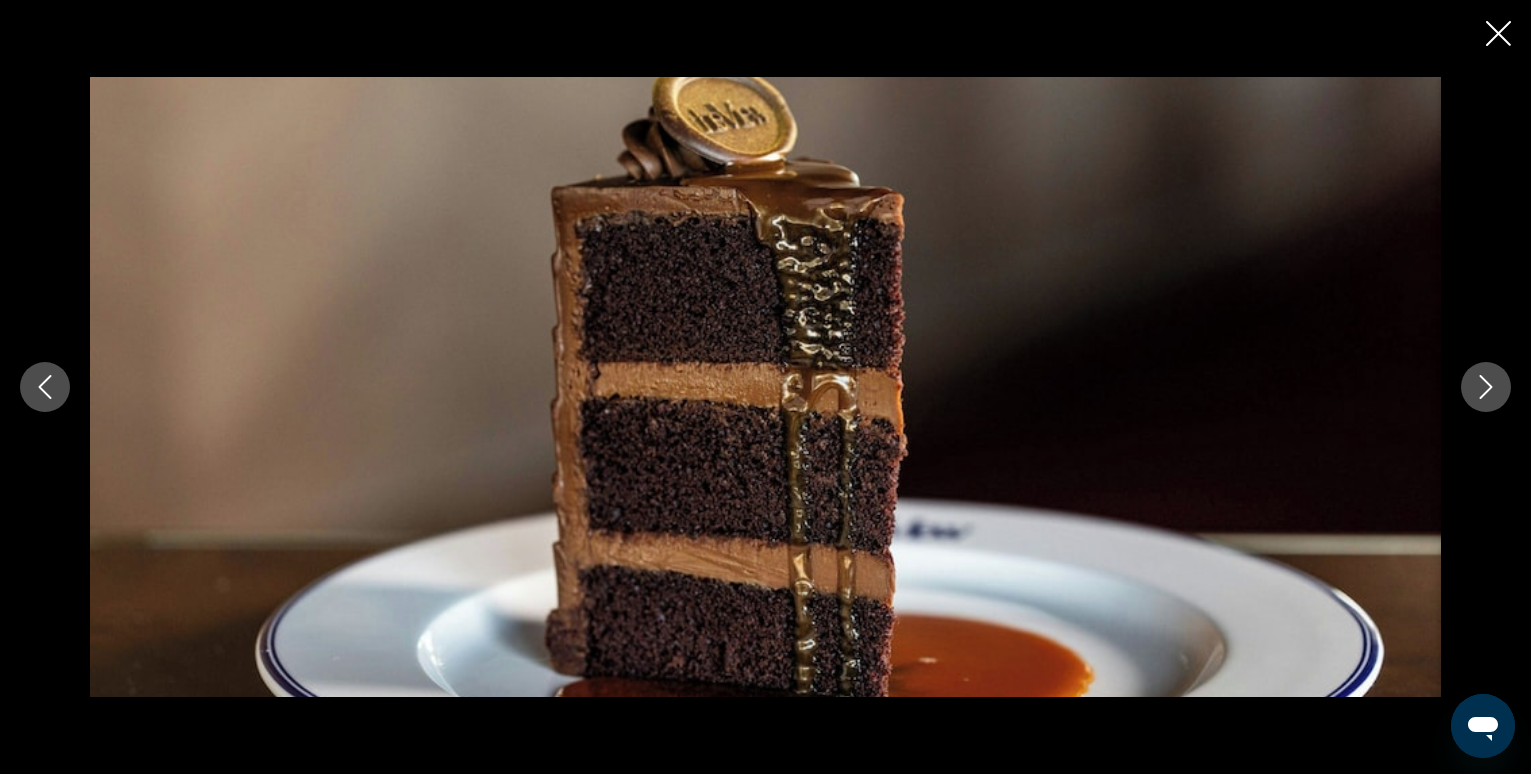 click 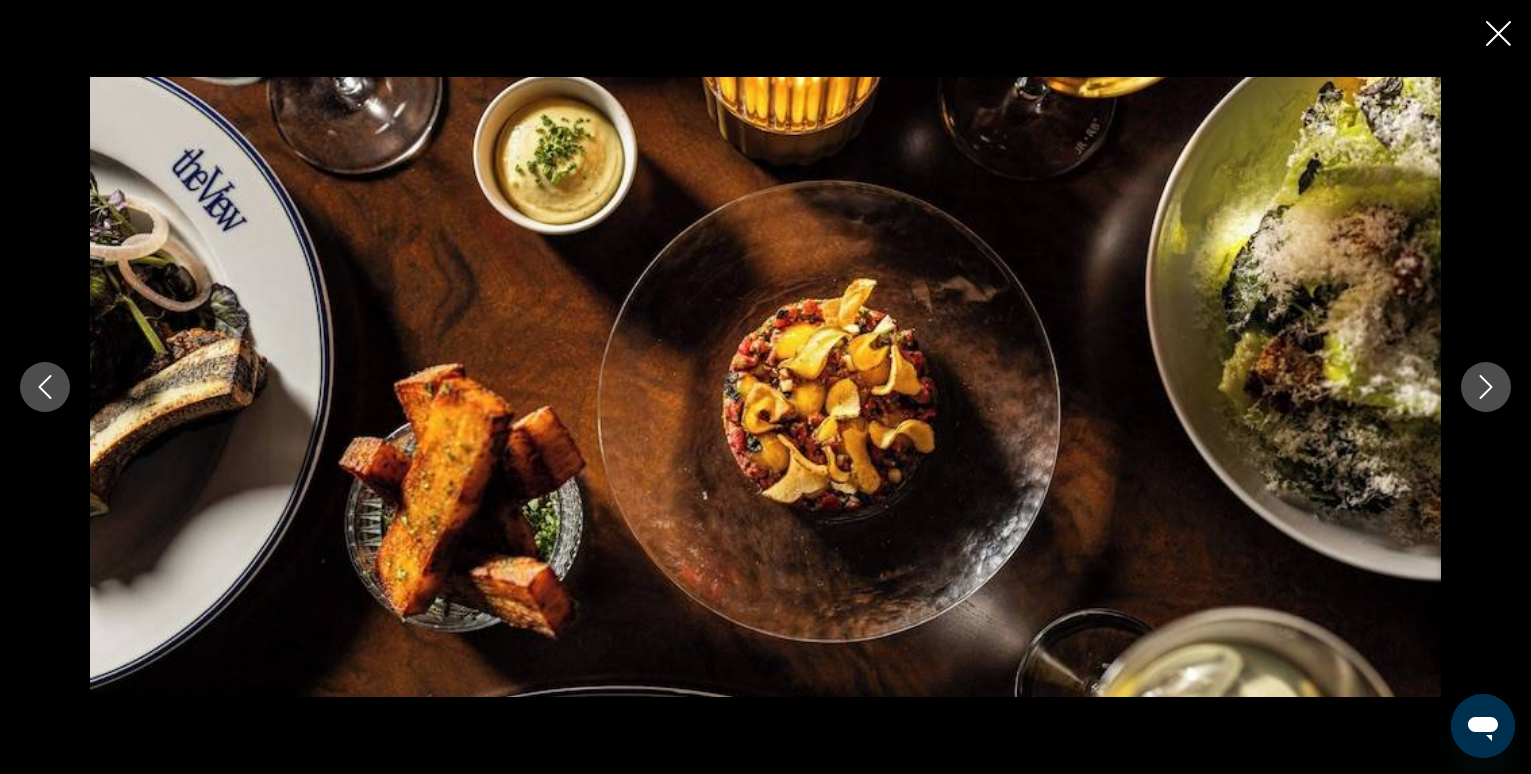 click at bounding box center (1486, 387) 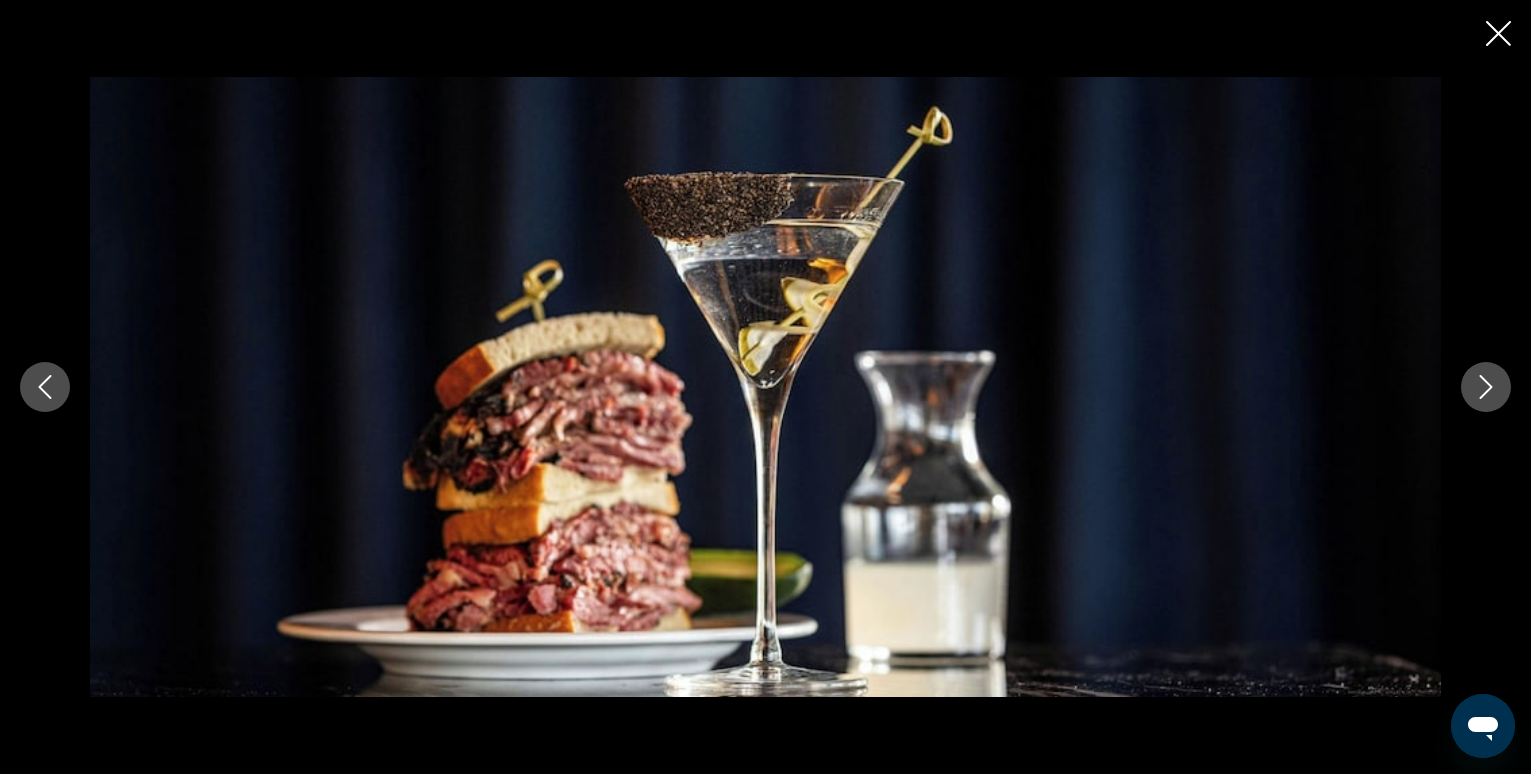 click 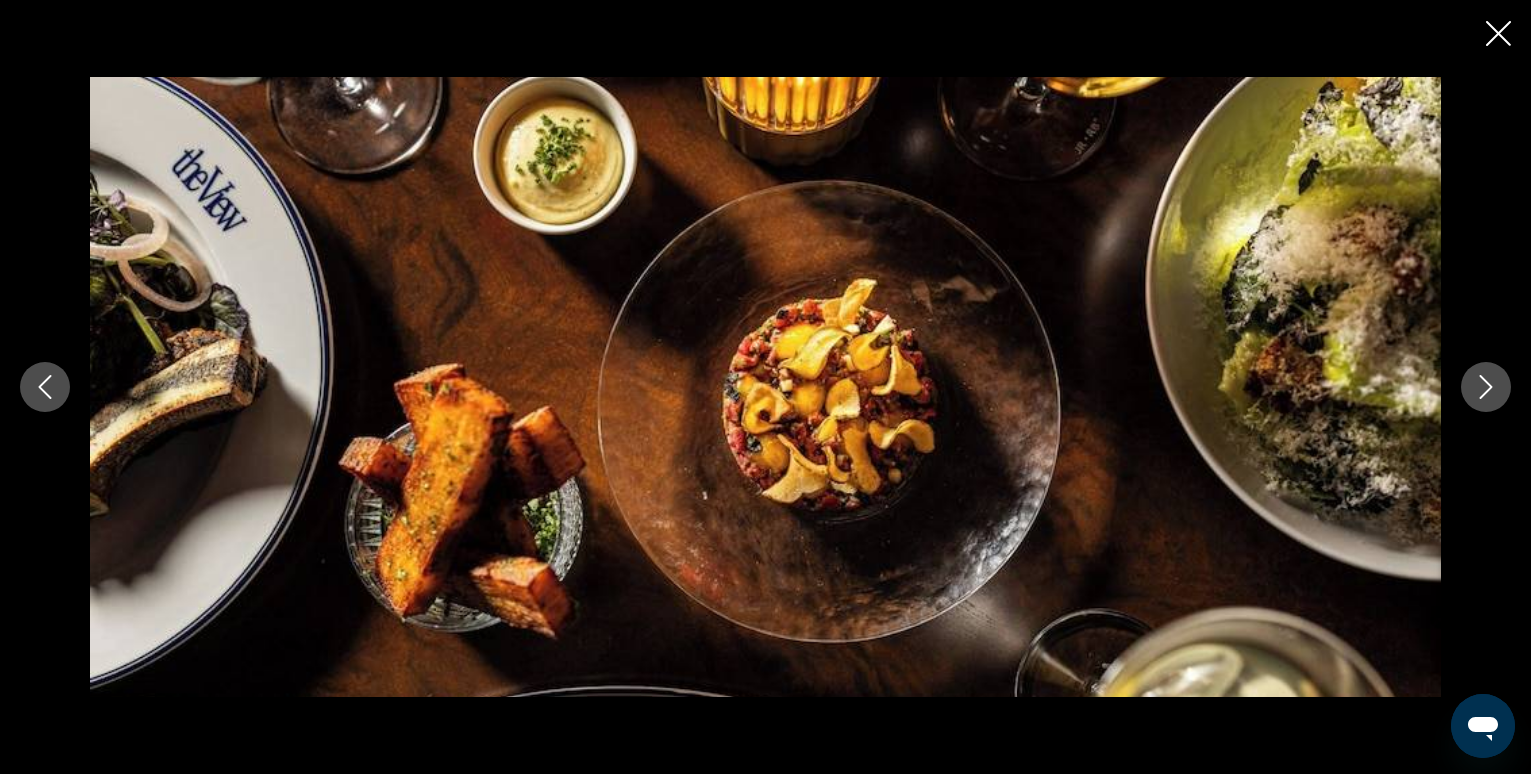 click 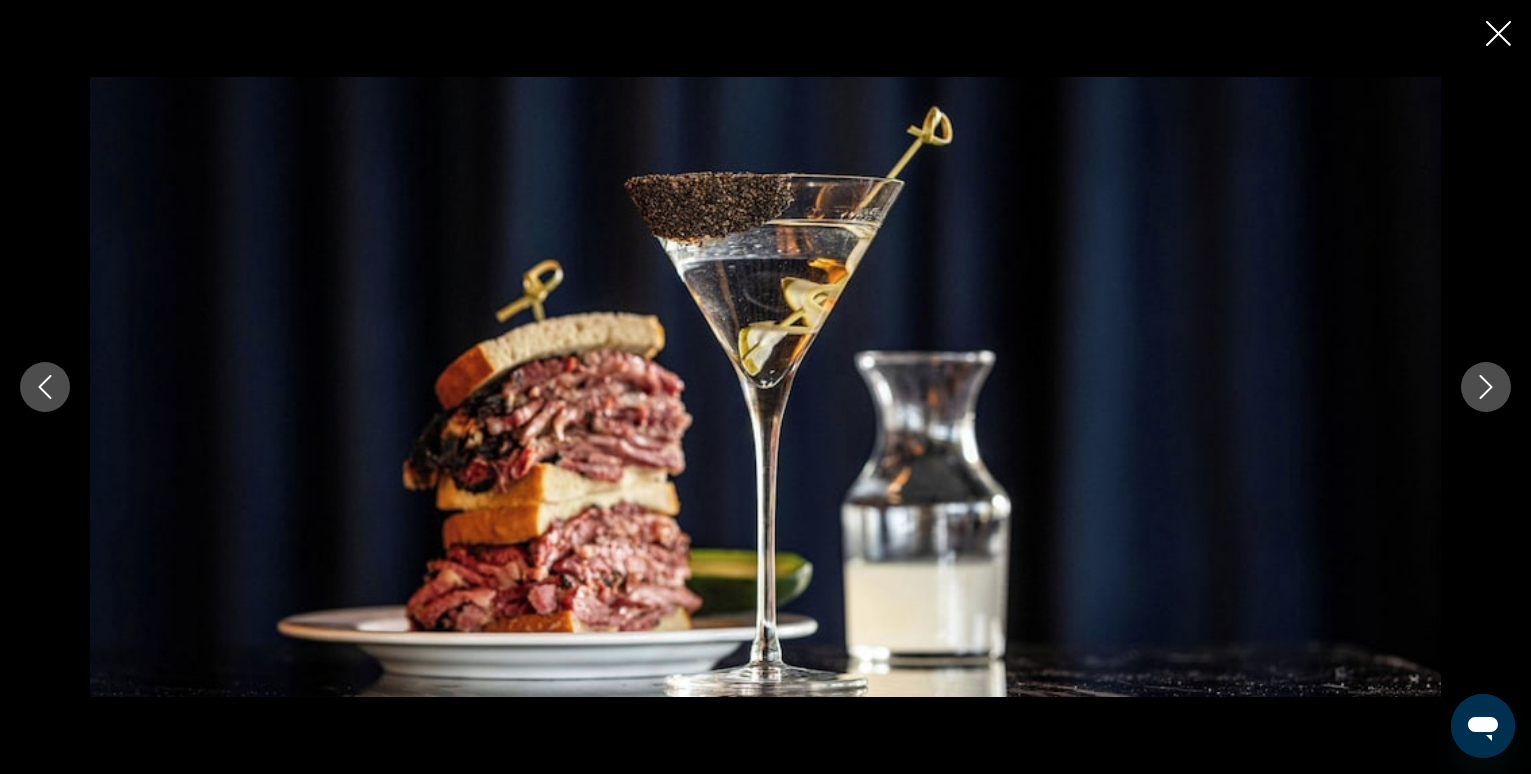 click 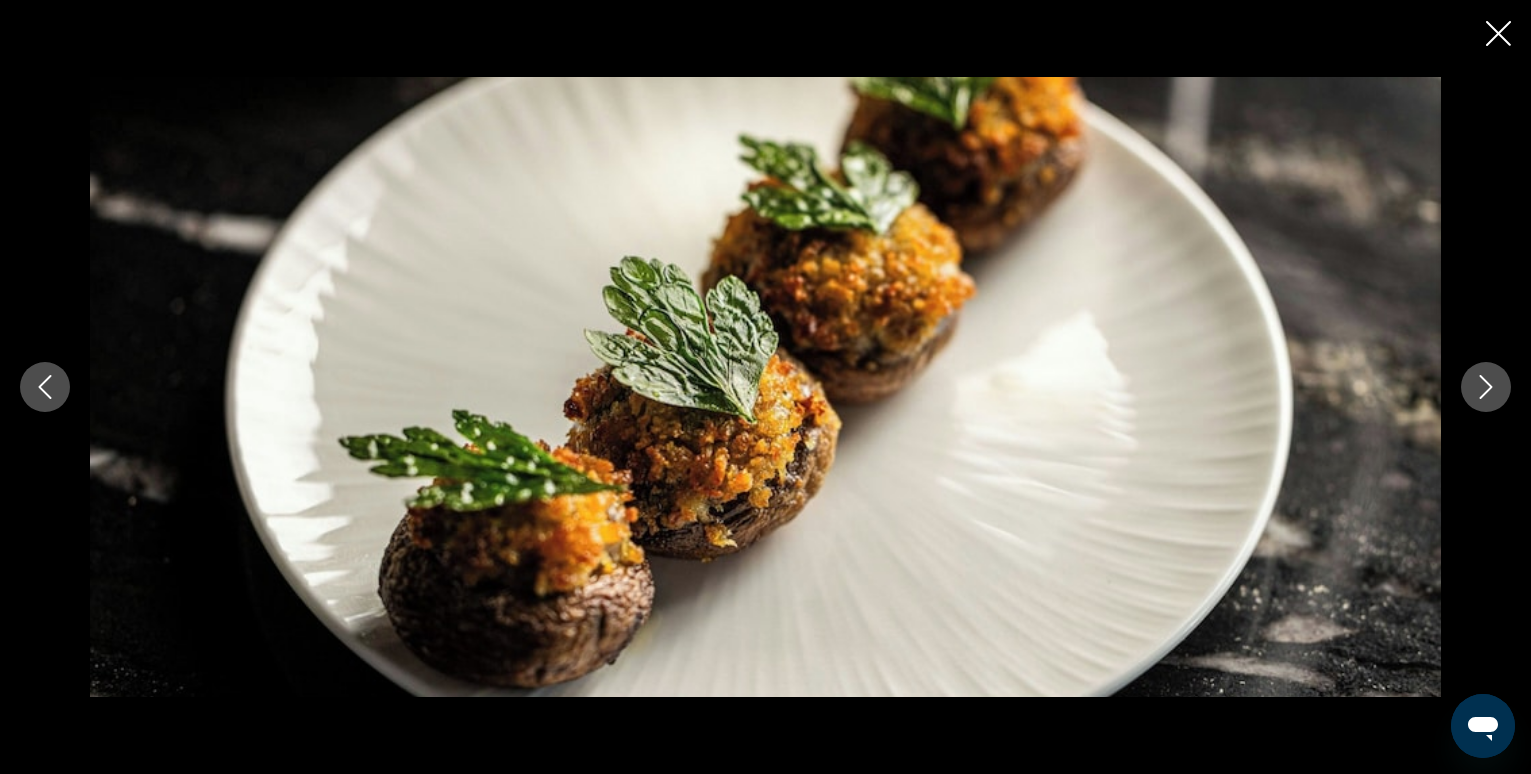 click 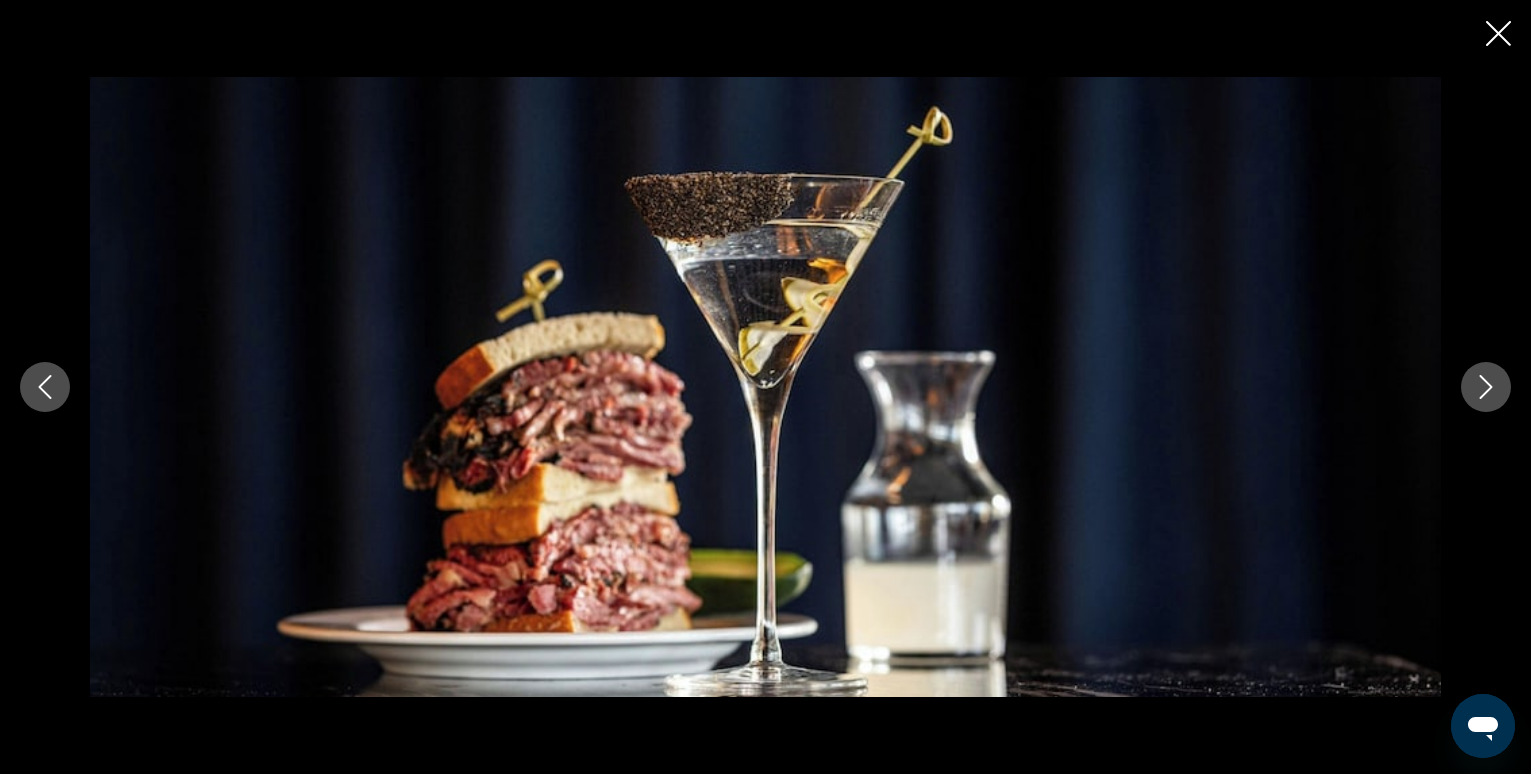 click 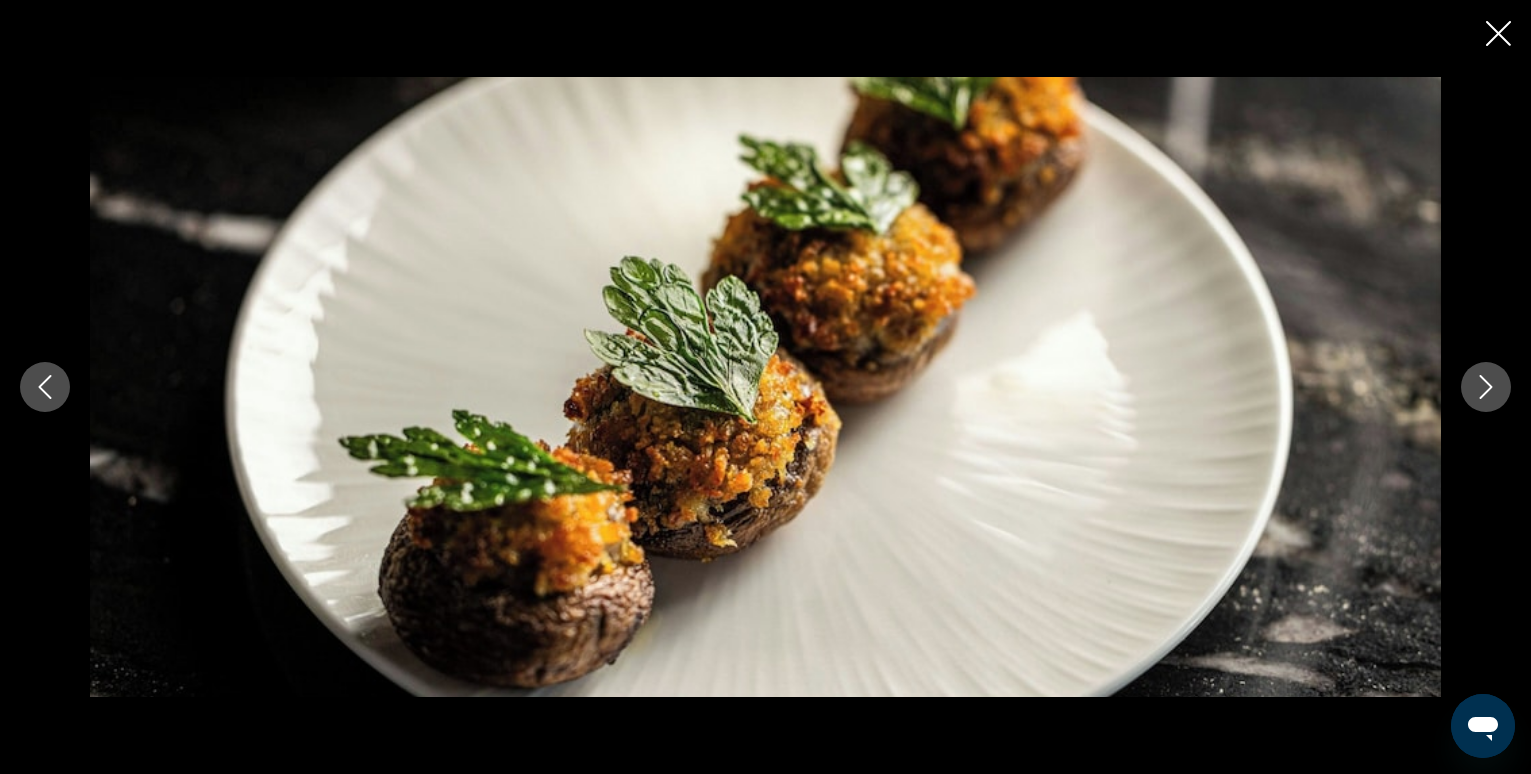 click 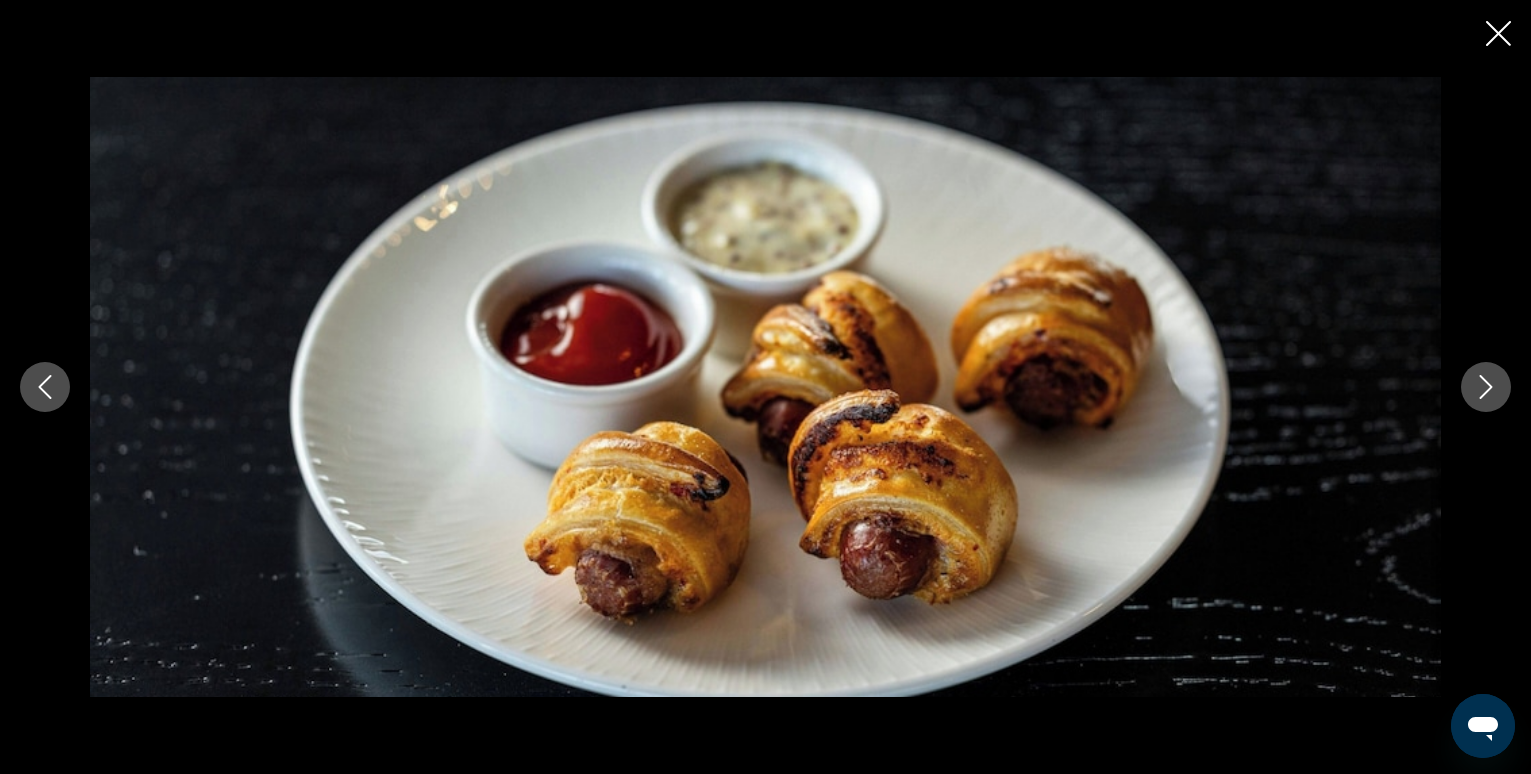click 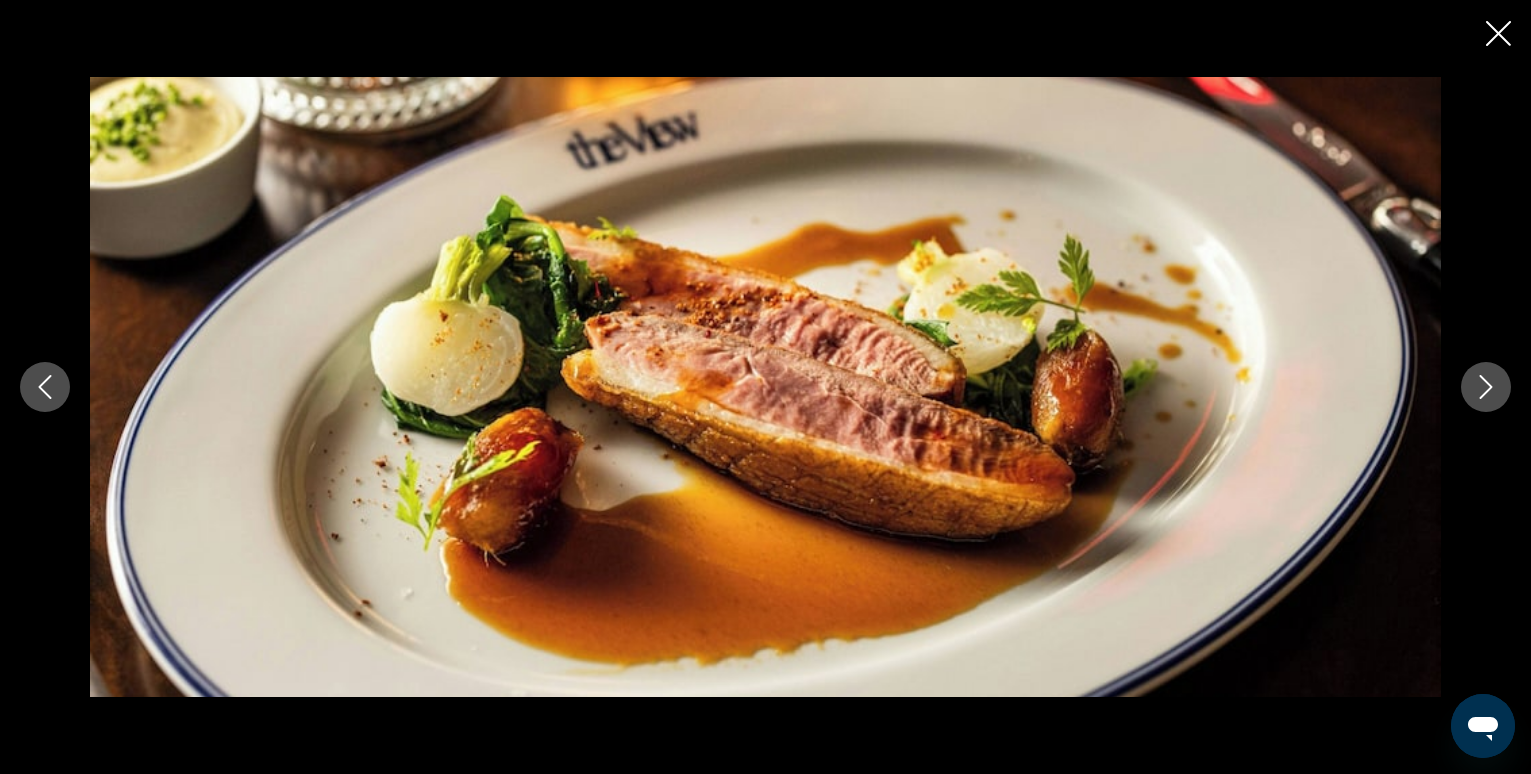 click 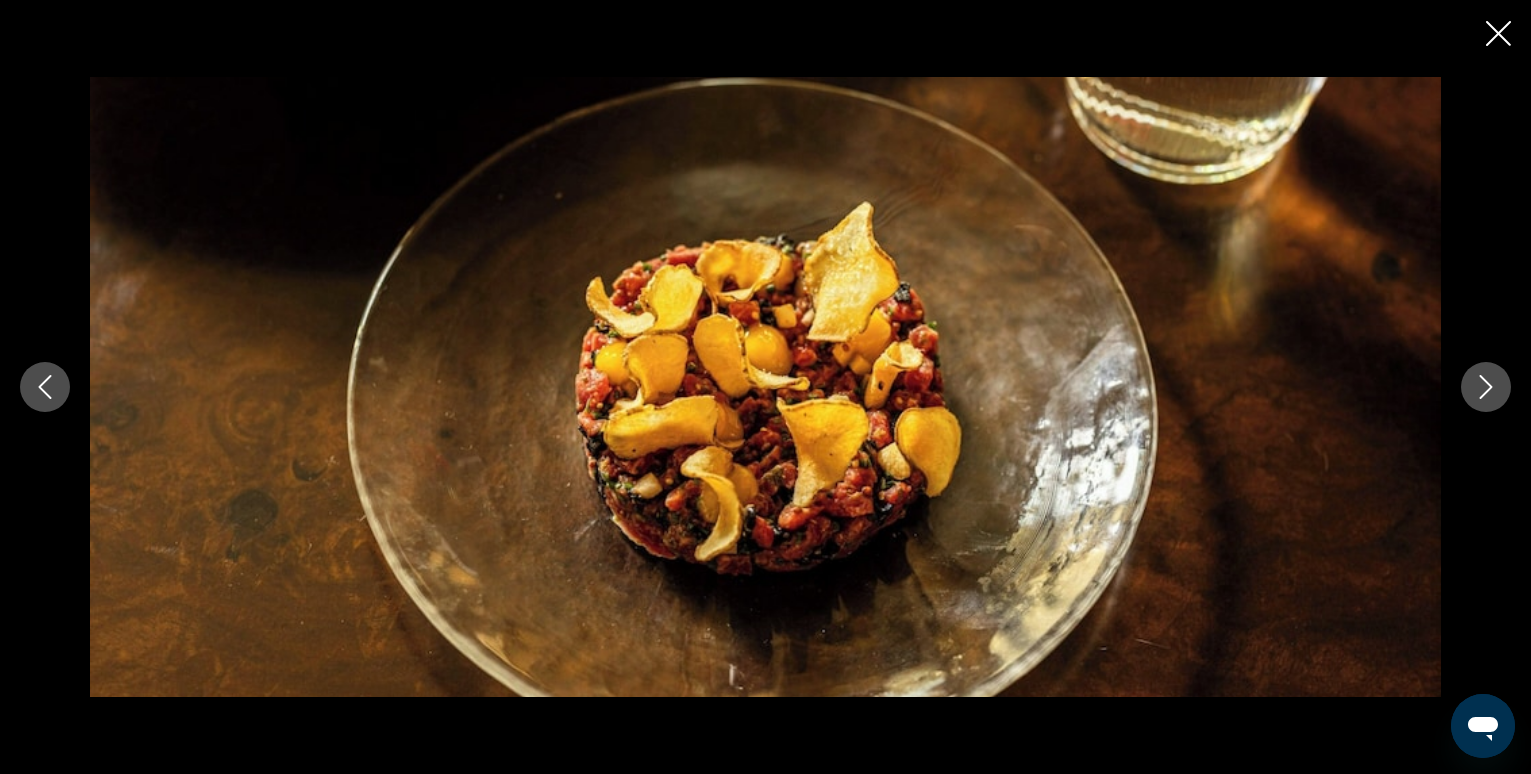 click 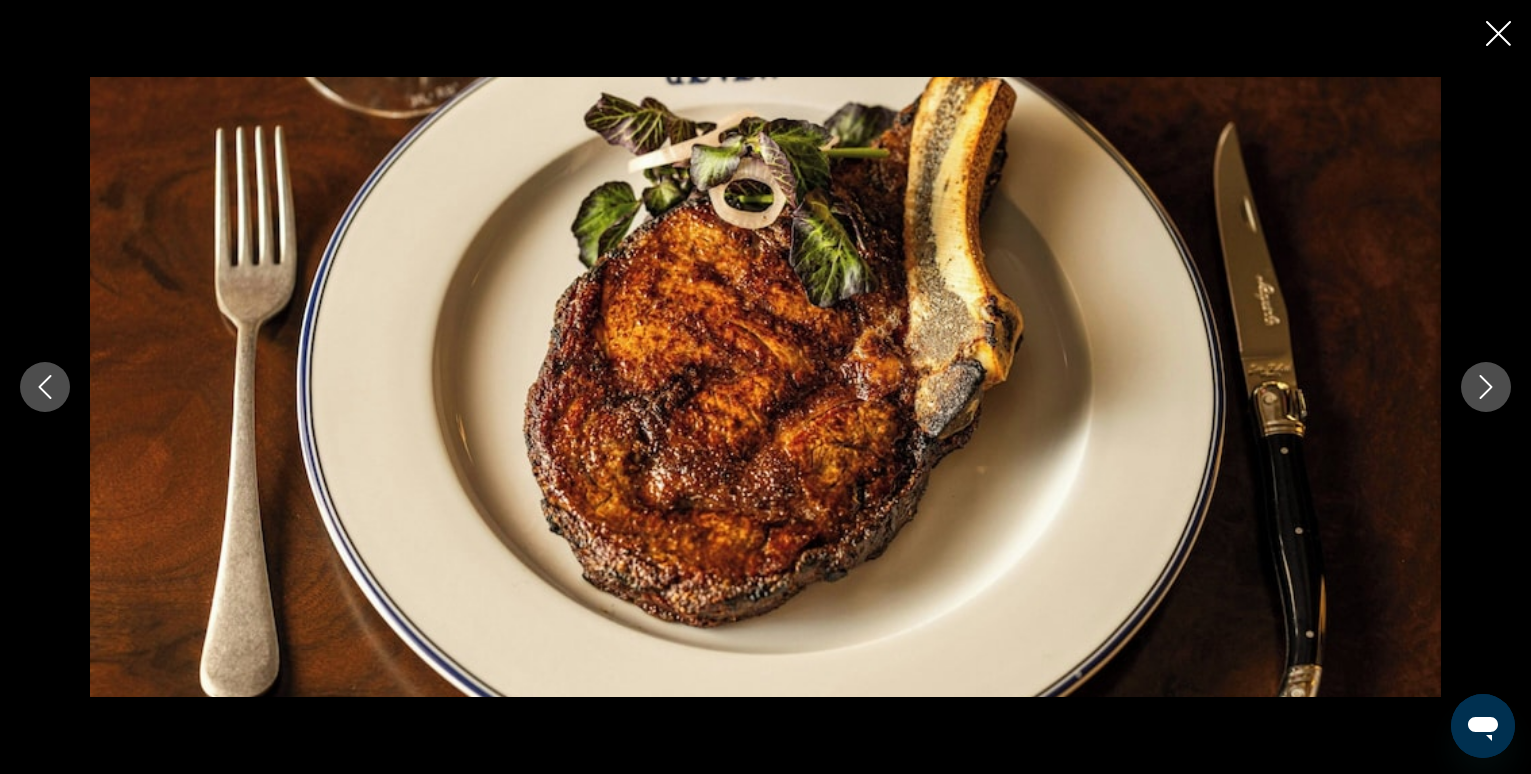 click 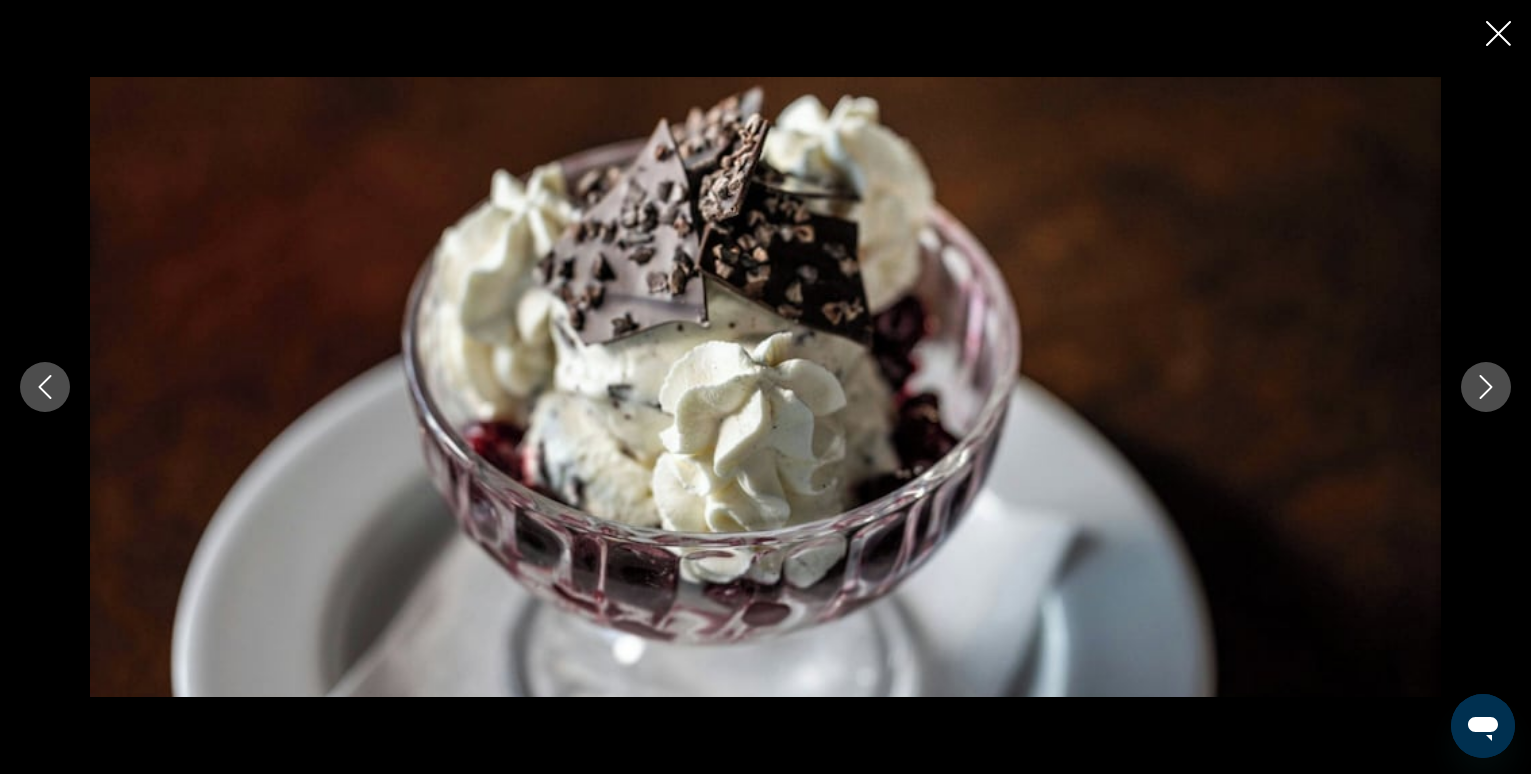 click 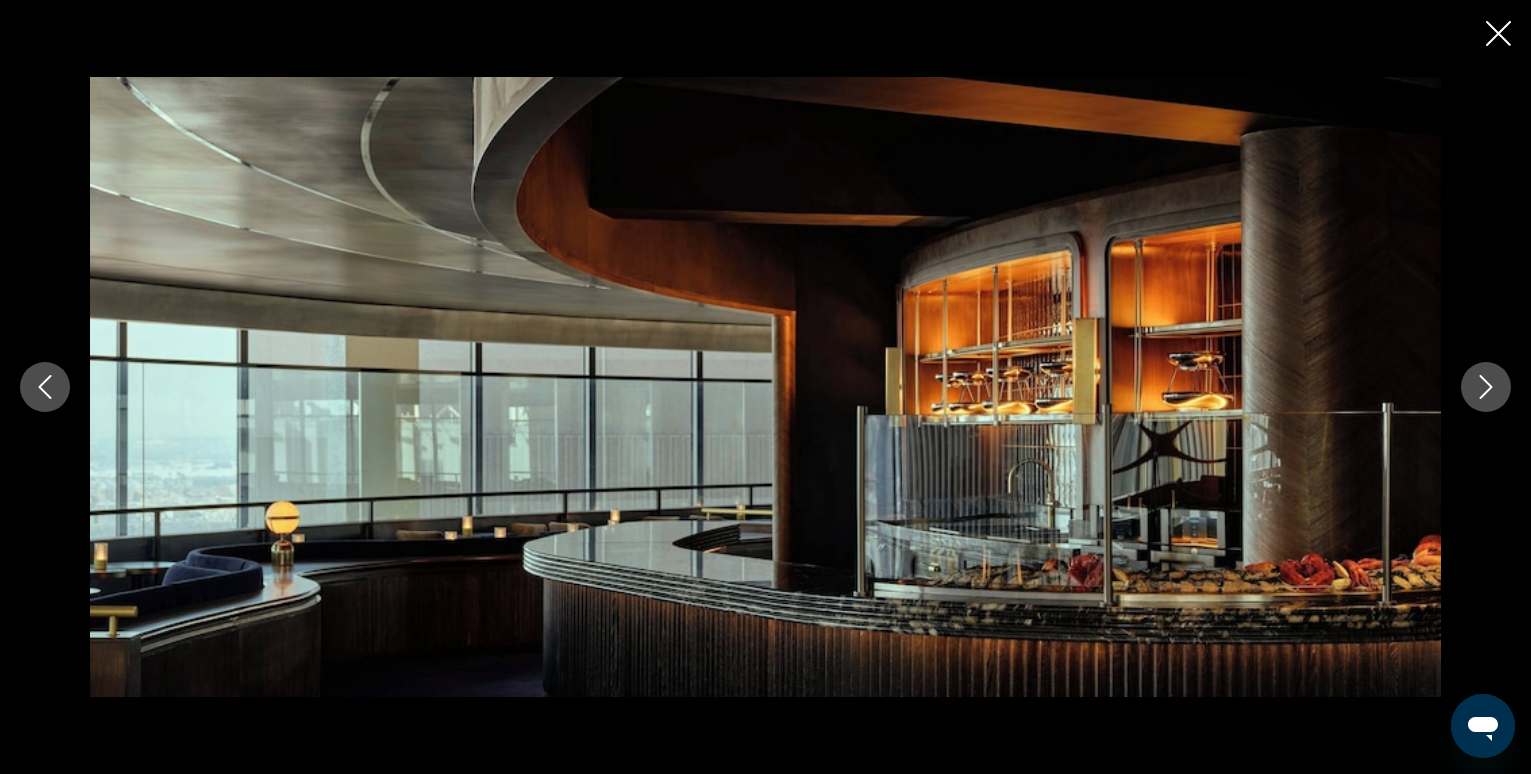 click 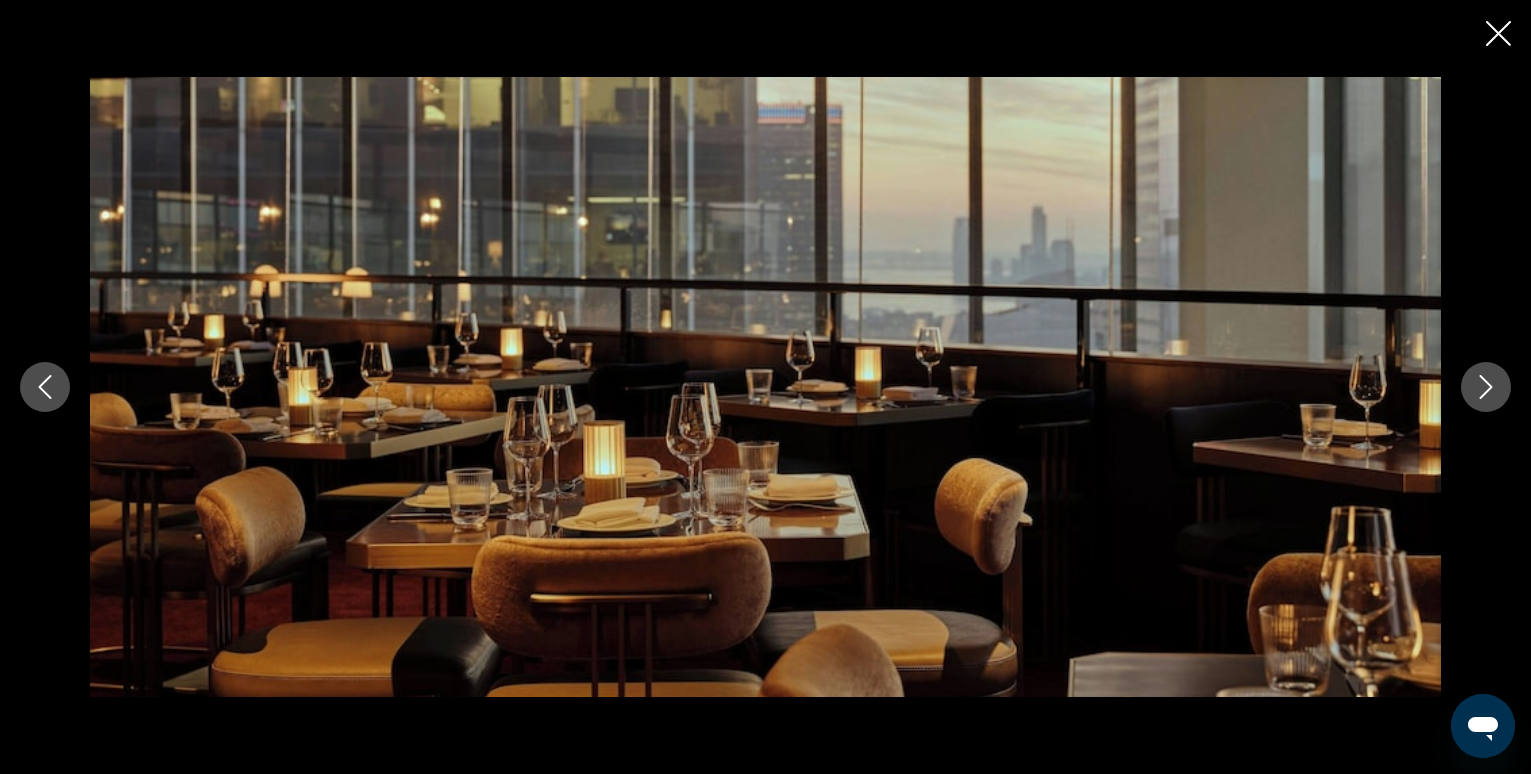click 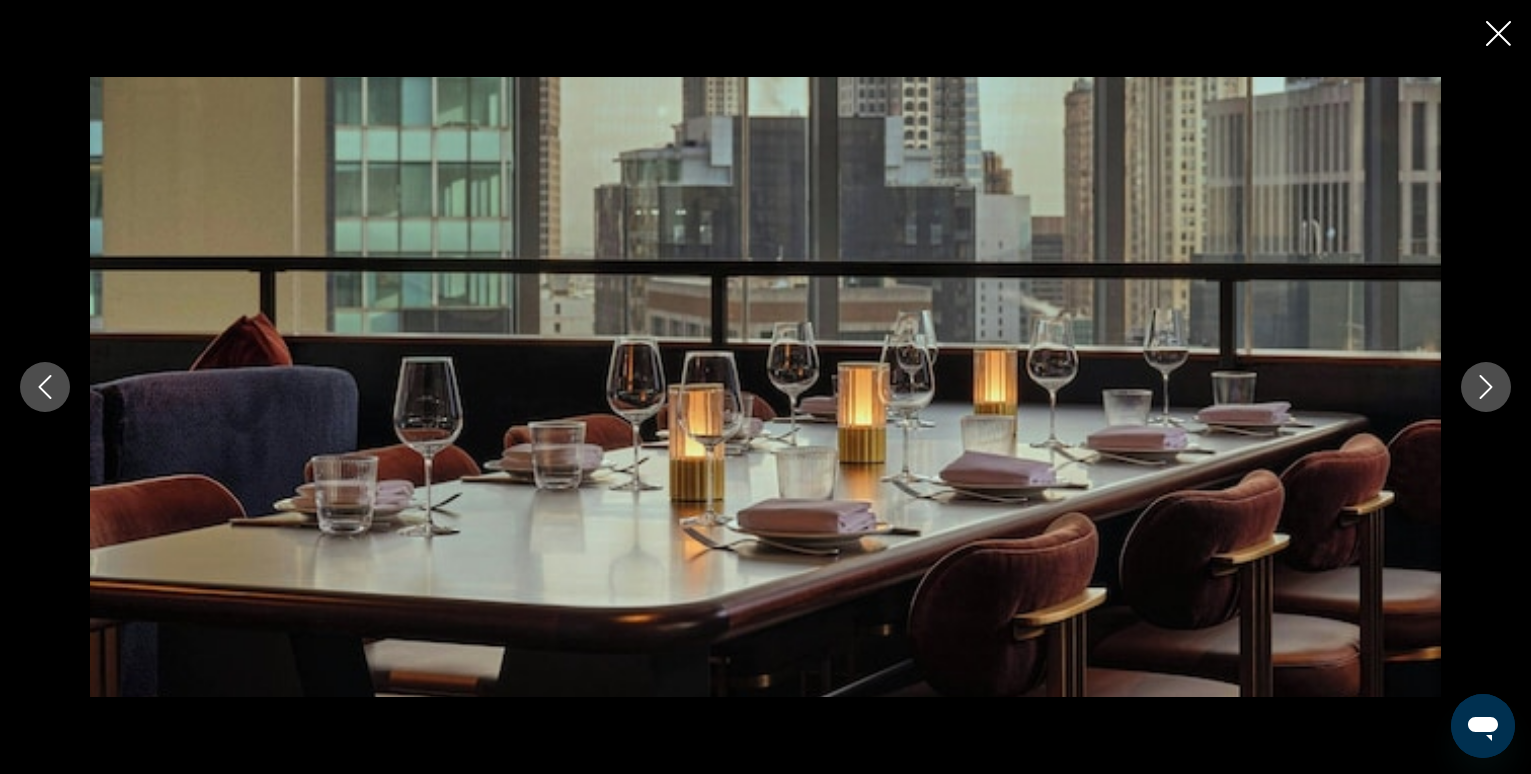 click 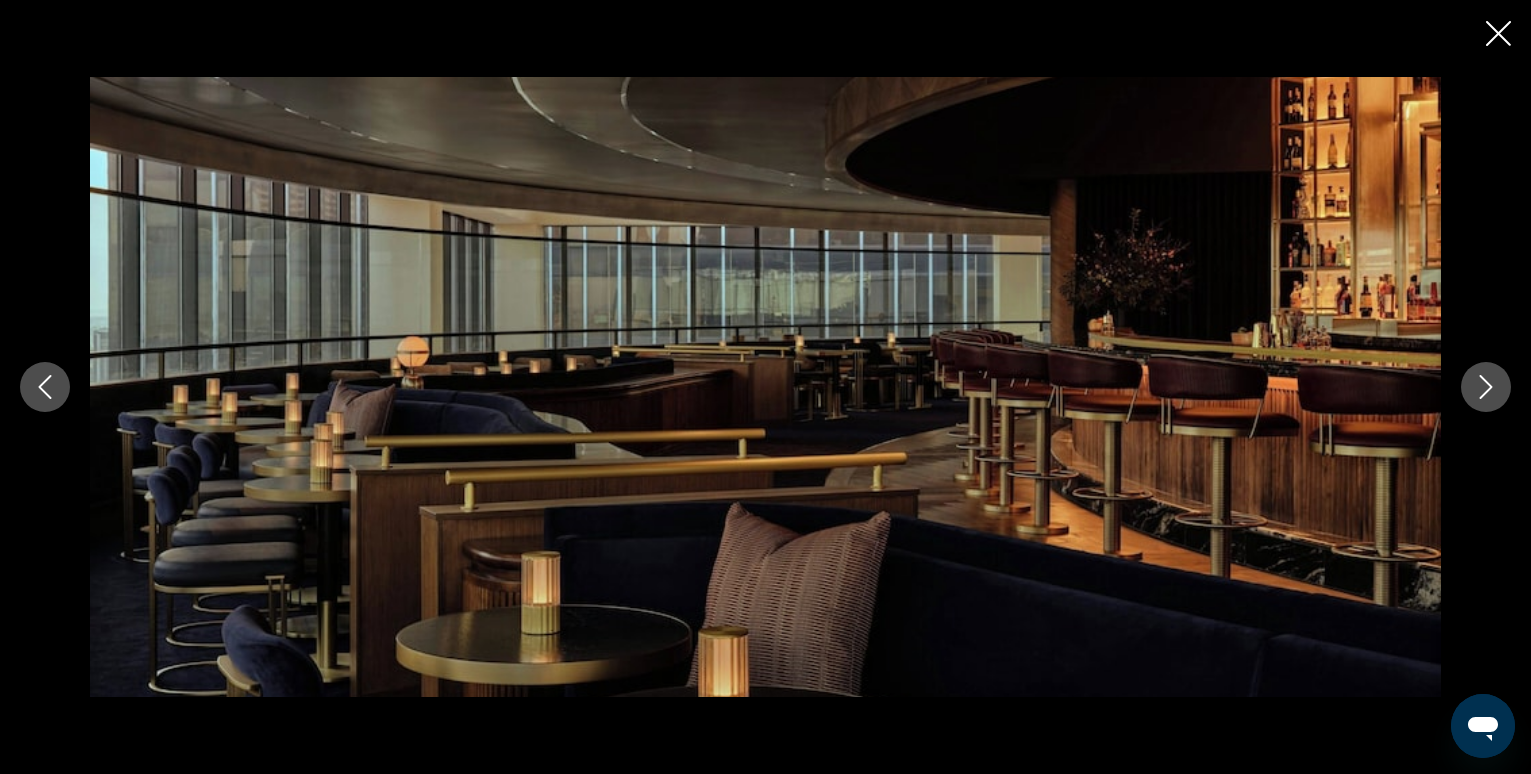 click 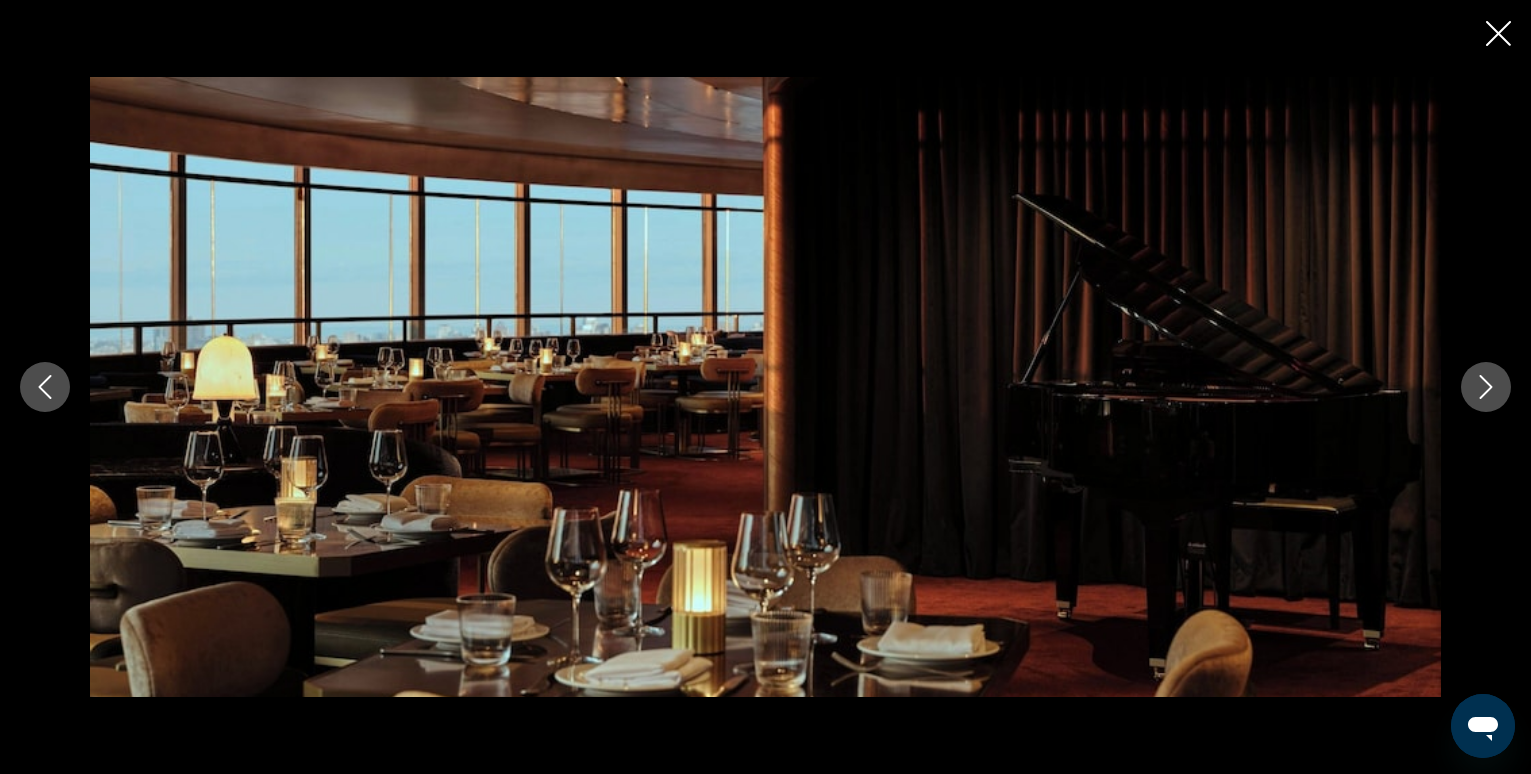click 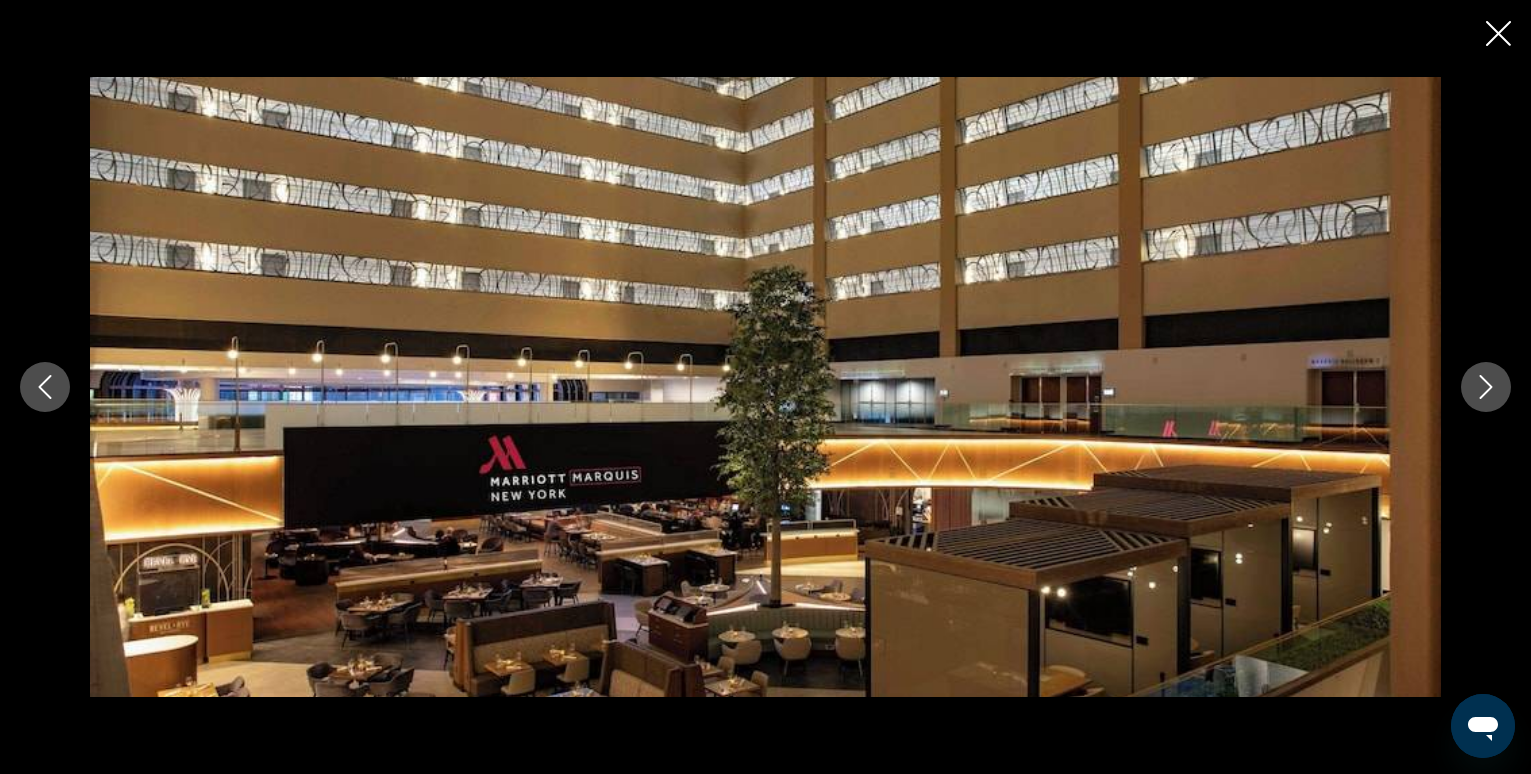 click 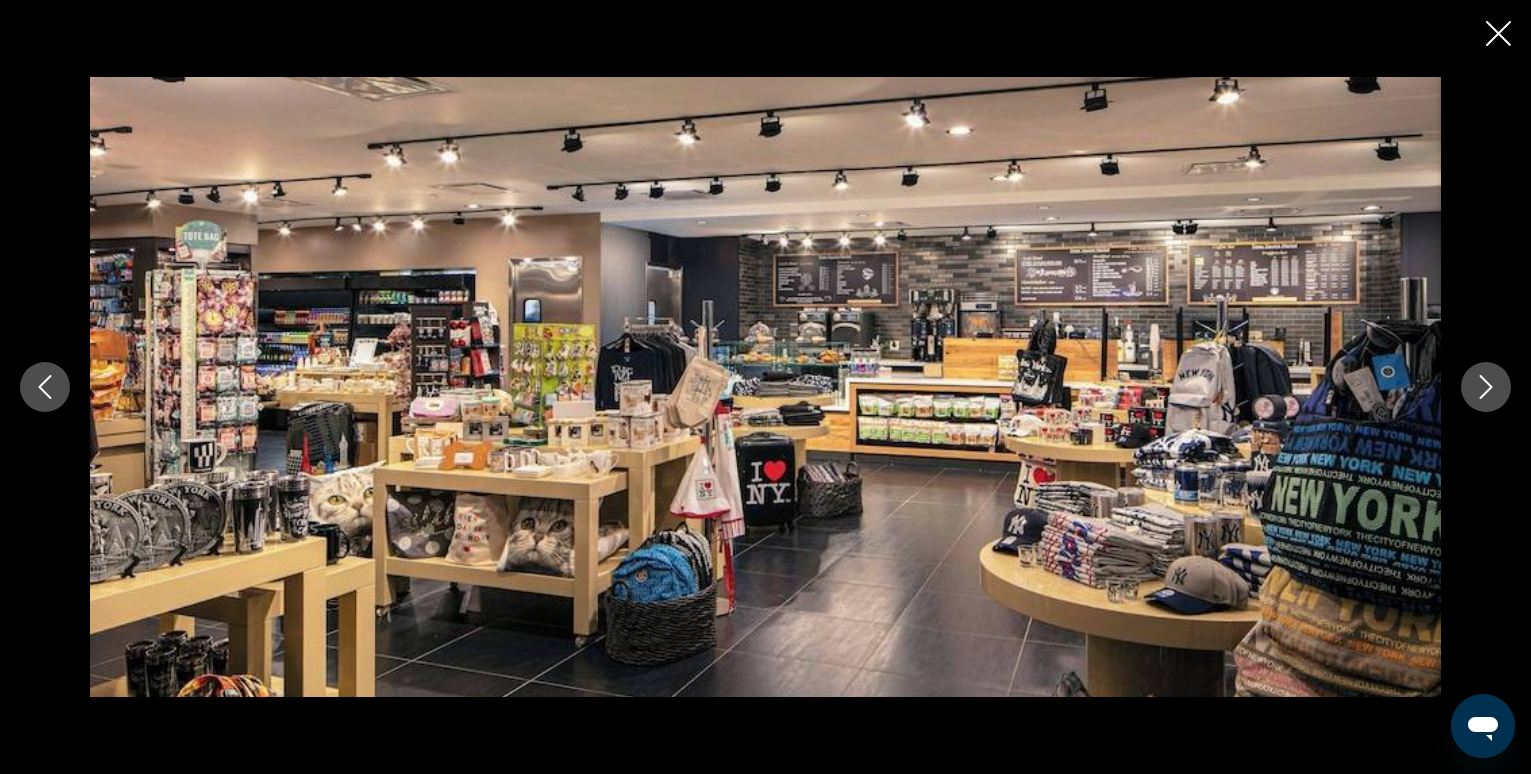 click 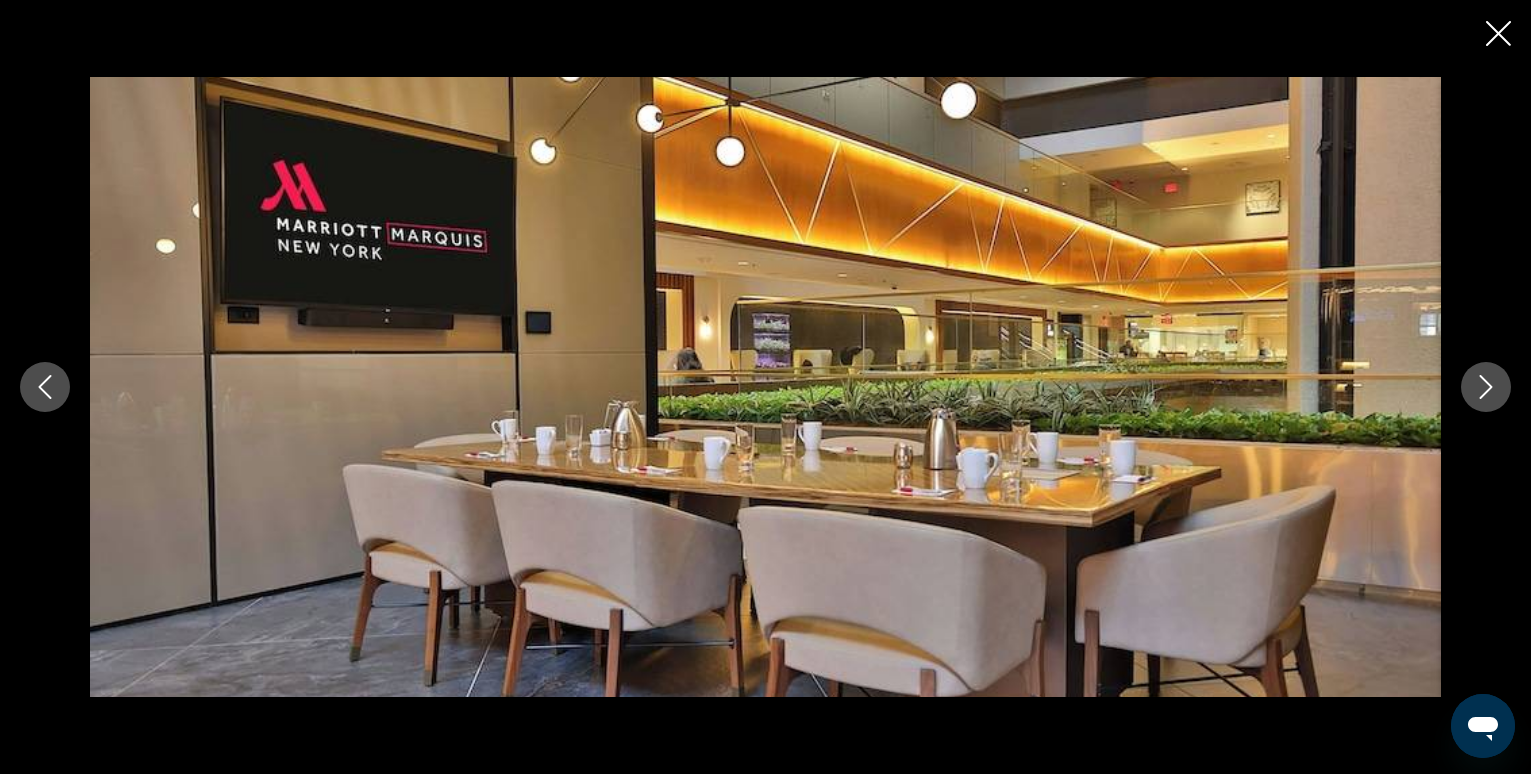 click 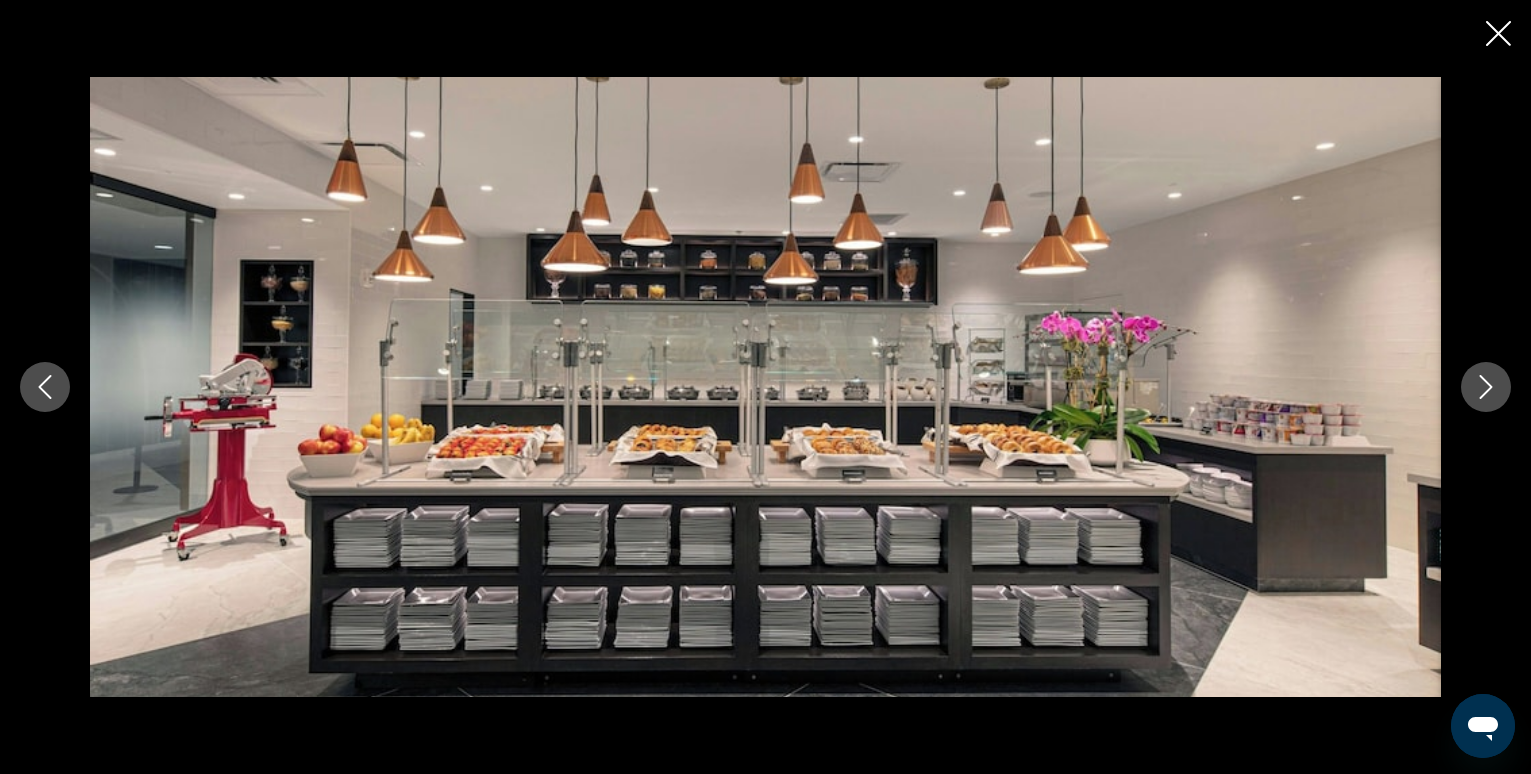 click 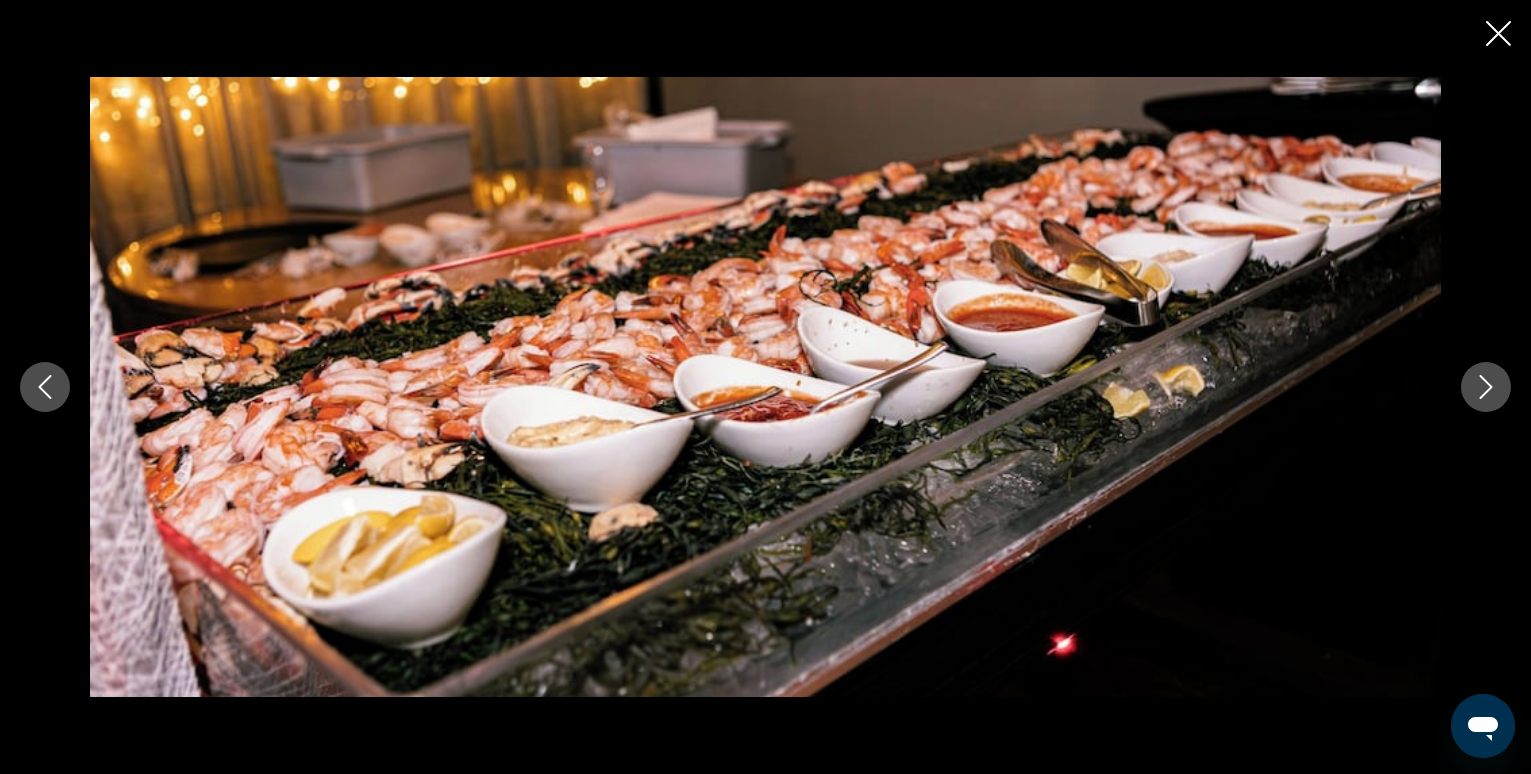 click 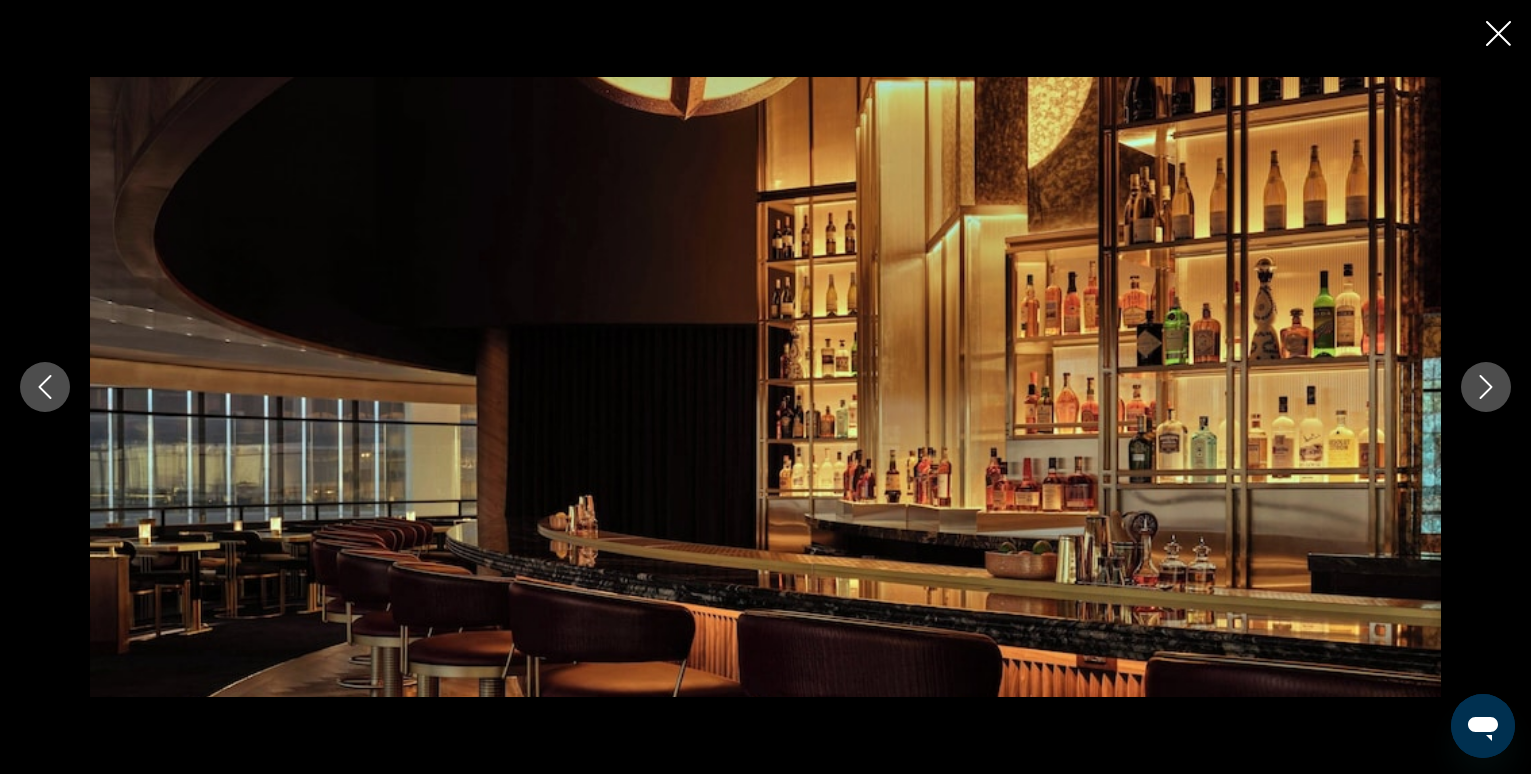 click 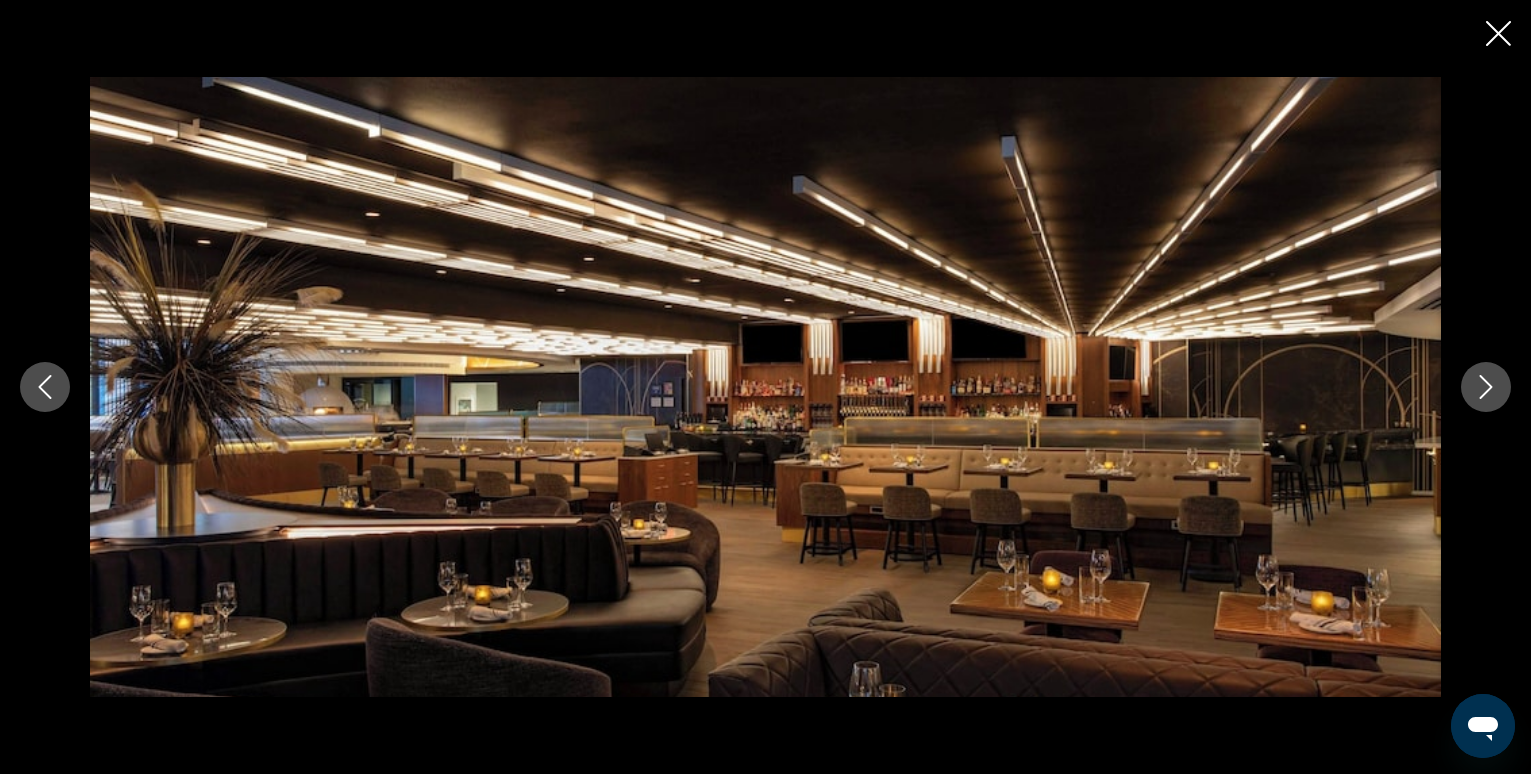 click 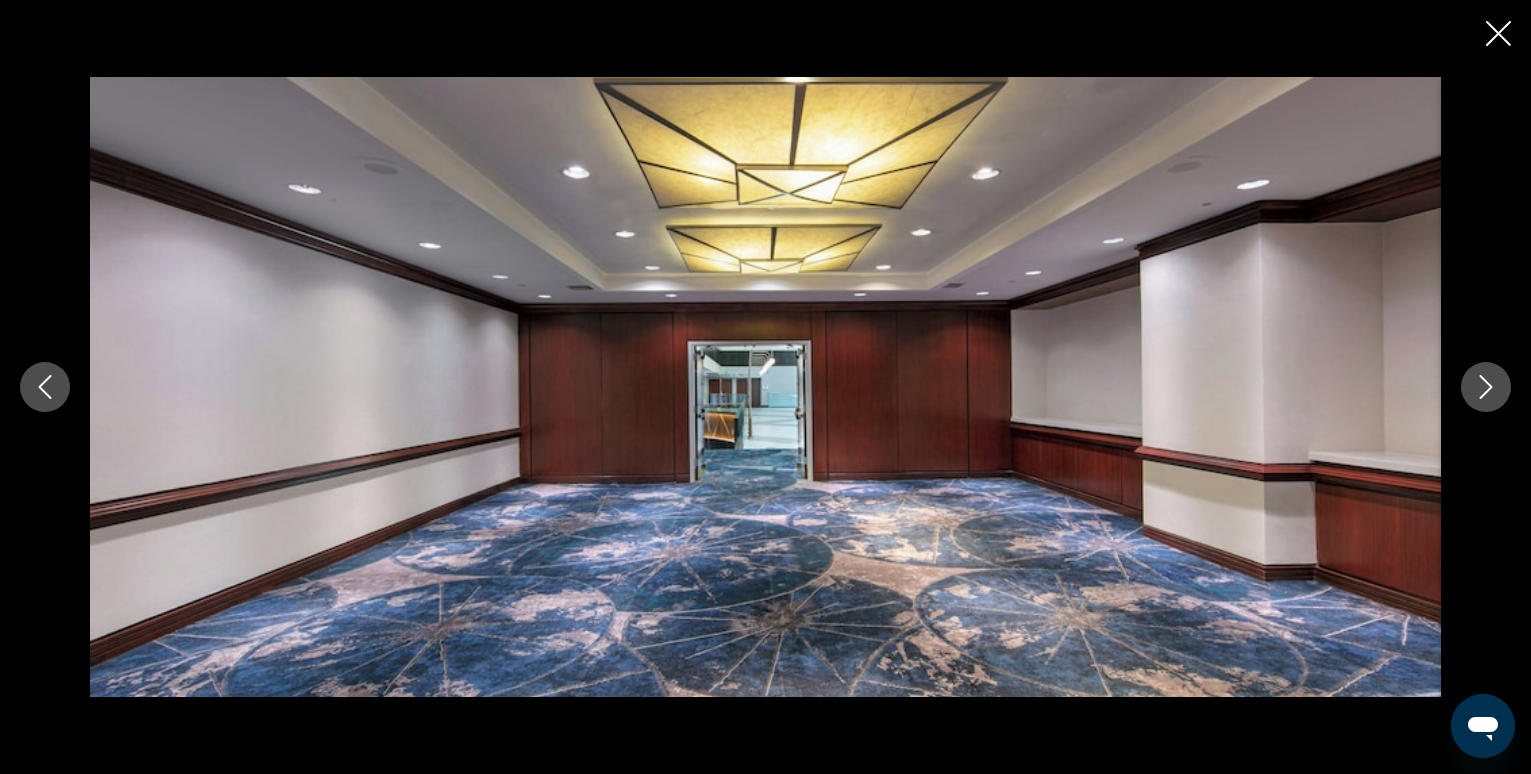 click 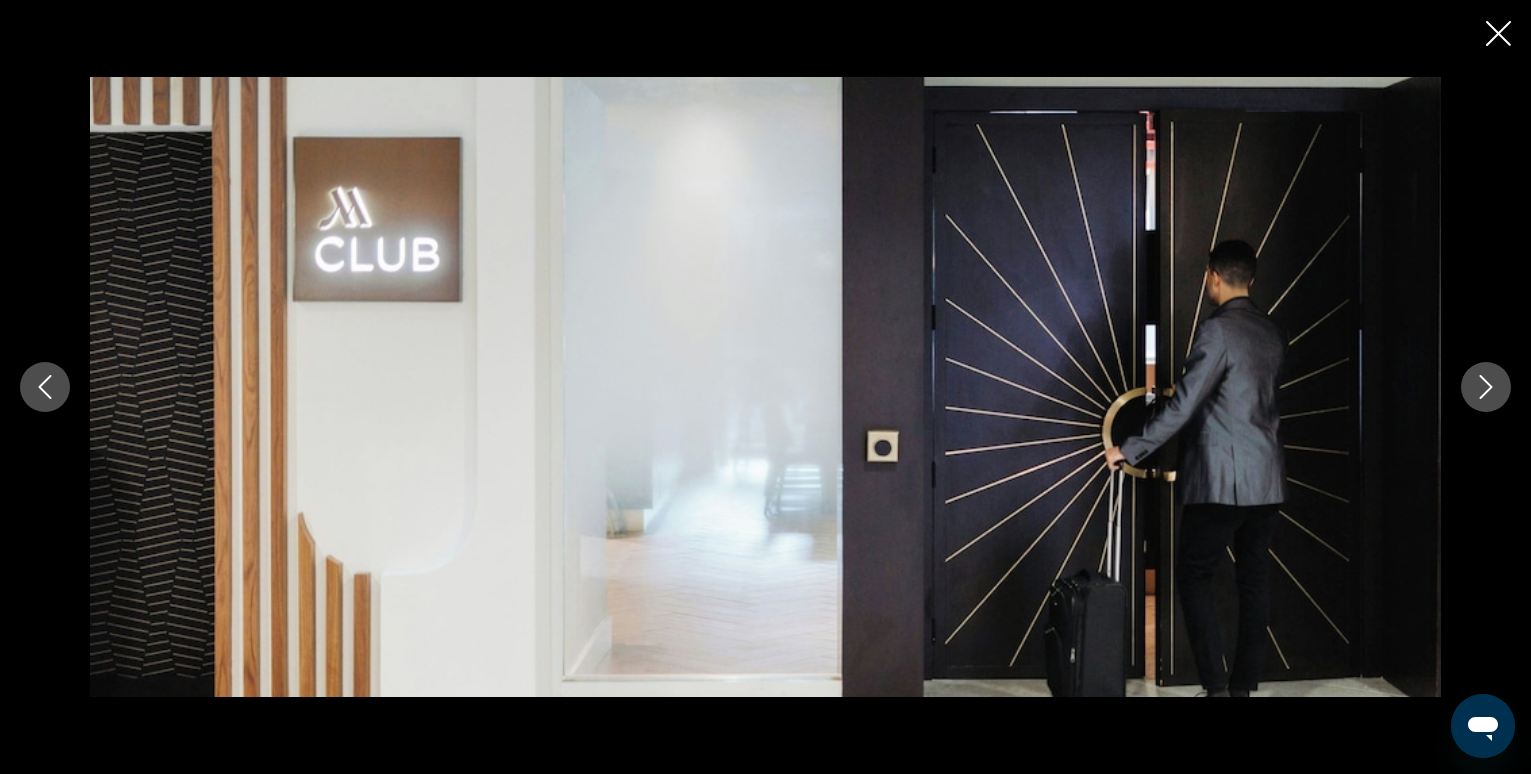 click 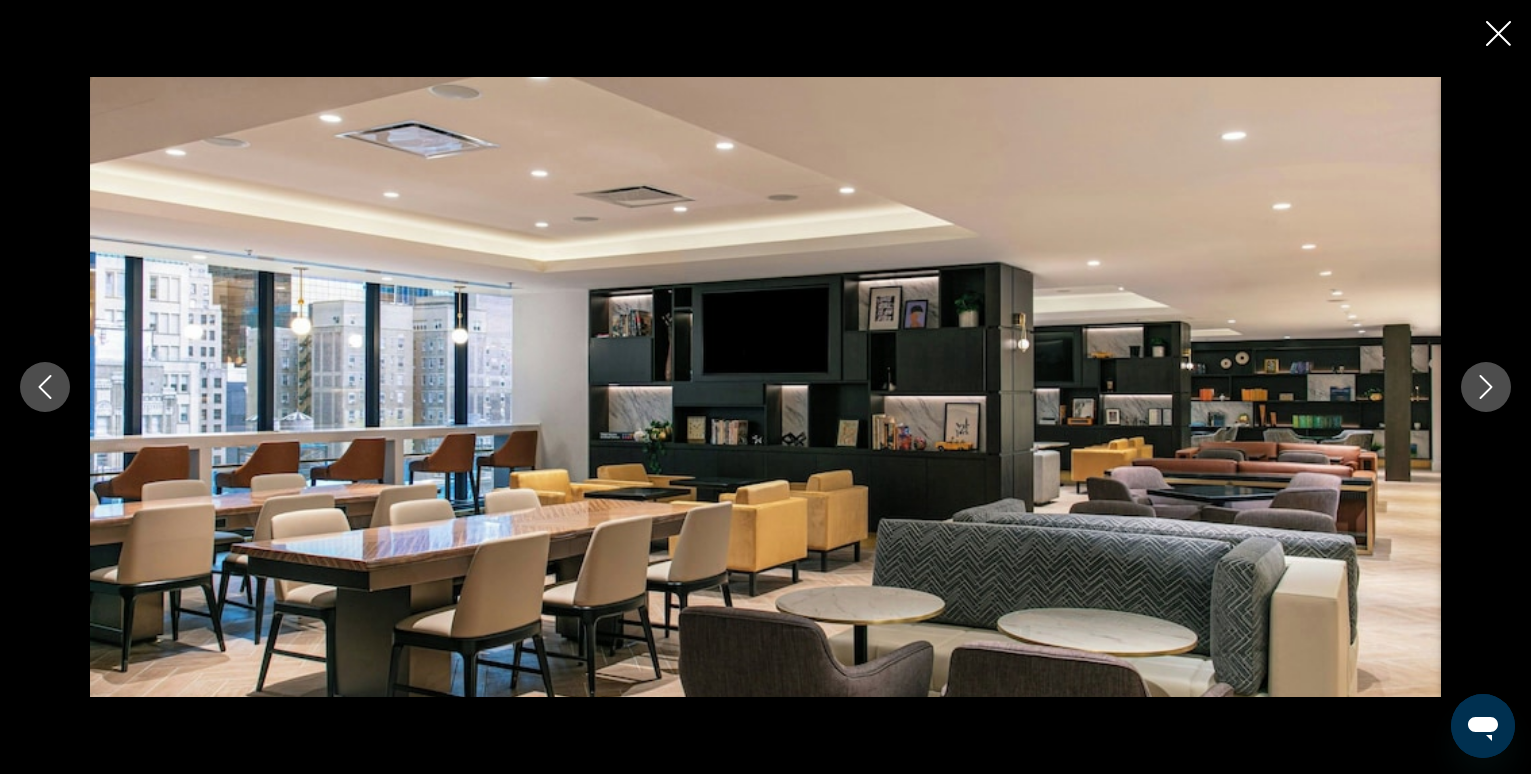 click 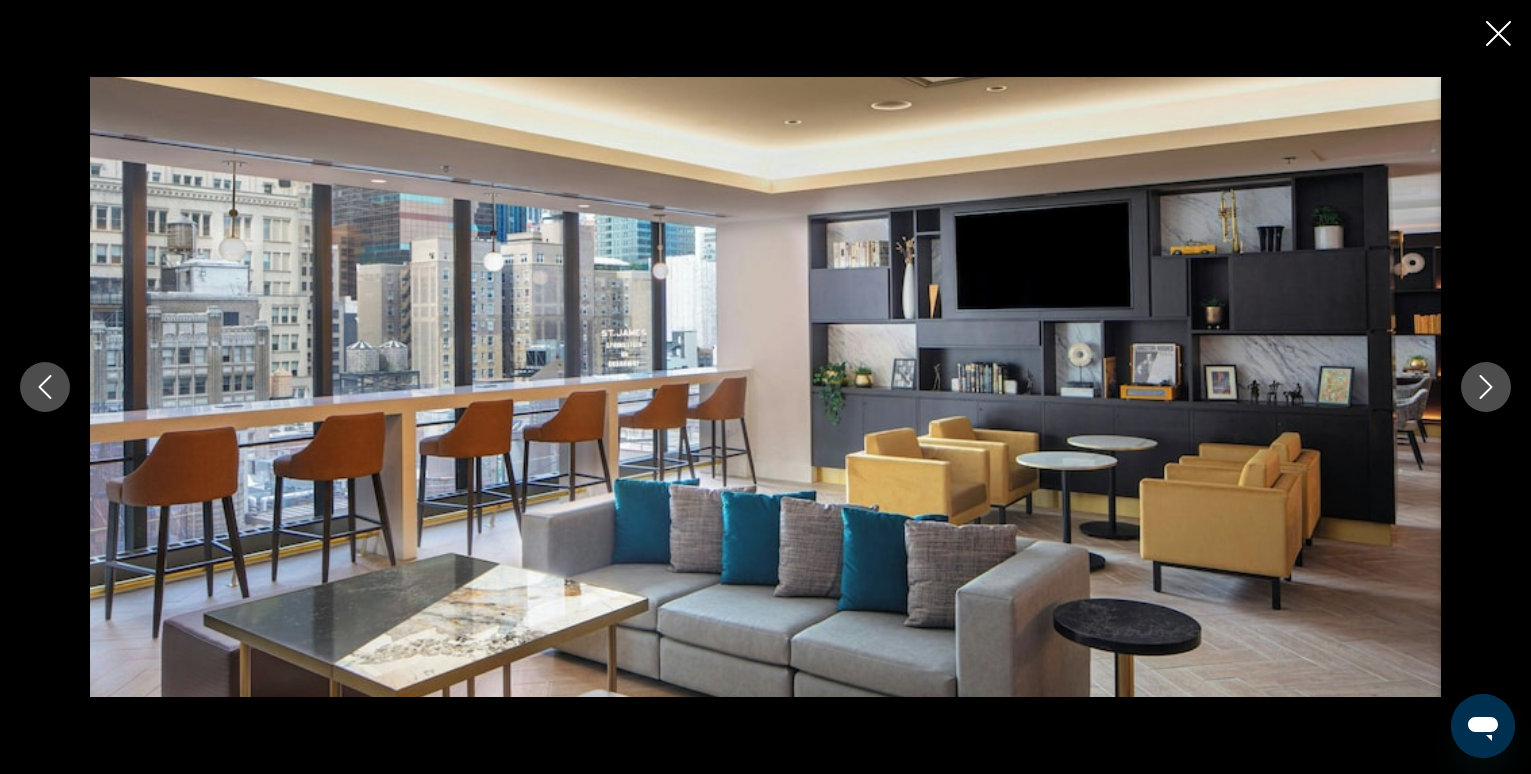 click 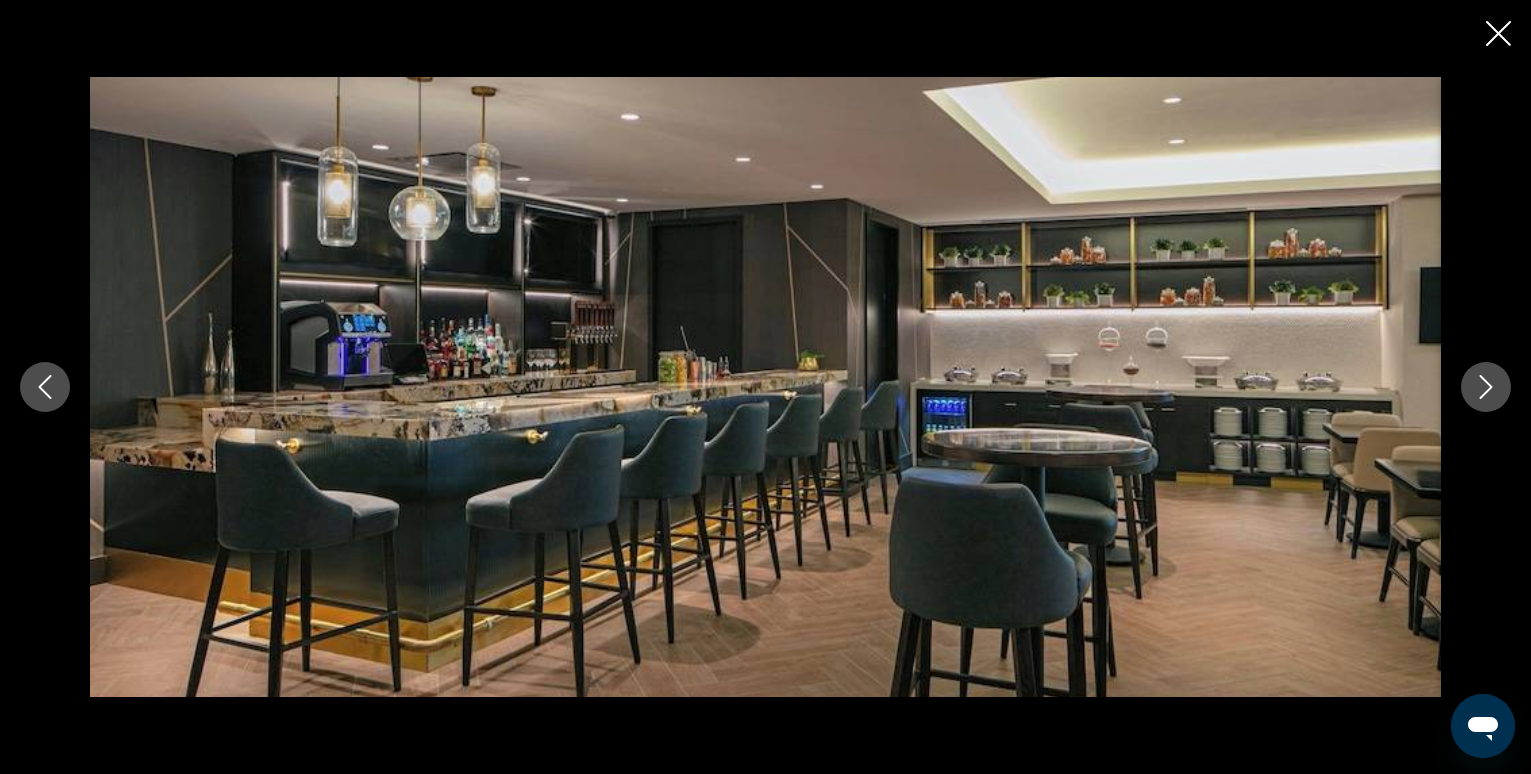 click at bounding box center [1486, 387] 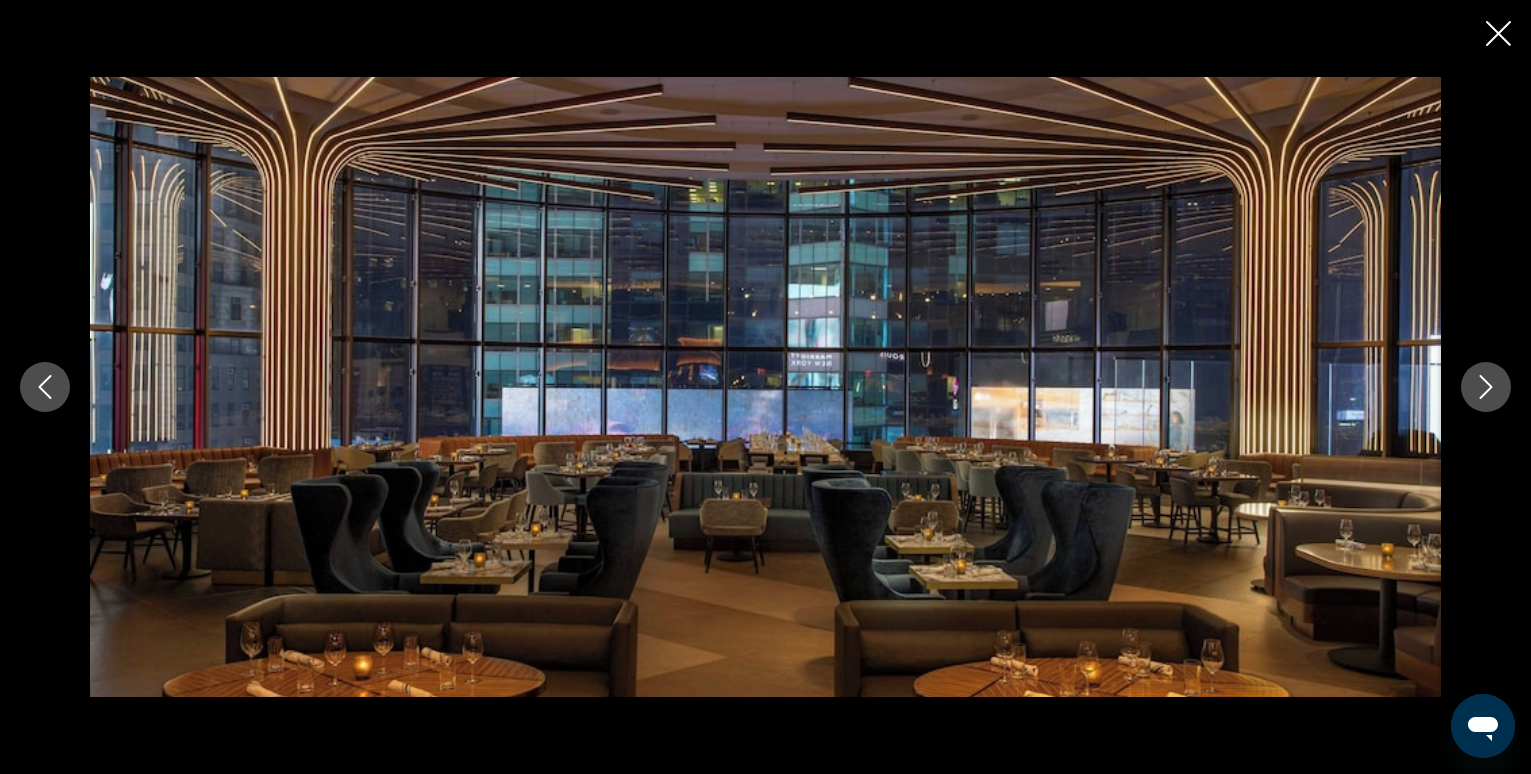 click 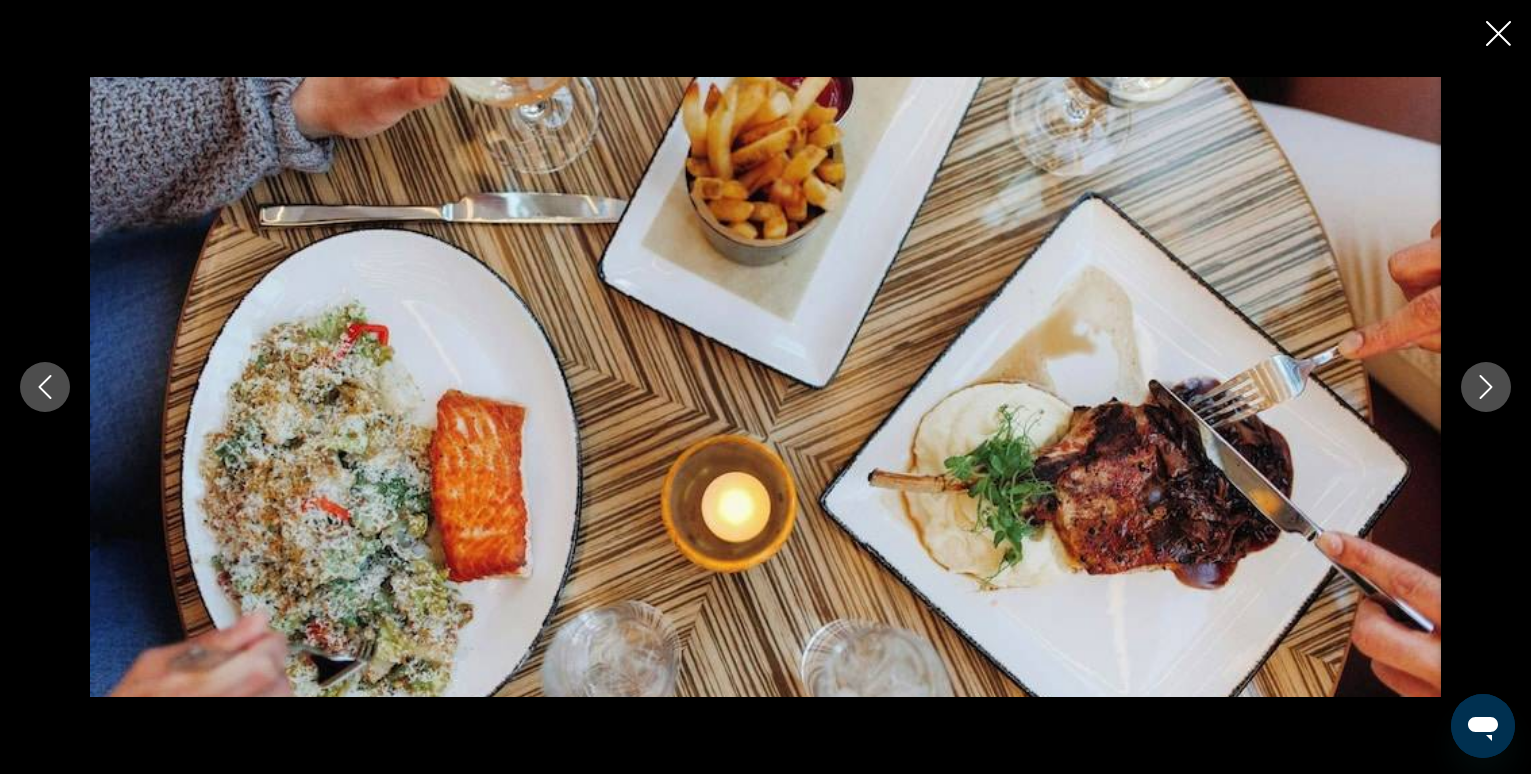 click 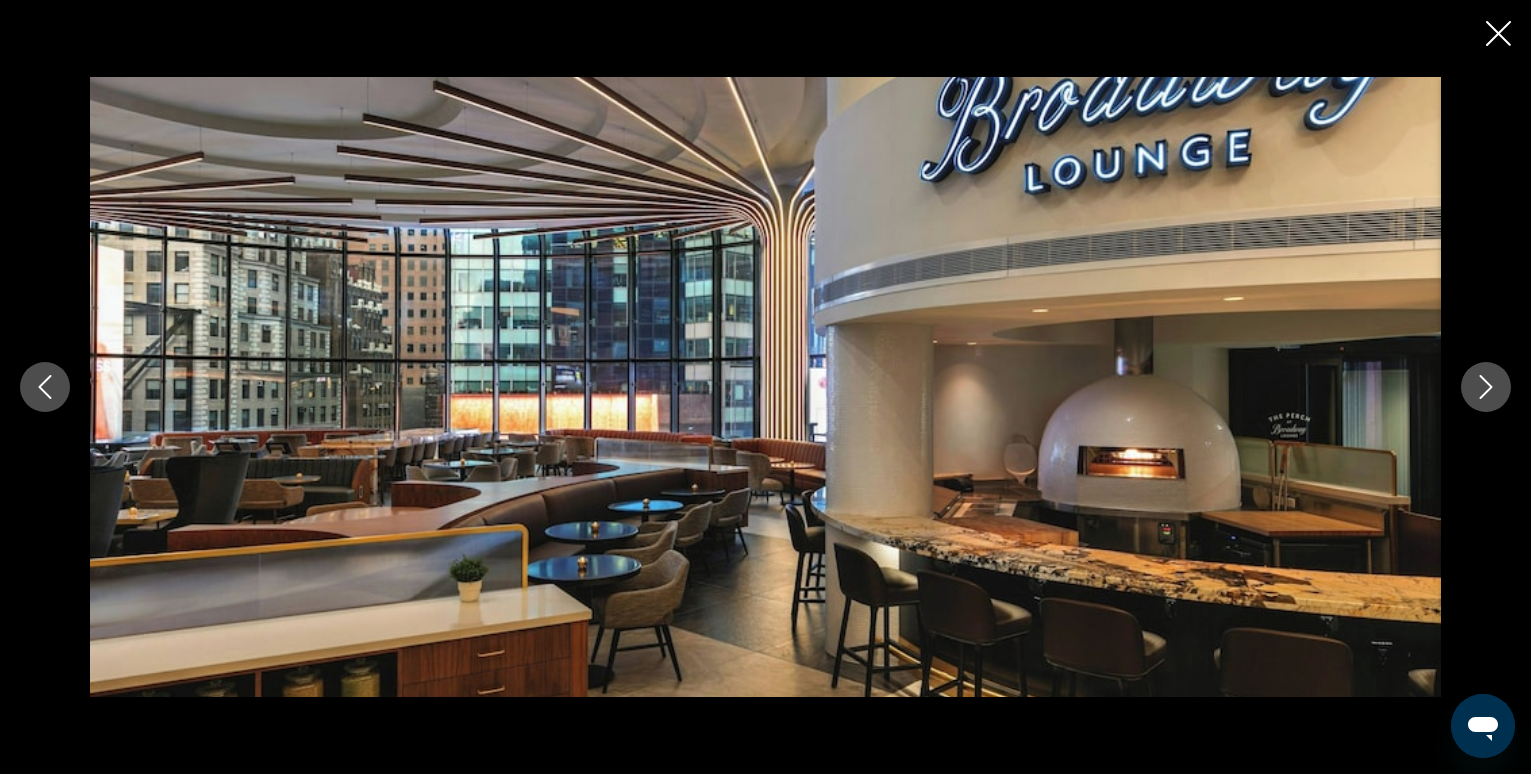 click 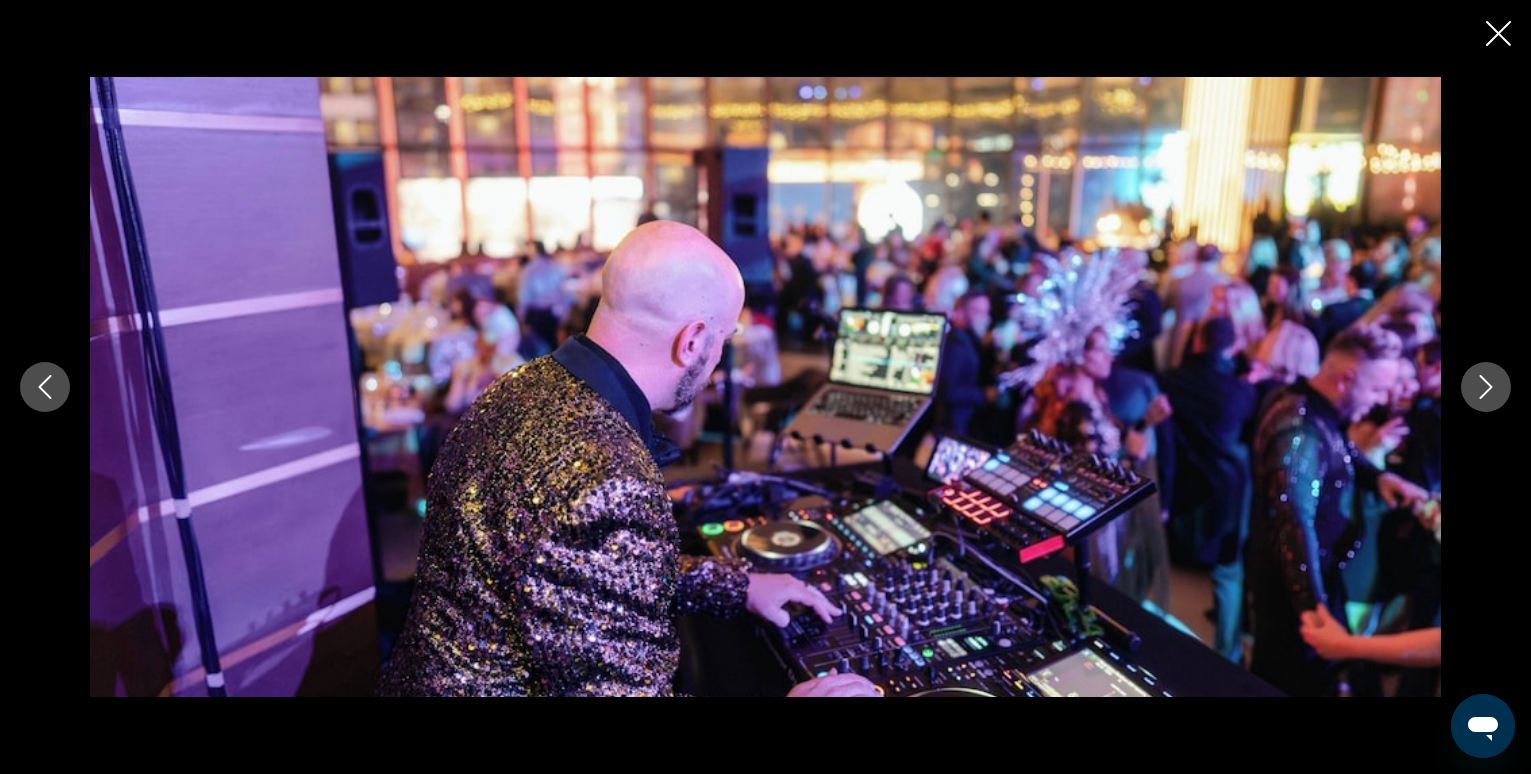 click 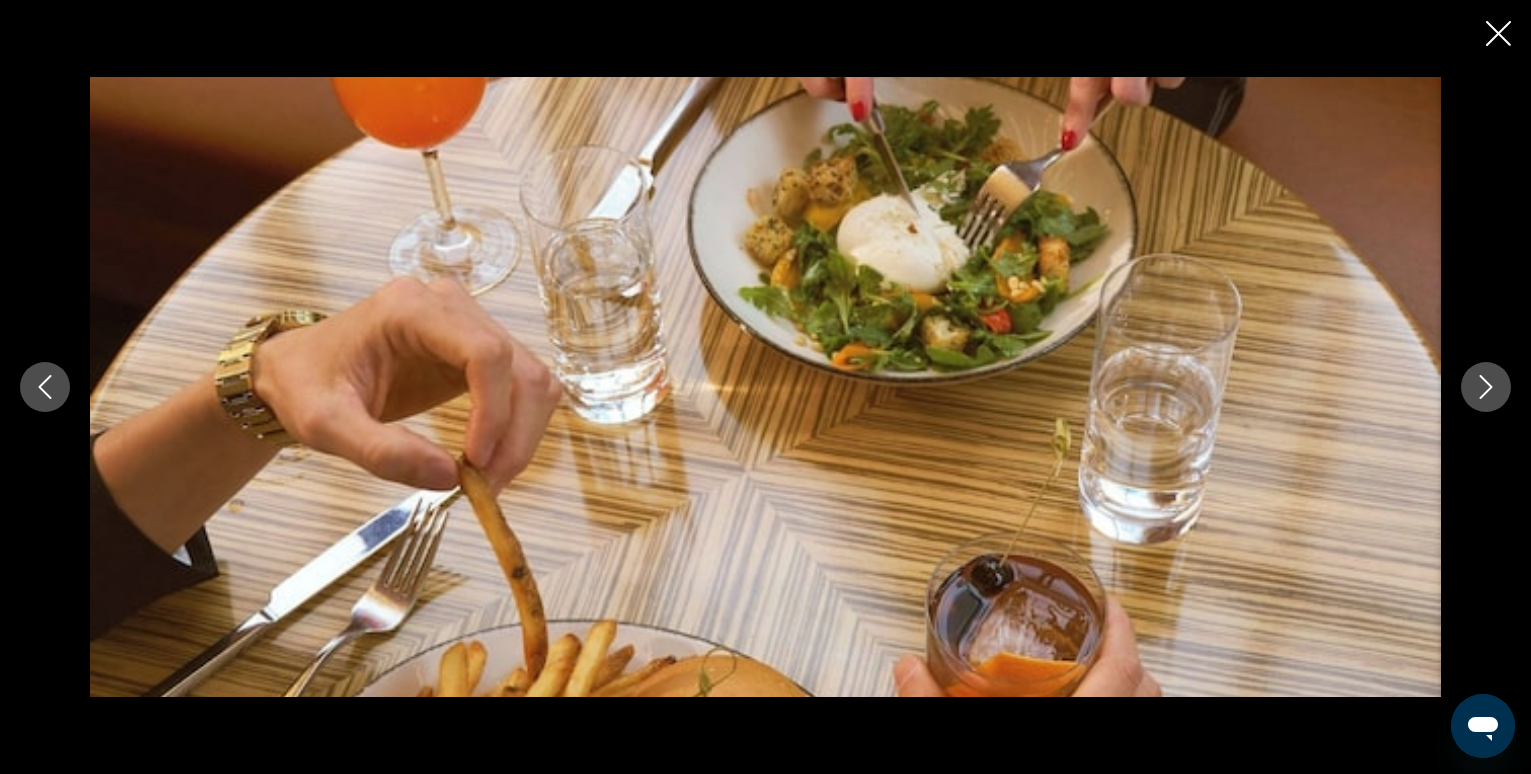 click 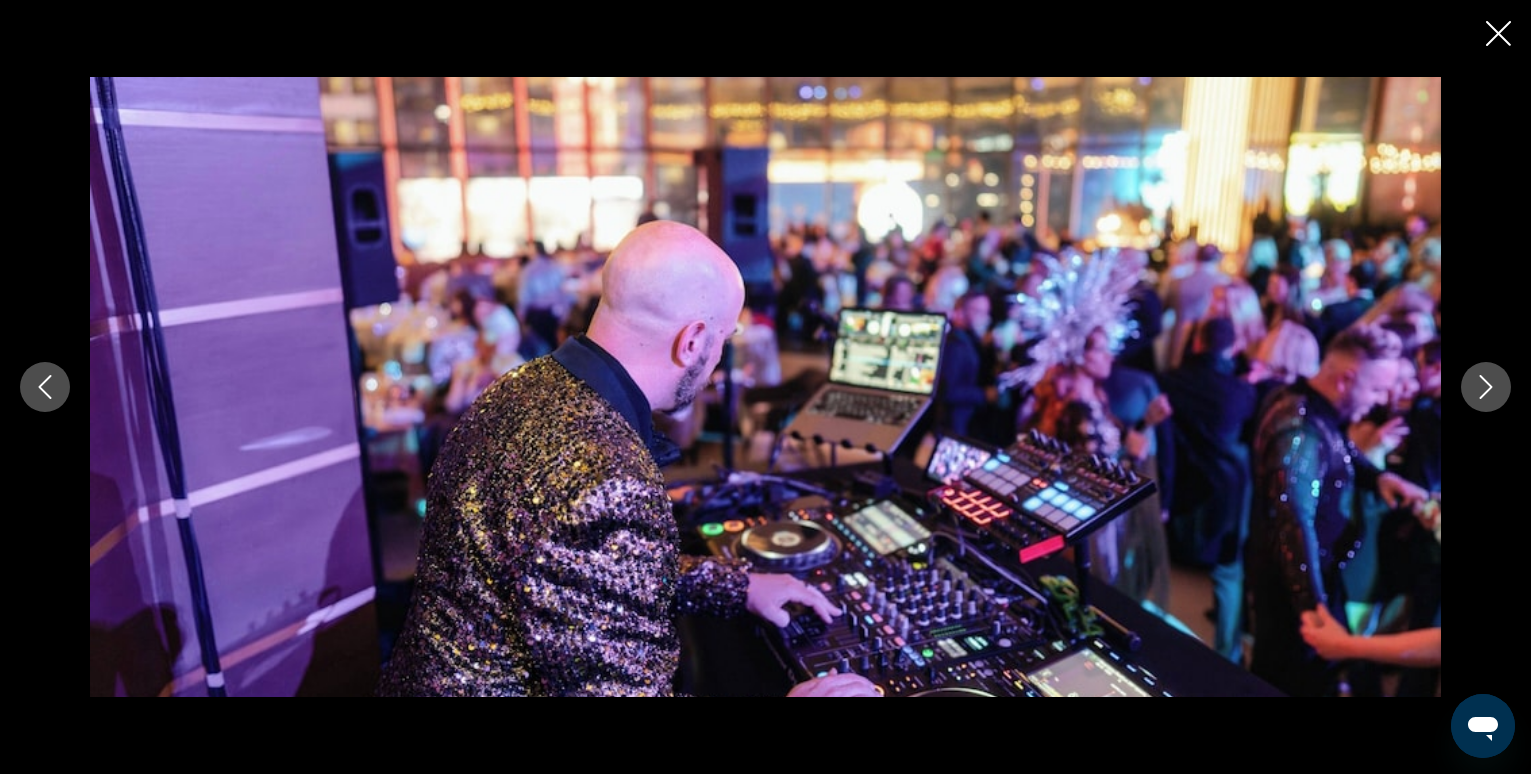 click 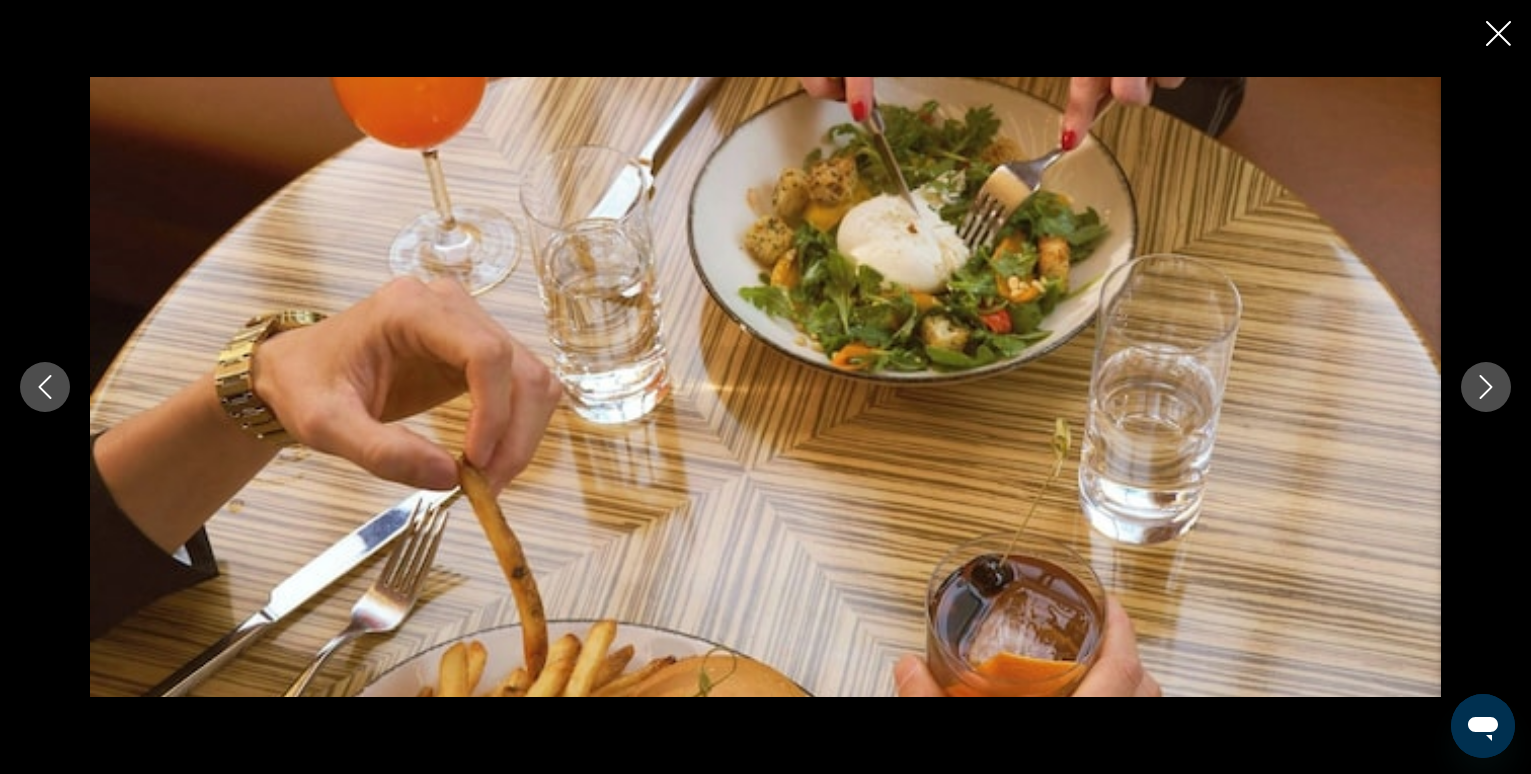 click 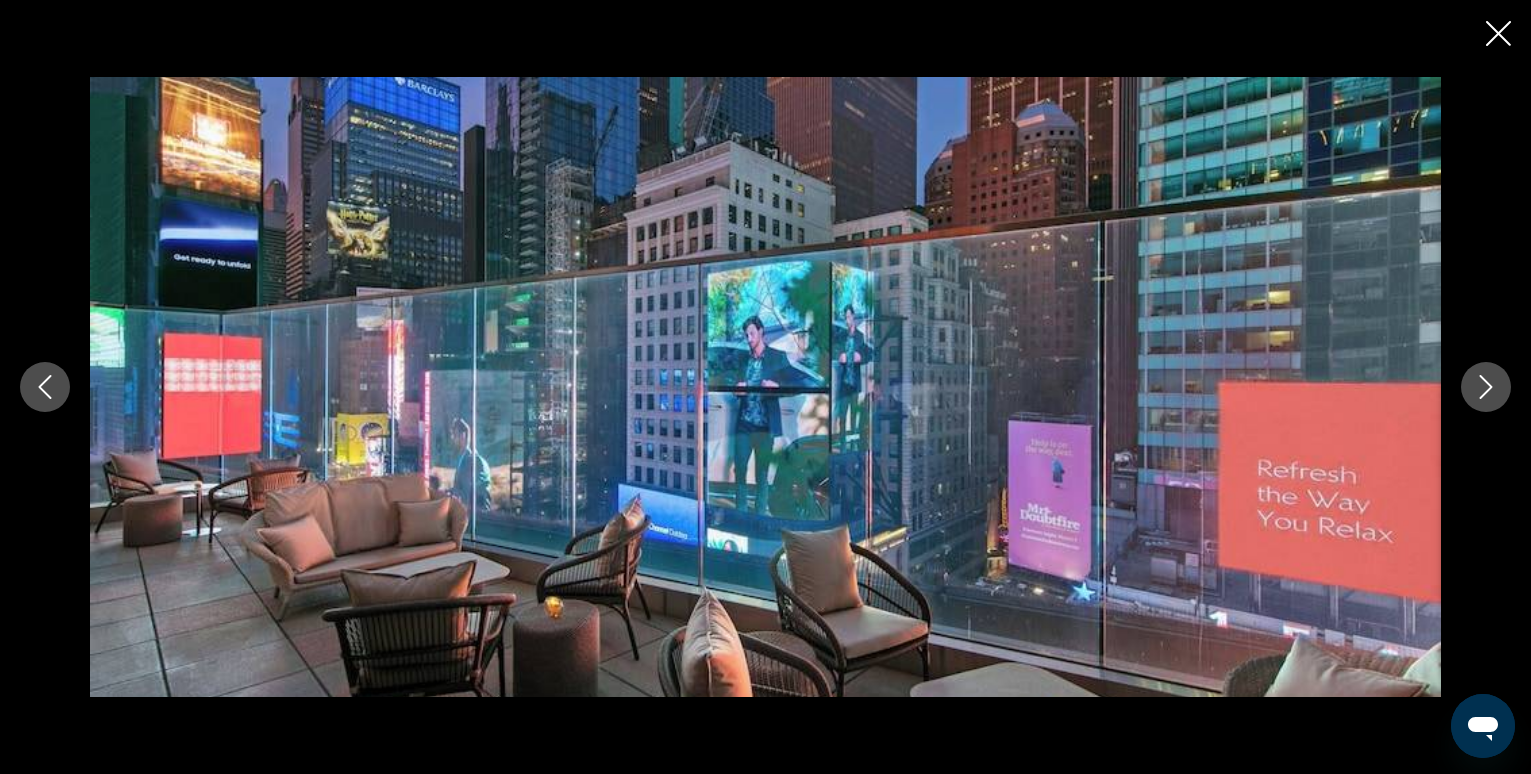 click 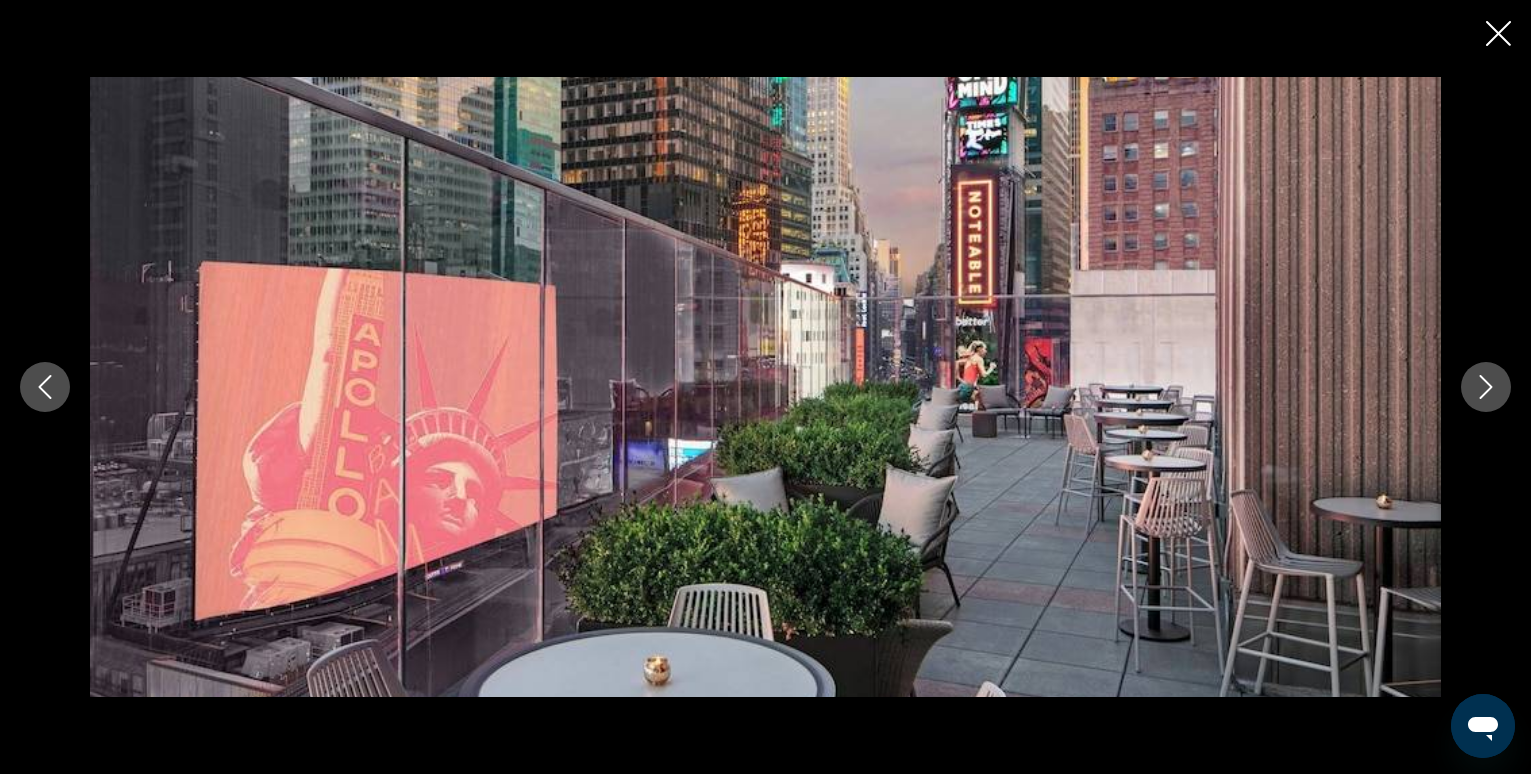 click 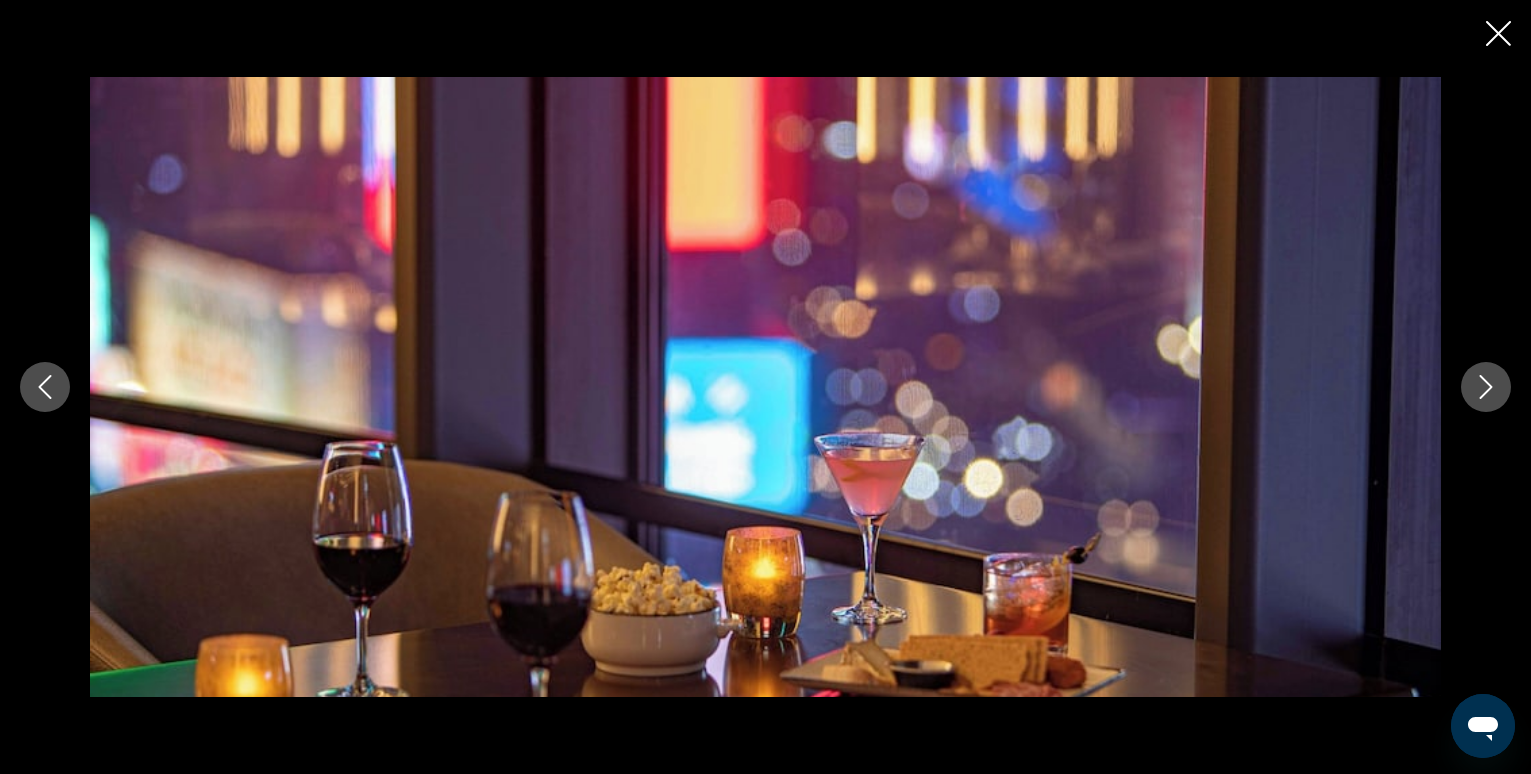 click 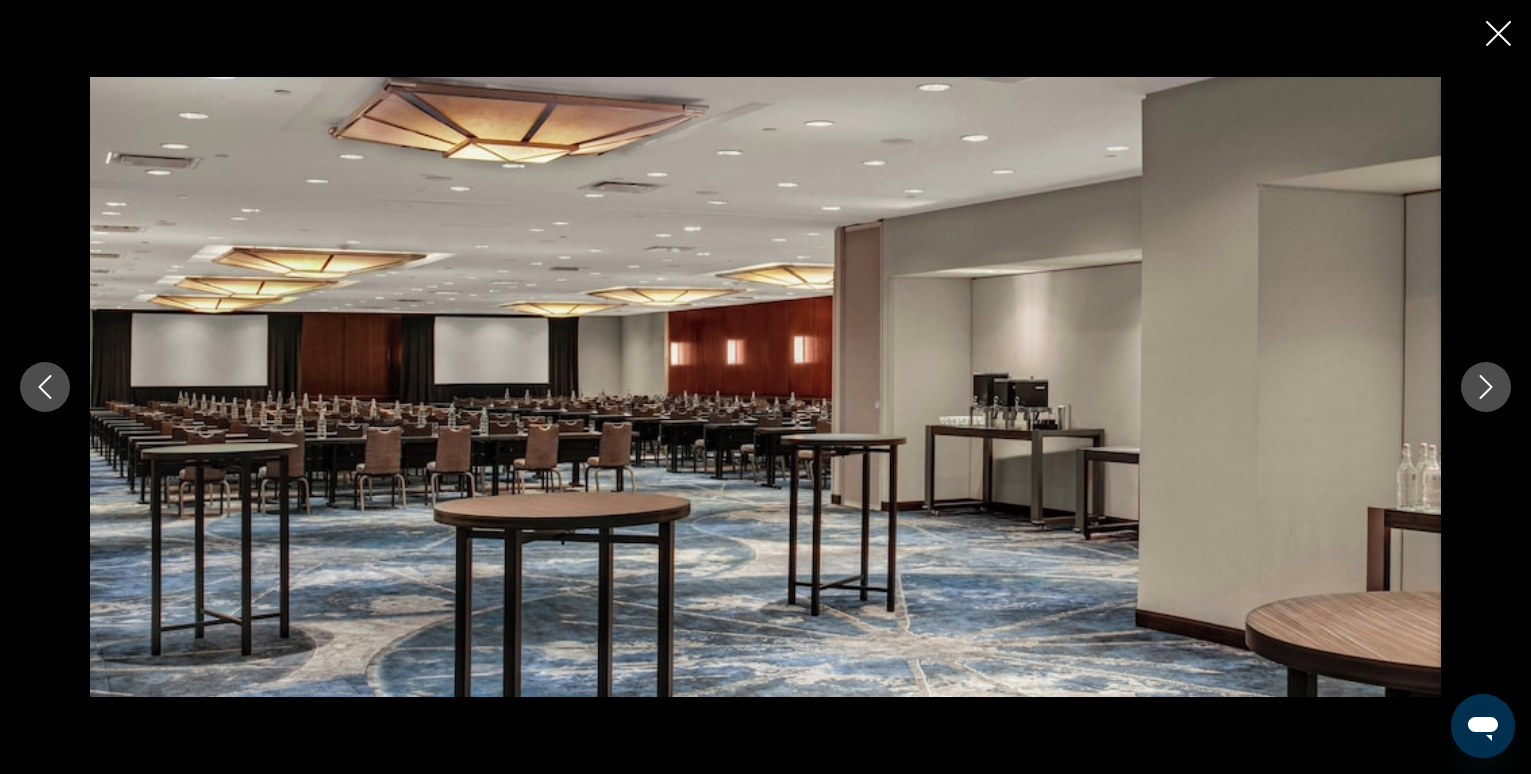 click 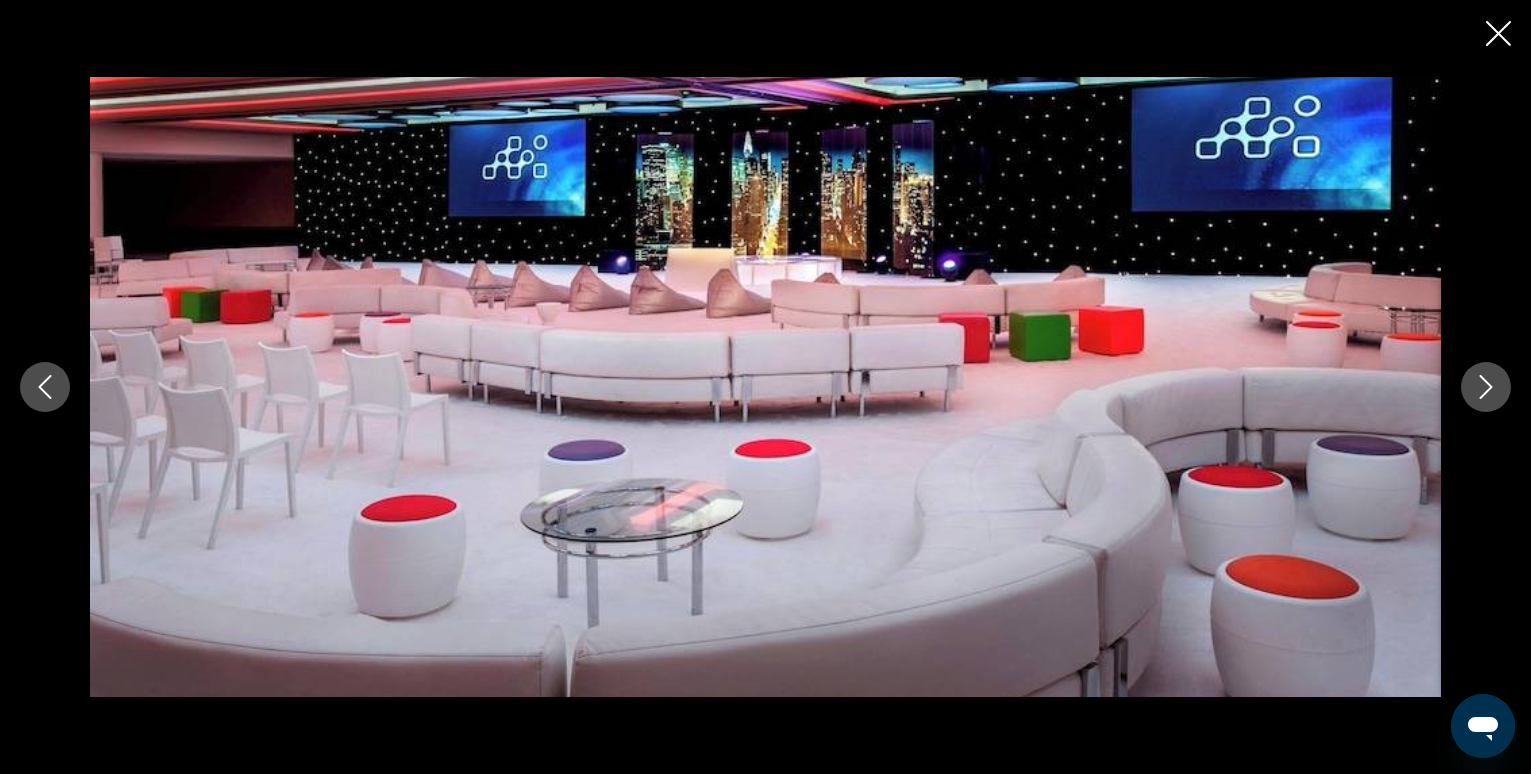 click 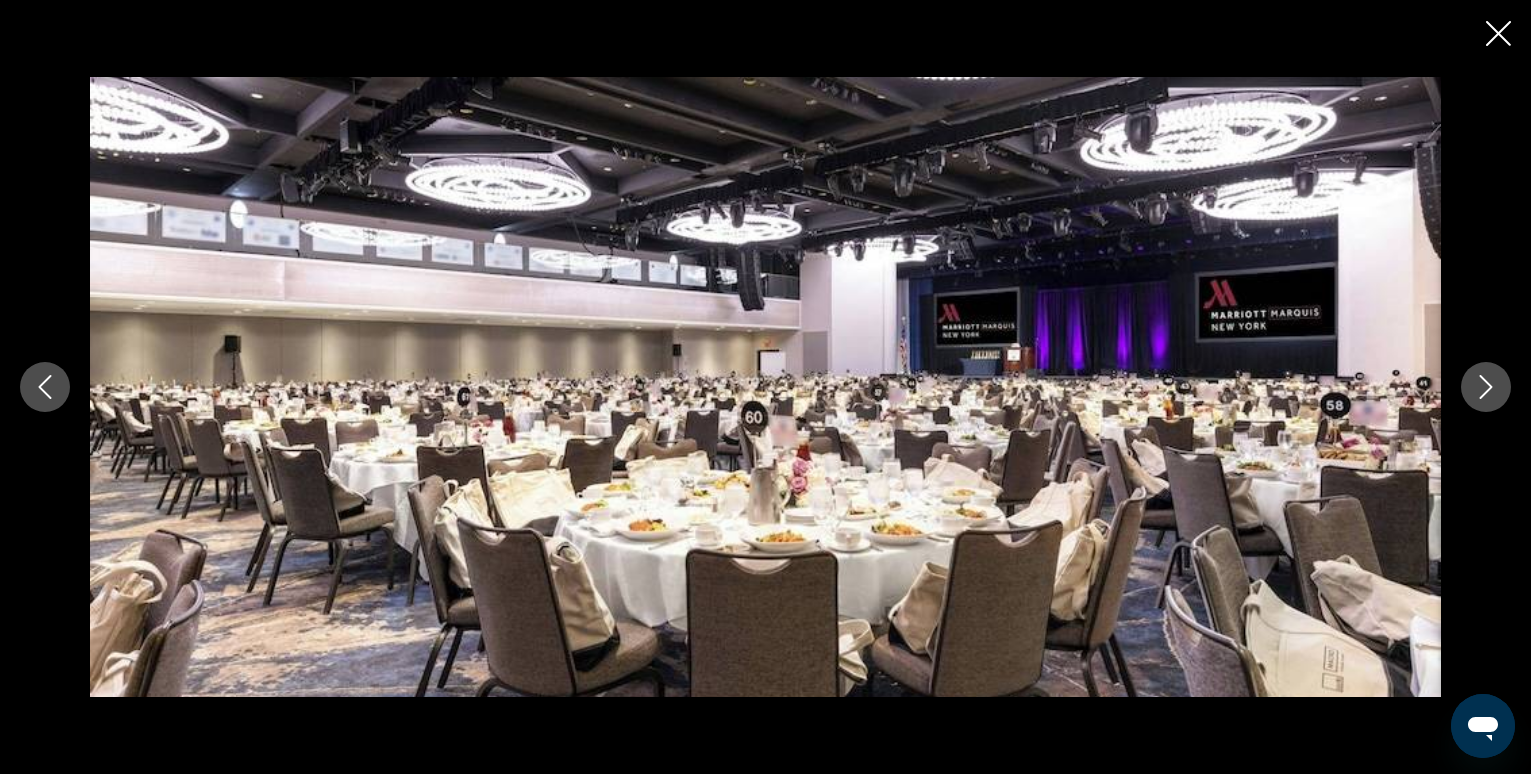click 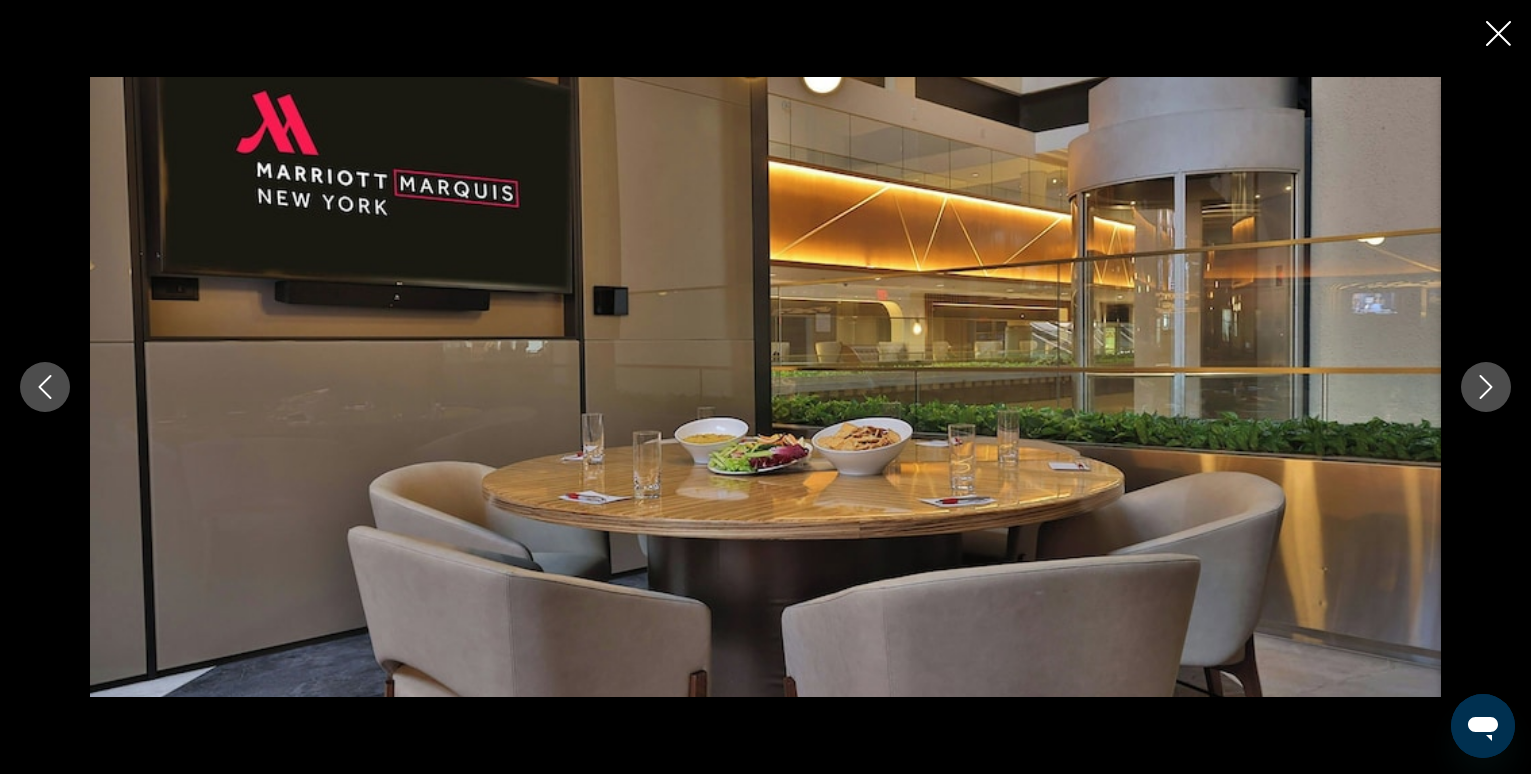 click 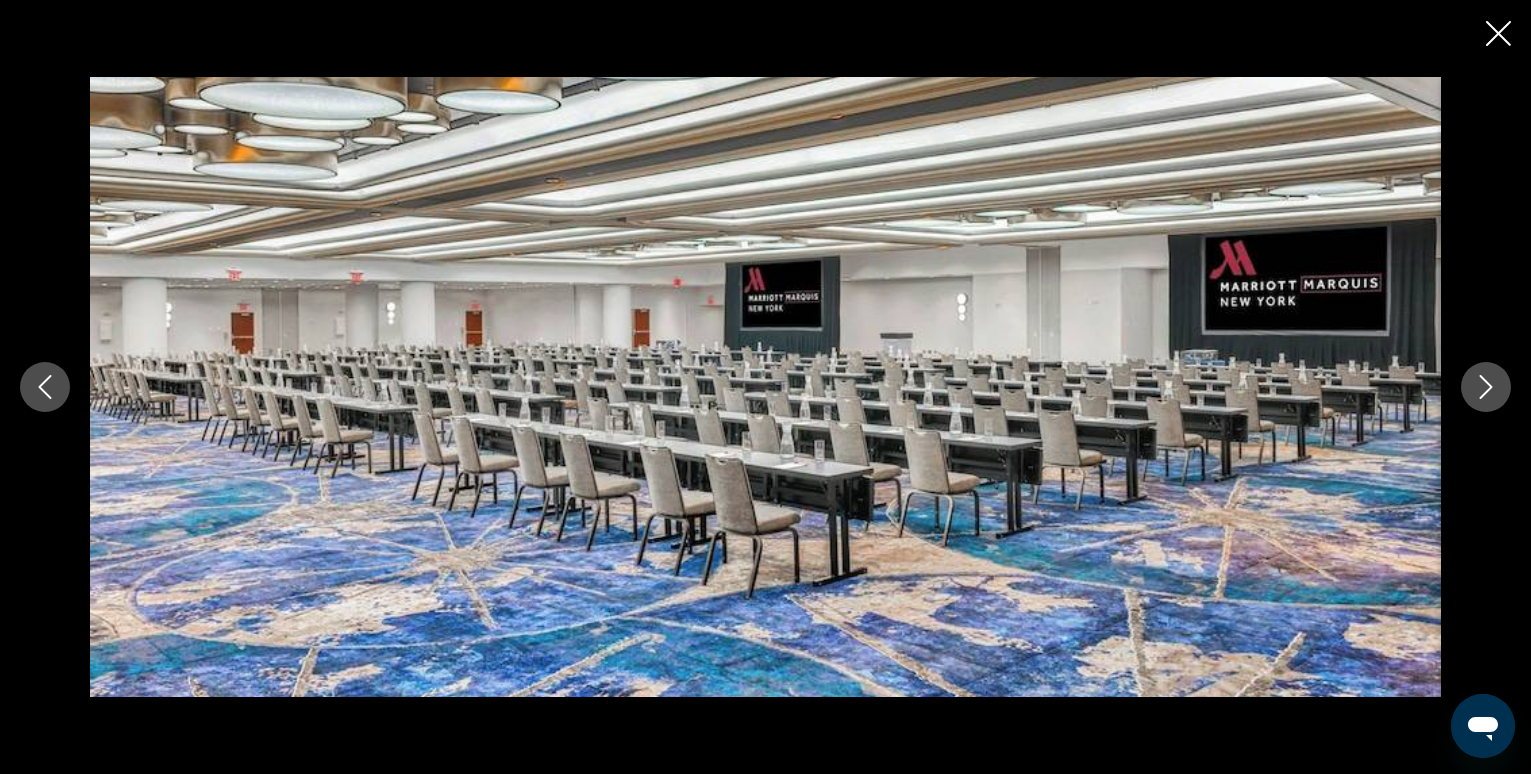 click 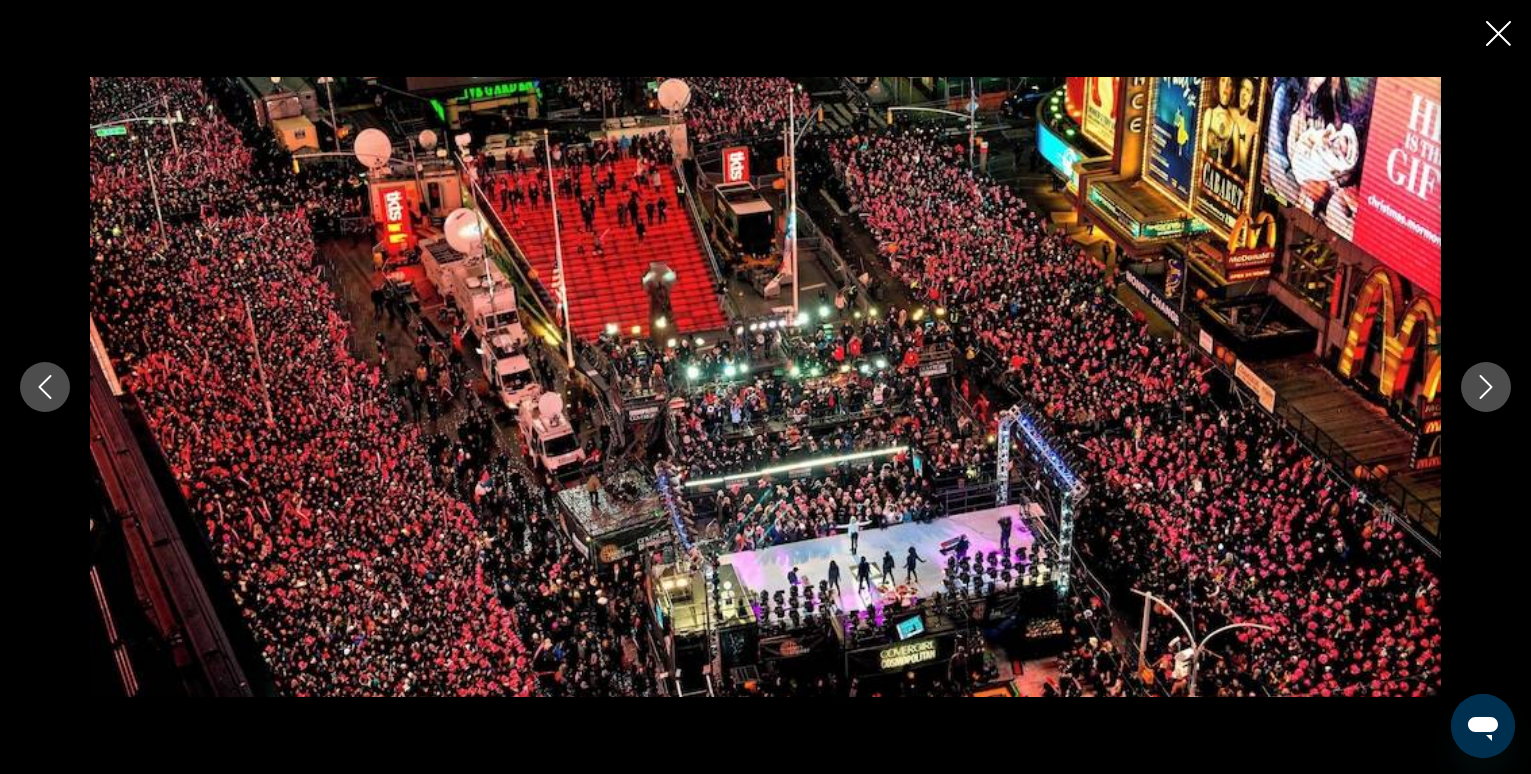 click 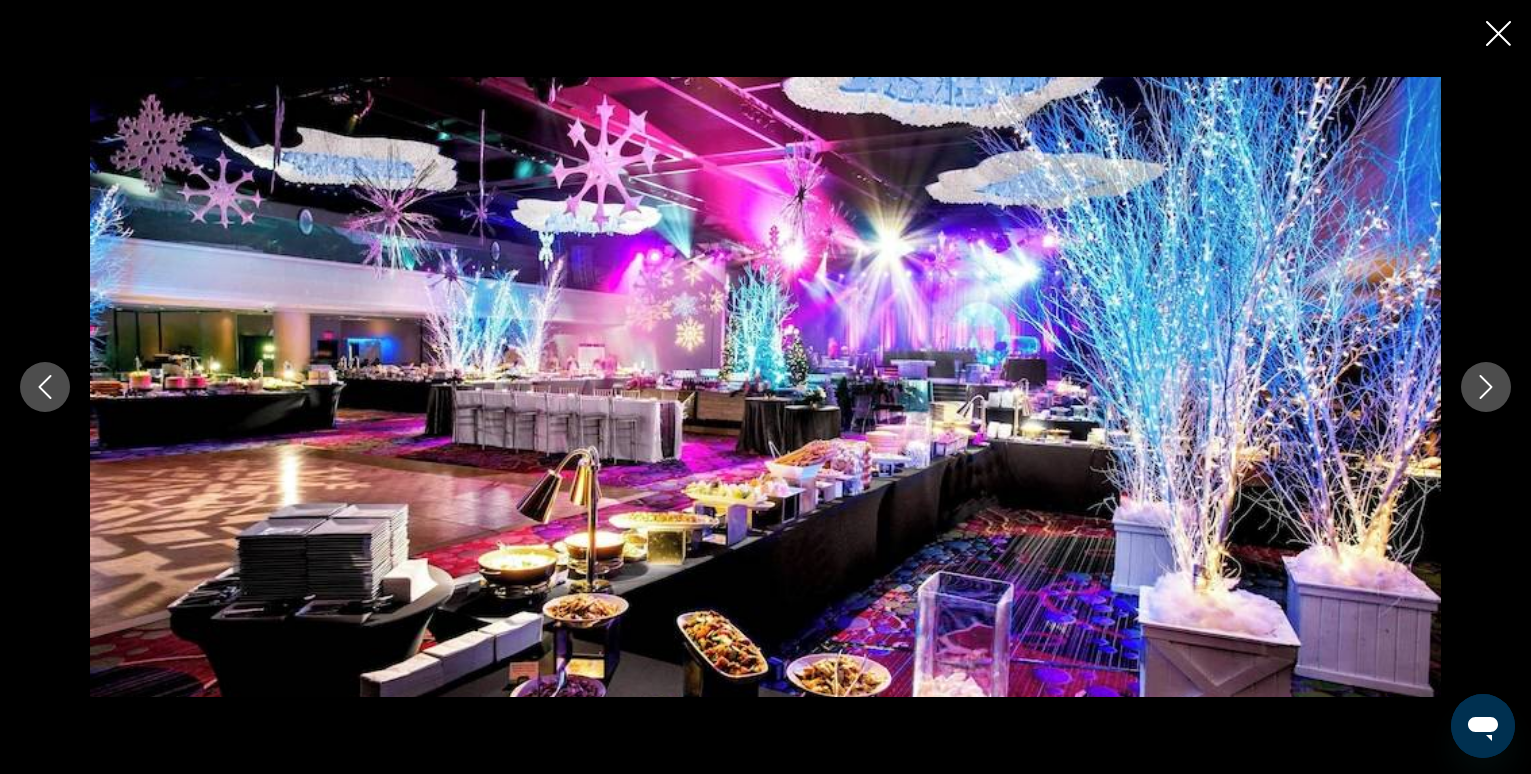 click 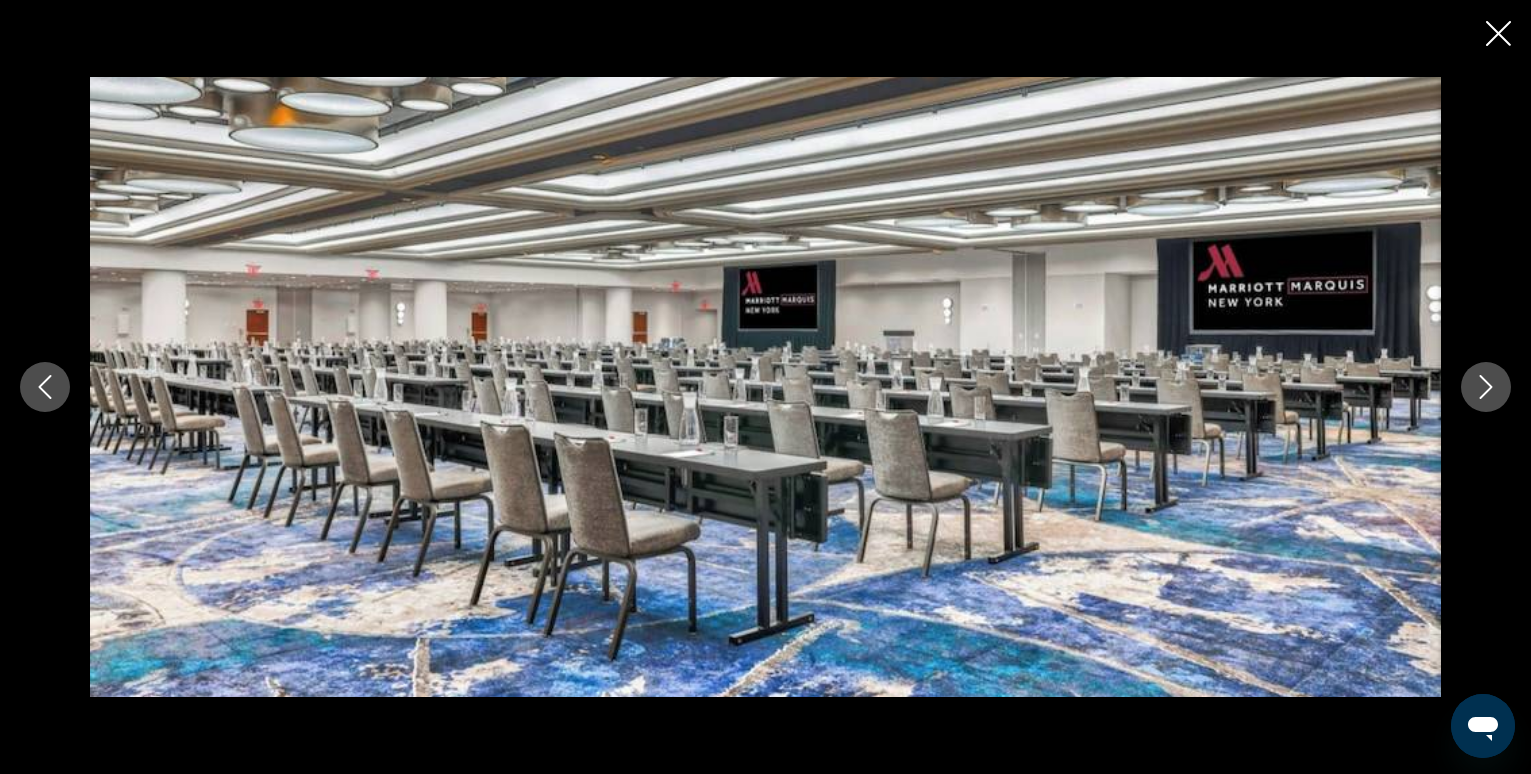 click 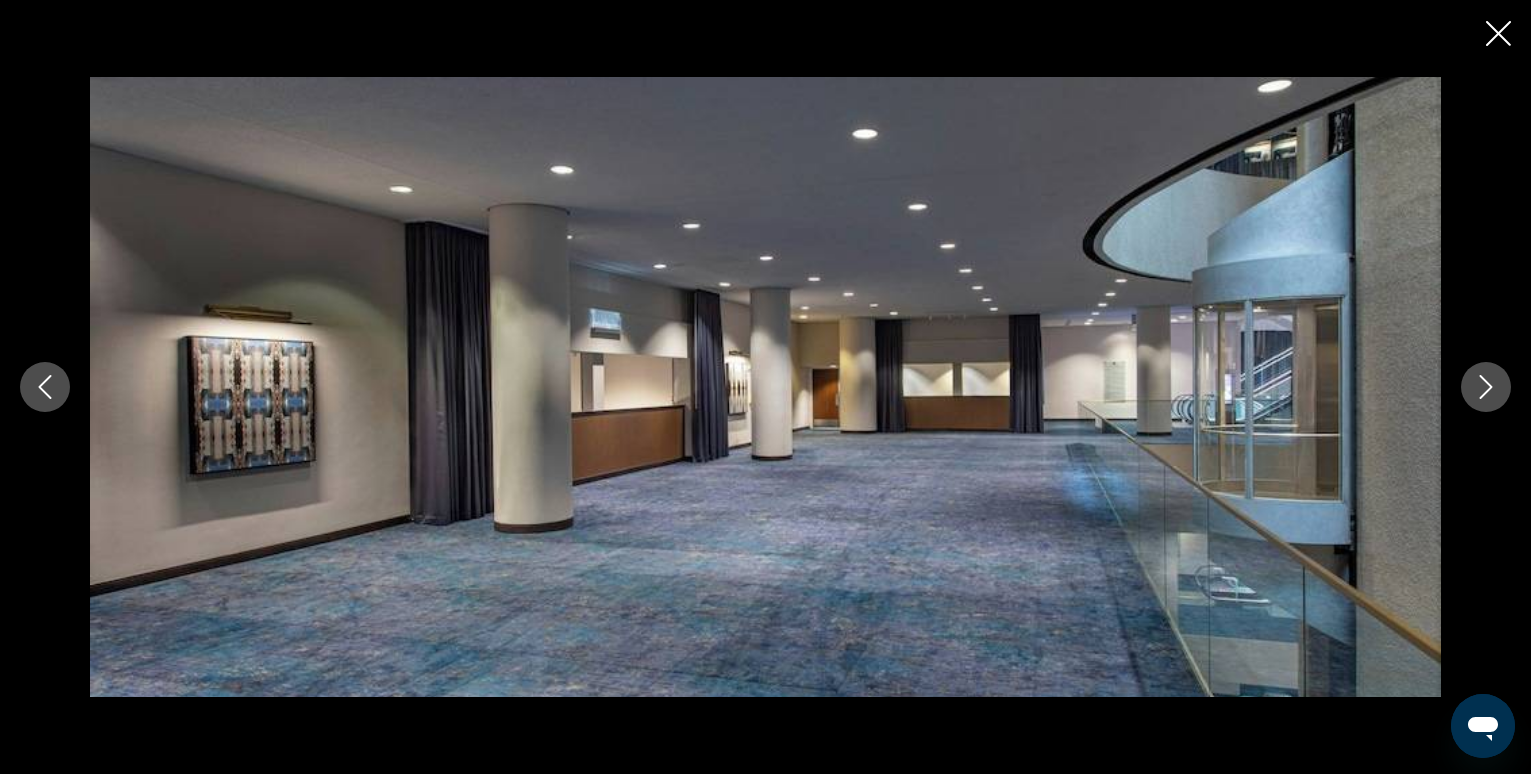 click 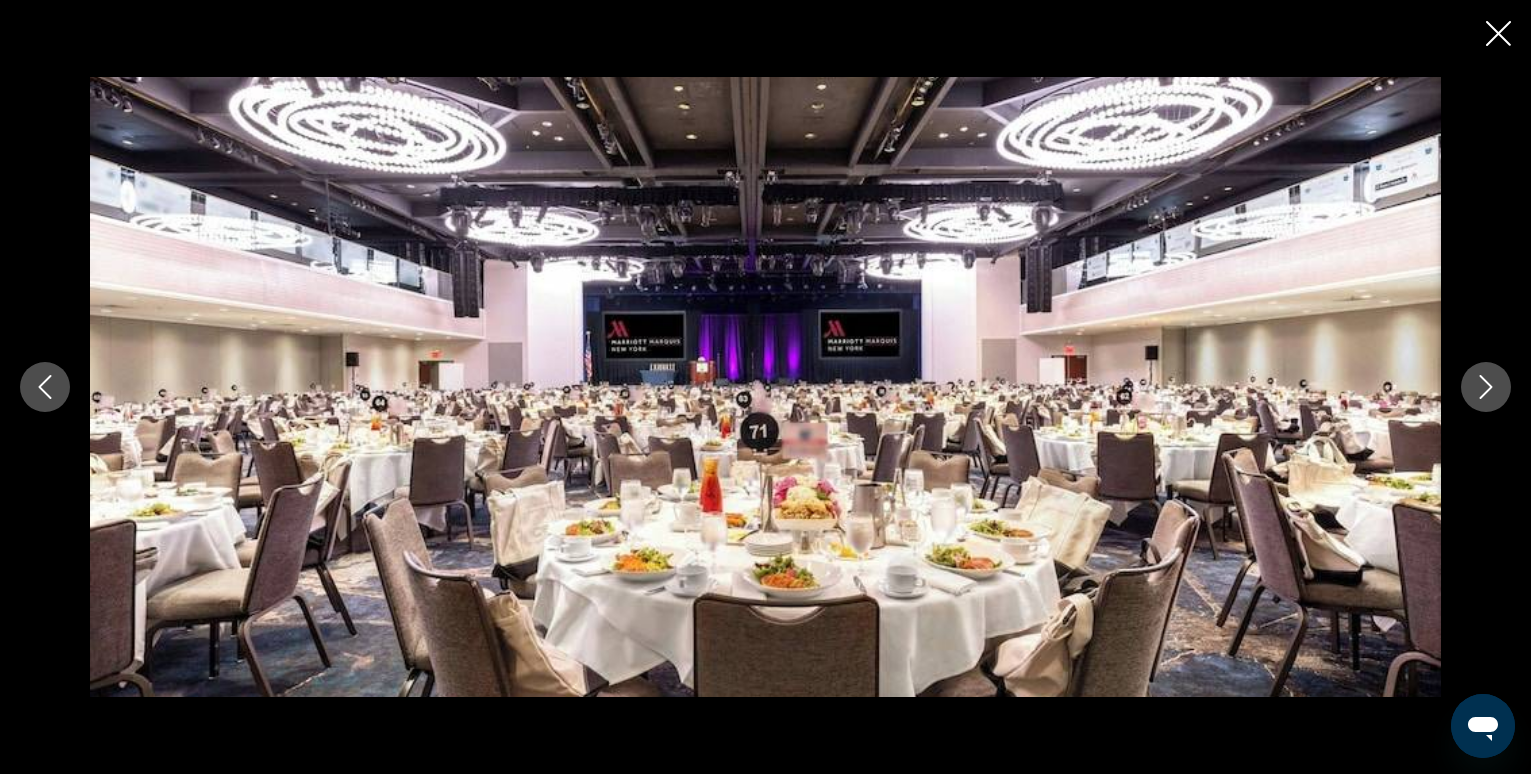 click 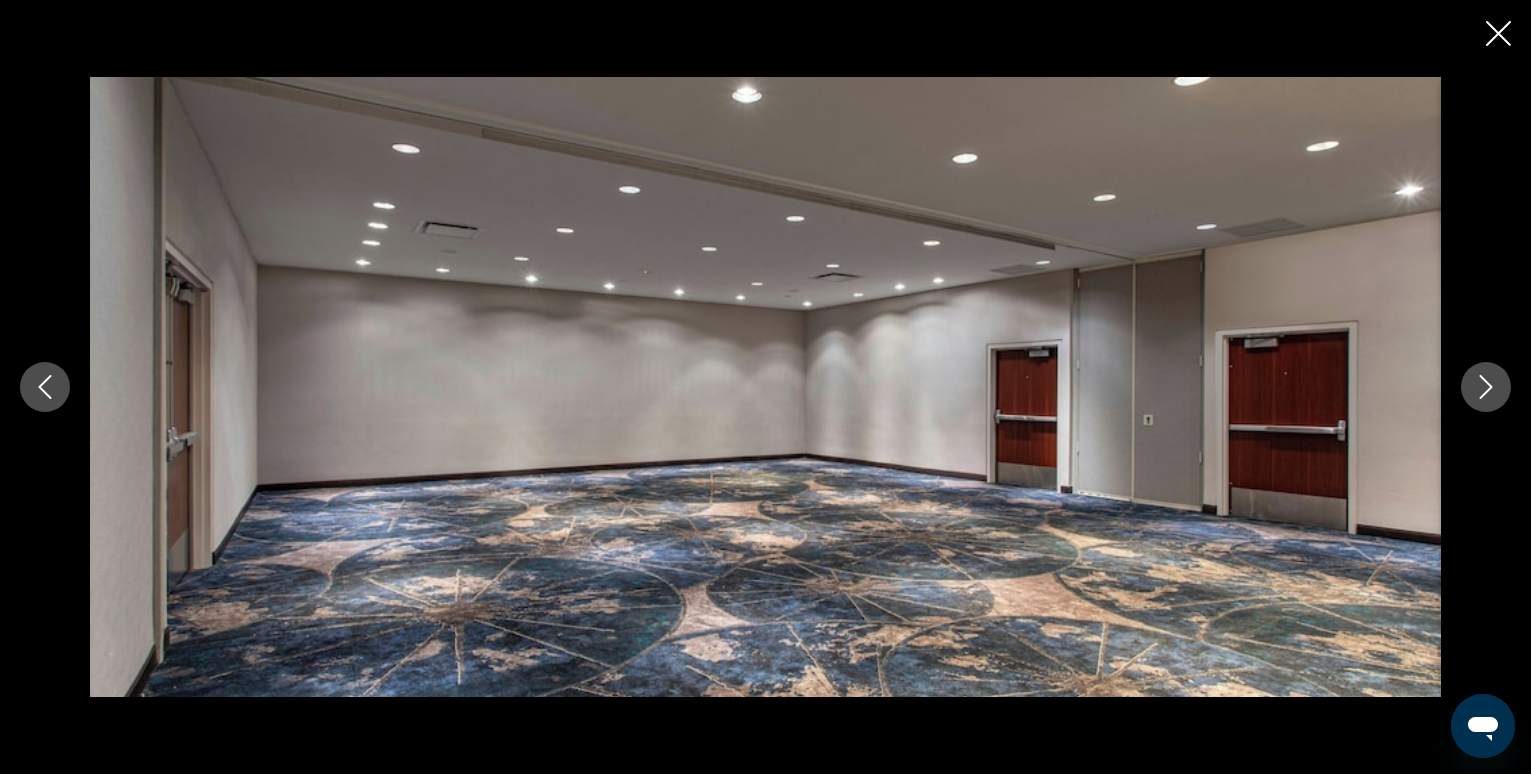 click 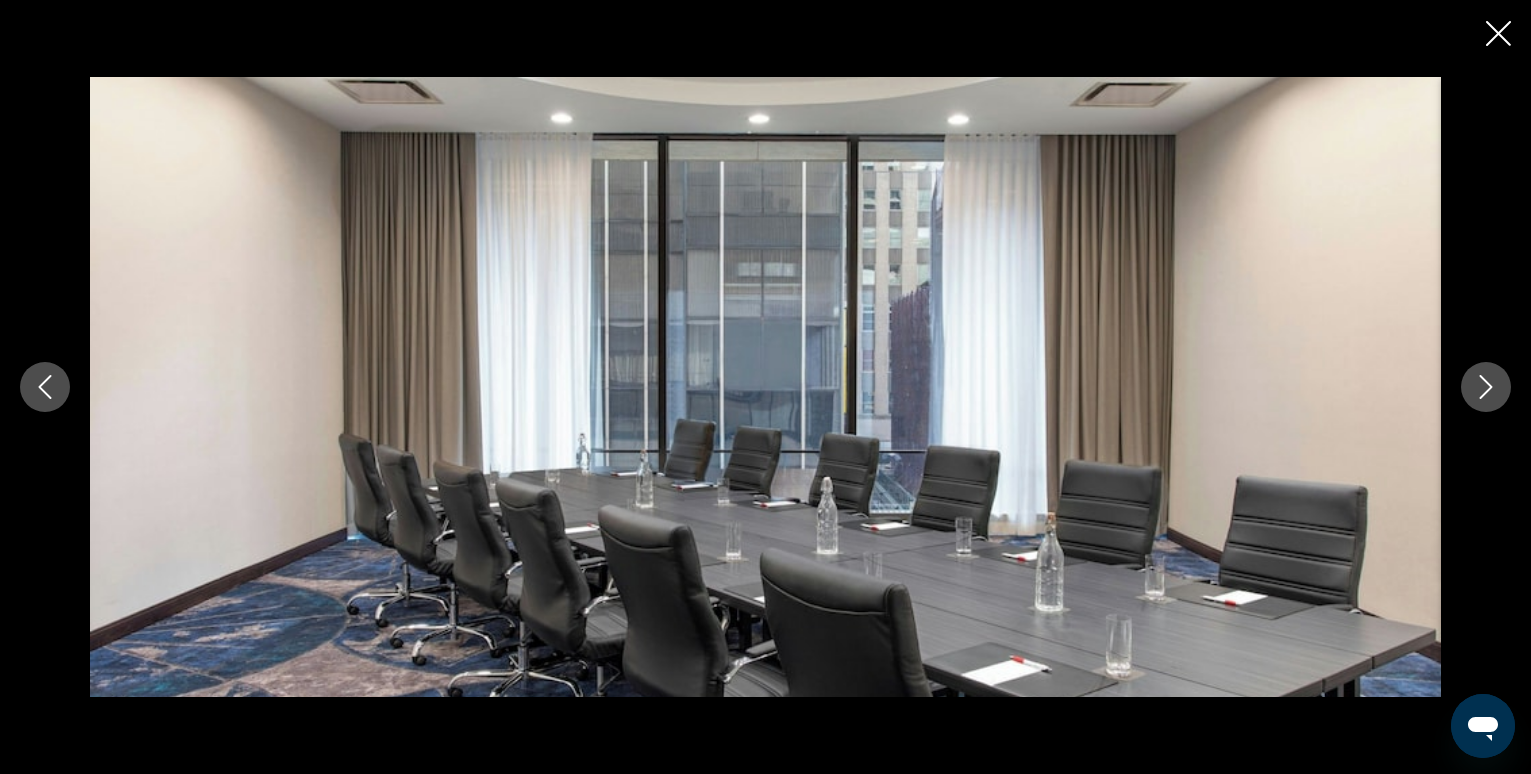 click 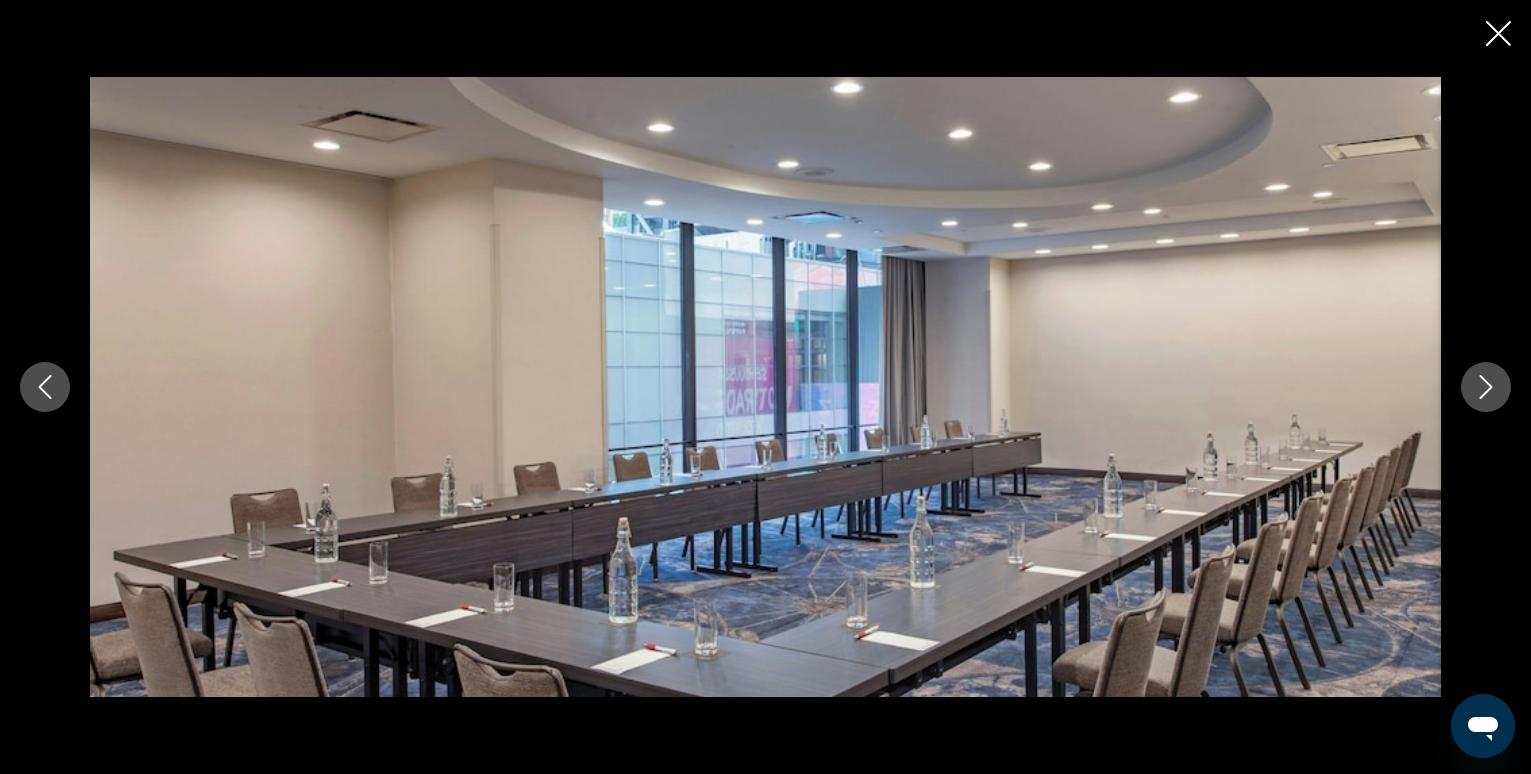 click 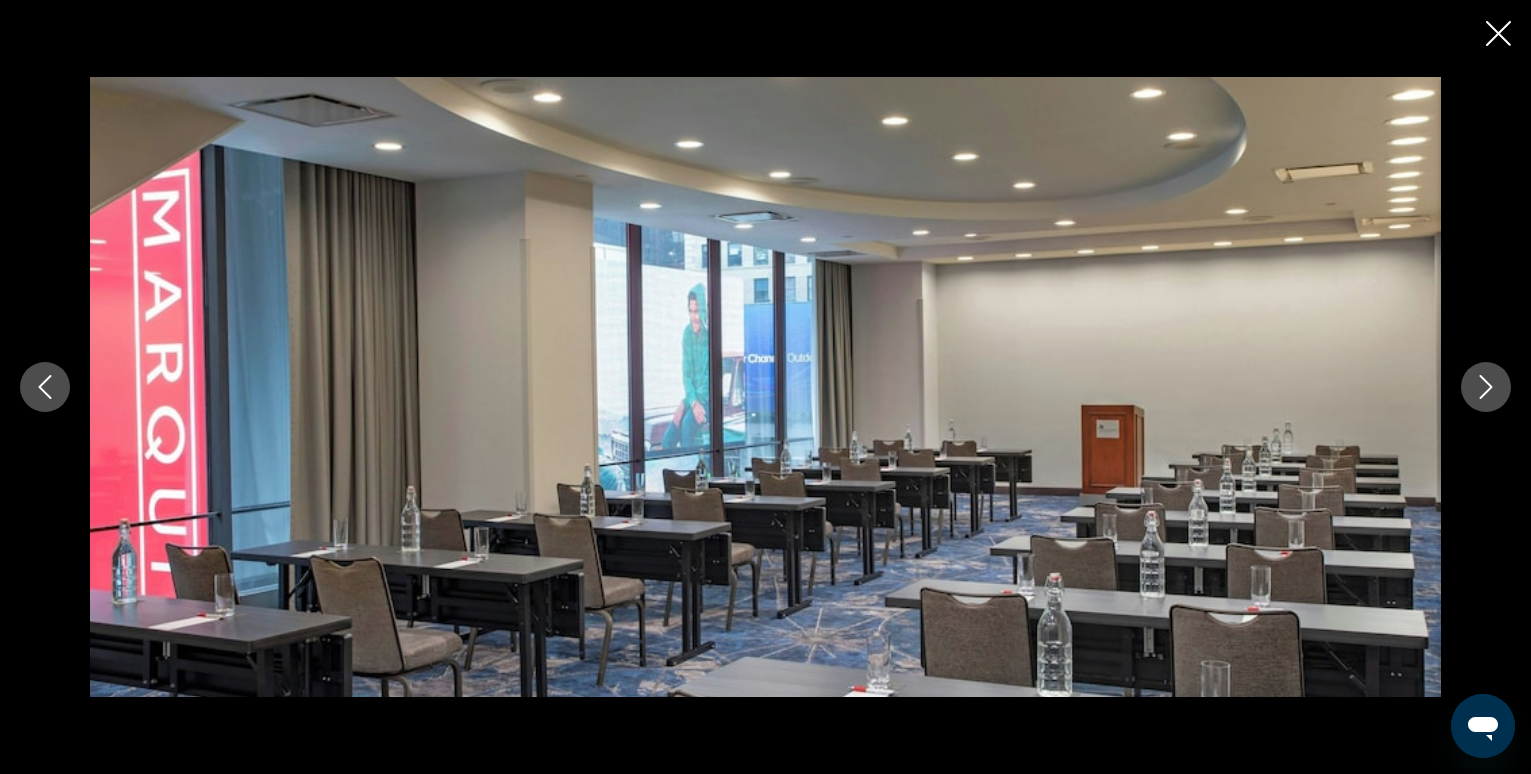 click 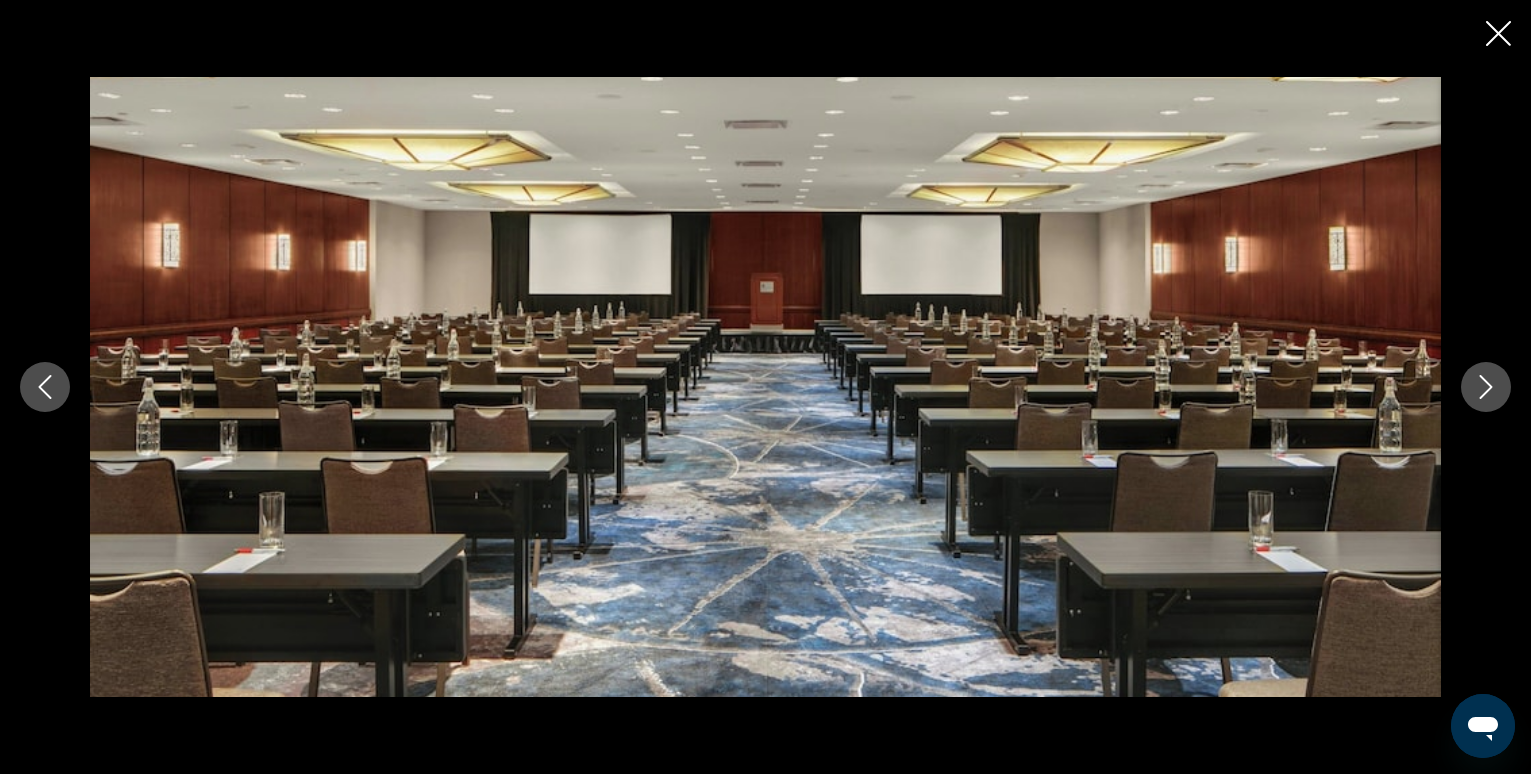 click 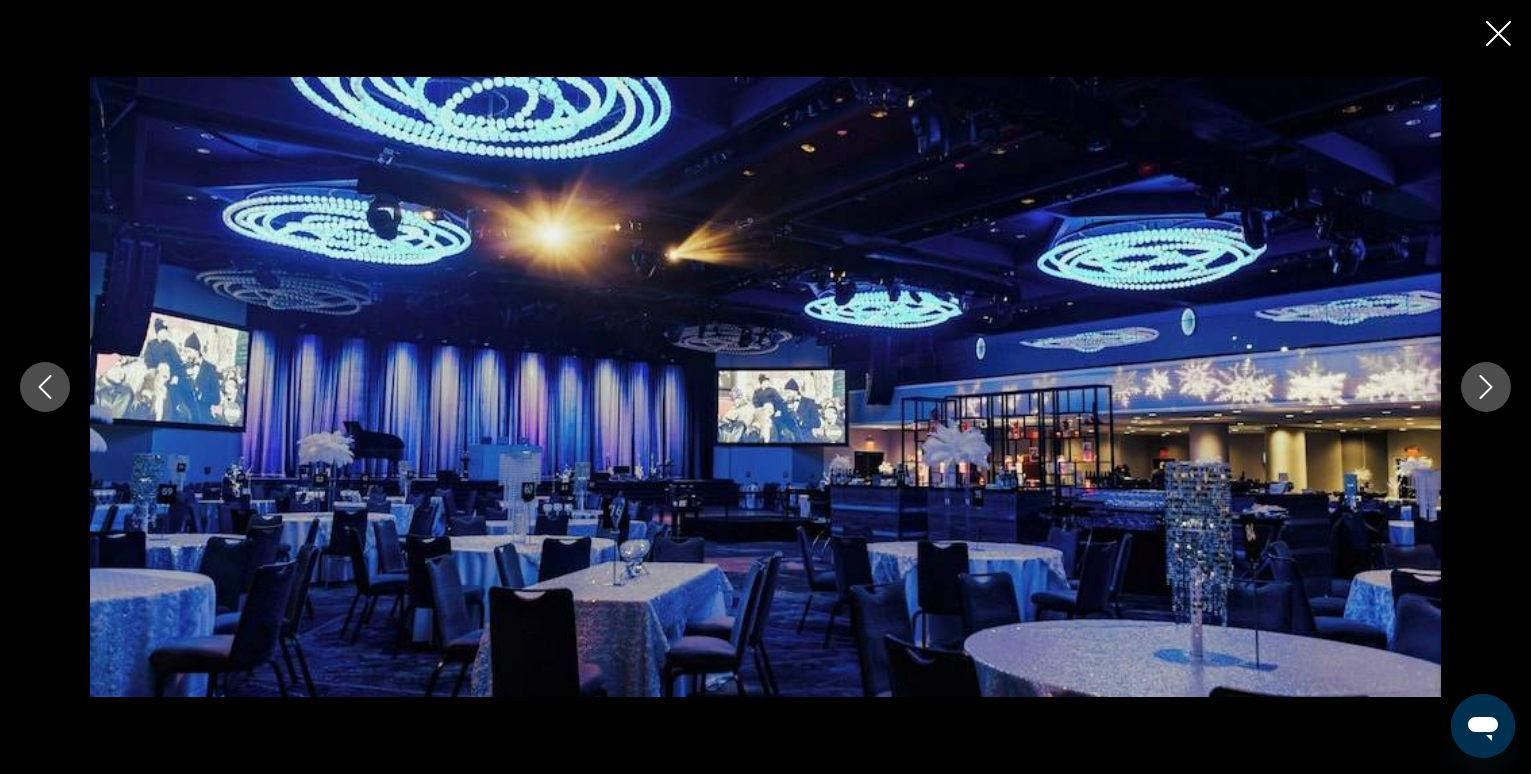 click 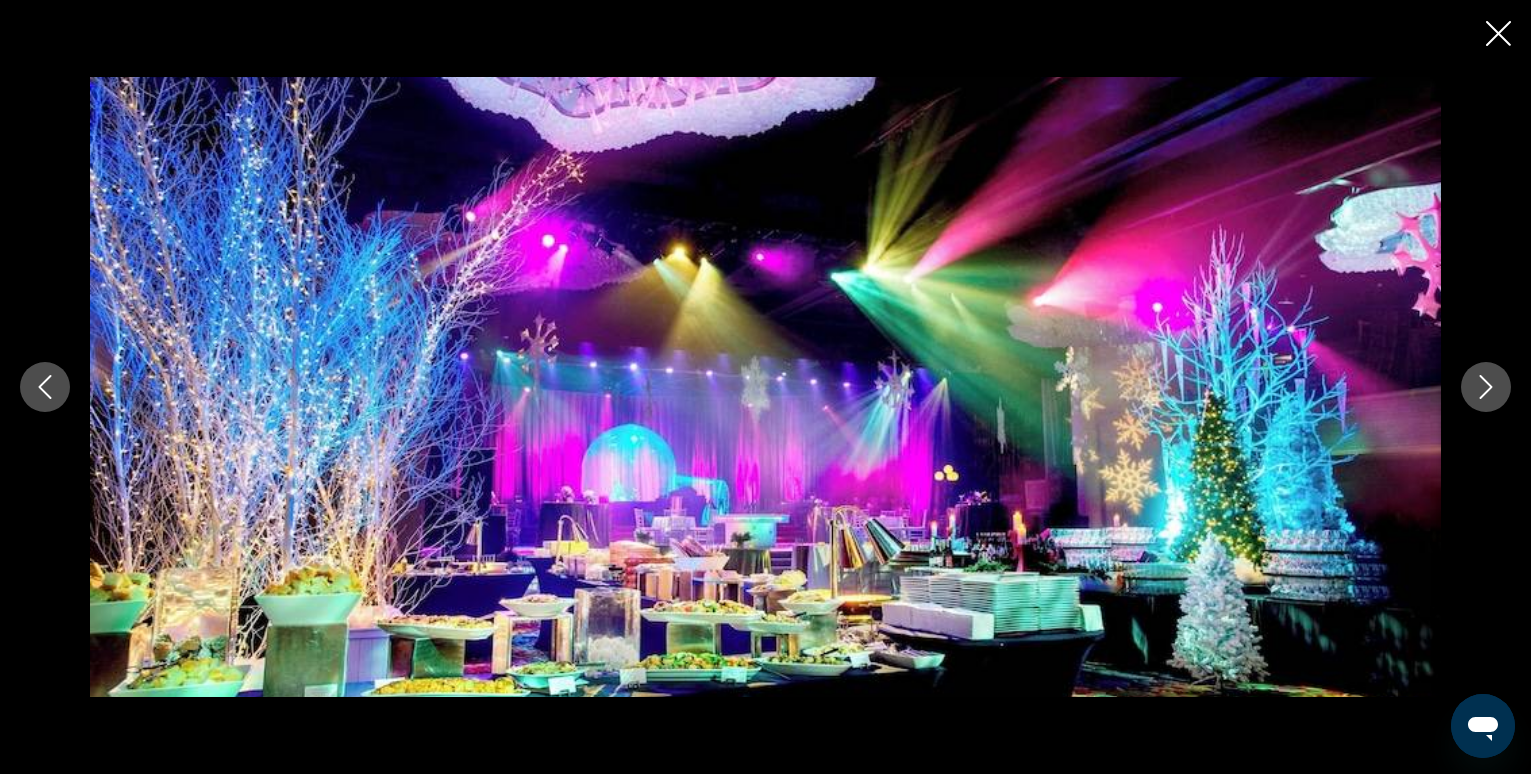 click 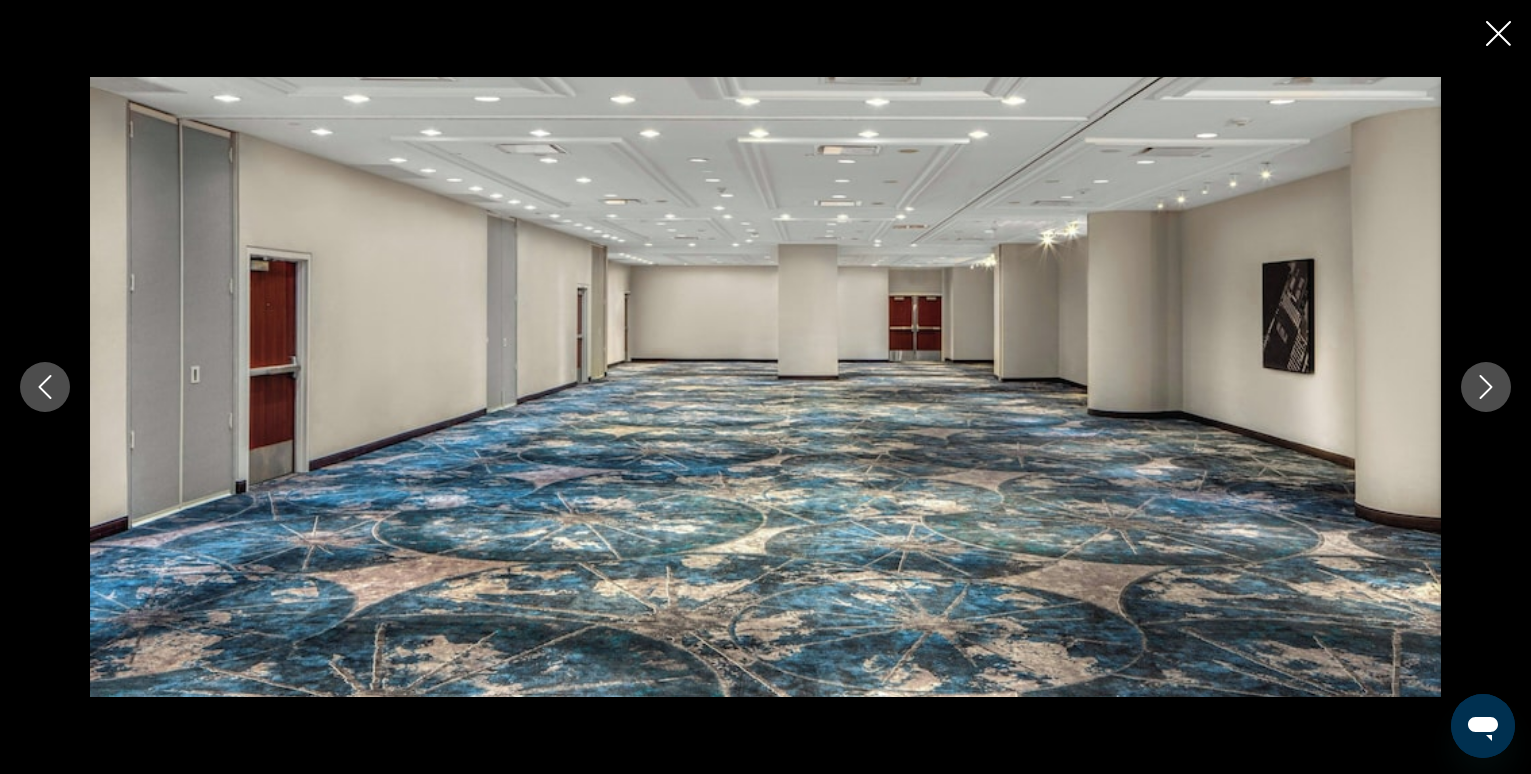 click 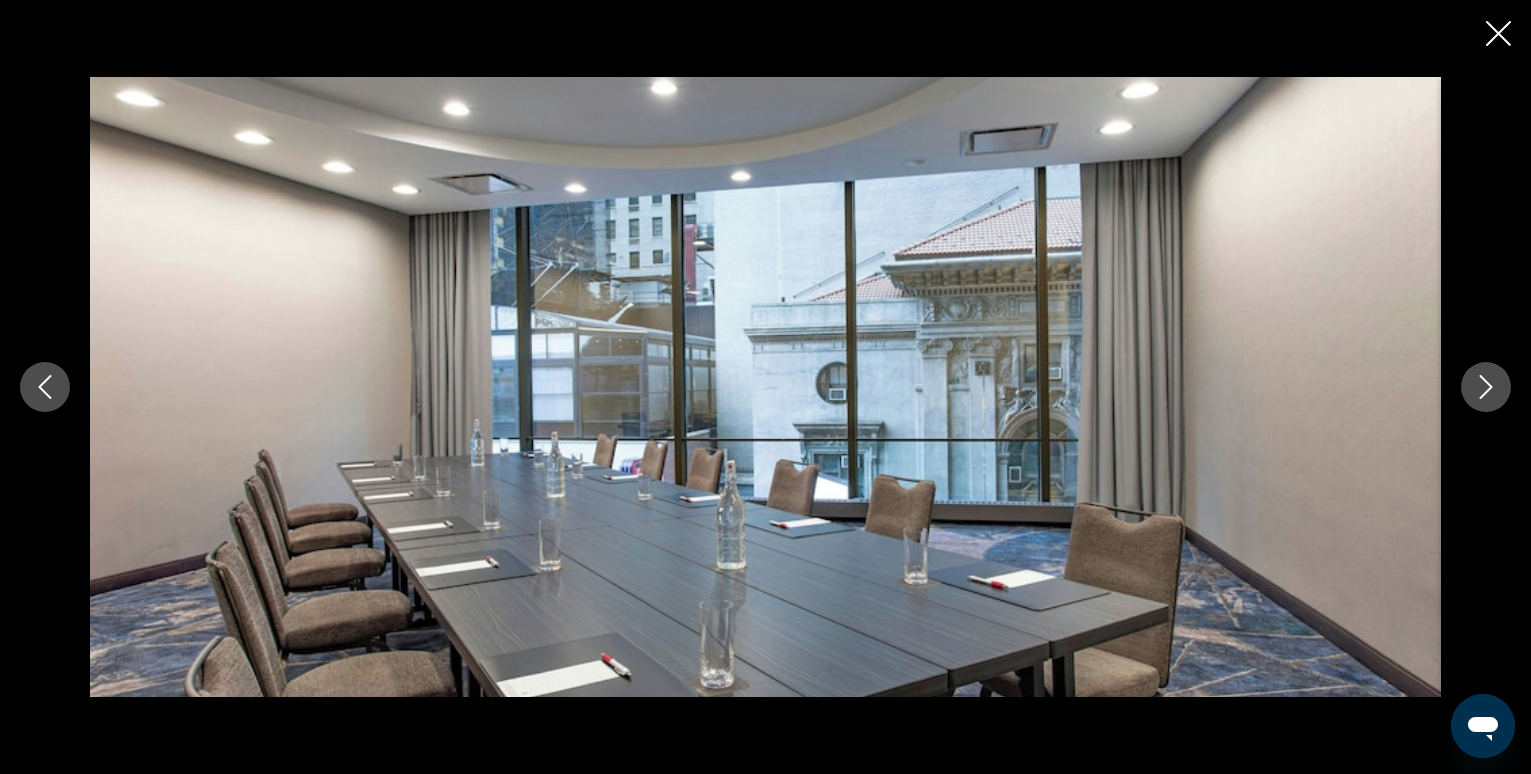 click 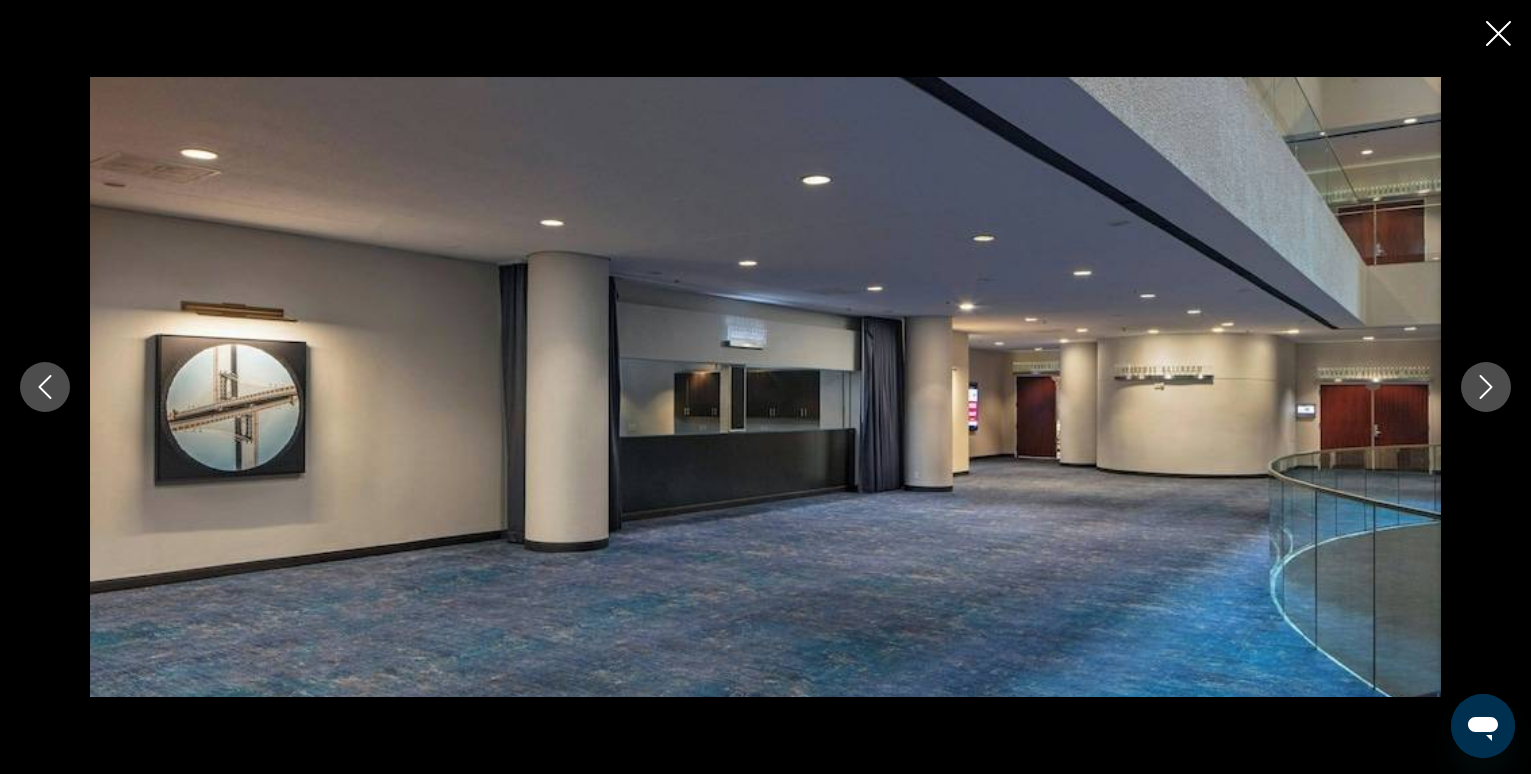click 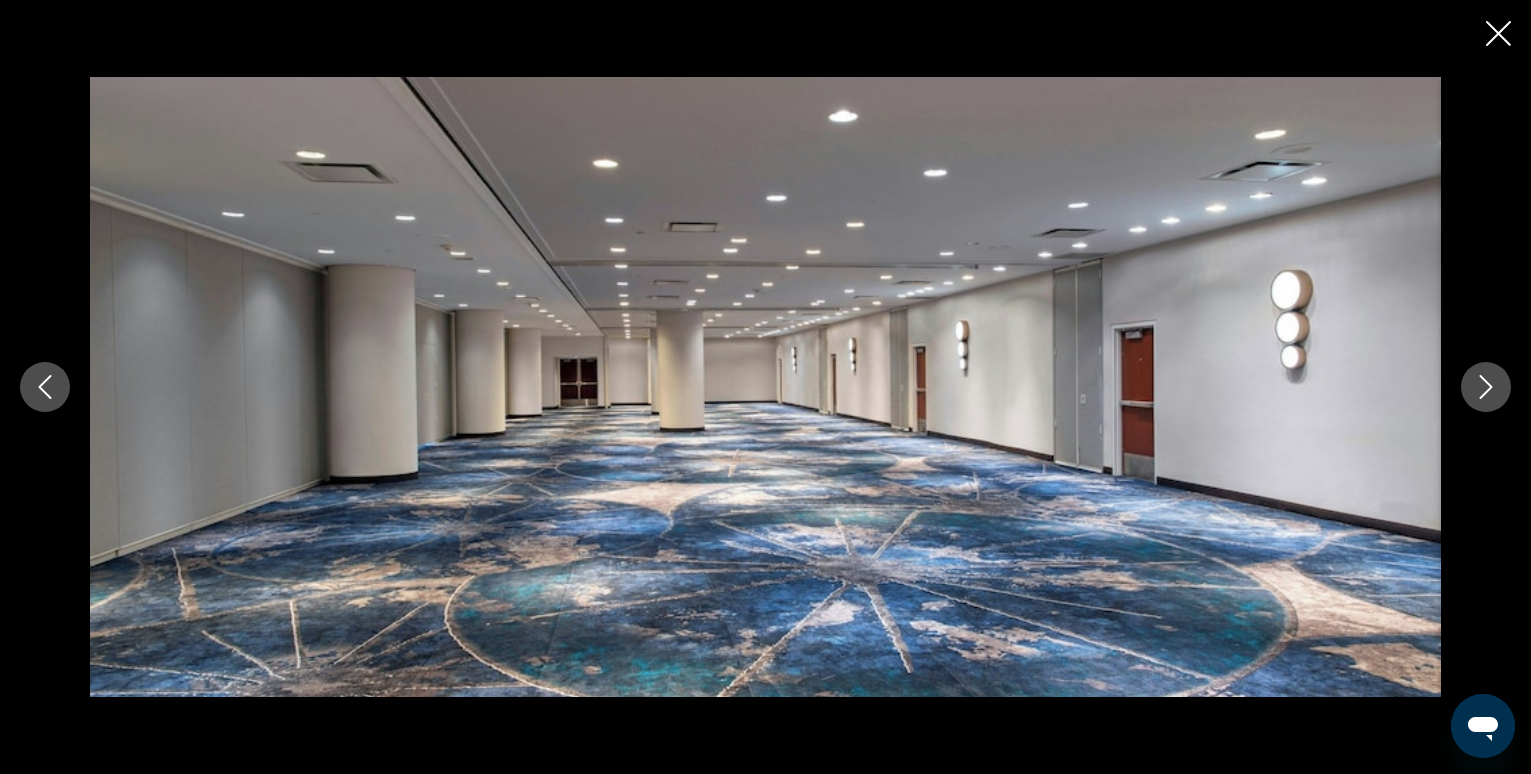 click 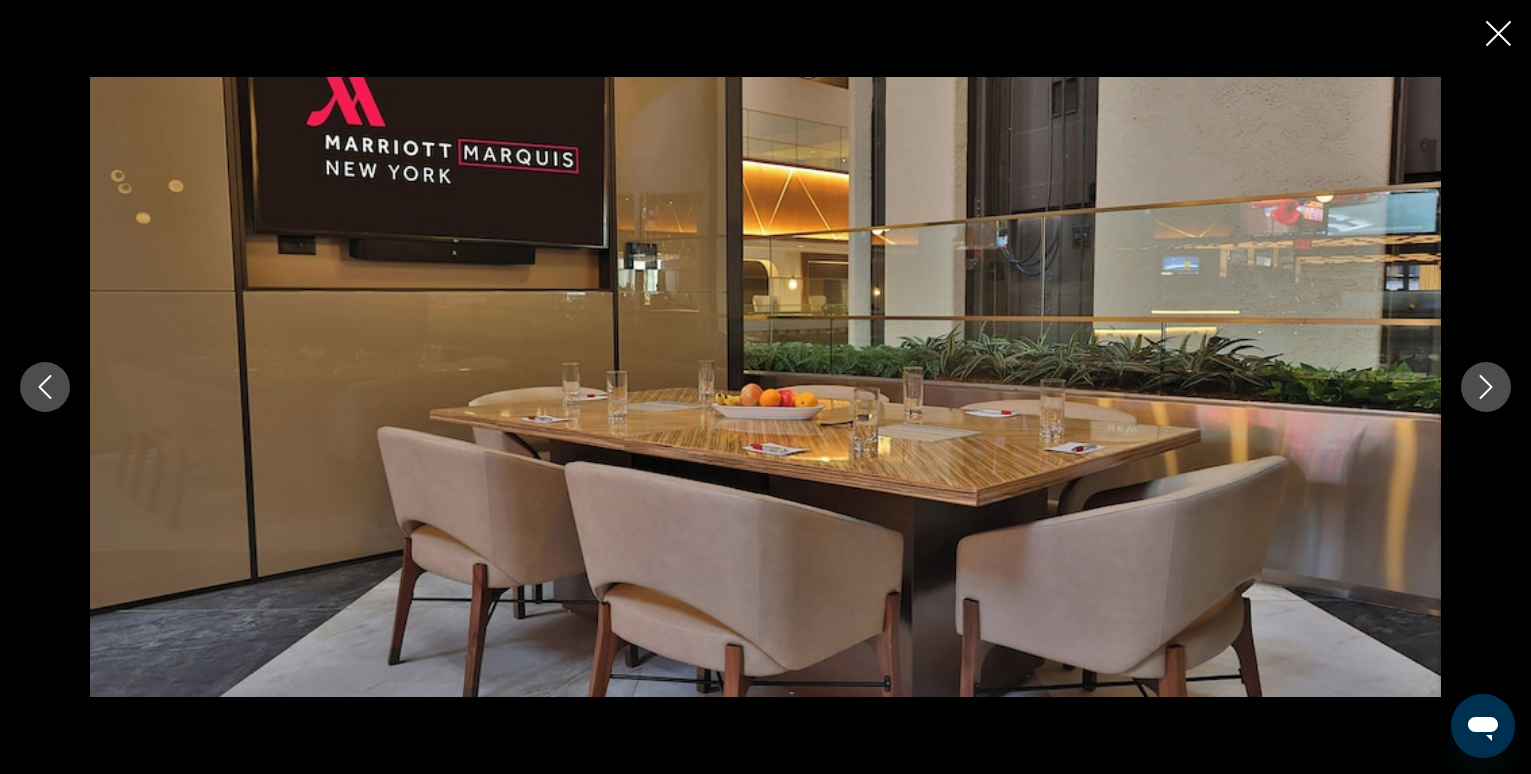 click 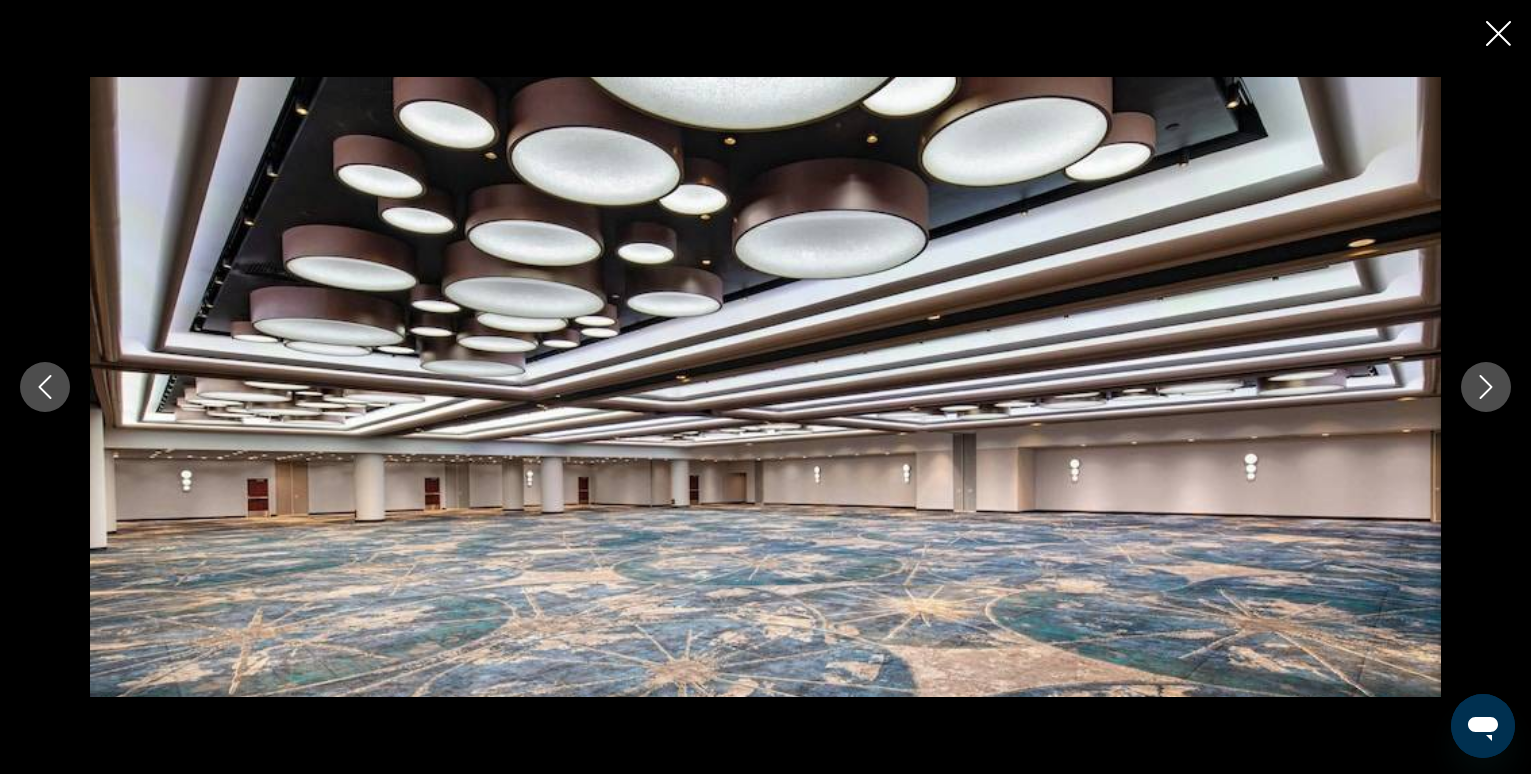 click 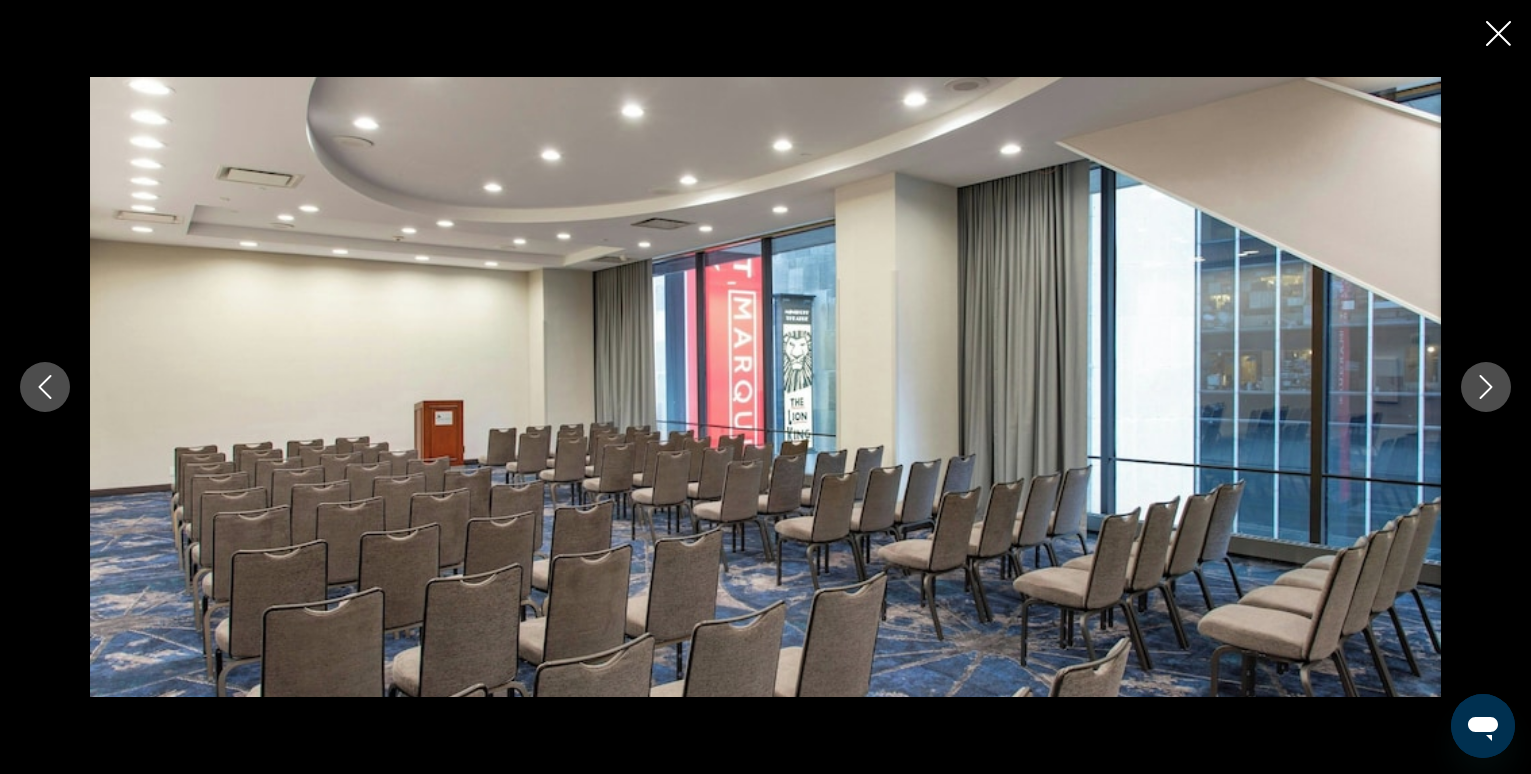 click 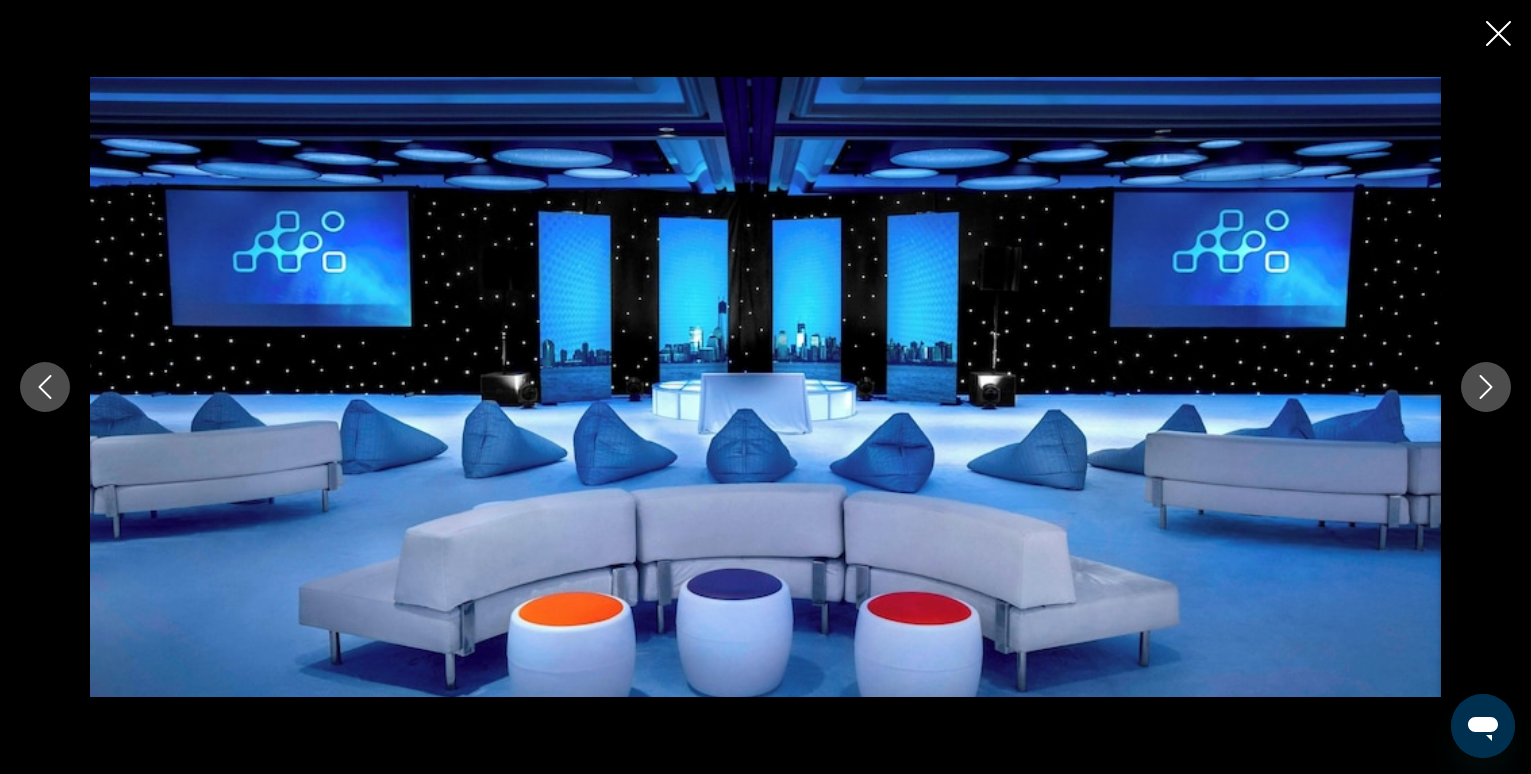 click 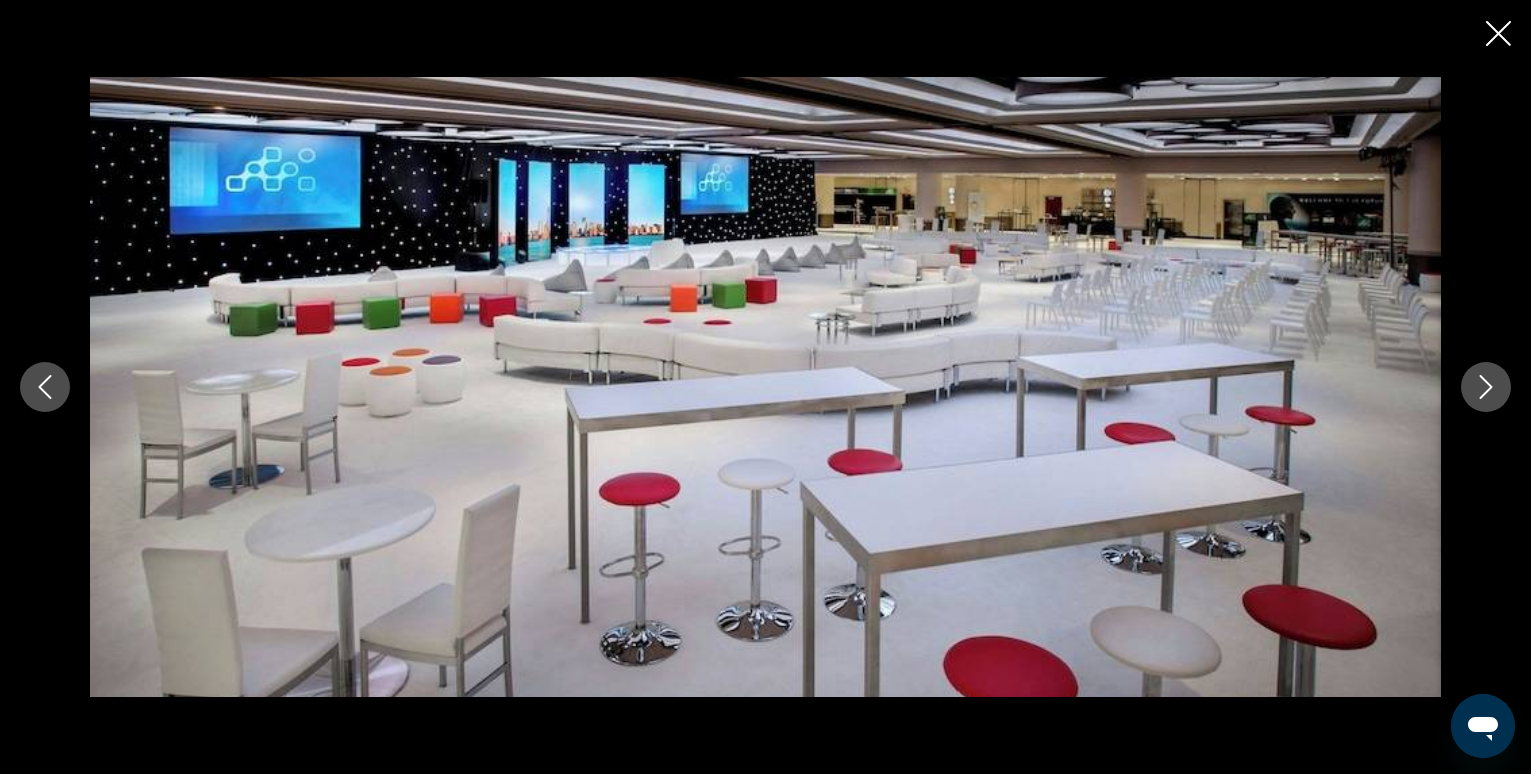 click 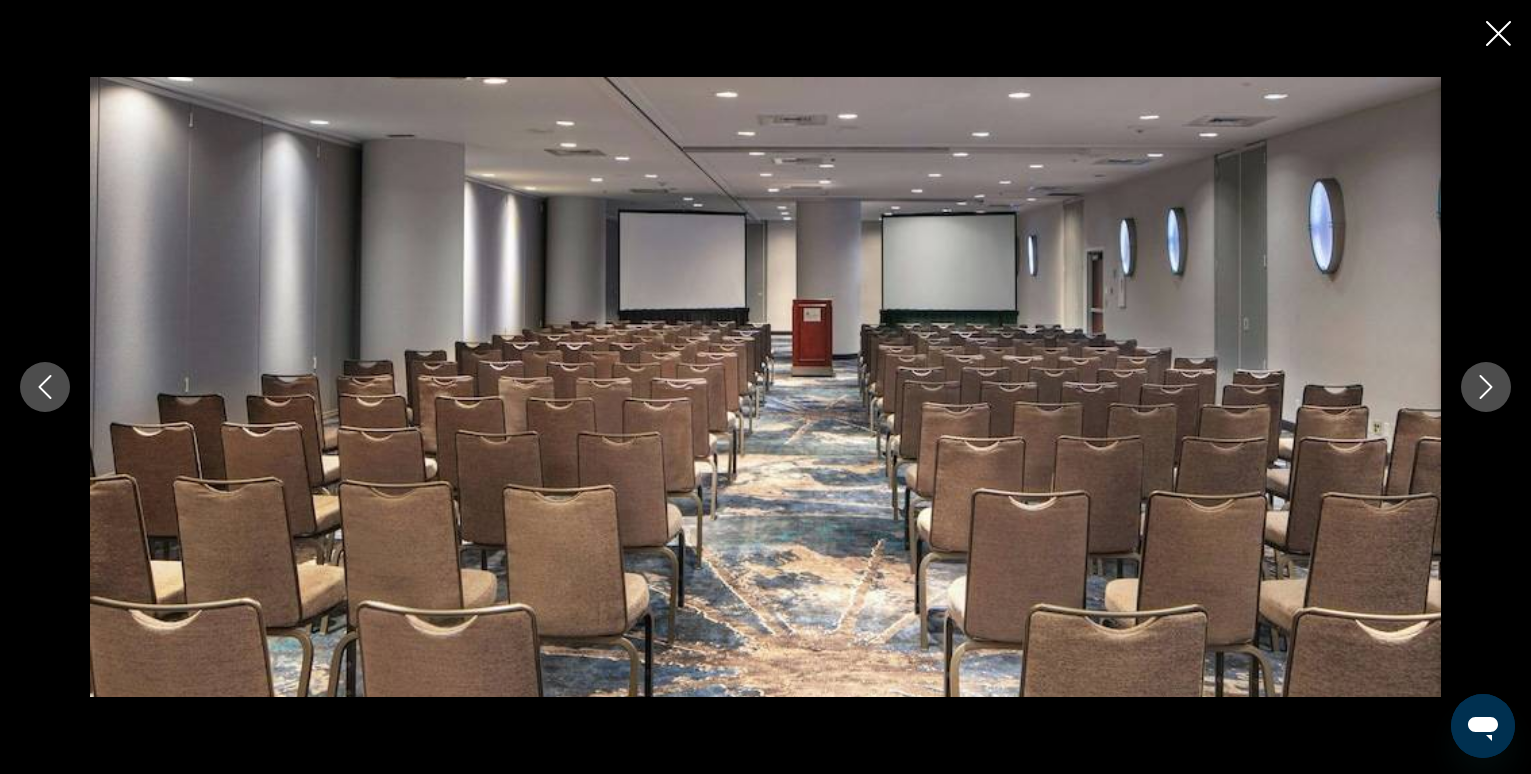 click 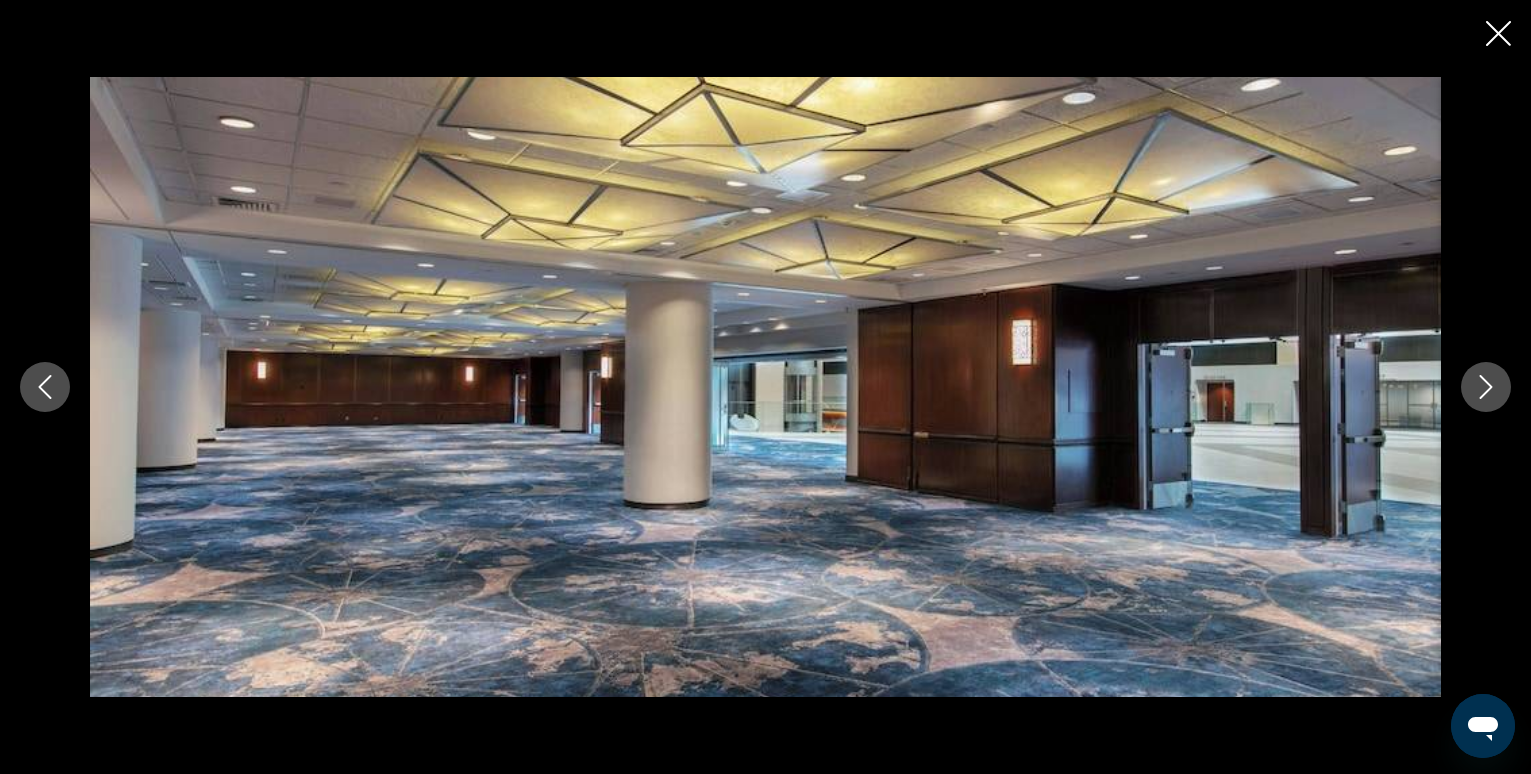click 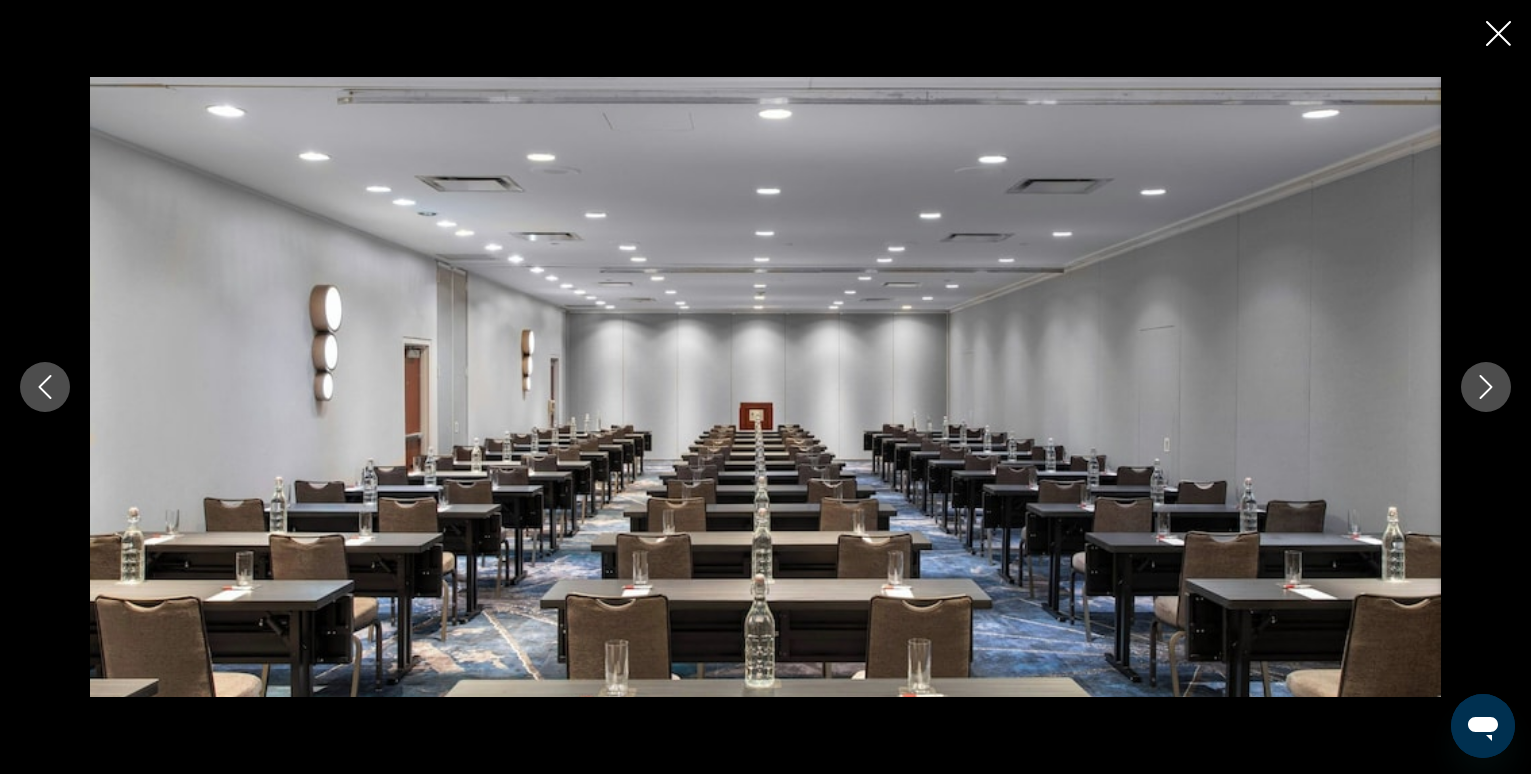 click 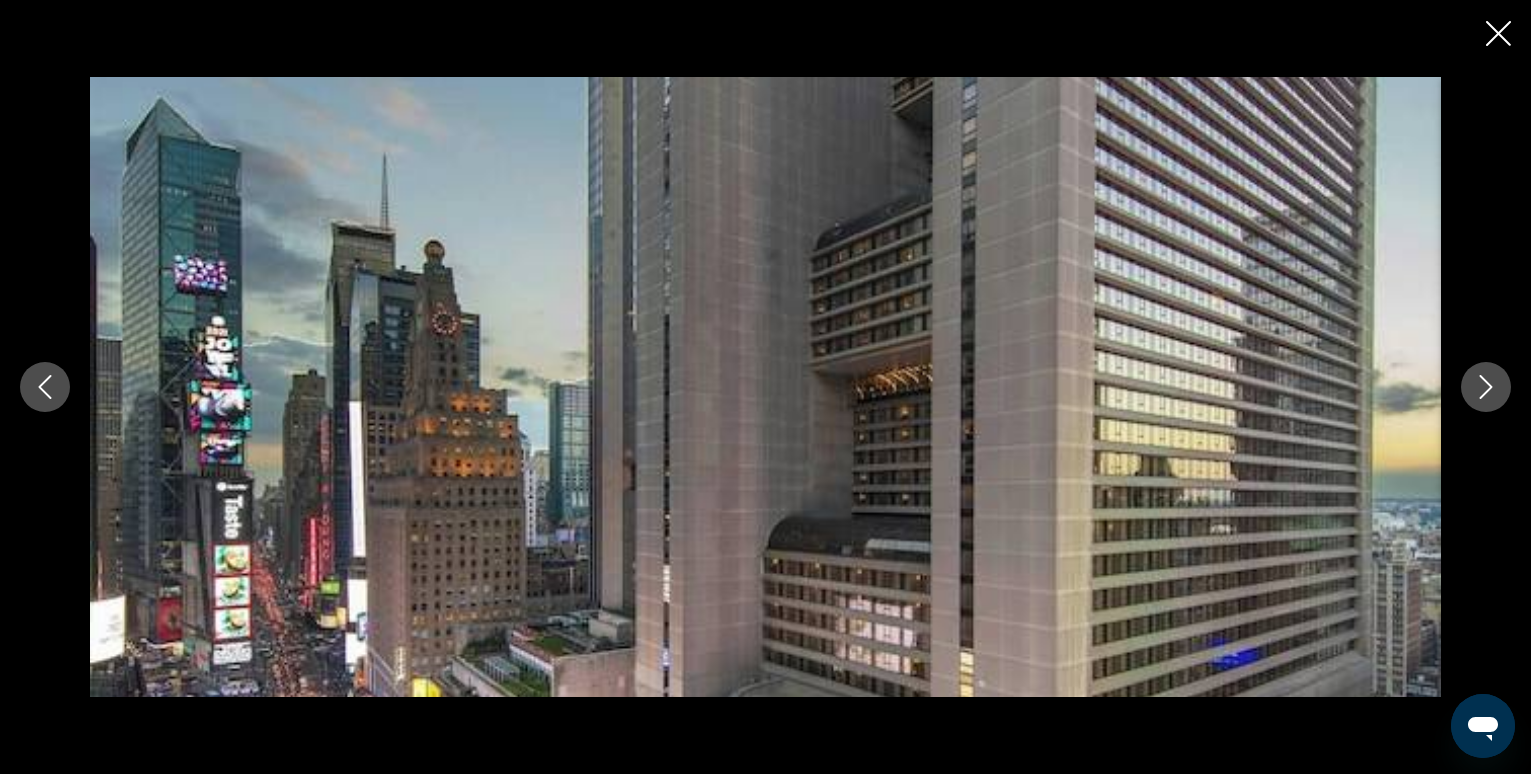 click 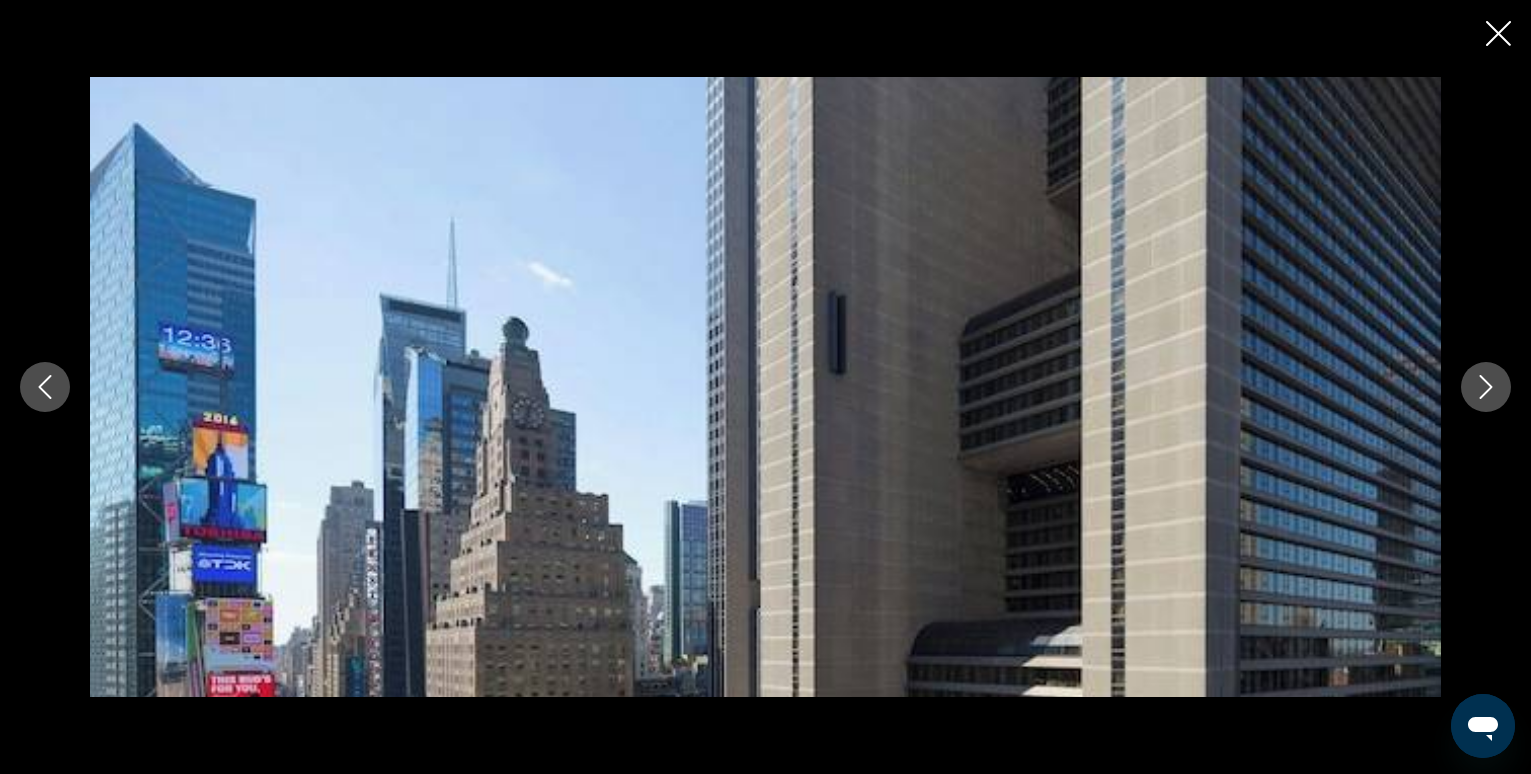 click 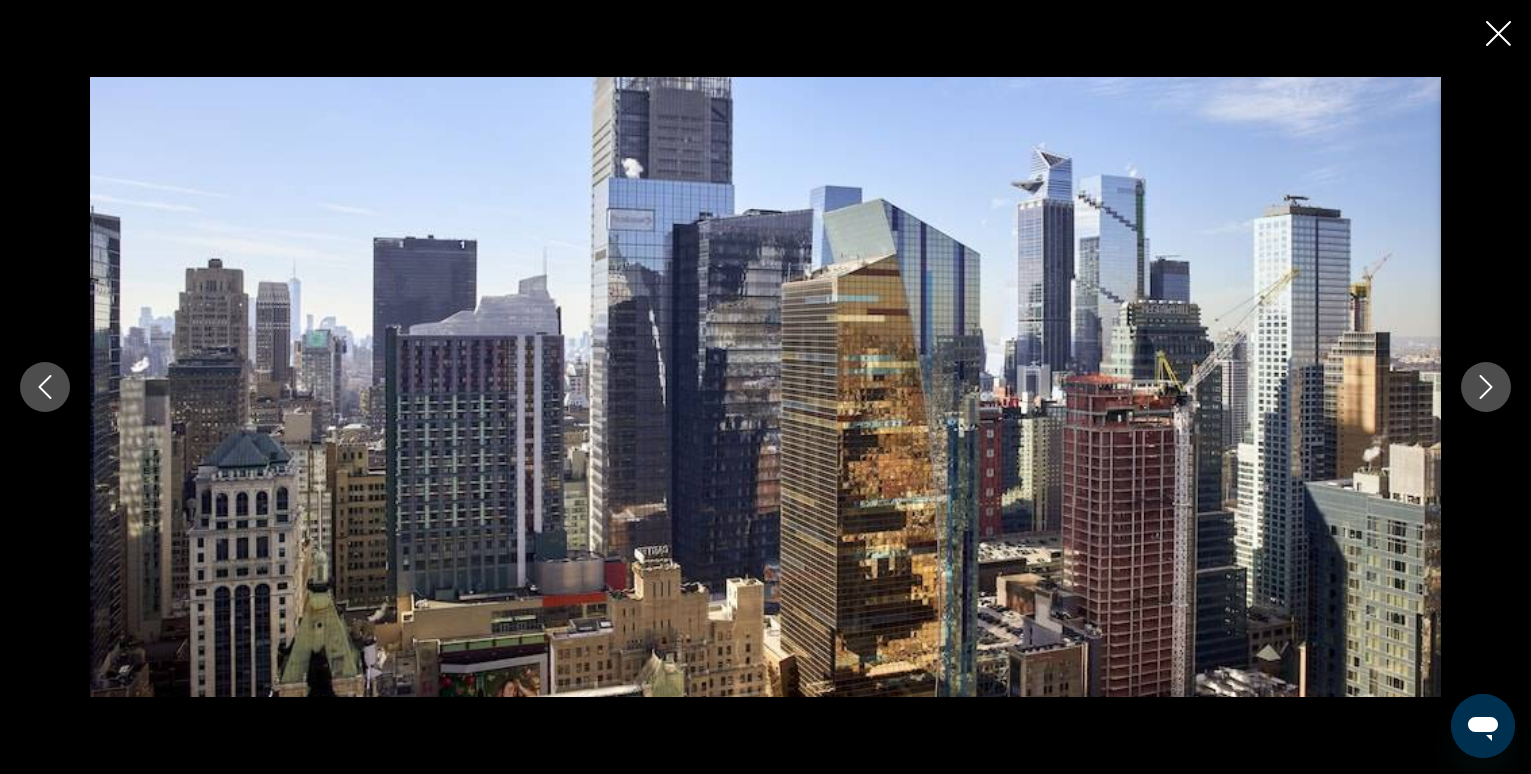 click 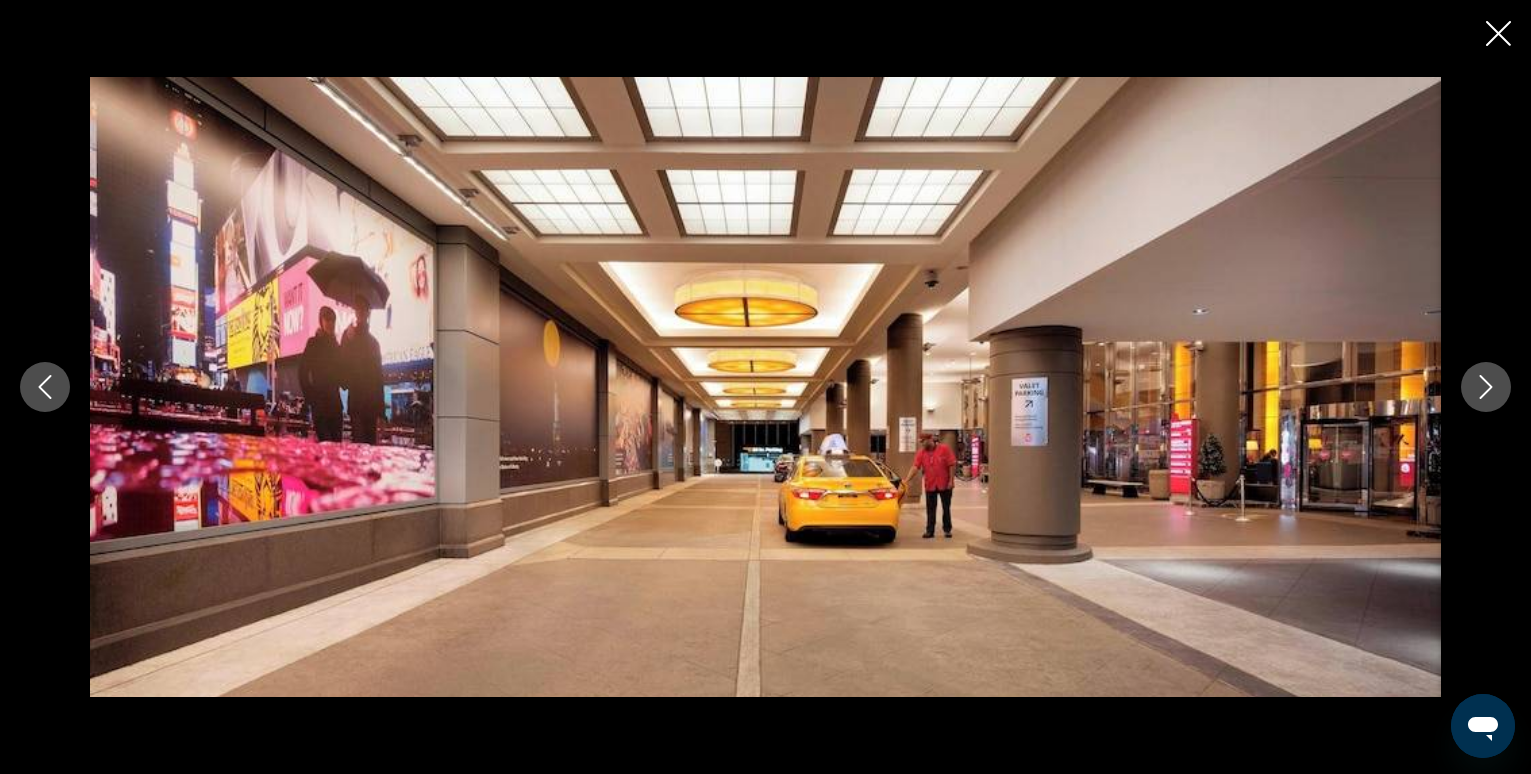 click 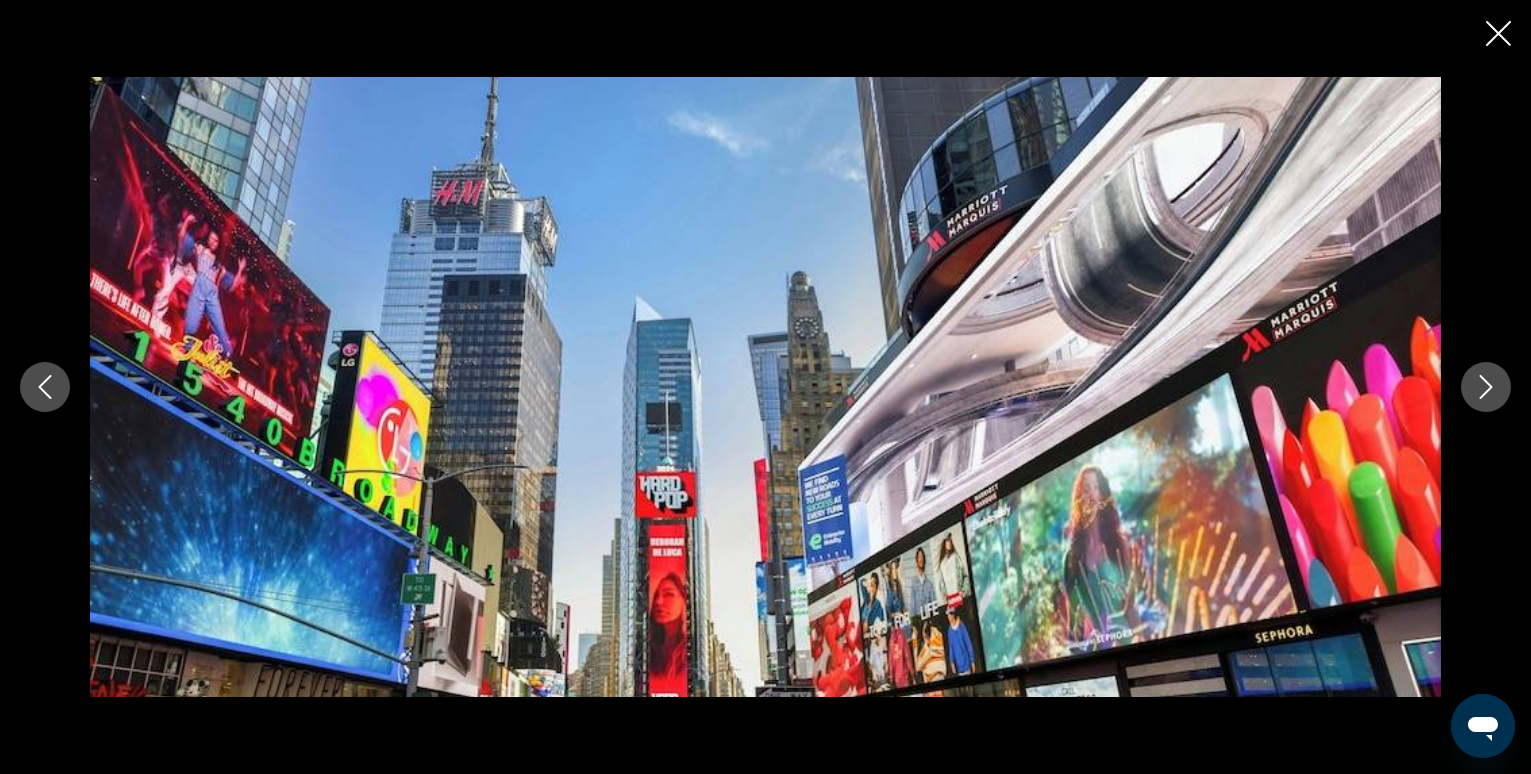 click 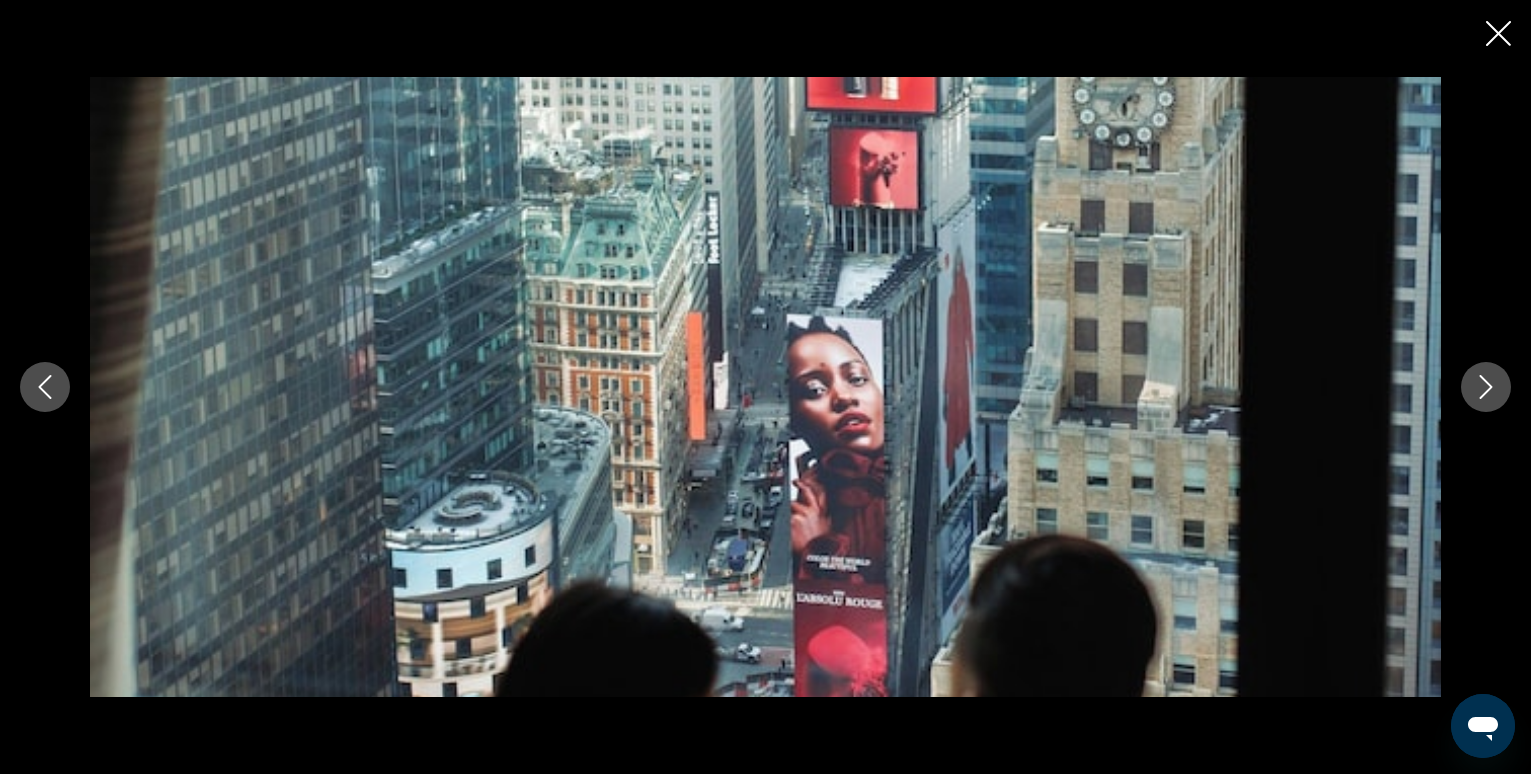click 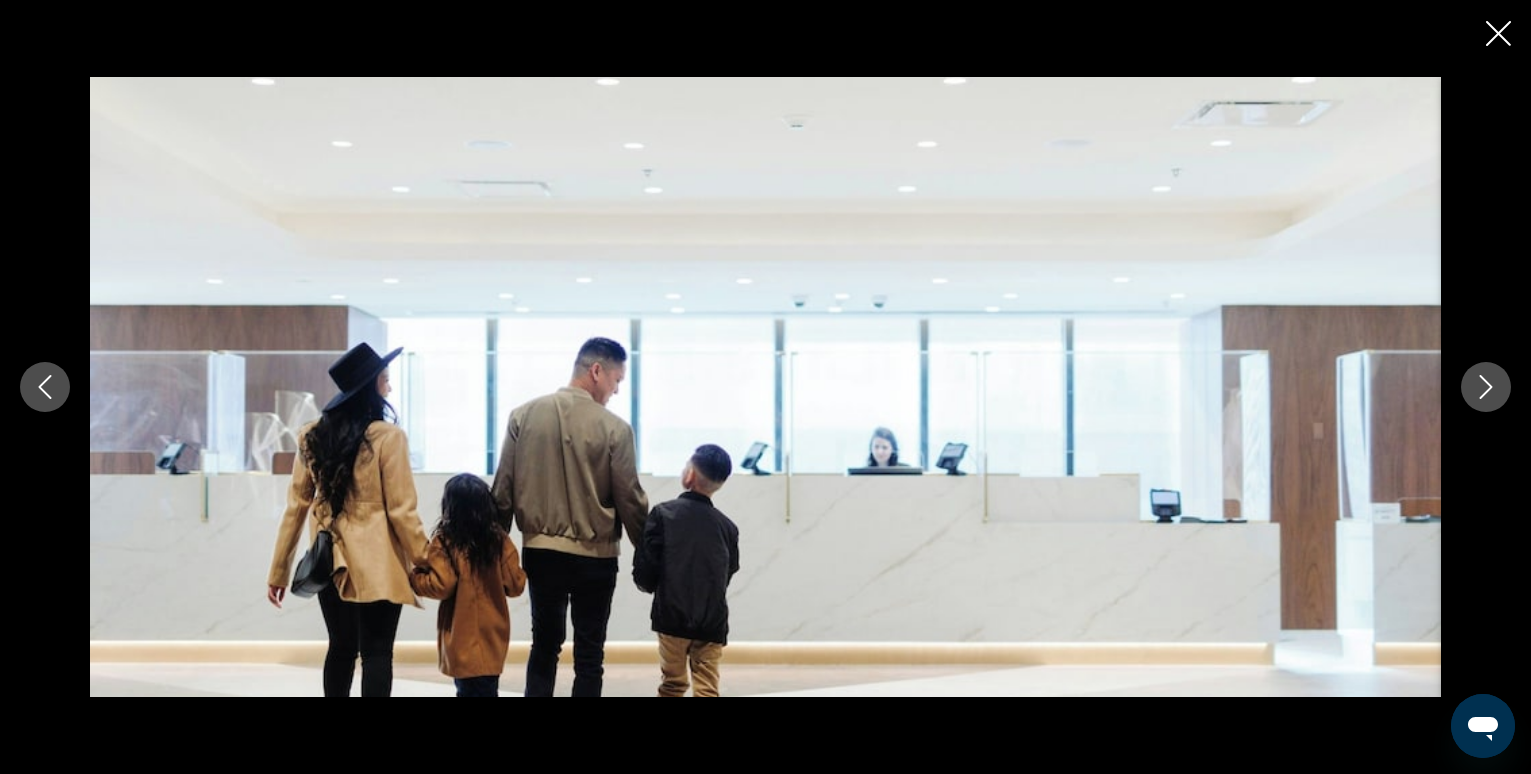 click 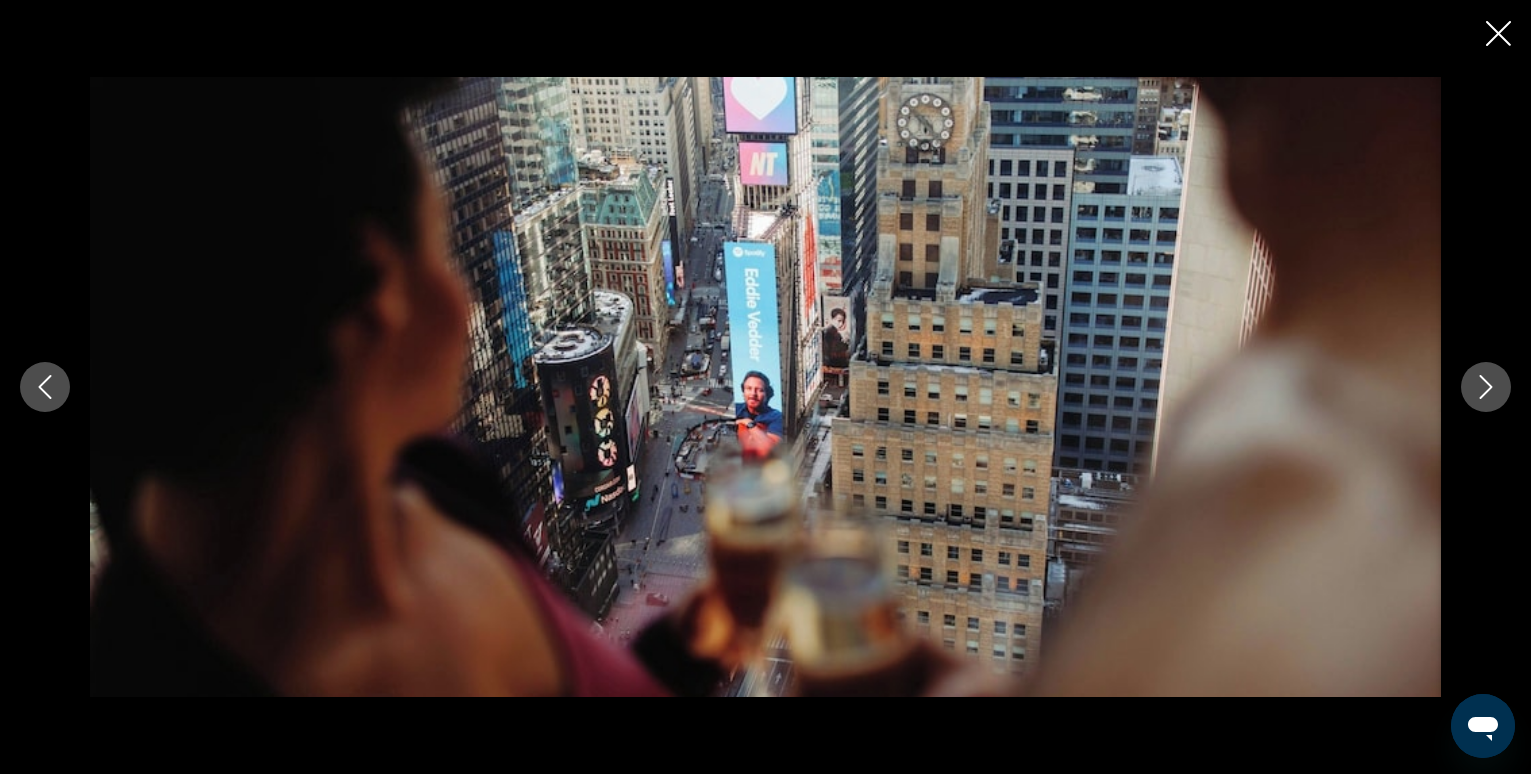click 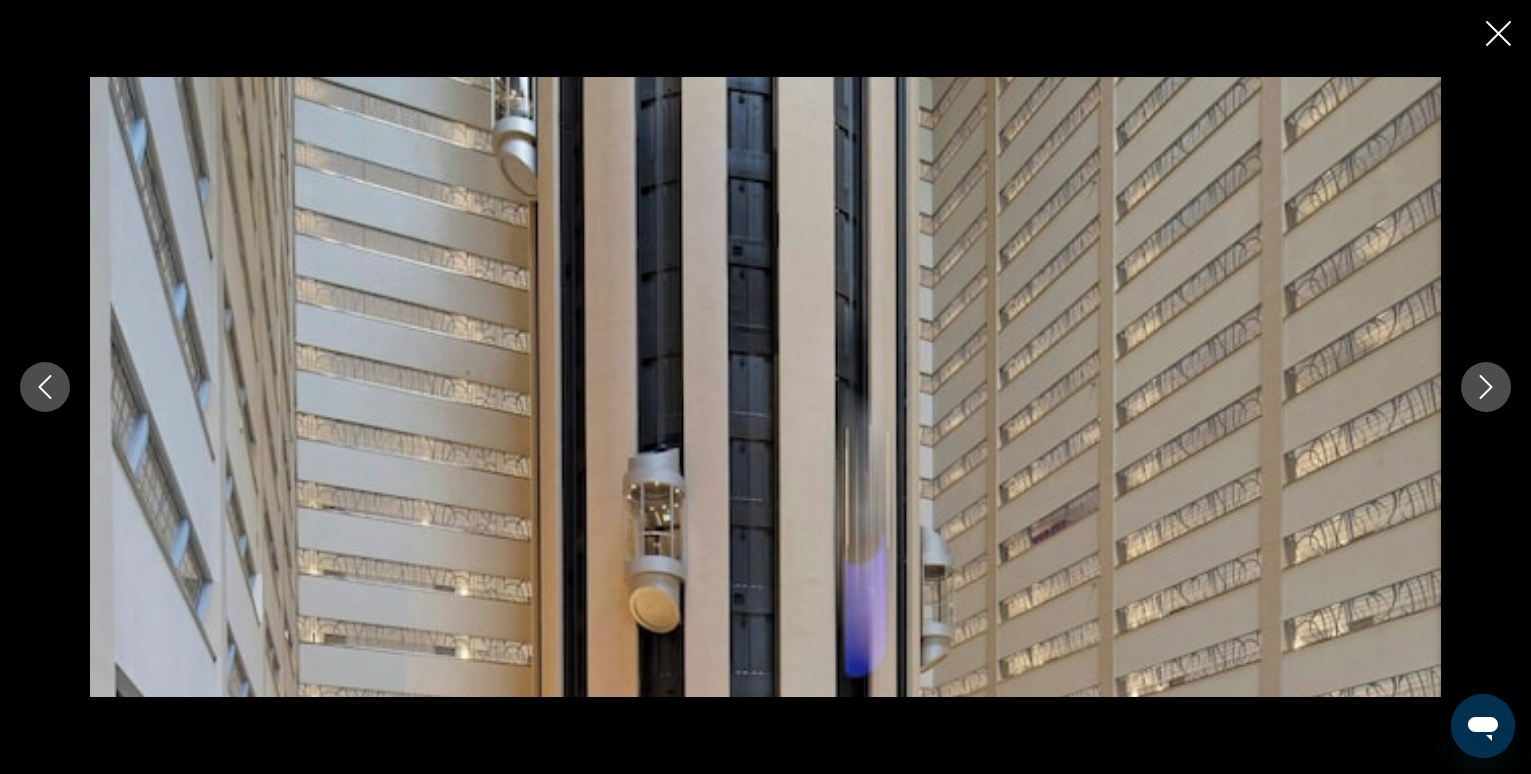 click 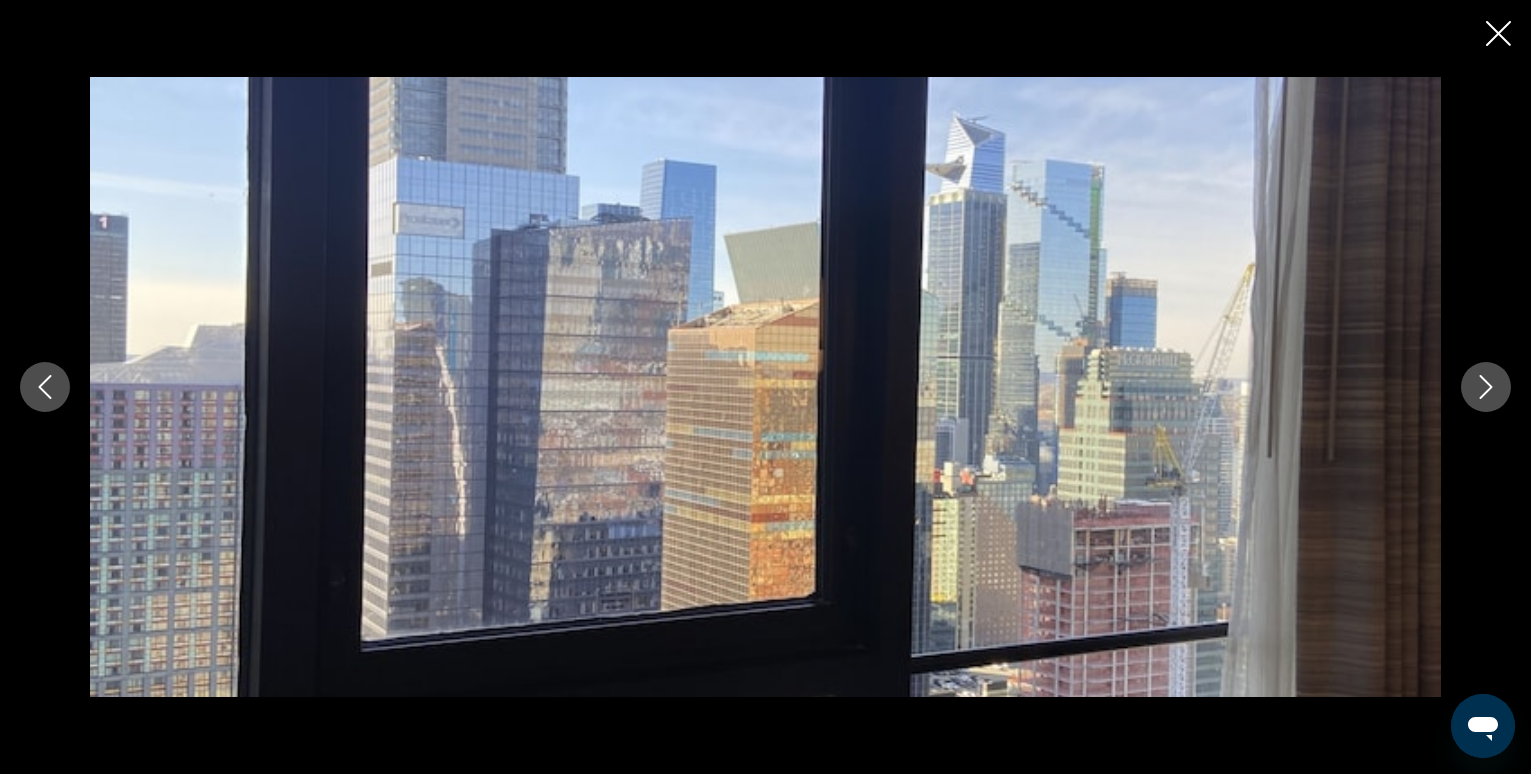 click 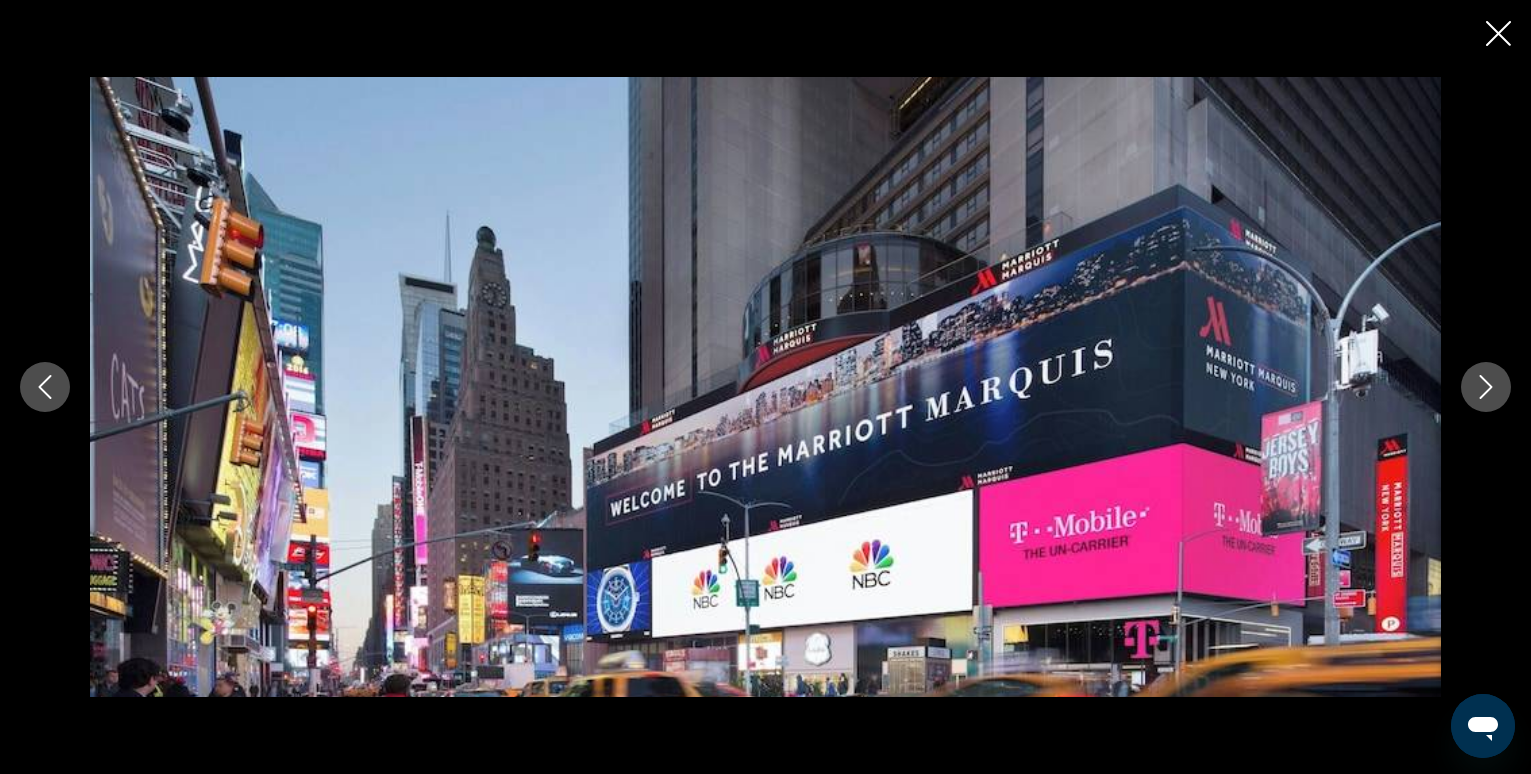 click 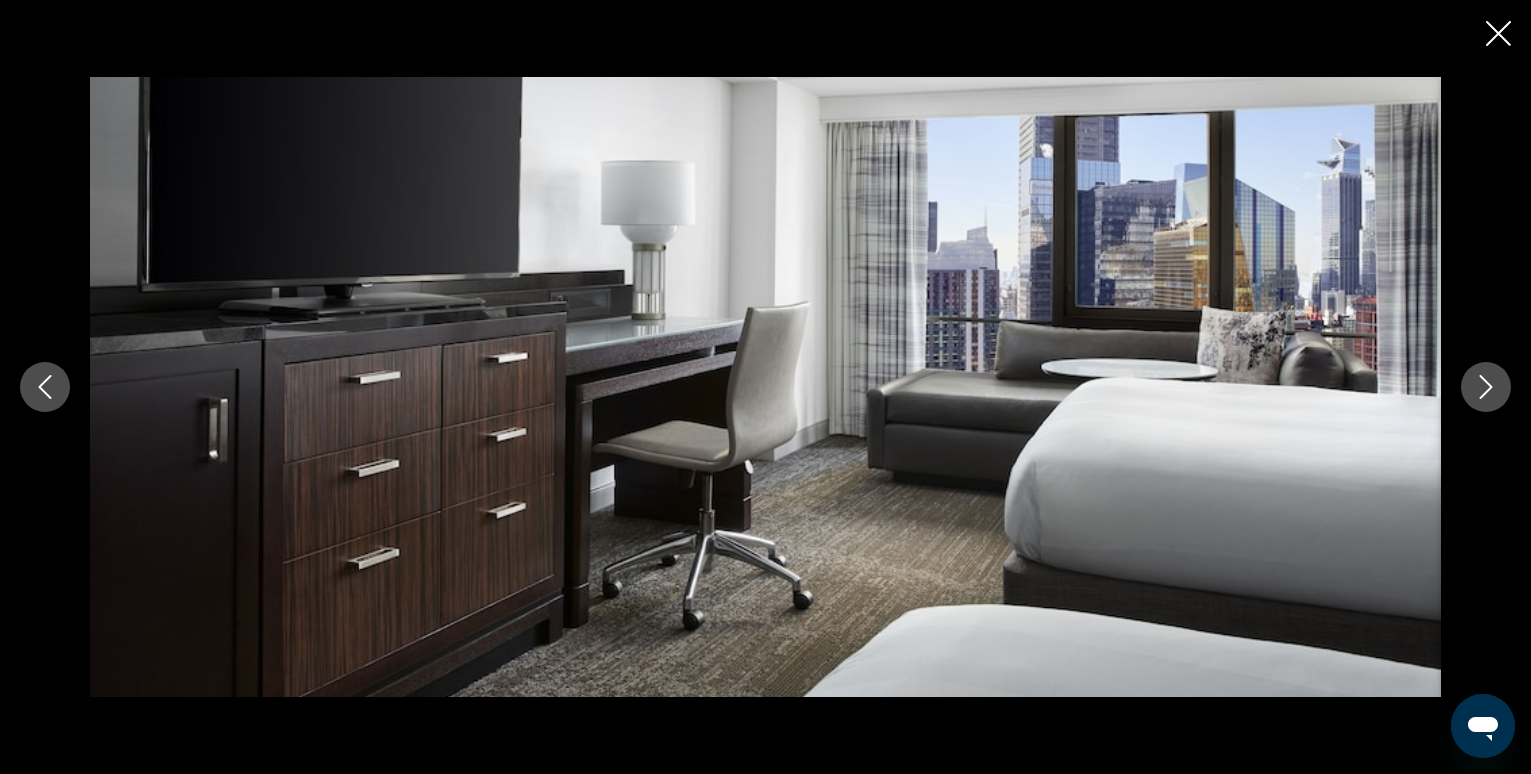 click 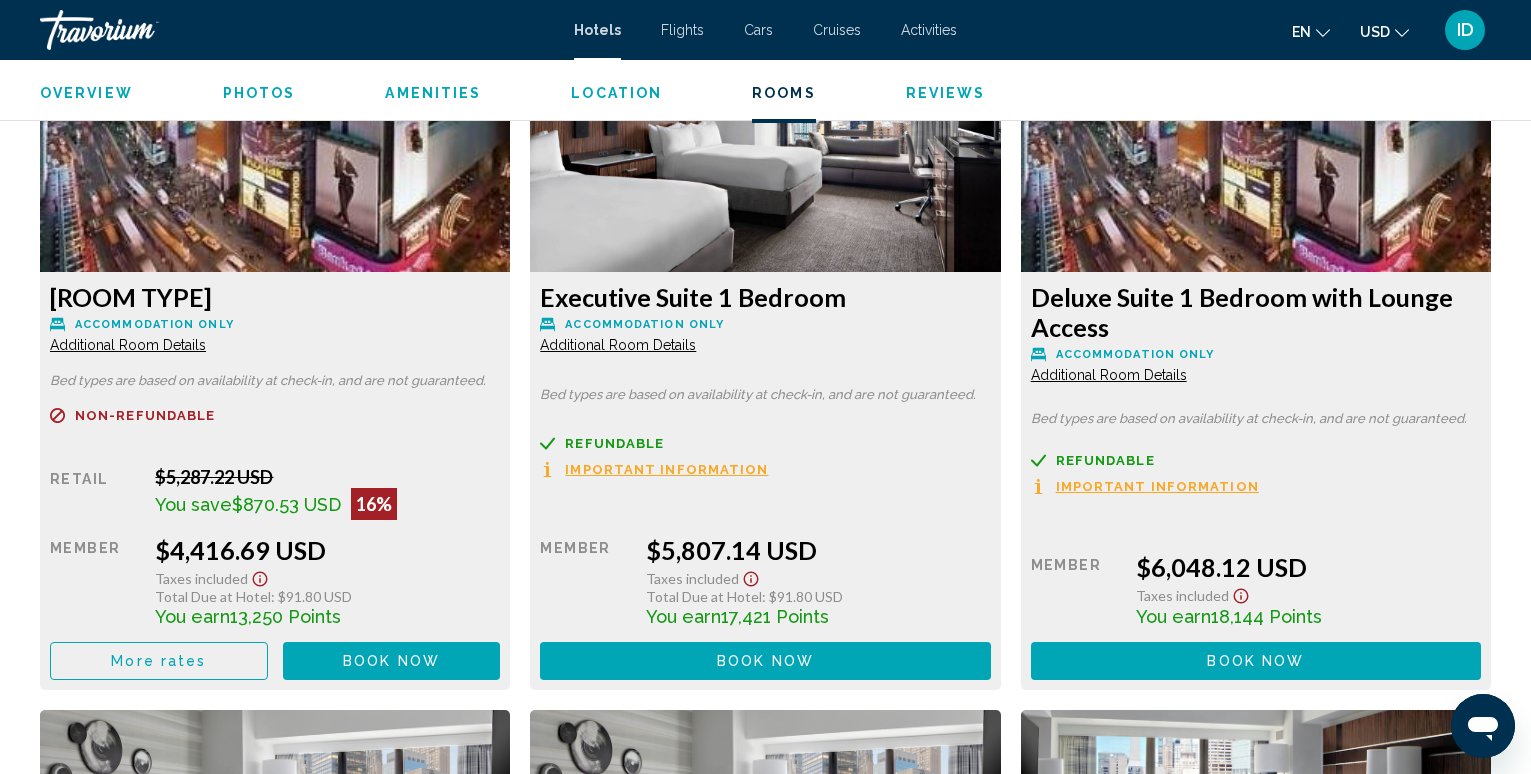 scroll, scrollTop: 5500, scrollLeft: 0, axis: vertical 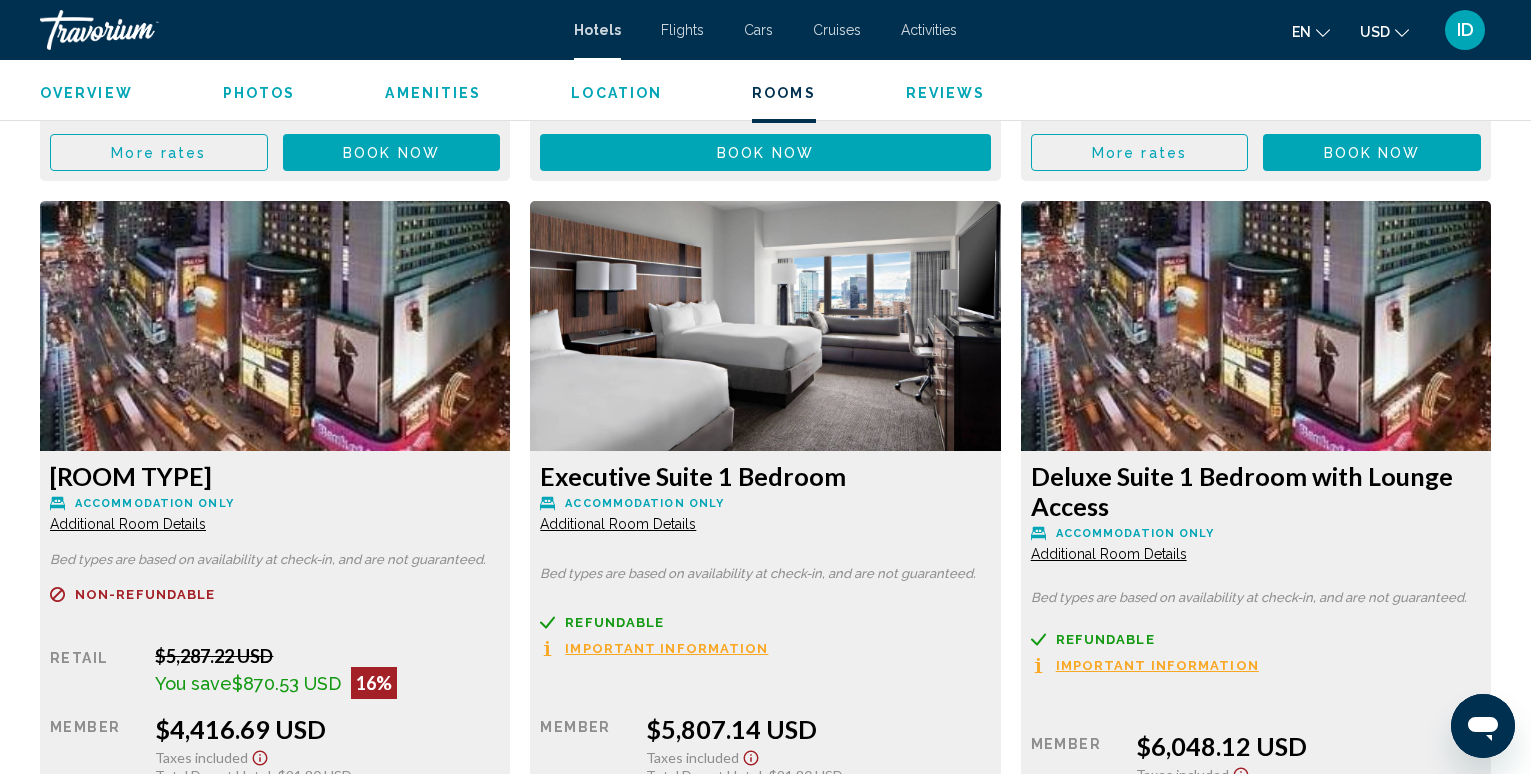 click at bounding box center [275, -2543] 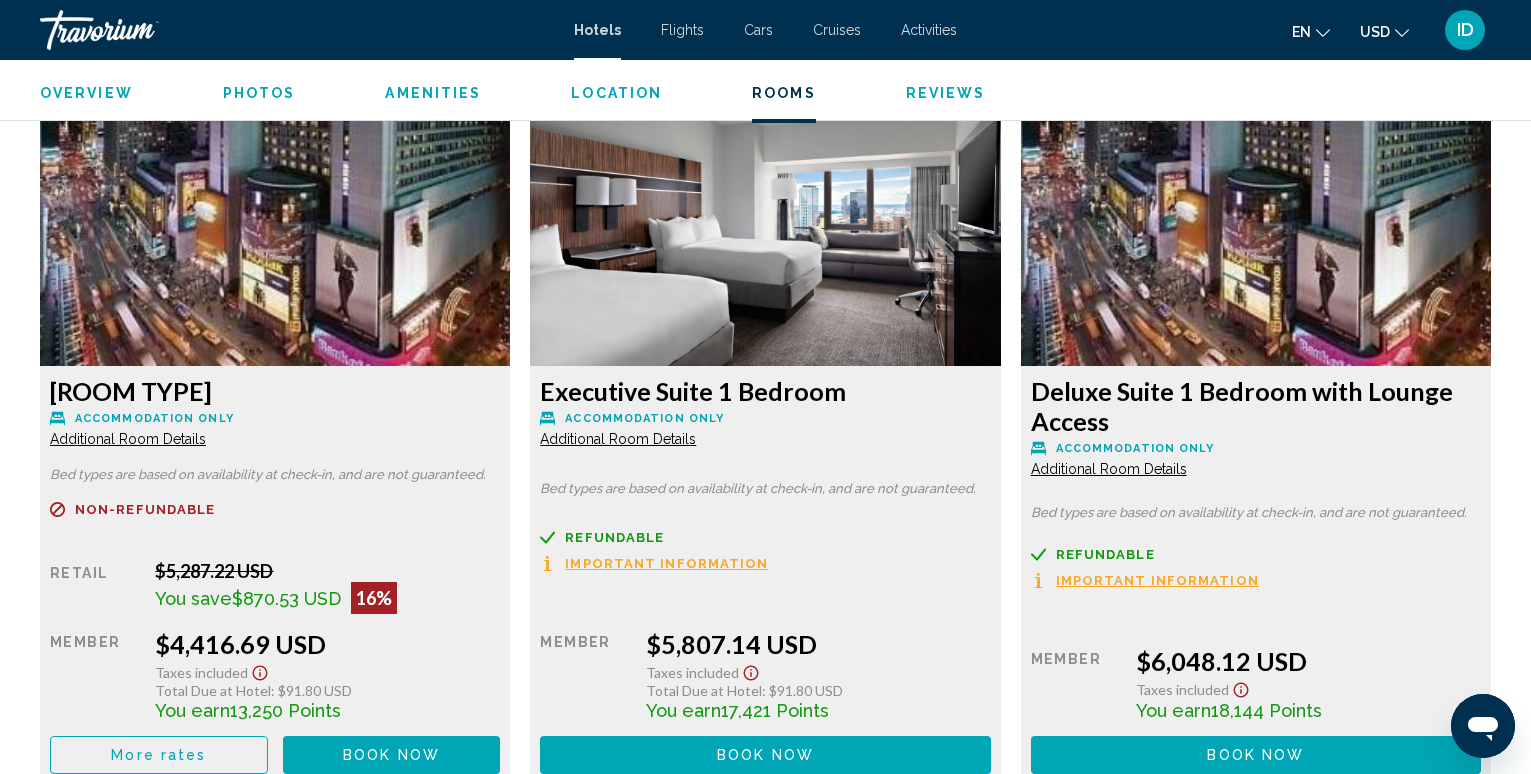 scroll, scrollTop: 5800, scrollLeft: 0, axis: vertical 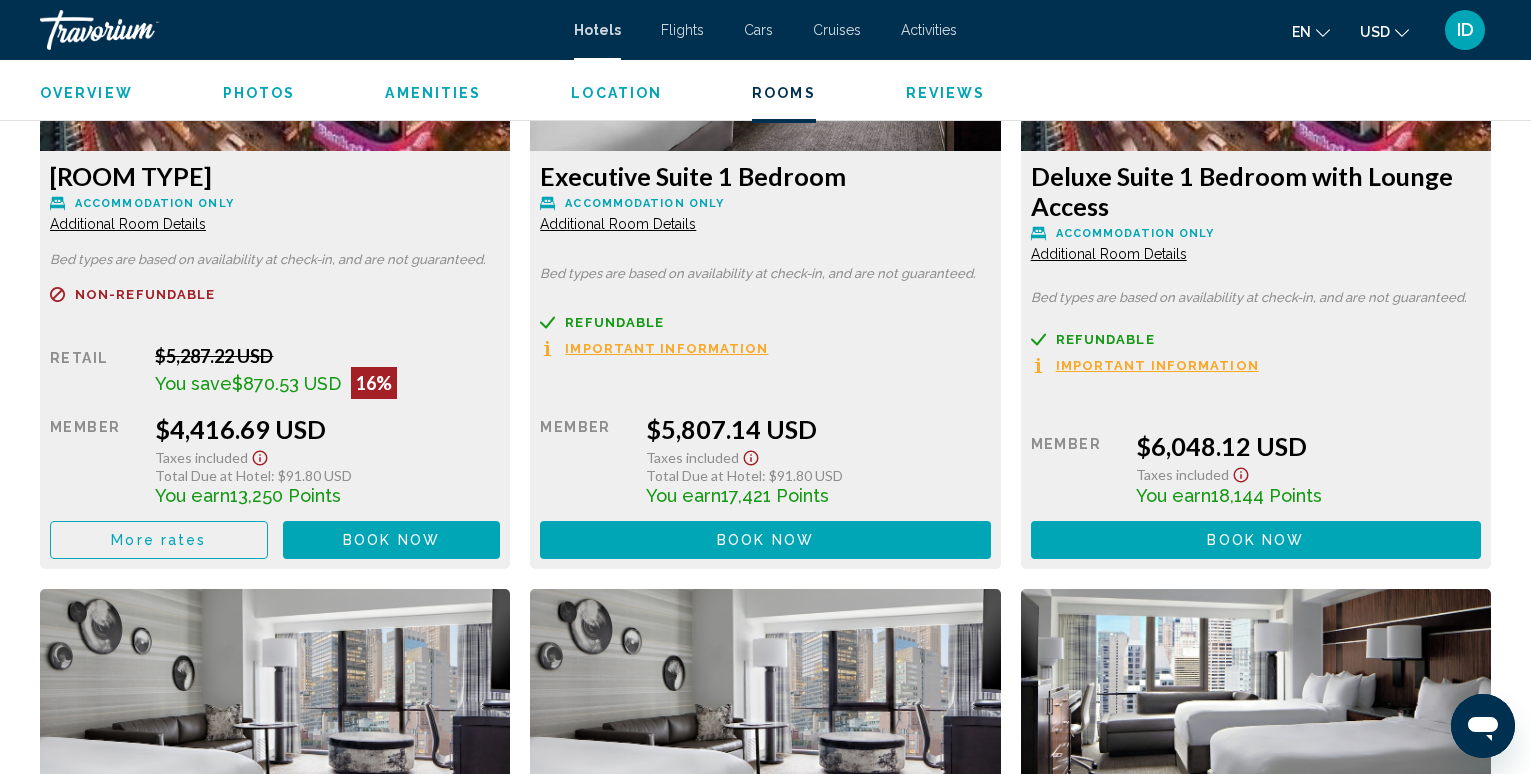 click on "Book now No longer available" at bounding box center [392, -2300] 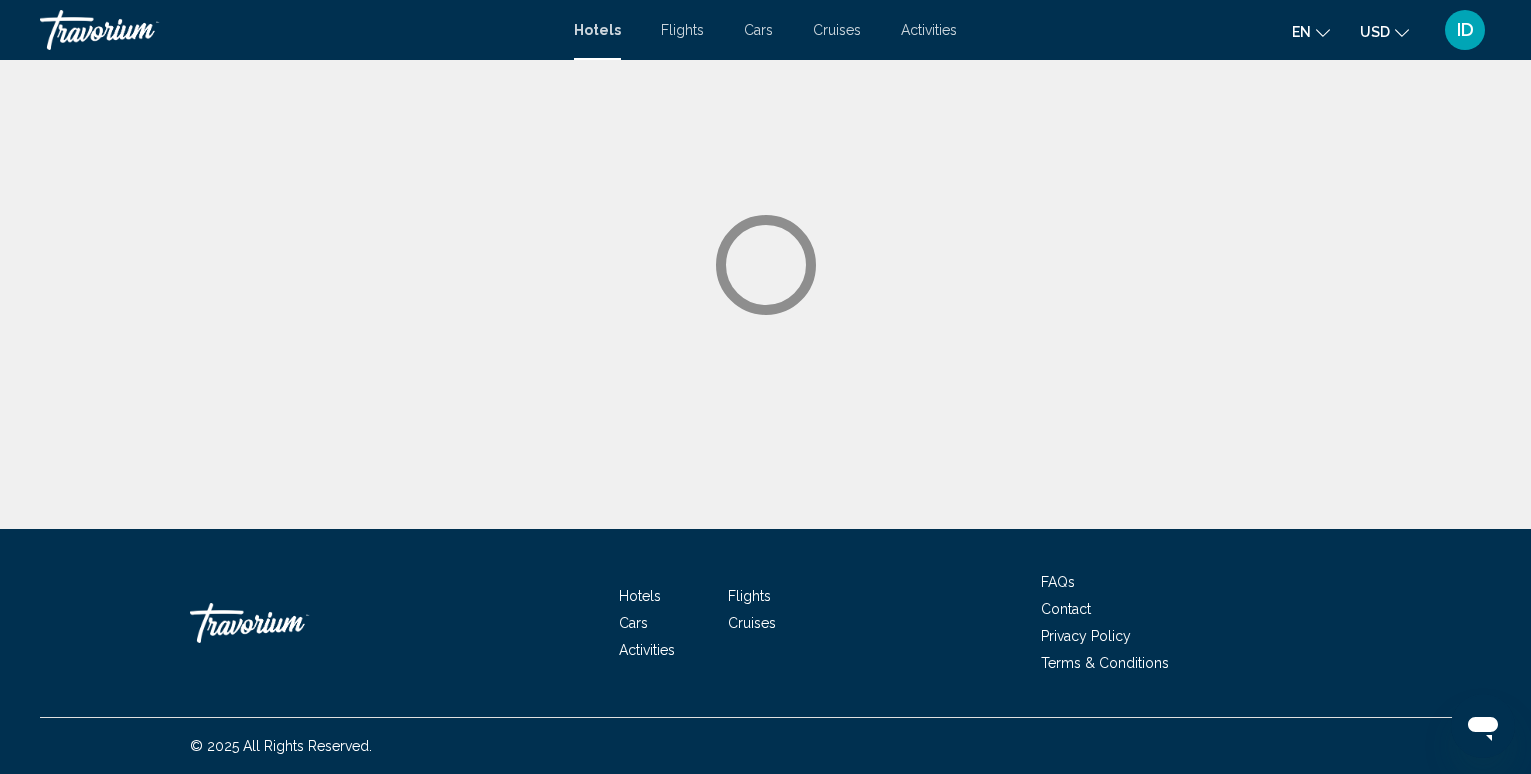 scroll, scrollTop: 0, scrollLeft: 0, axis: both 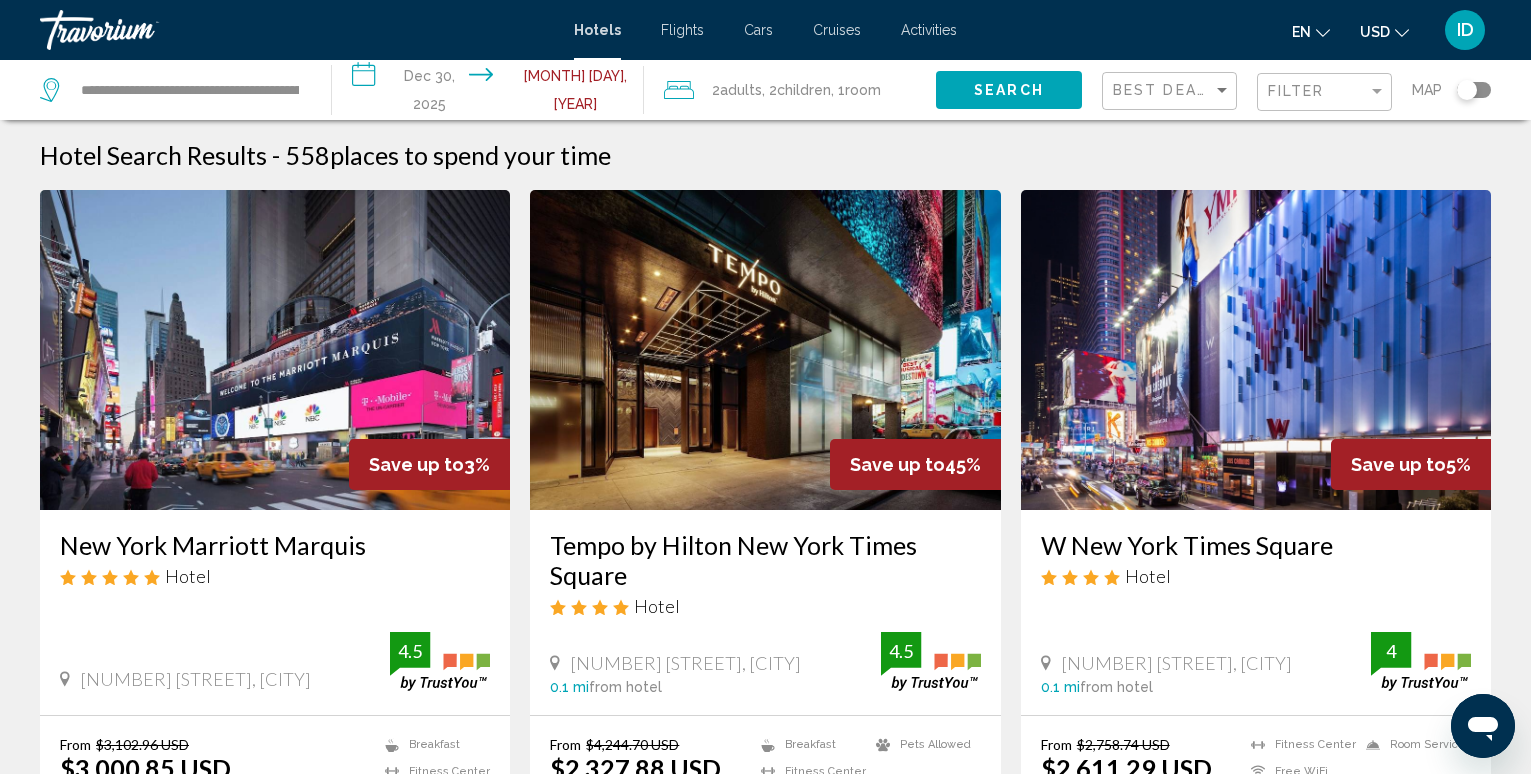 click on "**********" at bounding box center (492, 93) 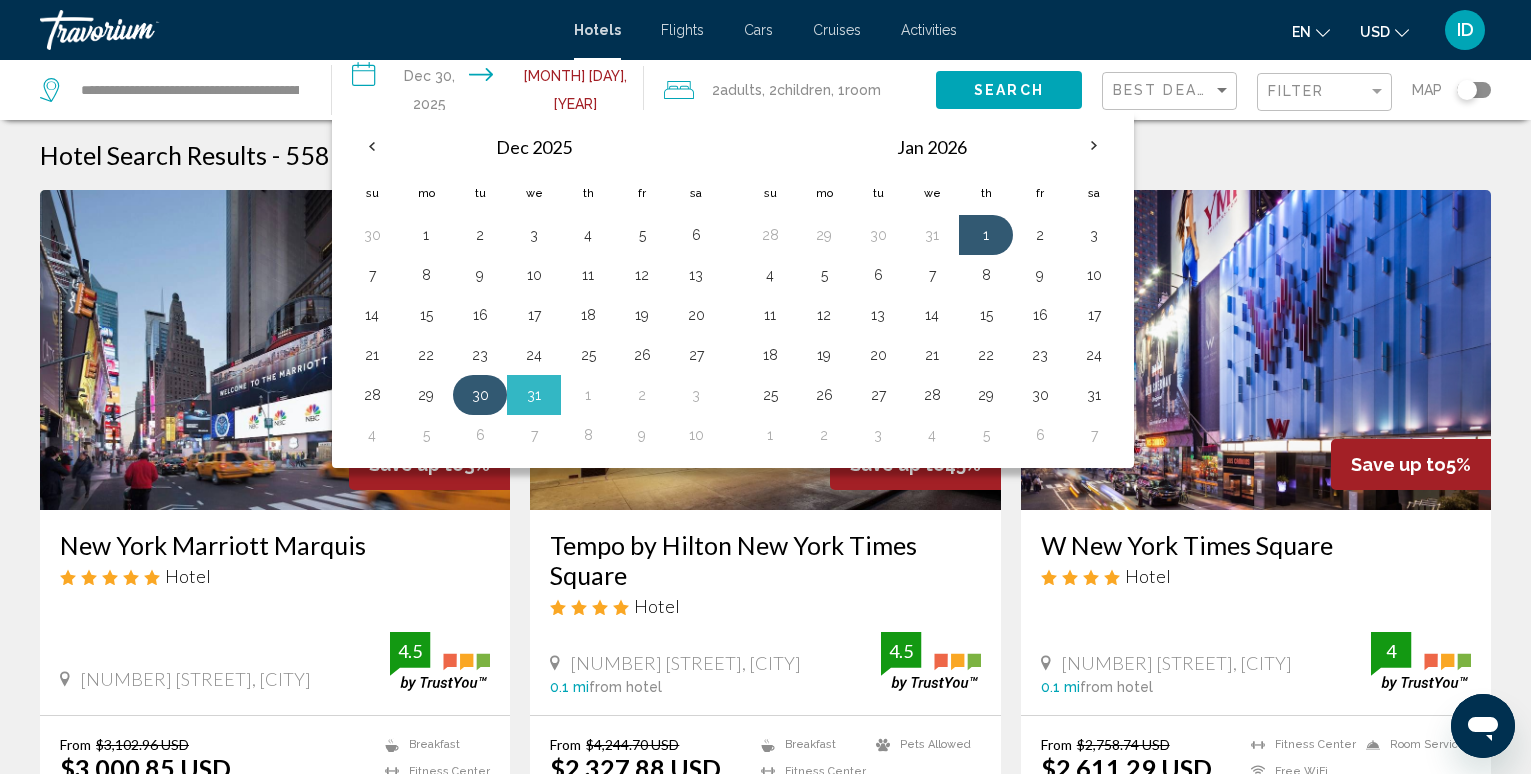 click on "30" at bounding box center [480, 395] 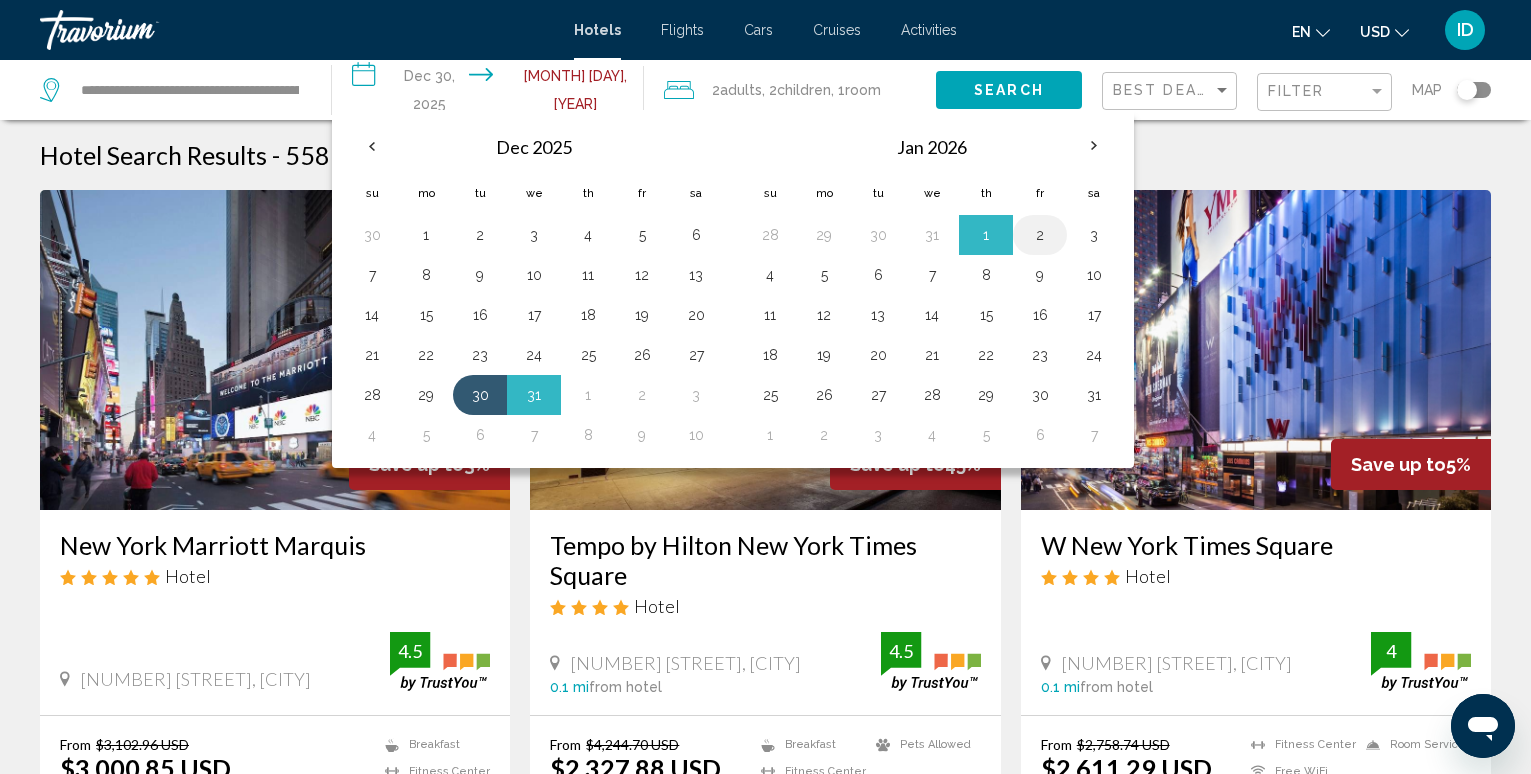 click on "2" at bounding box center (1040, 235) 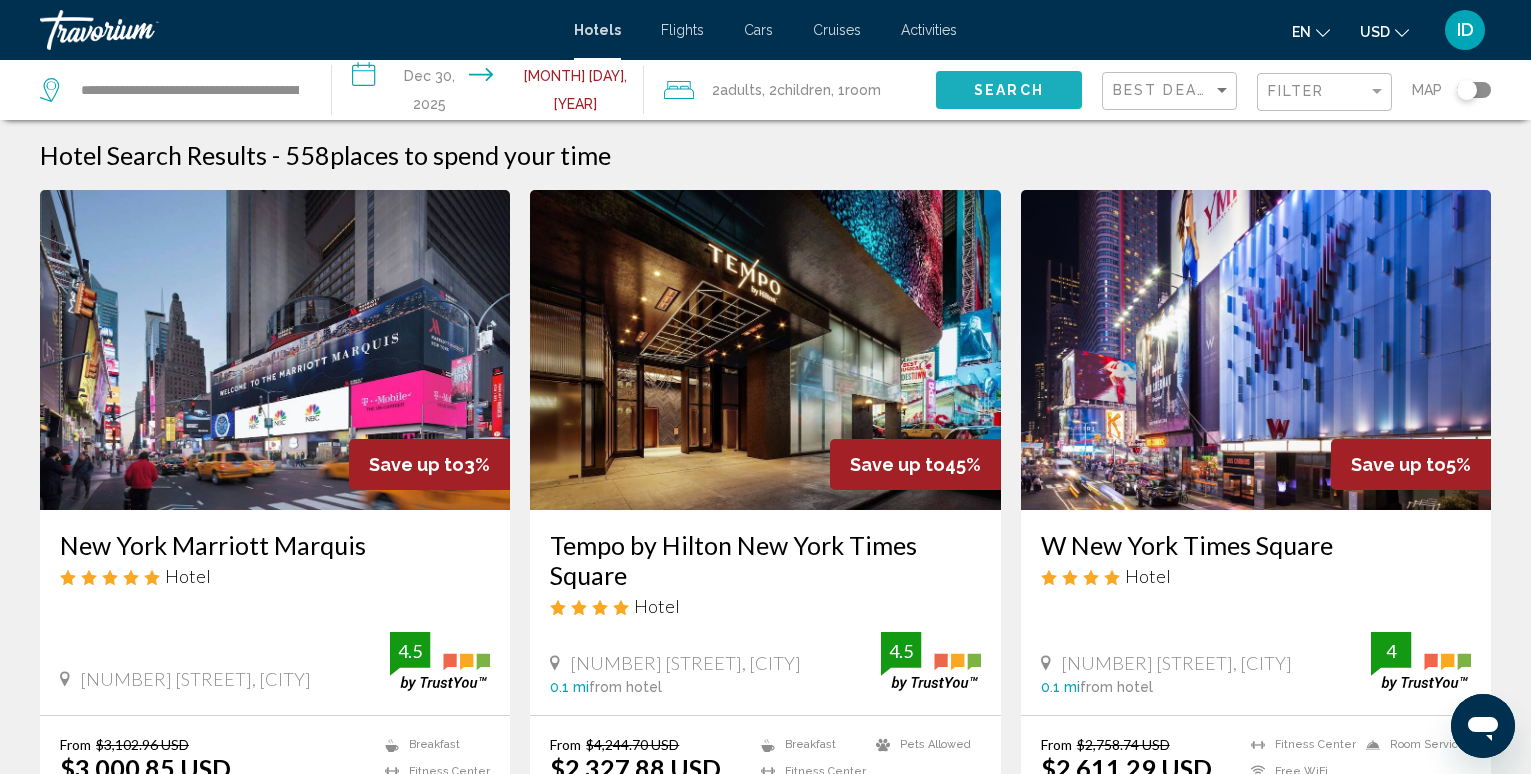 click on "Search" 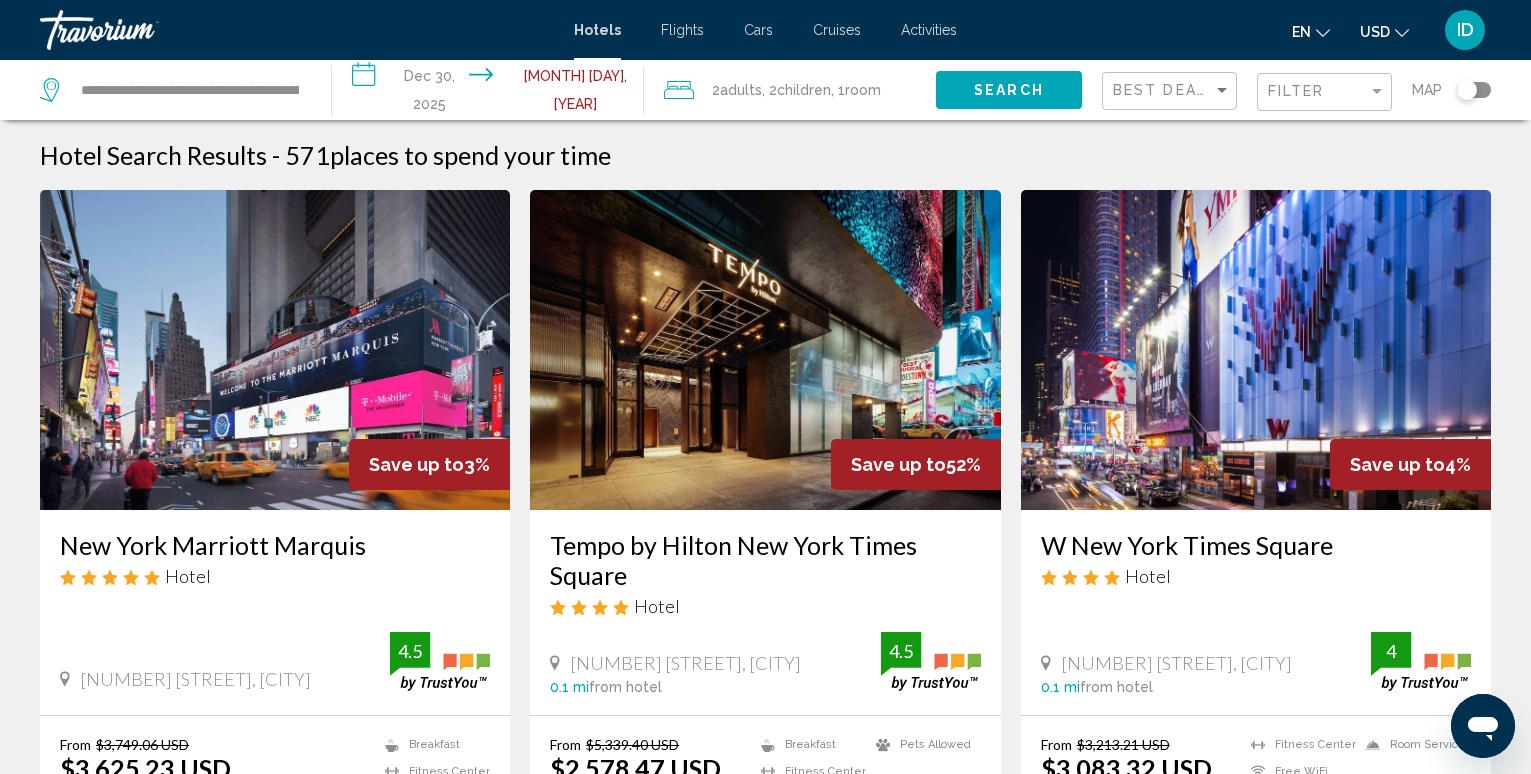 click at bounding box center (275, 350) 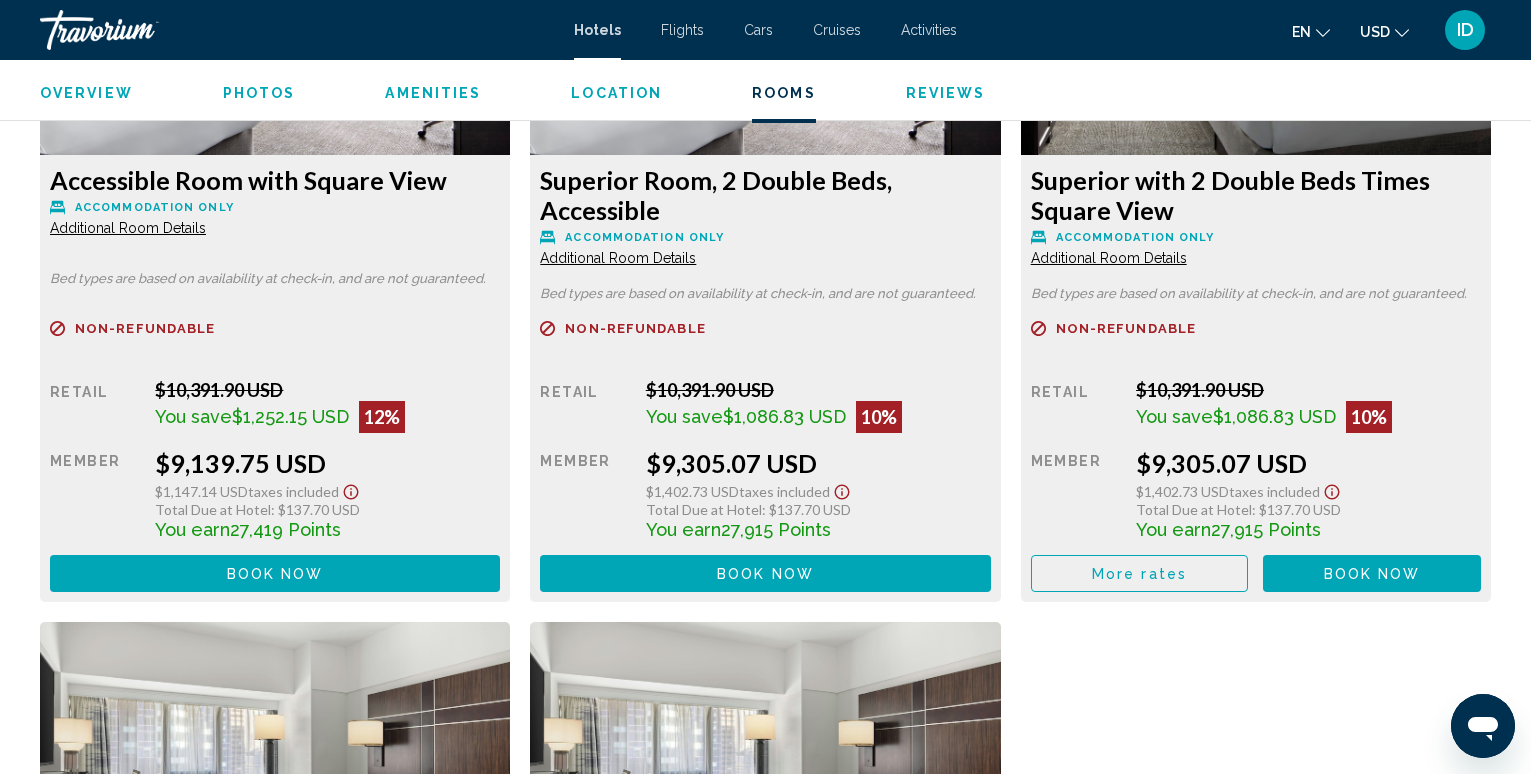 scroll, scrollTop: 6500, scrollLeft: 0, axis: vertical 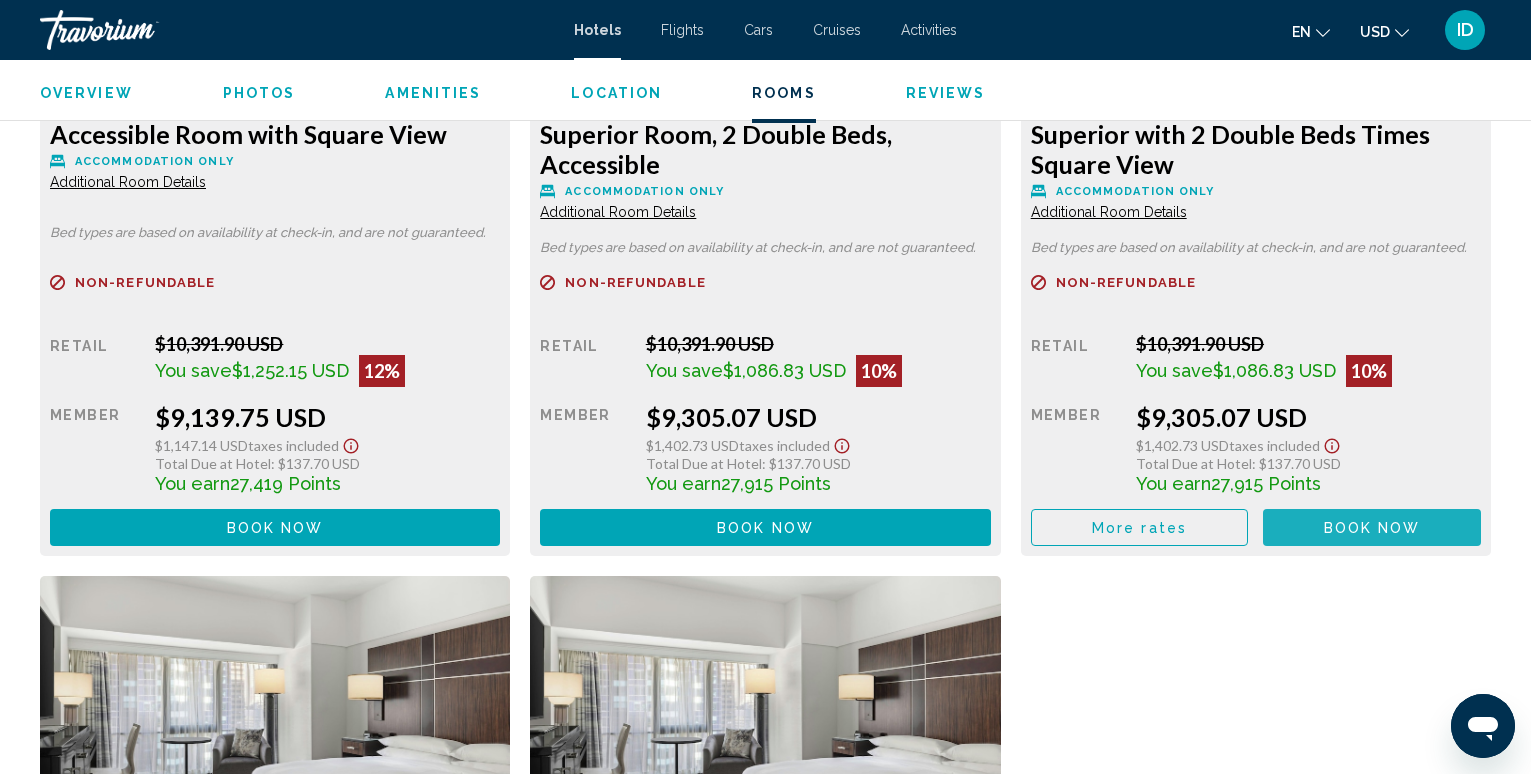 click on "Book now" at bounding box center [1372, 528] 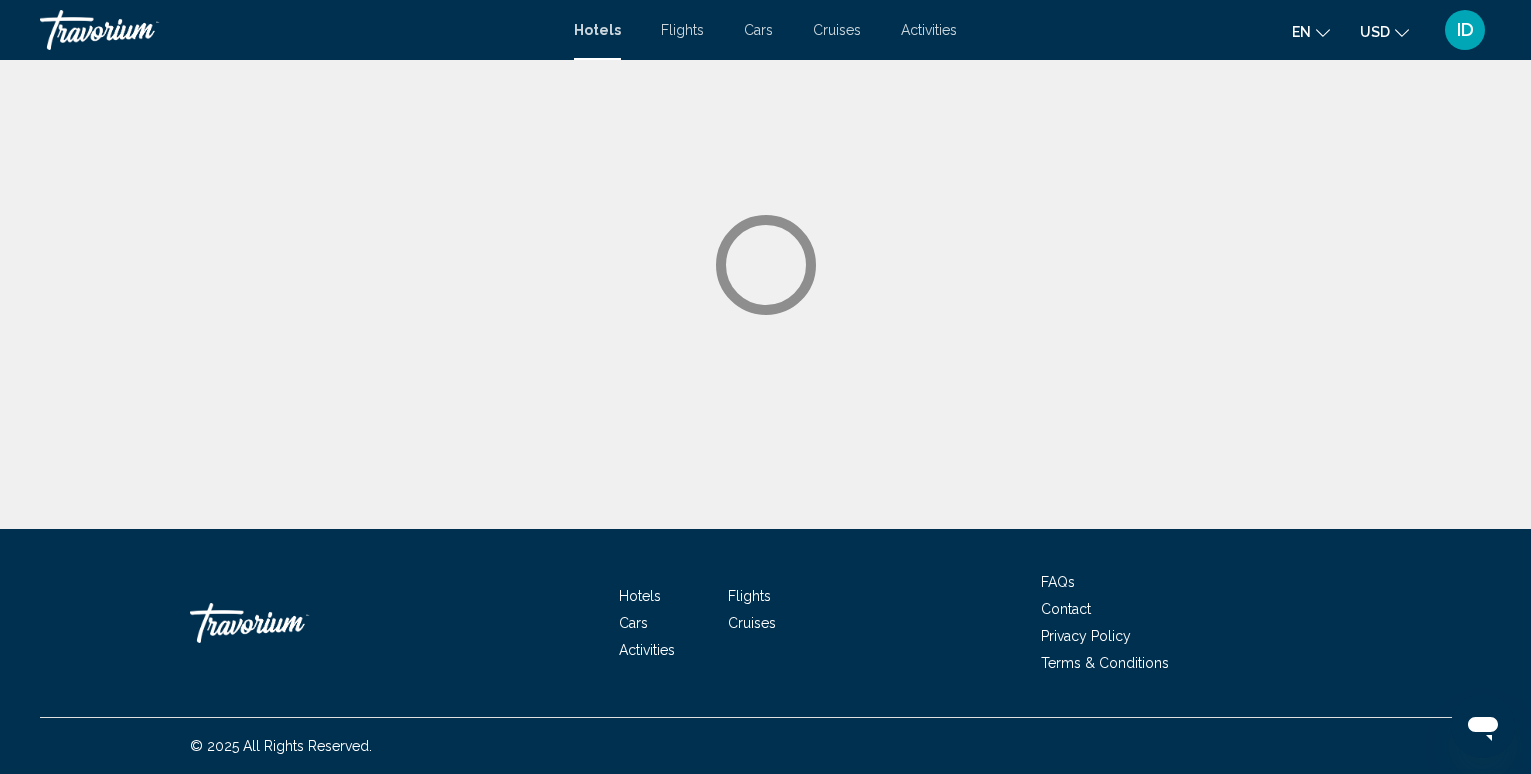 scroll, scrollTop: 0, scrollLeft: 0, axis: both 